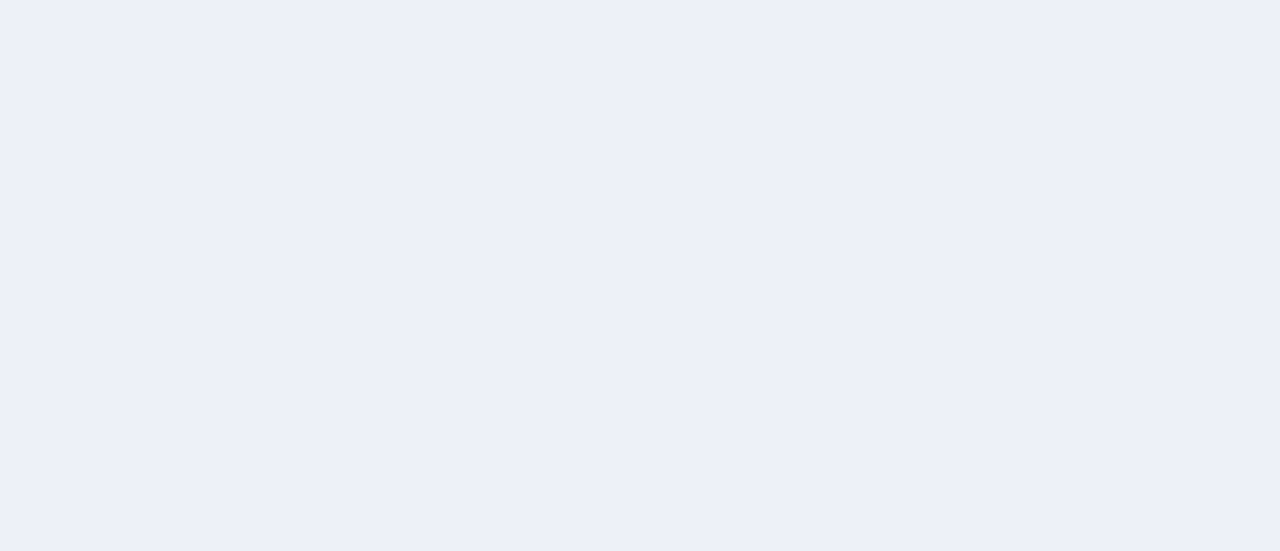 scroll, scrollTop: 0, scrollLeft: 0, axis: both 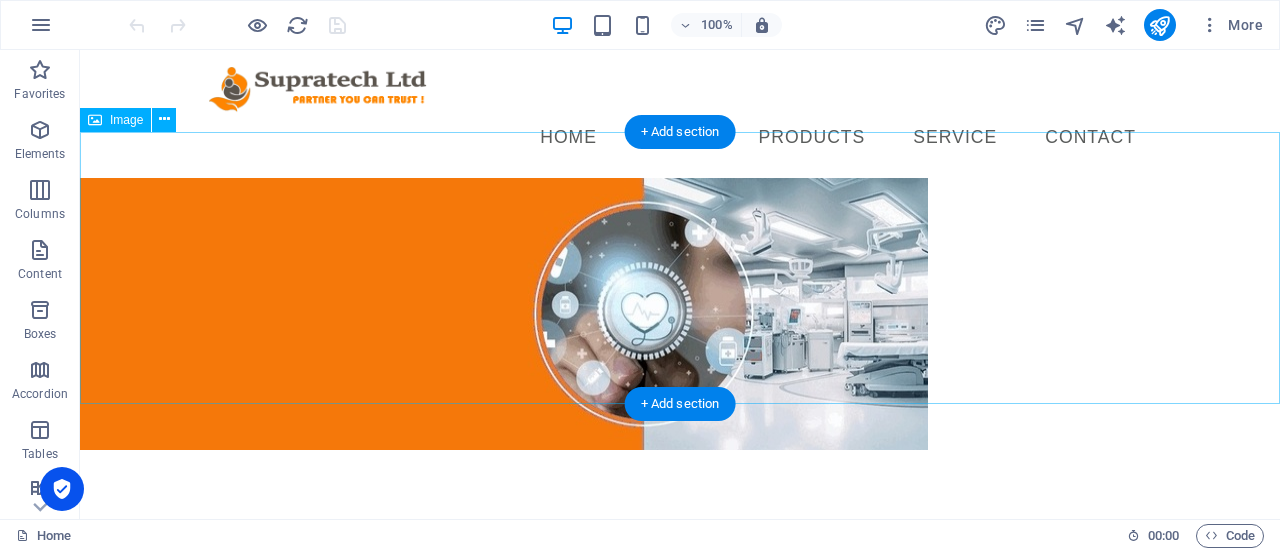 click at bounding box center [680, 314] 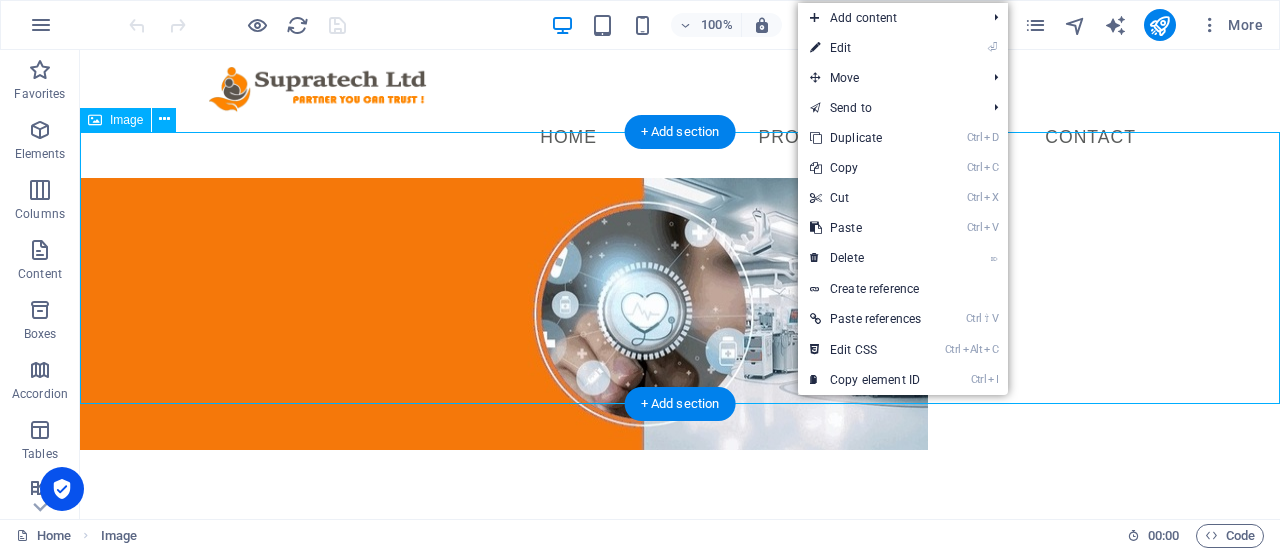 click at bounding box center (680, 314) 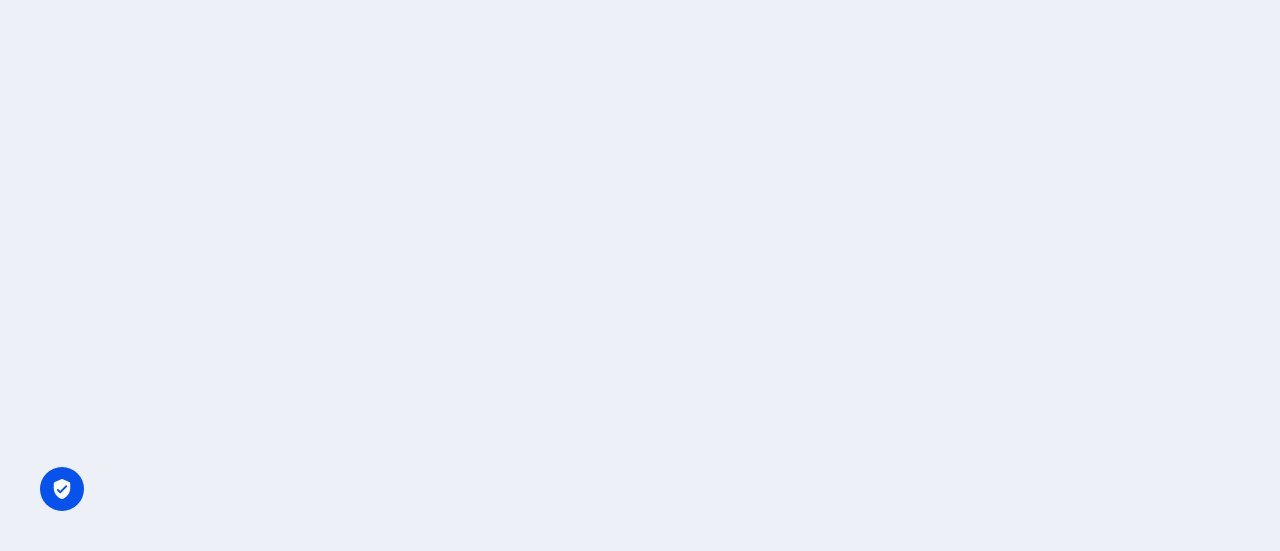 scroll, scrollTop: 0, scrollLeft: 0, axis: both 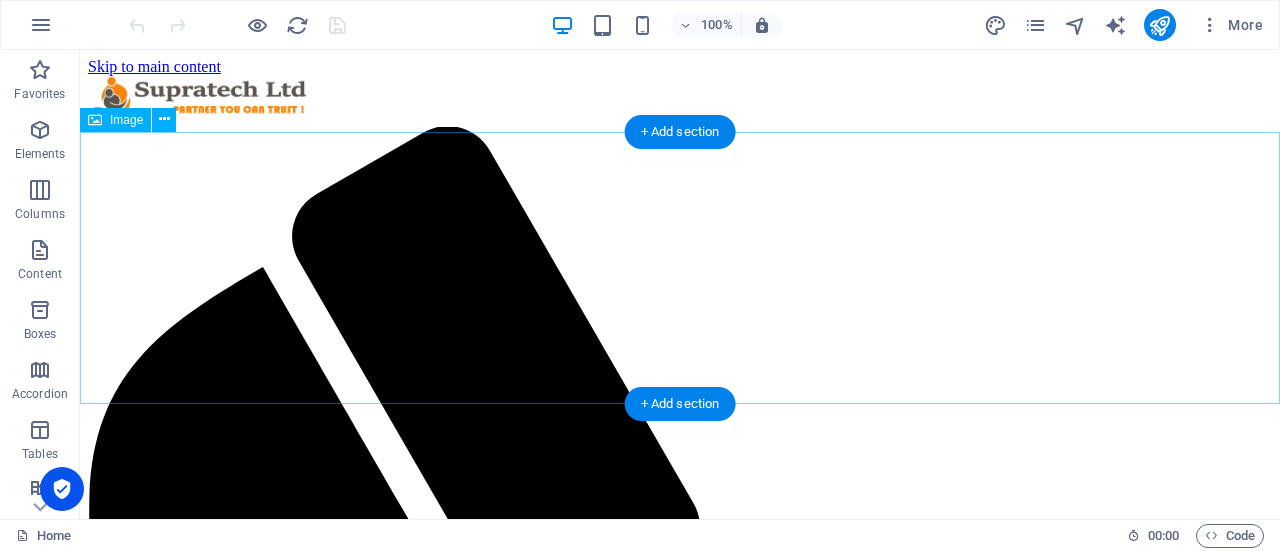 click at bounding box center [680, 1963] 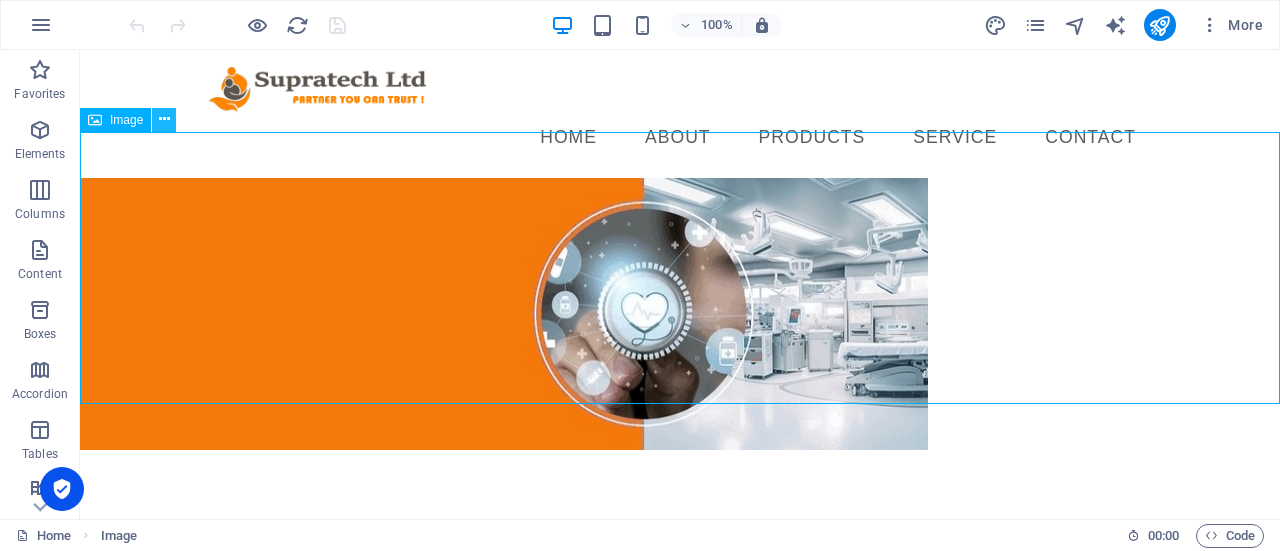 click at bounding box center (164, 119) 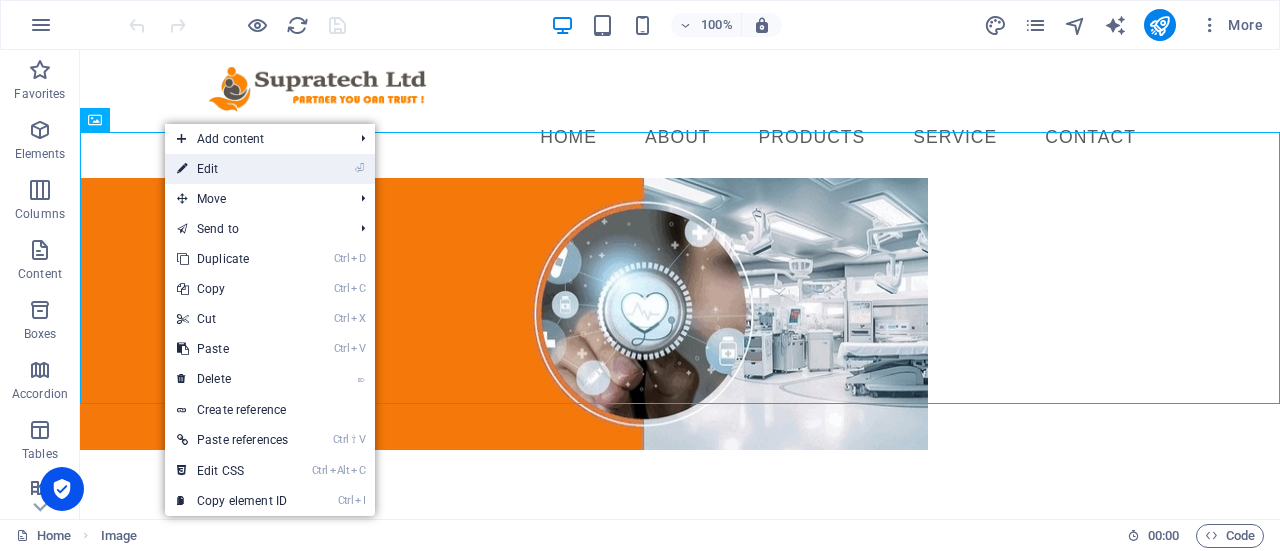 click on "⏎  Edit" at bounding box center [232, 169] 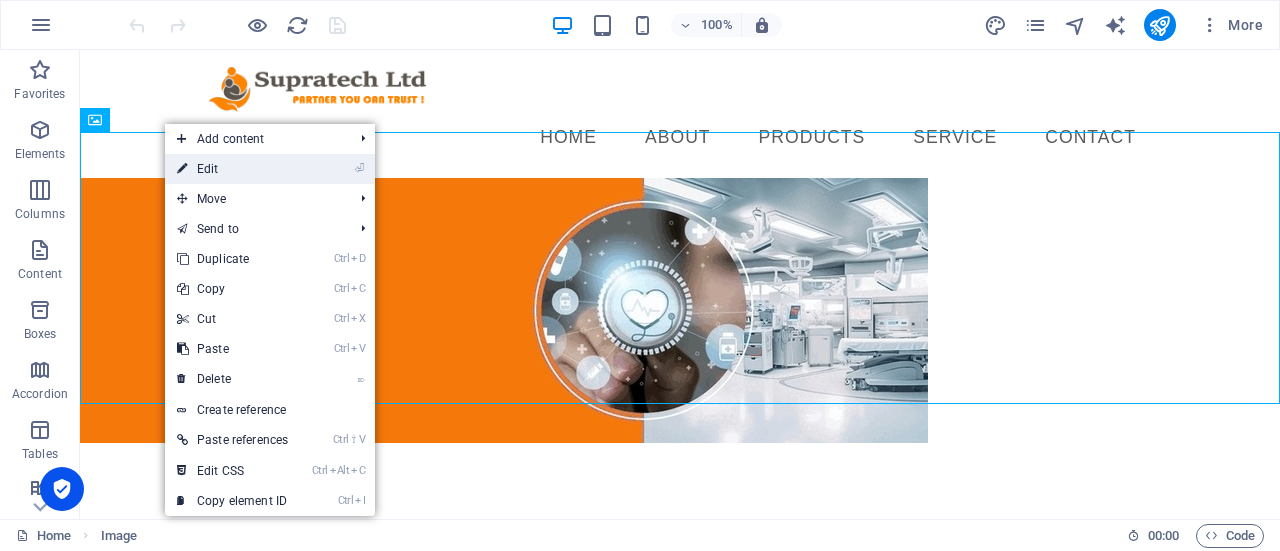 select on "px" 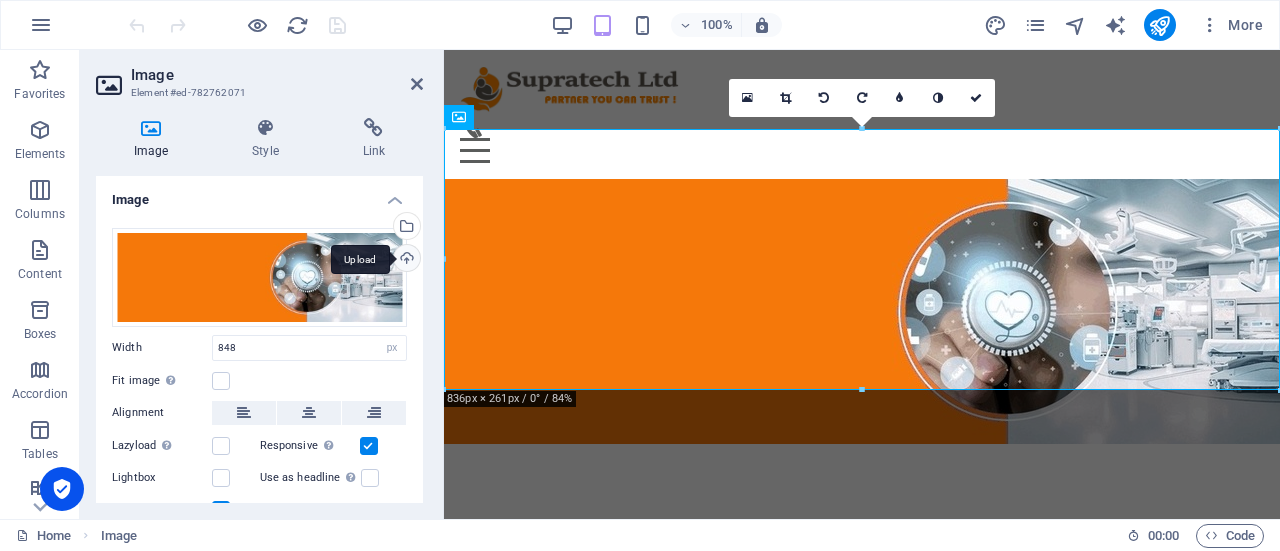 click on "Upload" at bounding box center [405, 260] 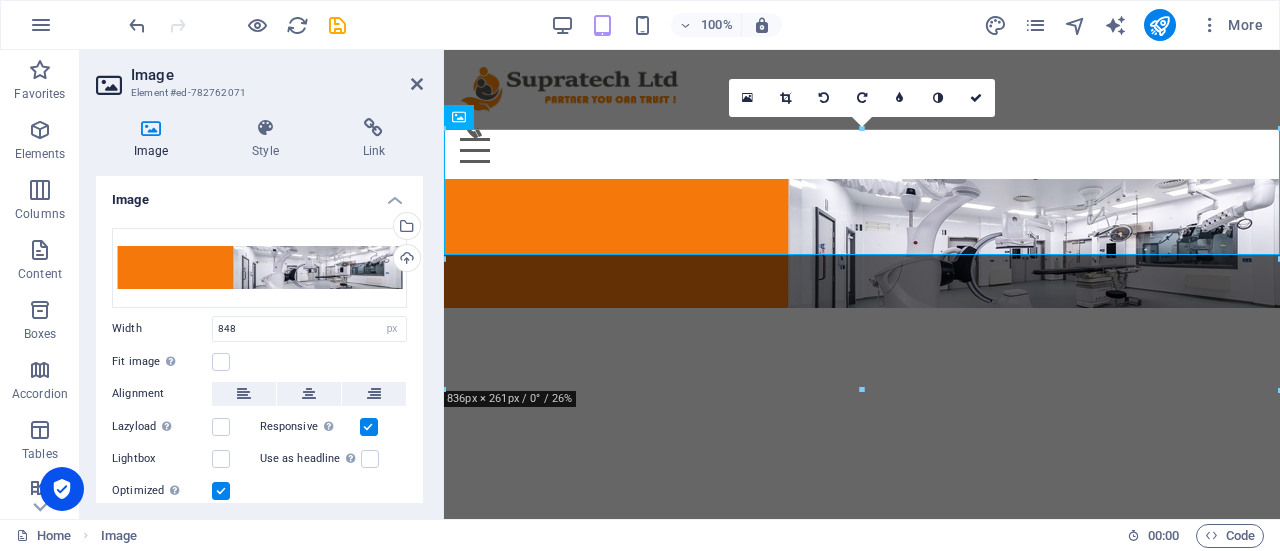 click on "Image Element #ed-782762071" at bounding box center [259, 76] 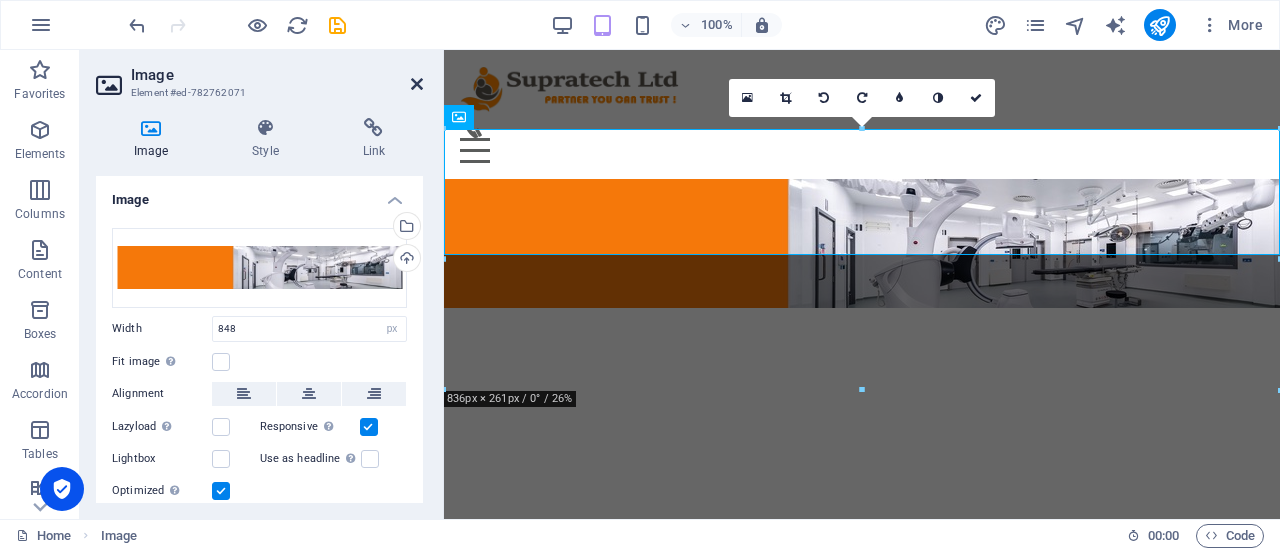 click at bounding box center [417, 84] 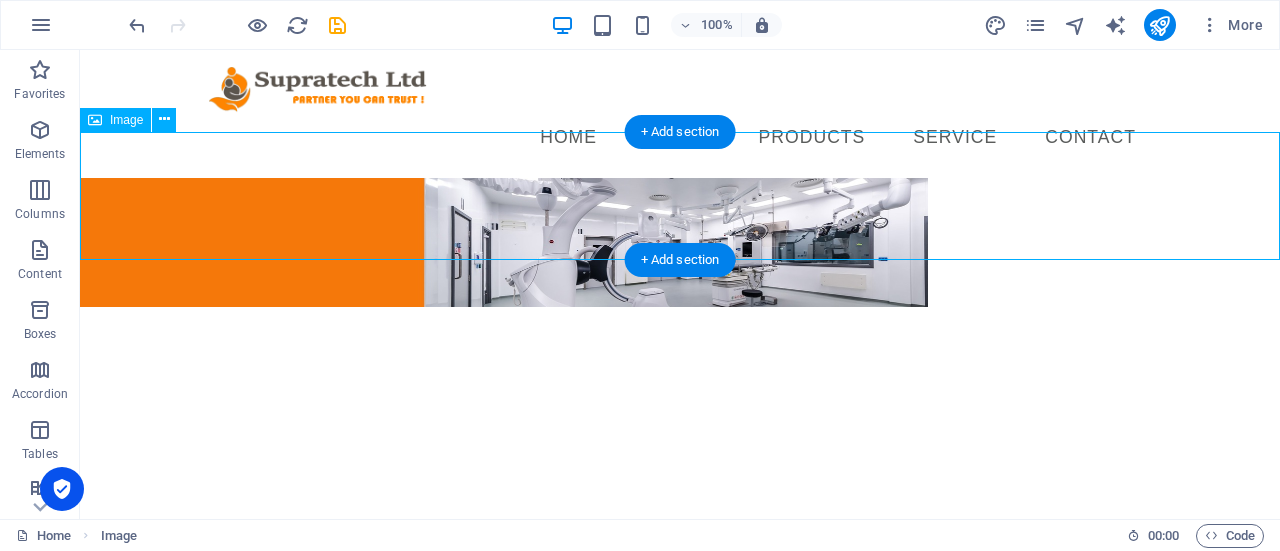 click at bounding box center [680, 242] 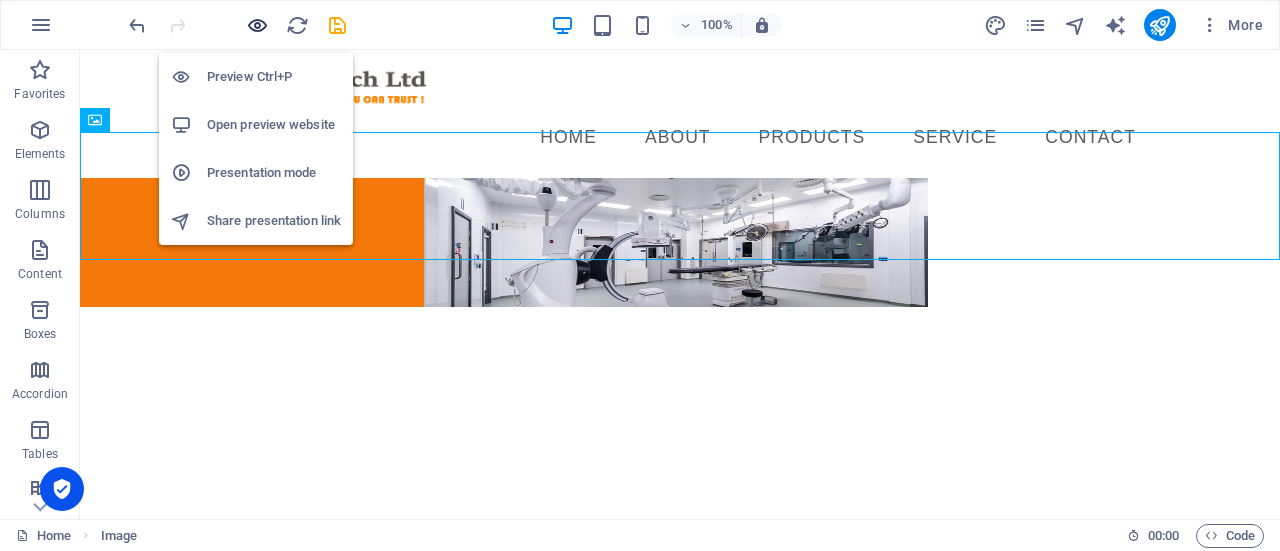 click at bounding box center (257, 25) 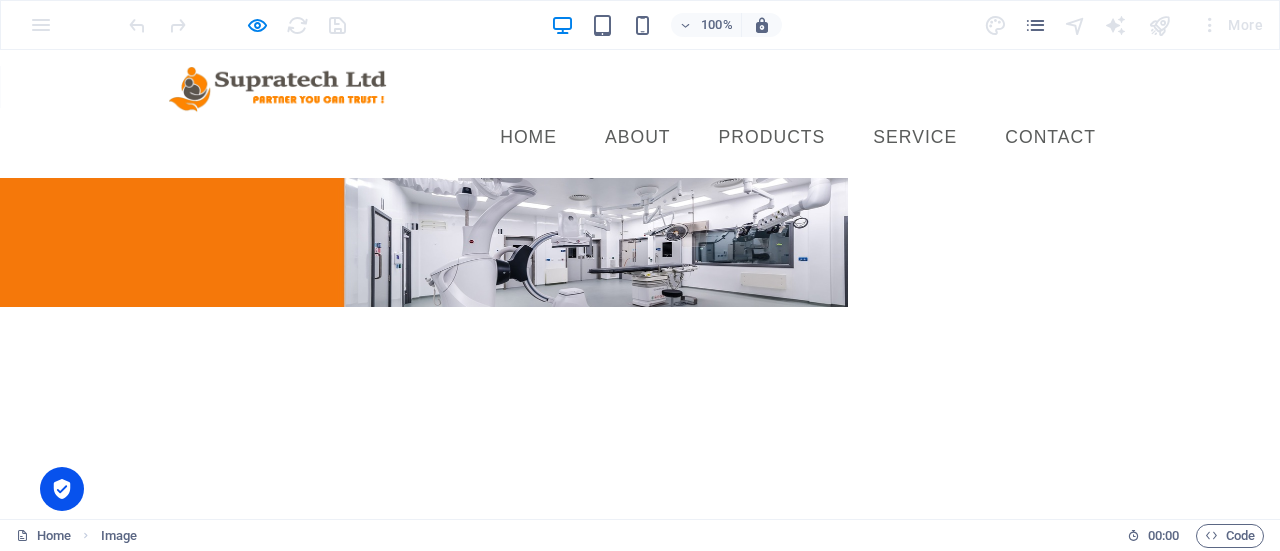 click on "Skip to main content
Menu Home About PRODUCTS Service Contact" at bounding box center (640, 178) 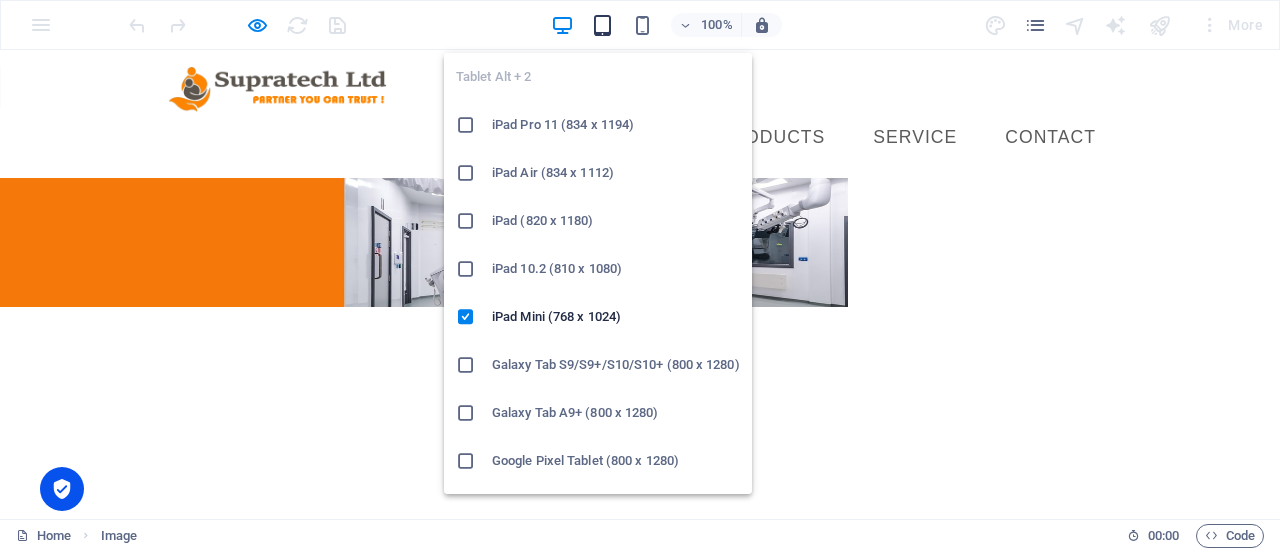 click at bounding box center [602, 25] 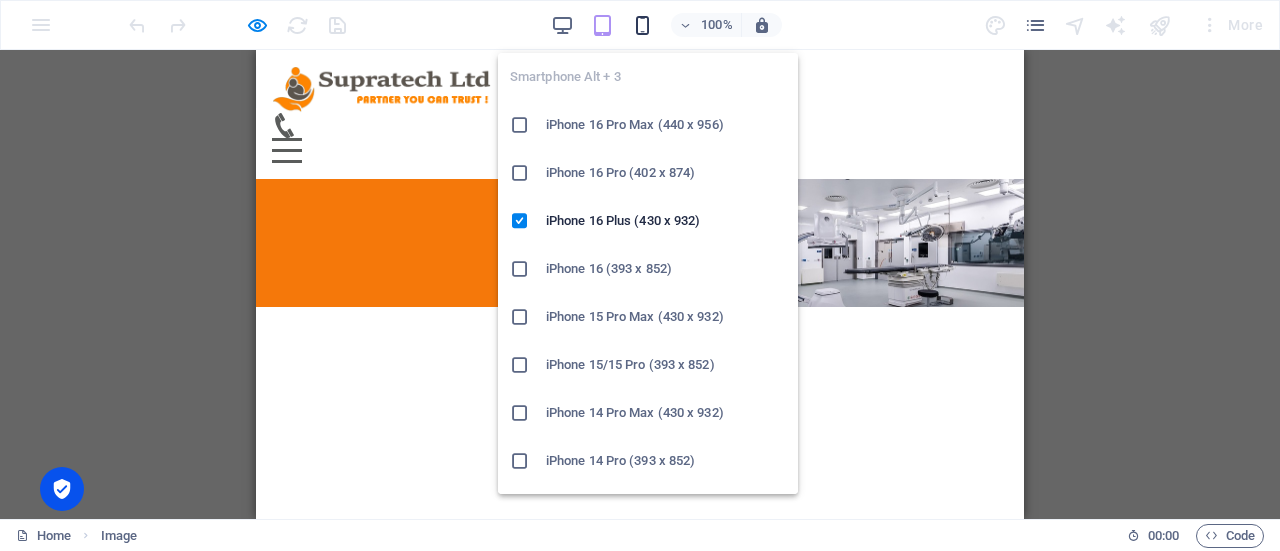 click at bounding box center (642, 25) 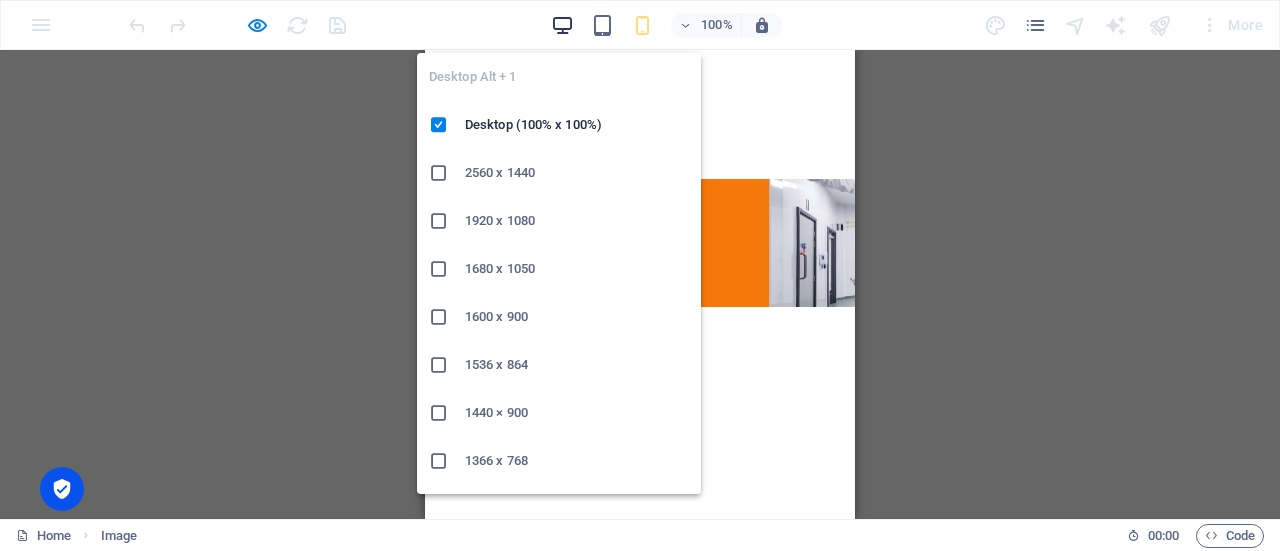 click at bounding box center [562, 25] 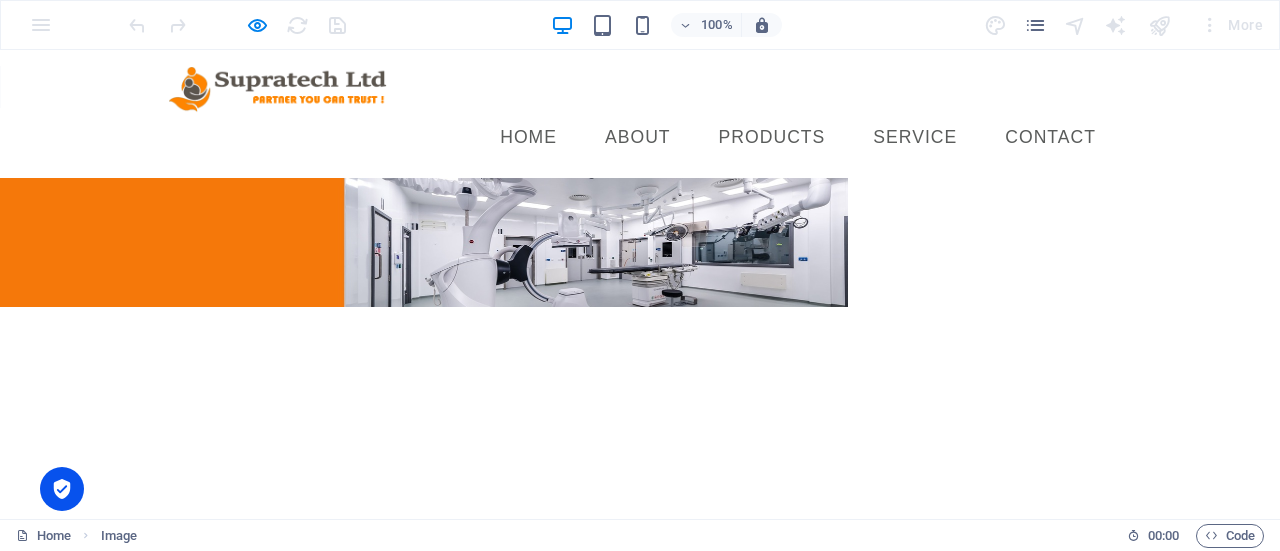 click at bounding box center [424, 242] 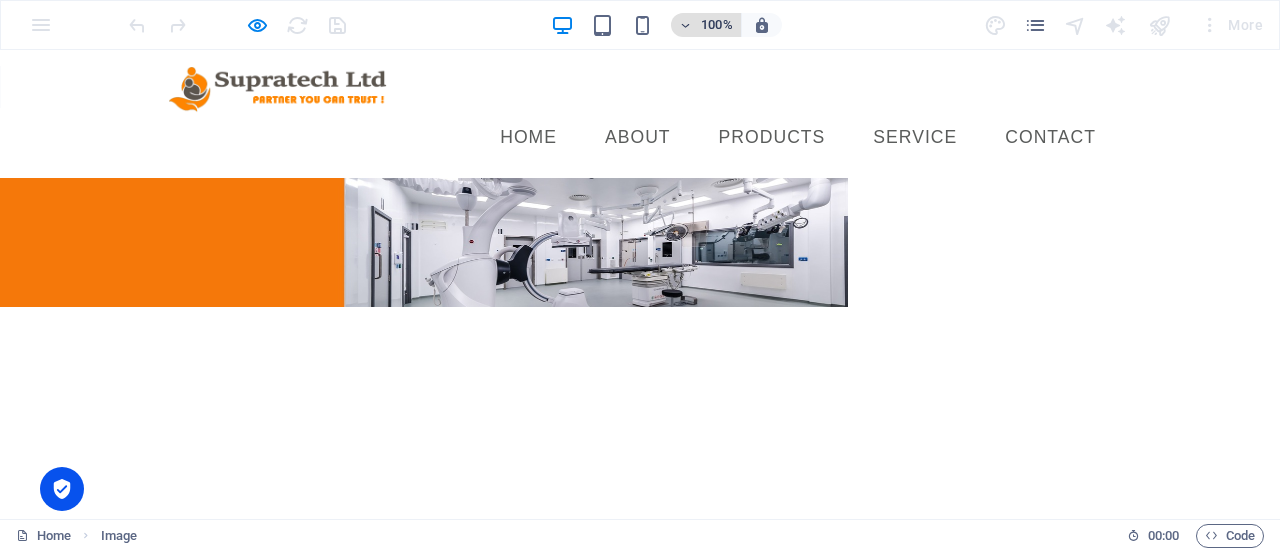 click on "100%" at bounding box center [717, 25] 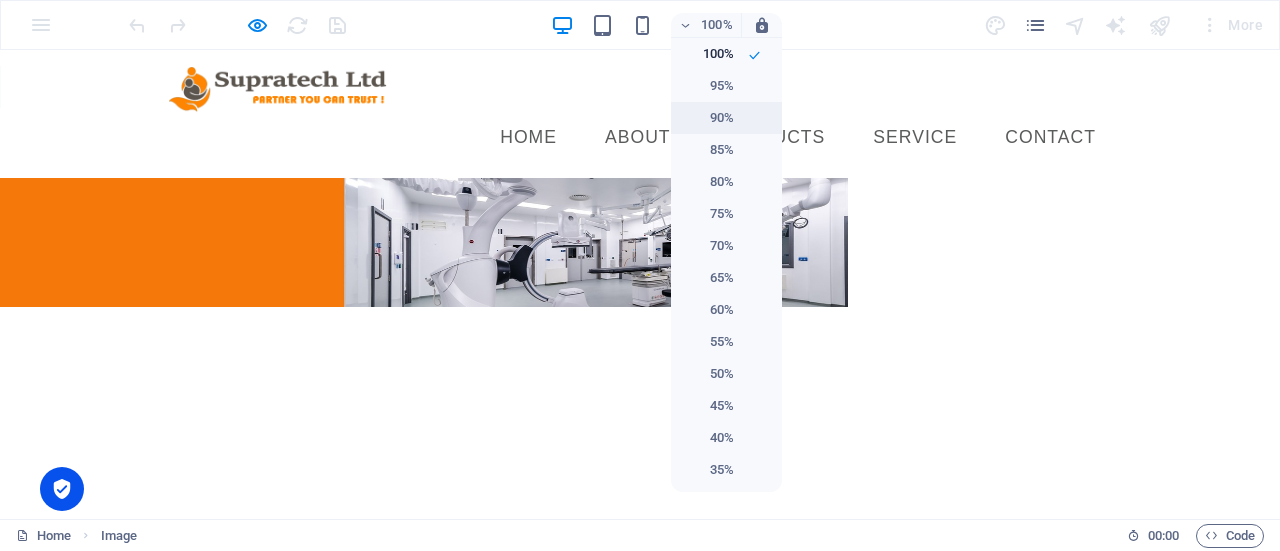 click on "90%" at bounding box center [708, 118] 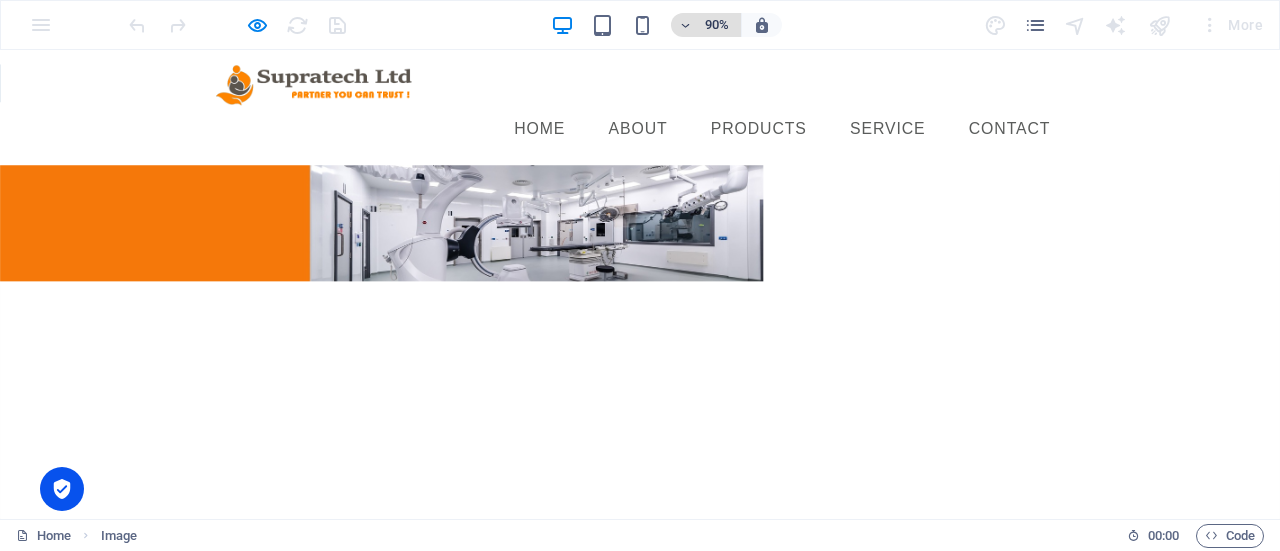click at bounding box center (686, 25) 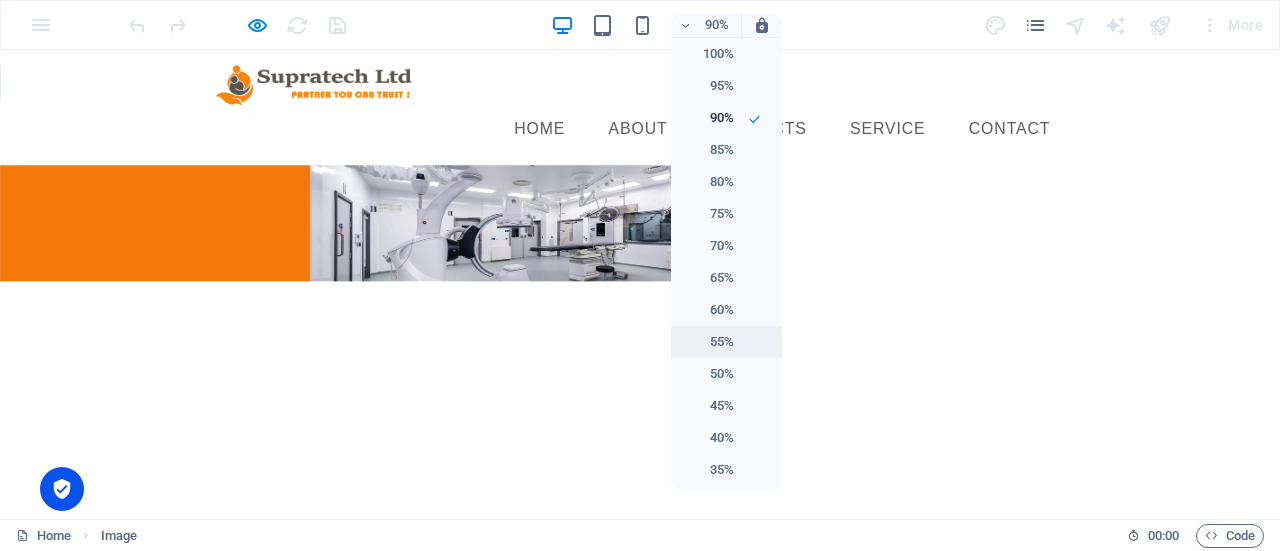 click on "55%" at bounding box center [708, 342] 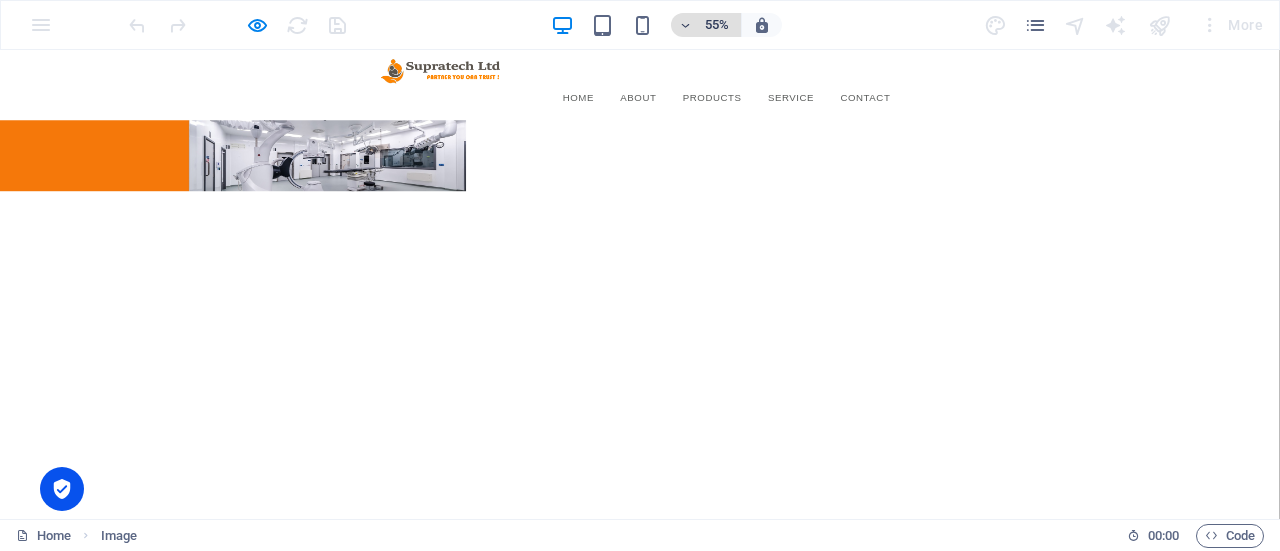 click on "55%" at bounding box center (717, 25) 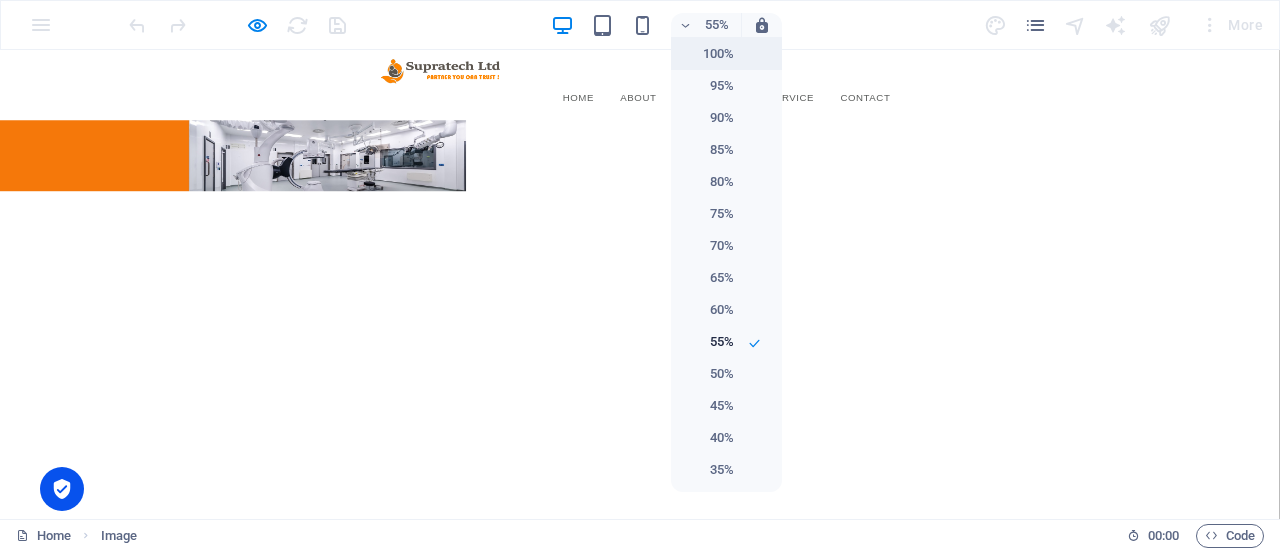 click on "100%" at bounding box center (708, 54) 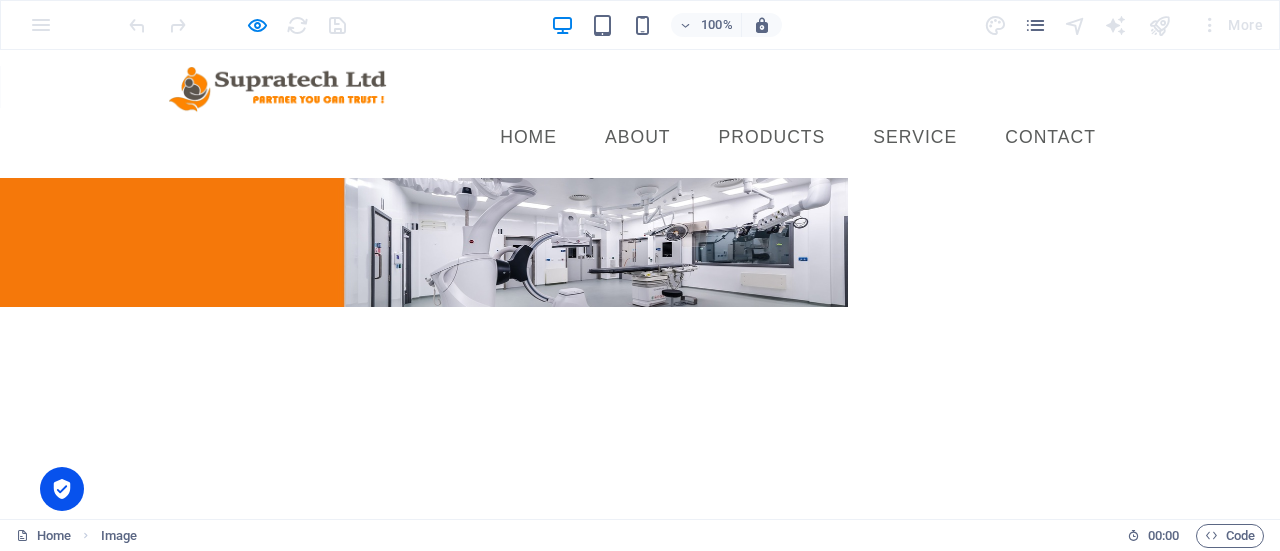click on "Skip to main content
Menu Home About PRODUCTS Service Contact" at bounding box center [640, 178] 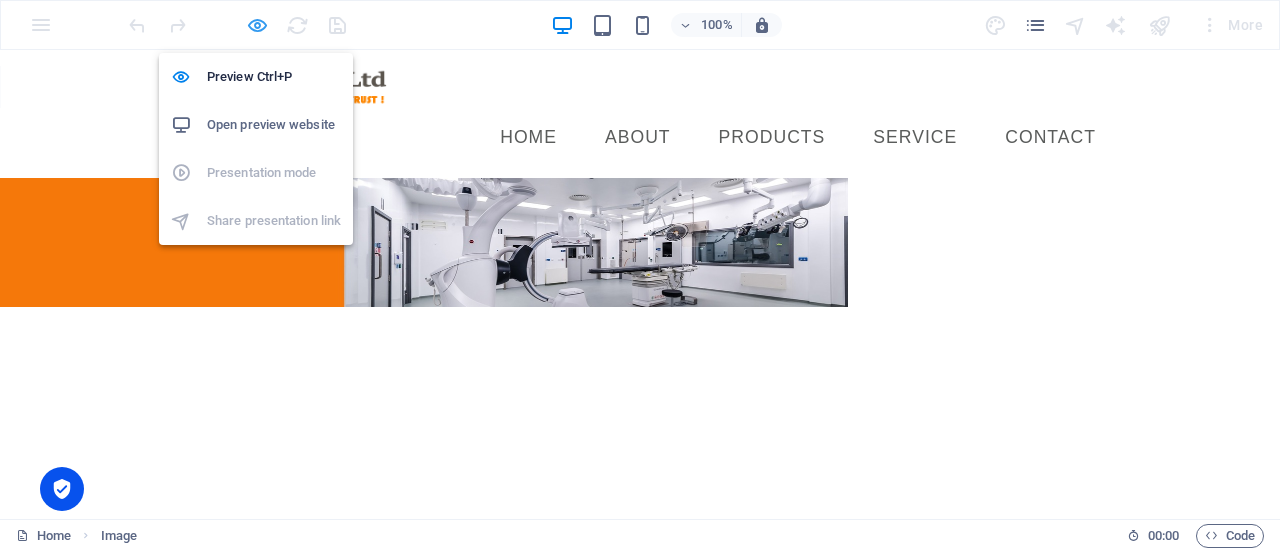 click at bounding box center [257, 25] 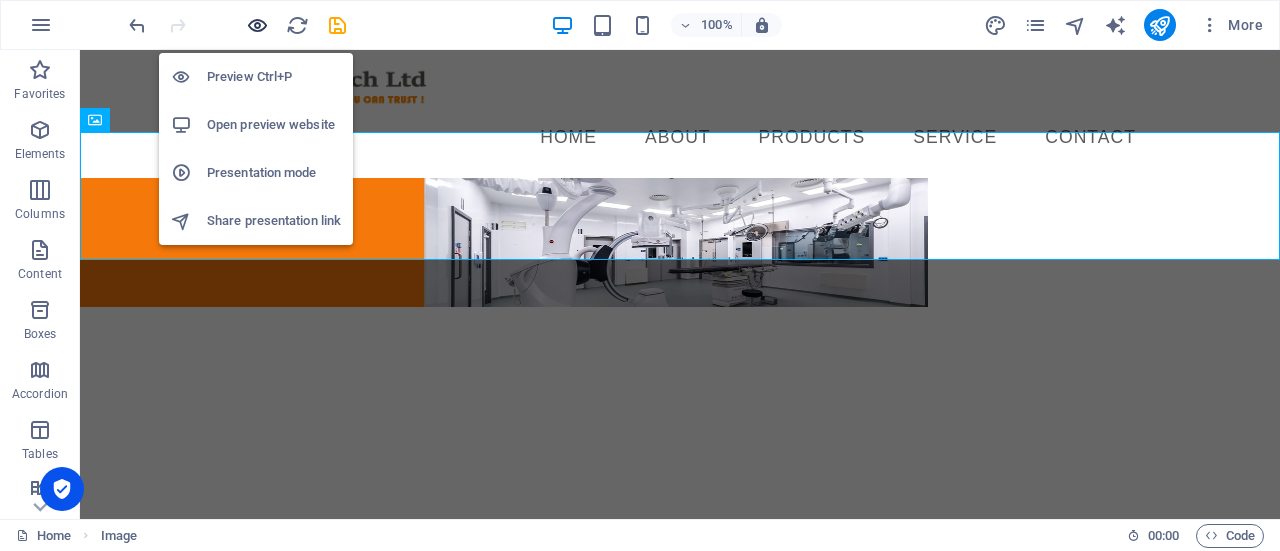 click at bounding box center [257, 25] 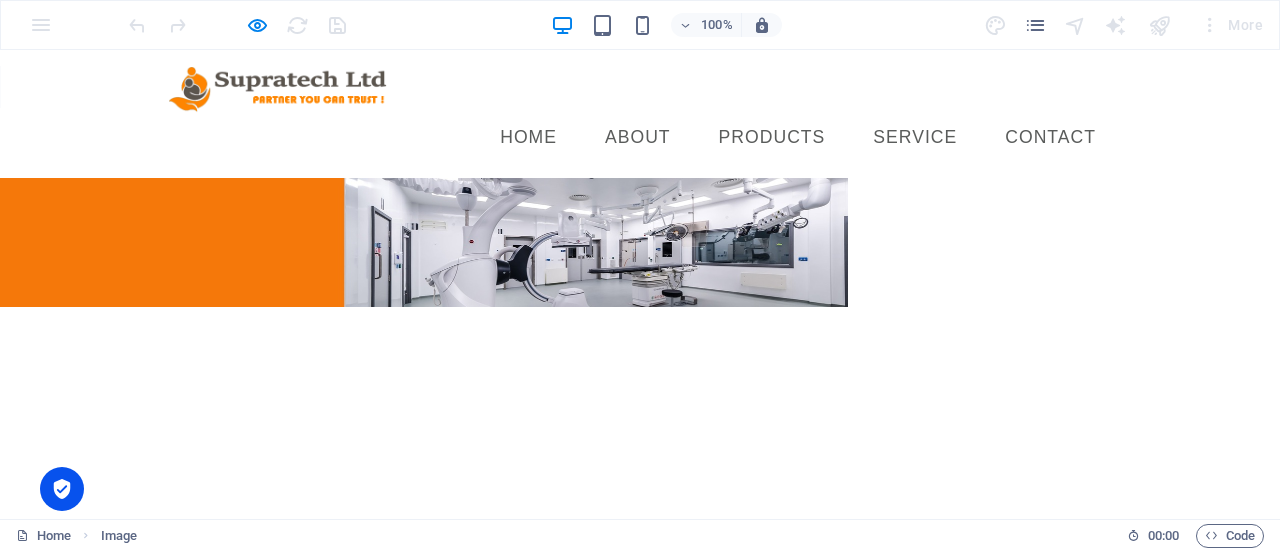 click at bounding box center (640, 242) 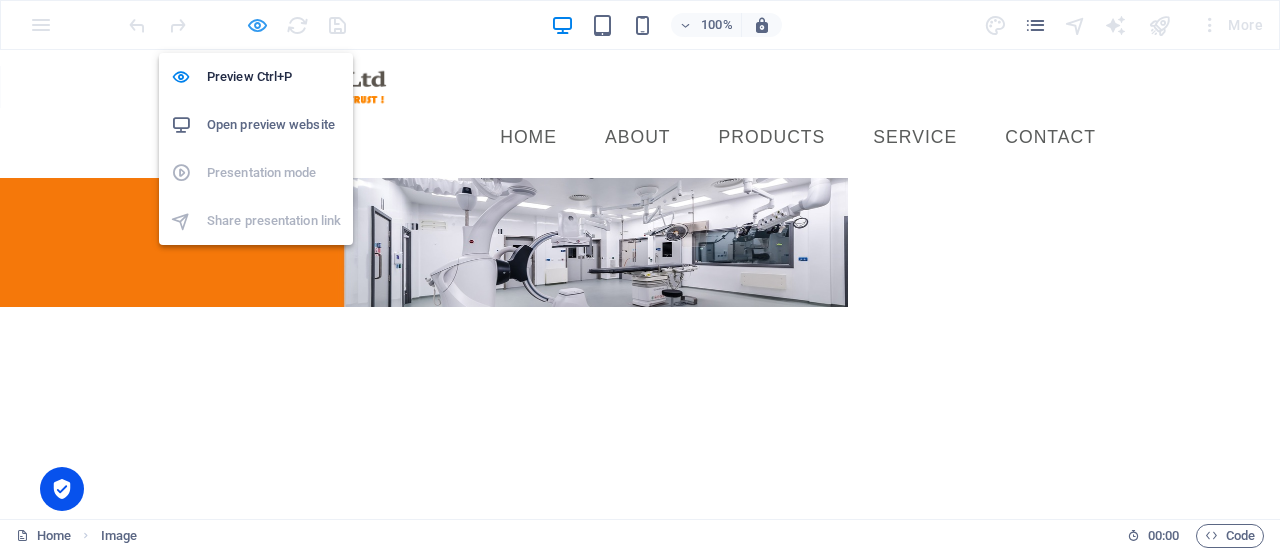 click at bounding box center [257, 25] 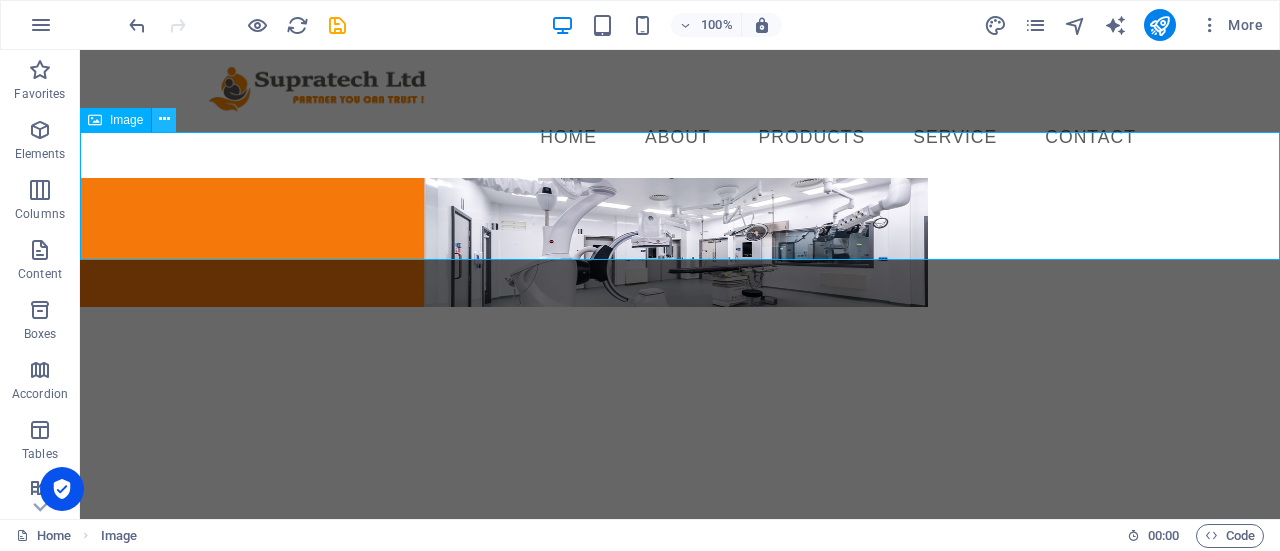 click at bounding box center [164, 119] 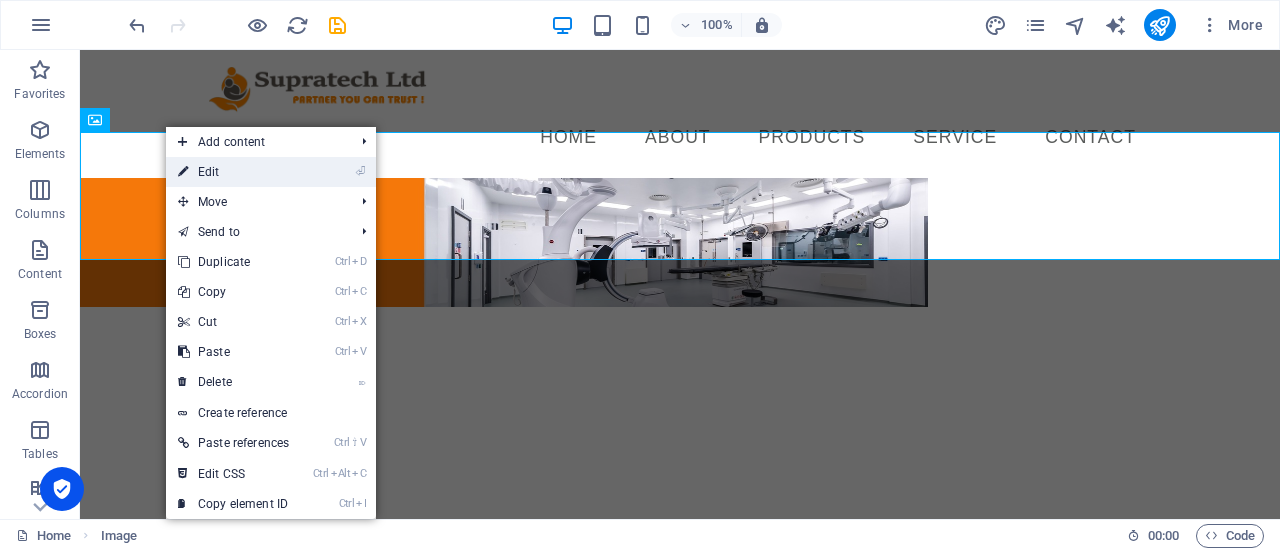click on "⏎  Edit" at bounding box center [233, 172] 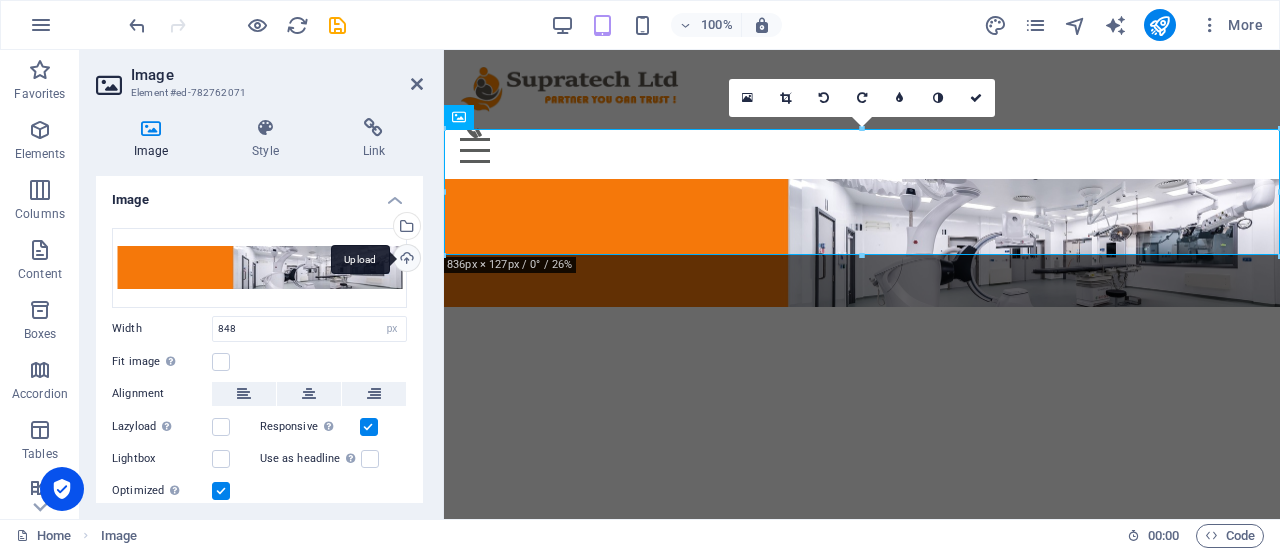 click on "Upload" at bounding box center [405, 260] 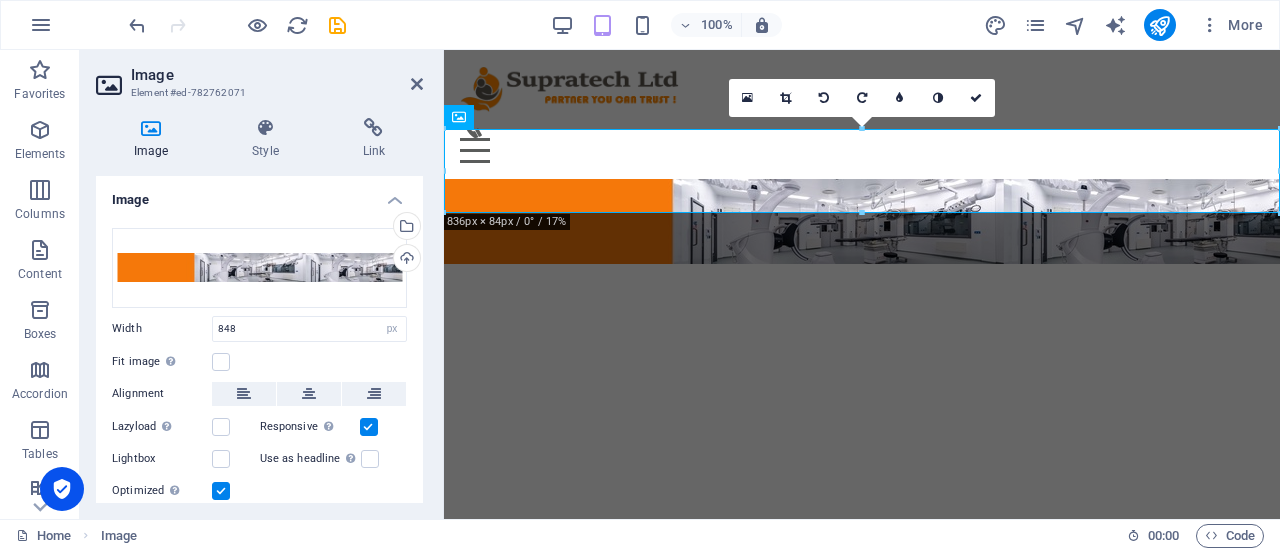 click on "Image" at bounding box center [277, 75] 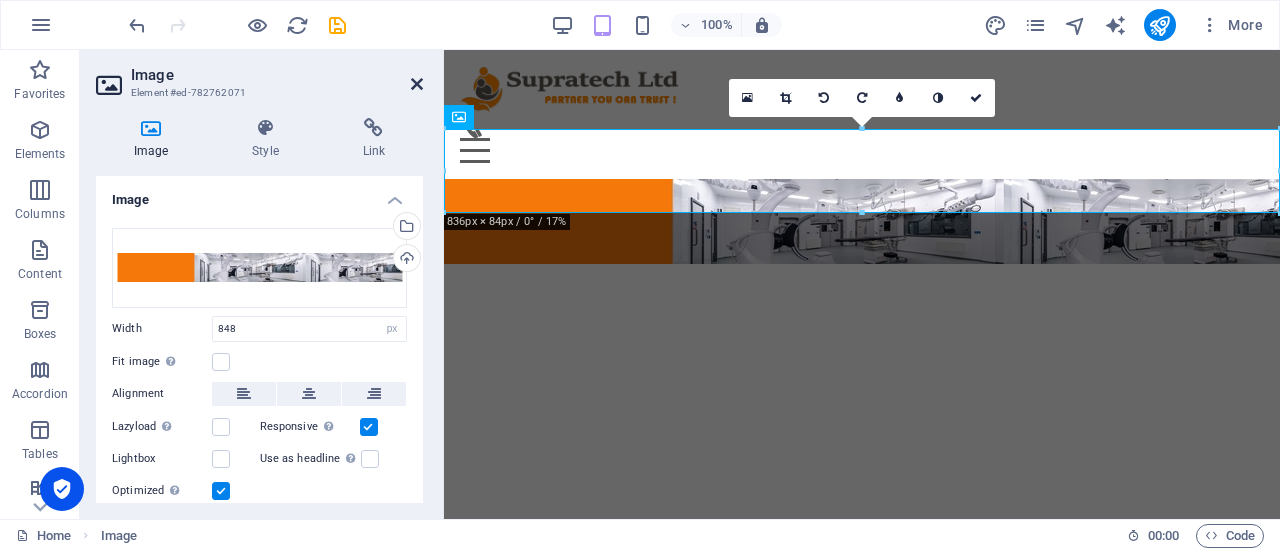 click at bounding box center (417, 84) 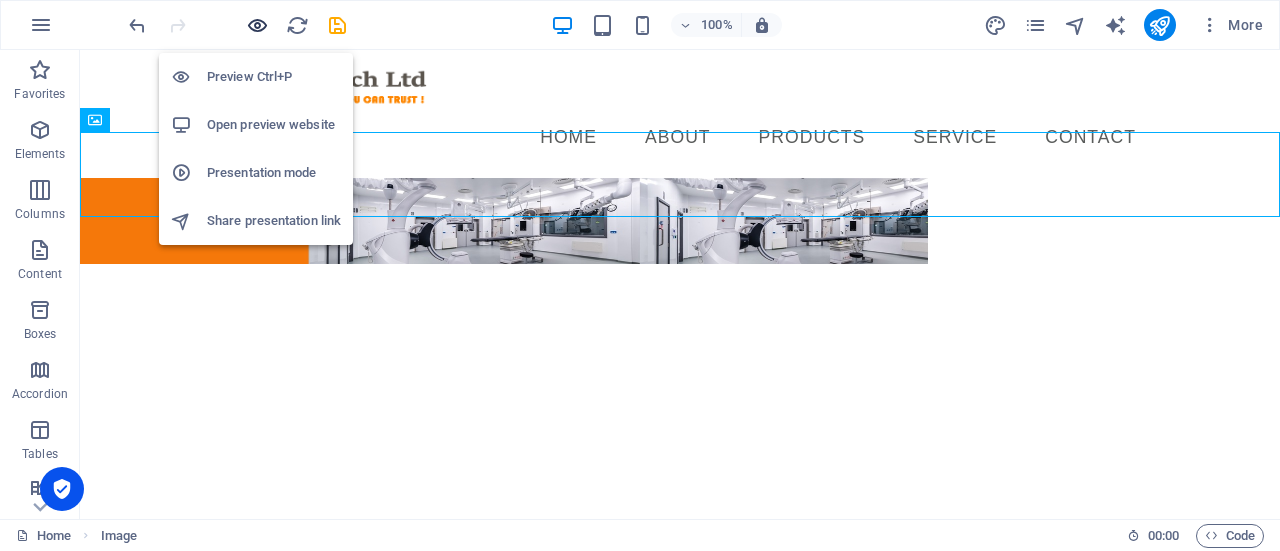 click at bounding box center [257, 25] 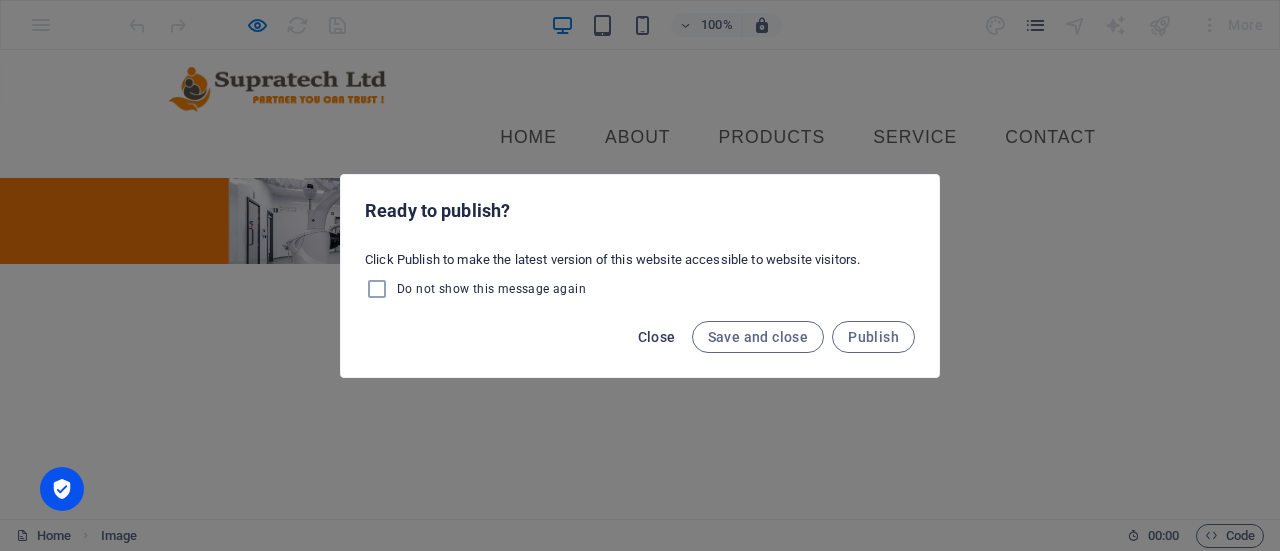 click on "Close" at bounding box center (657, 337) 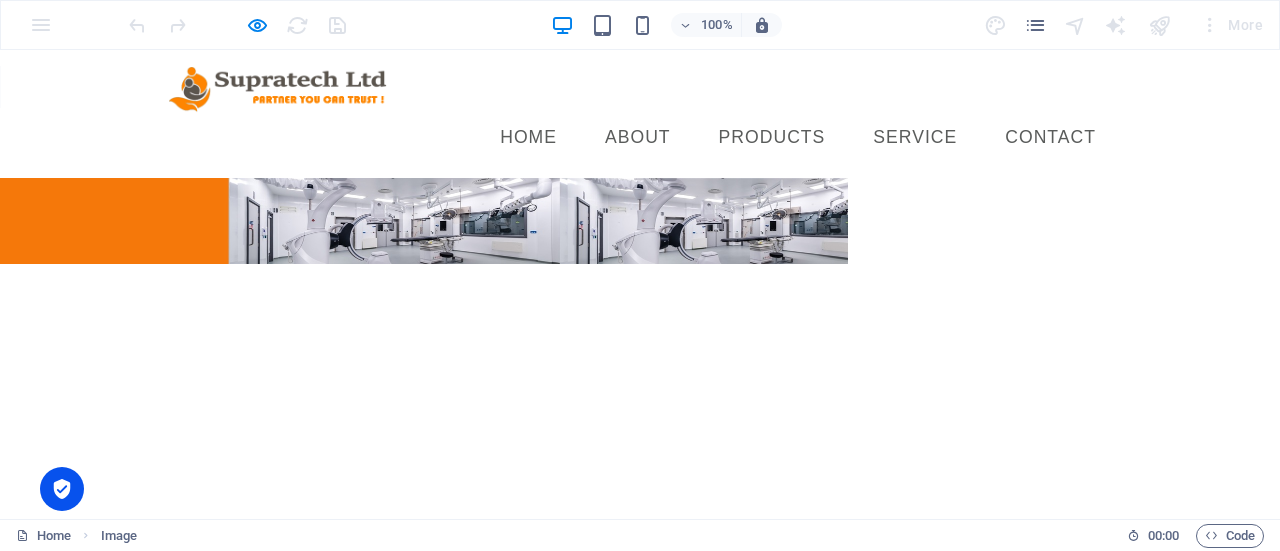 click on "Skip to main content
Menu Home About PRODUCTS Service Contact" at bounding box center (640, 157) 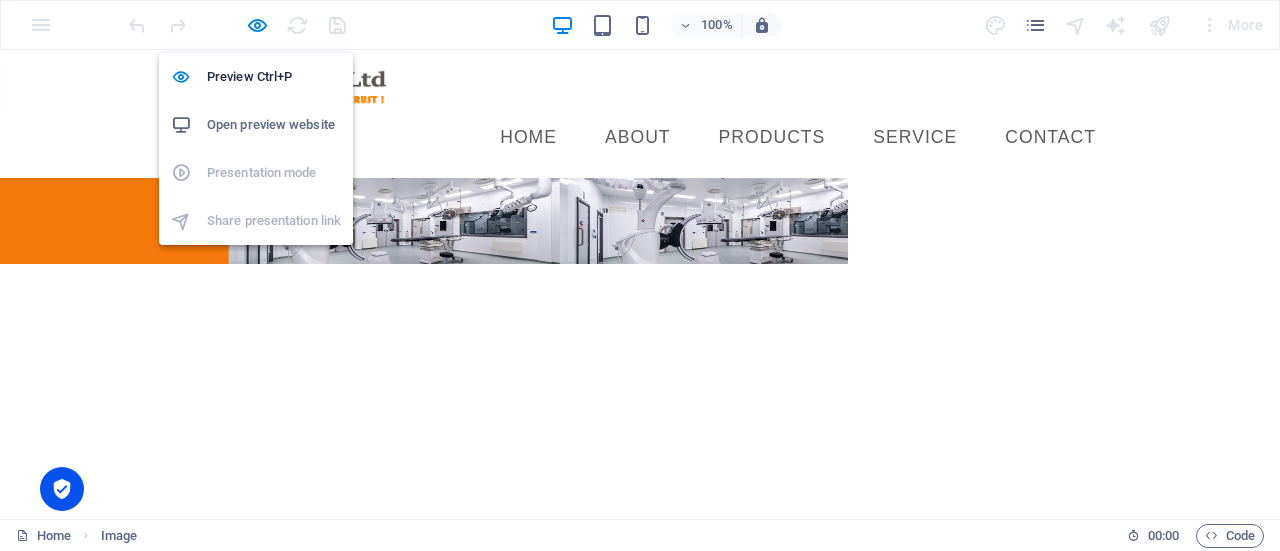 click on "Preview Ctrl+P Open preview website Presentation mode Share presentation link" at bounding box center [256, 141] 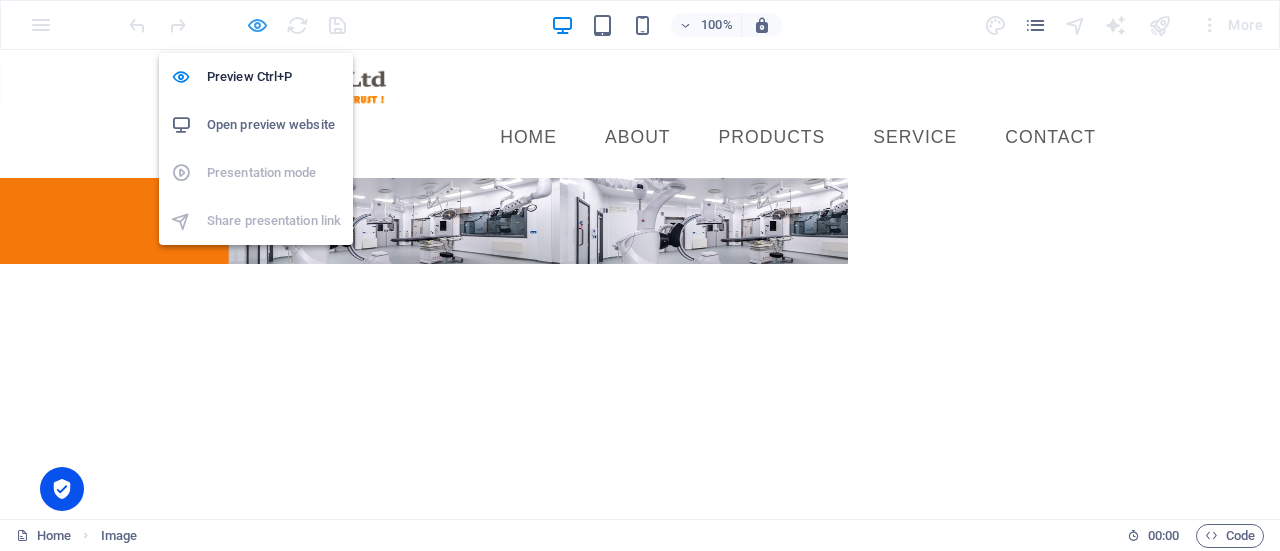click at bounding box center (257, 25) 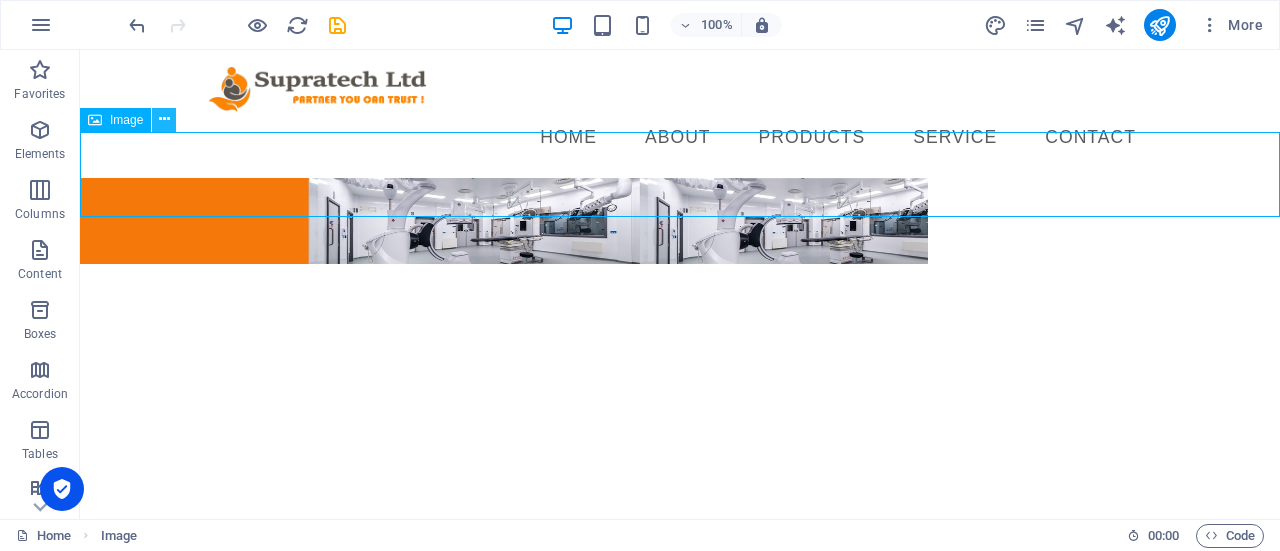 click at bounding box center (164, 119) 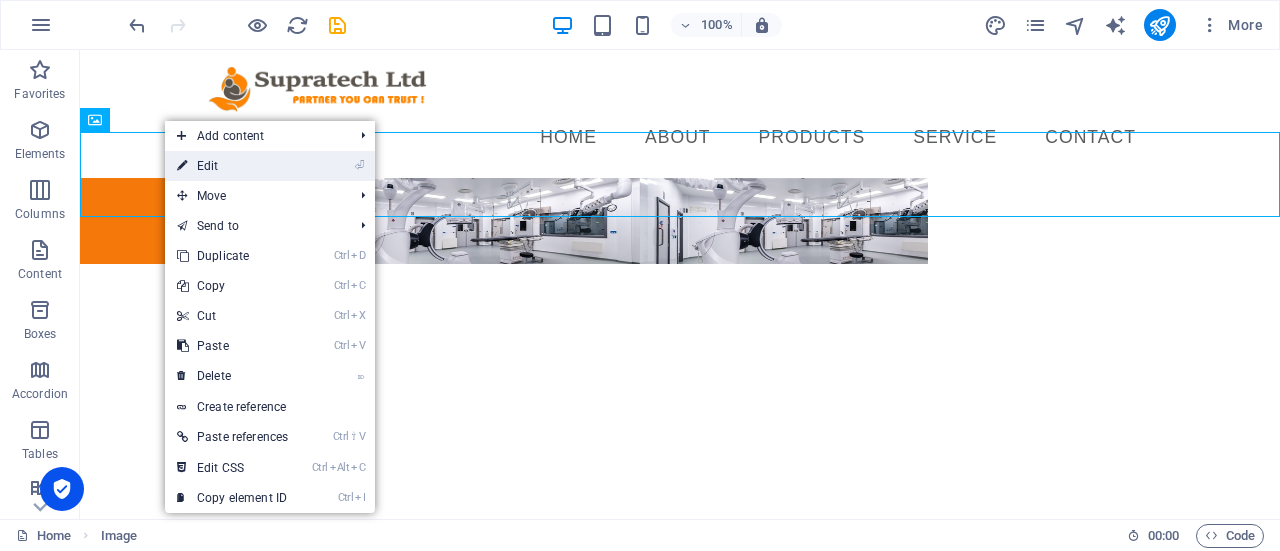 click on "⏎  Edit" at bounding box center (232, 166) 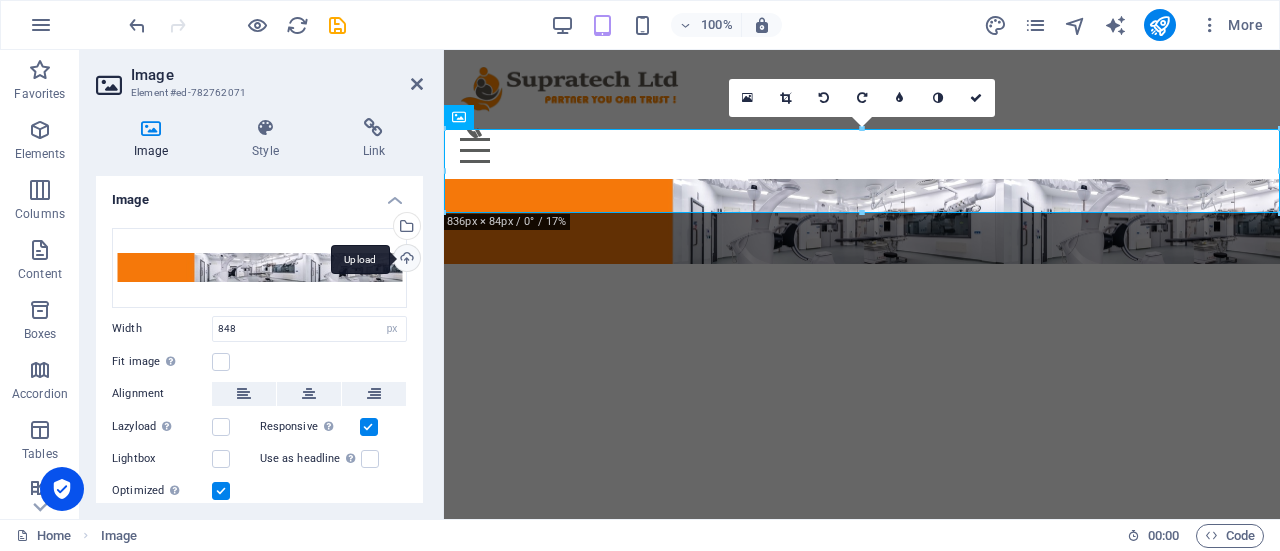 click on "Upload" at bounding box center (405, 260) 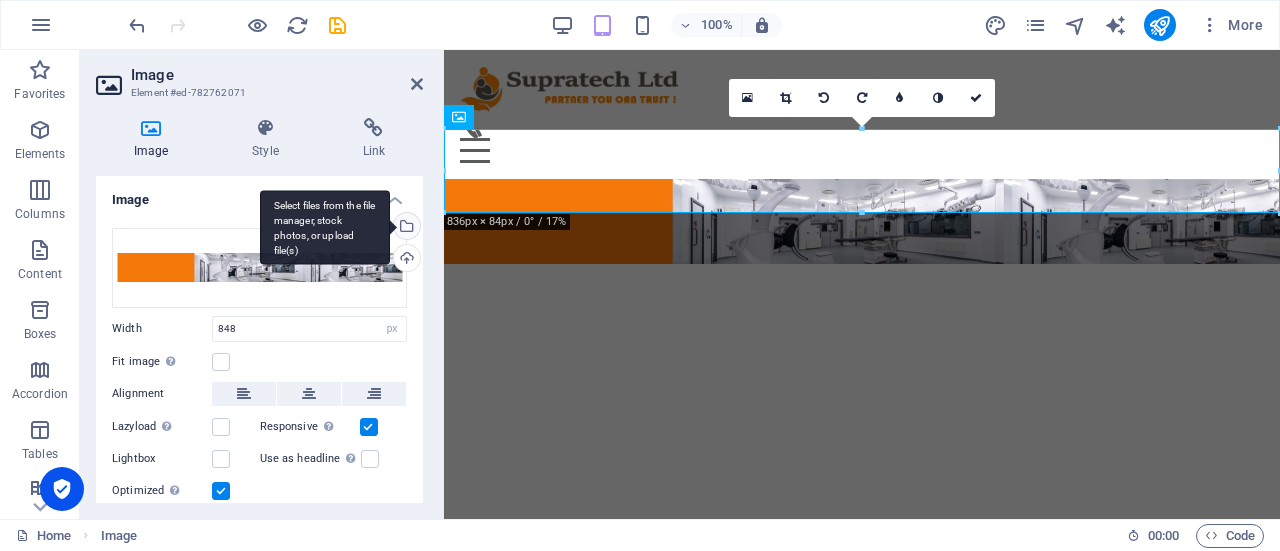 click on "Select files from the file manager, stock photos, or upload file(s)" at bounding box center [325, 227] 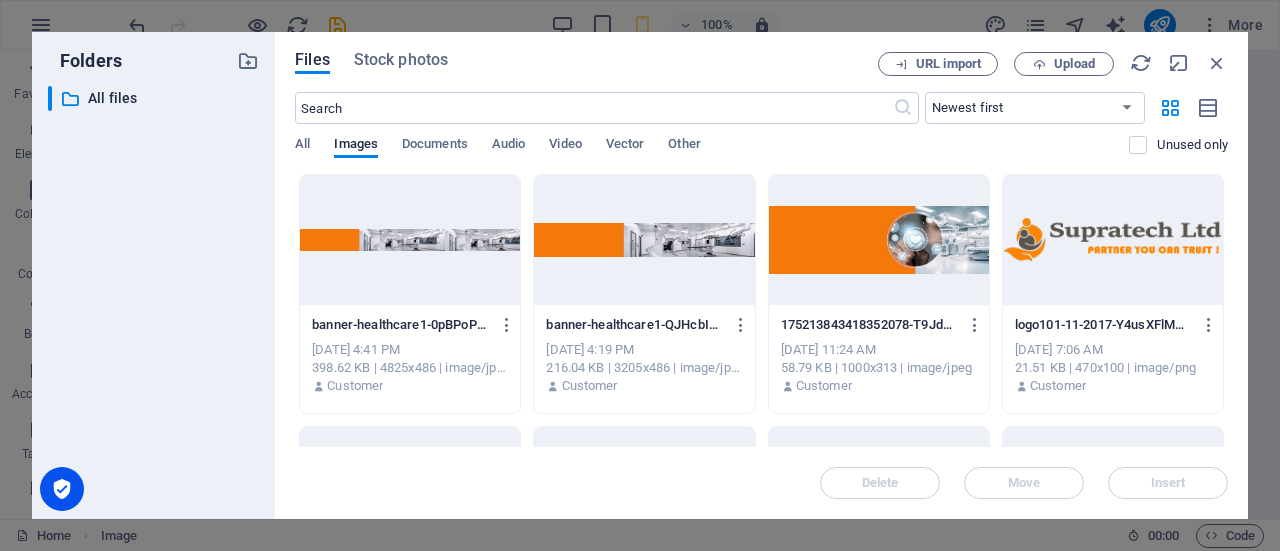 click at bounding box center [644, 240] 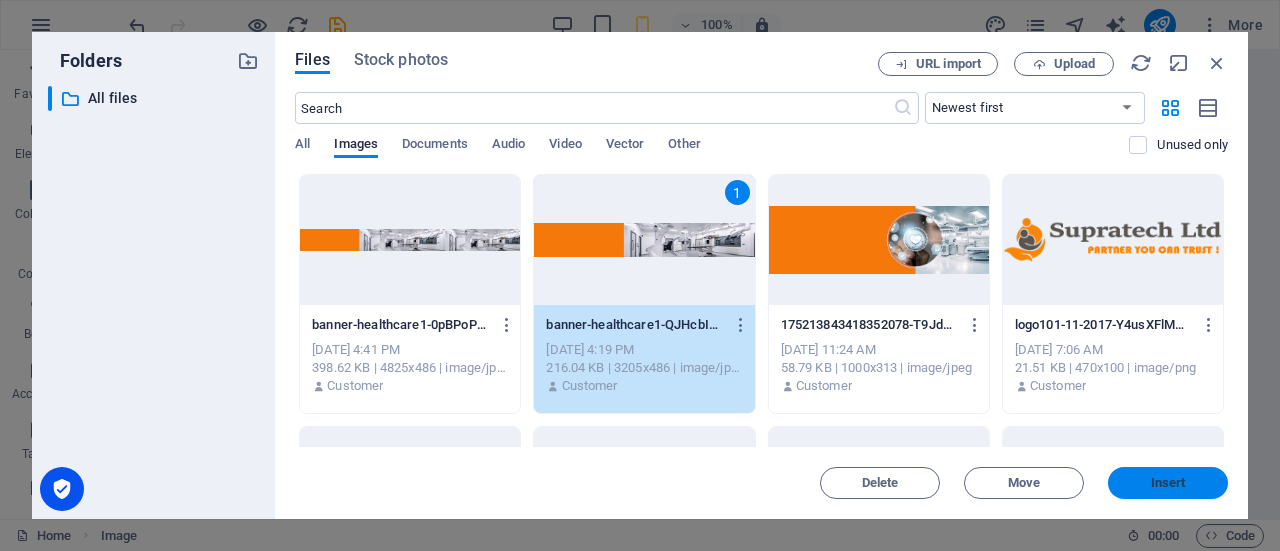 click on "Insert" at bounding box center [1168, 483] 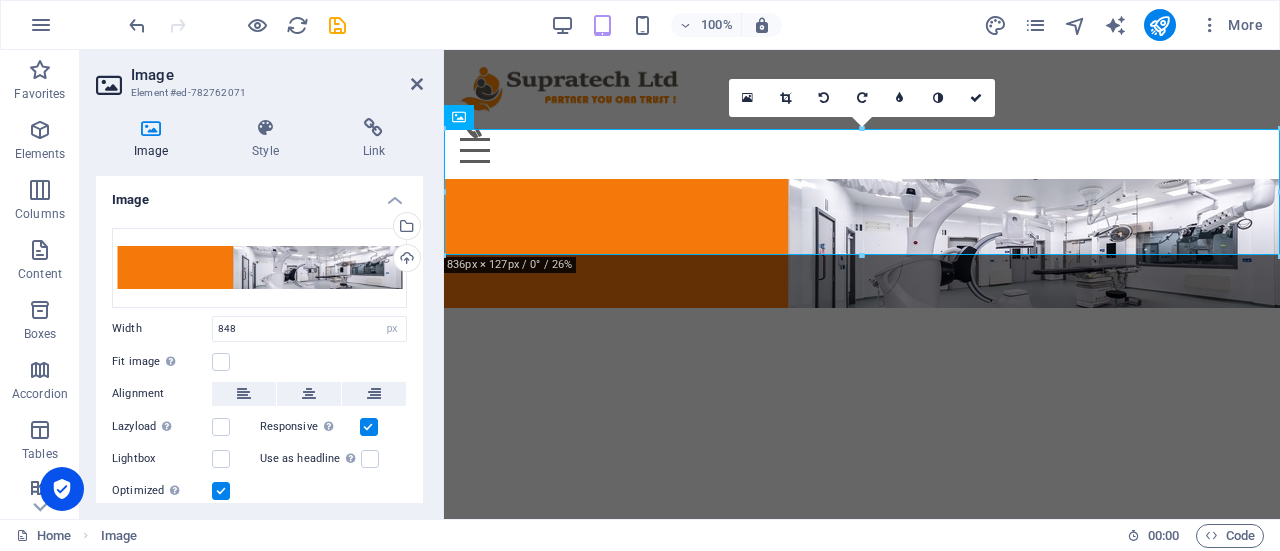 click on "Skip to main content
Menu Home About PRODUCTS Service Contact" at bounding box center [862, 179] 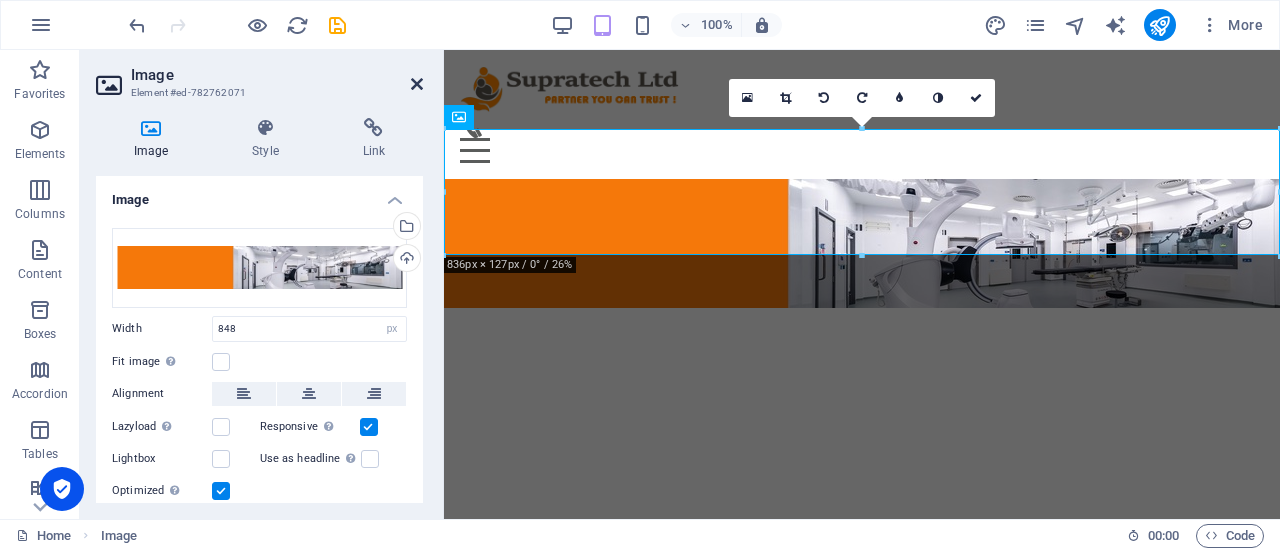 click at bounding box center [417, 84] 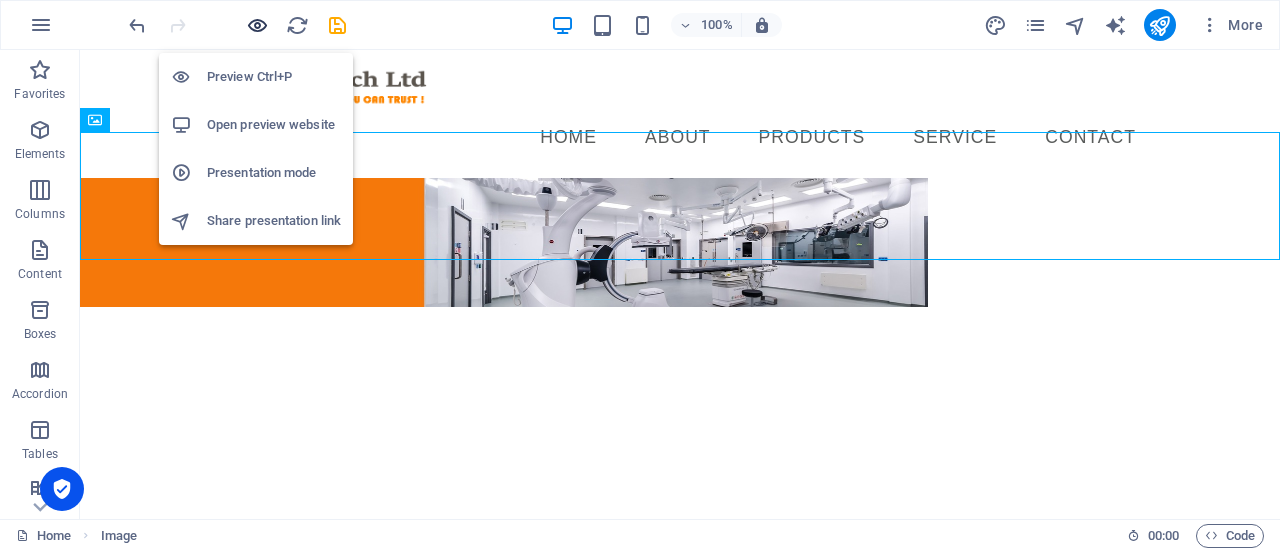 click at bounding box center (257, 25) 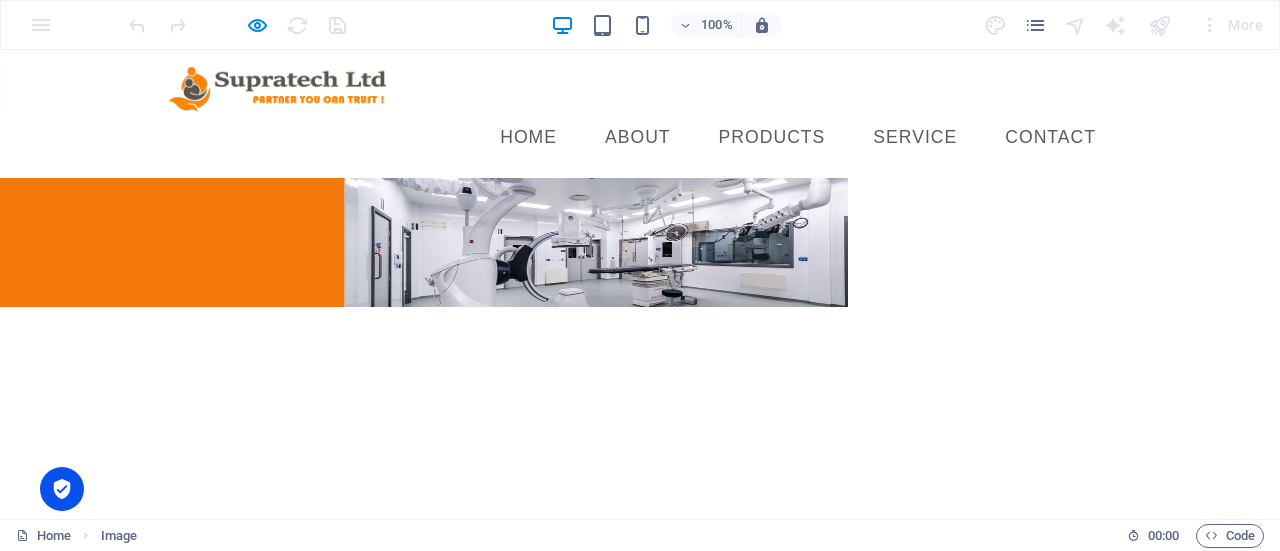 click on "Skip to main content
Menu Home About PRODUCTS Service Contact" at bounding box center [640, 178] 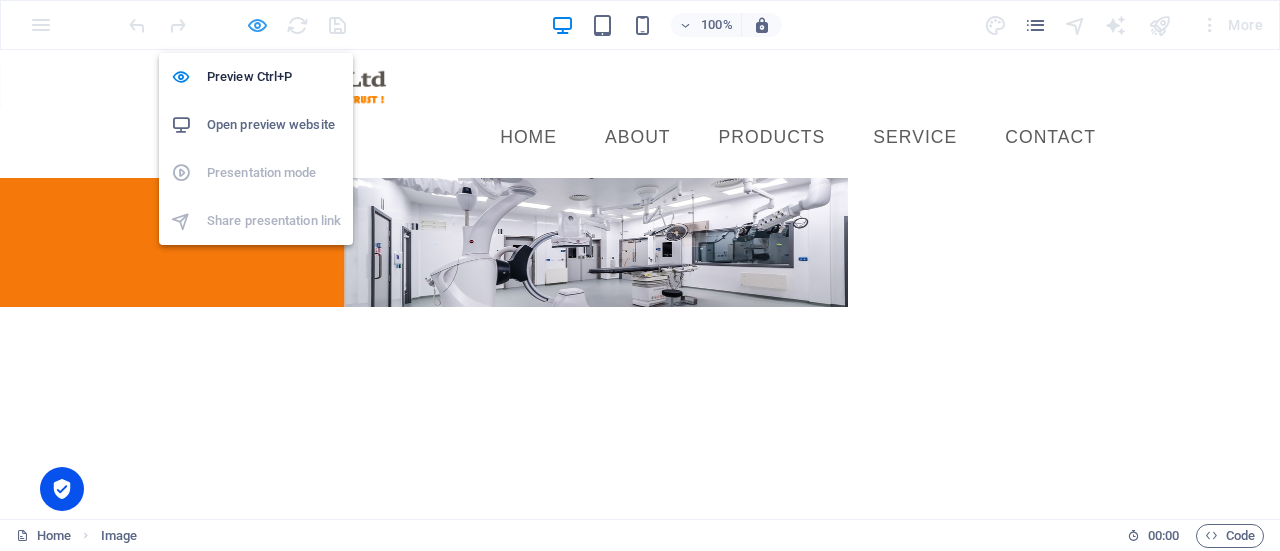 click at bounding box center (257, 25) 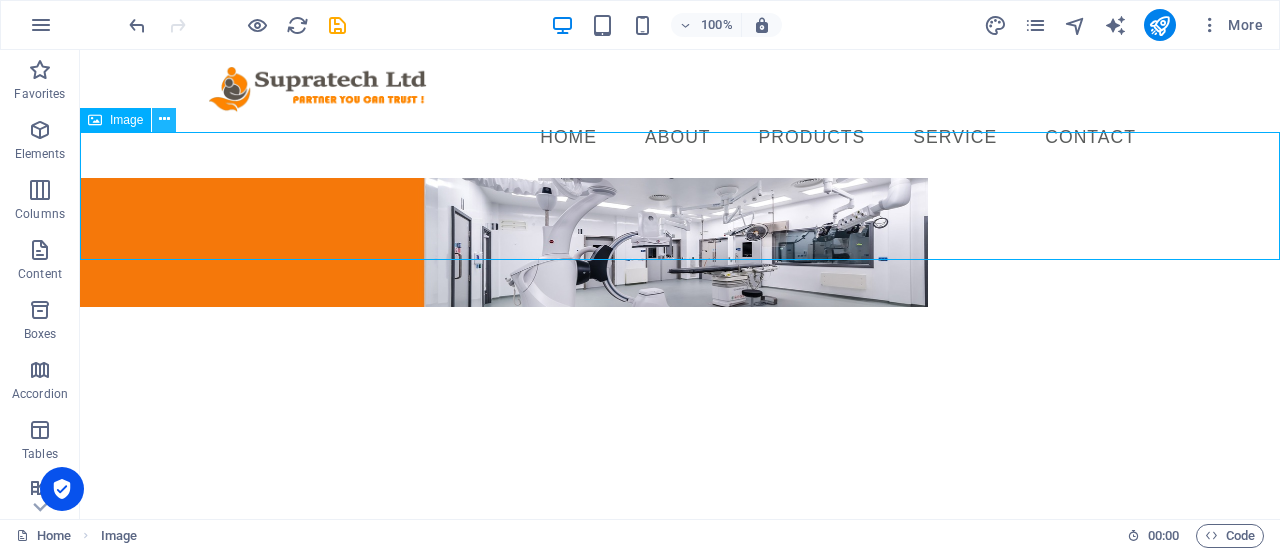 click at bounding box center [164, 120] 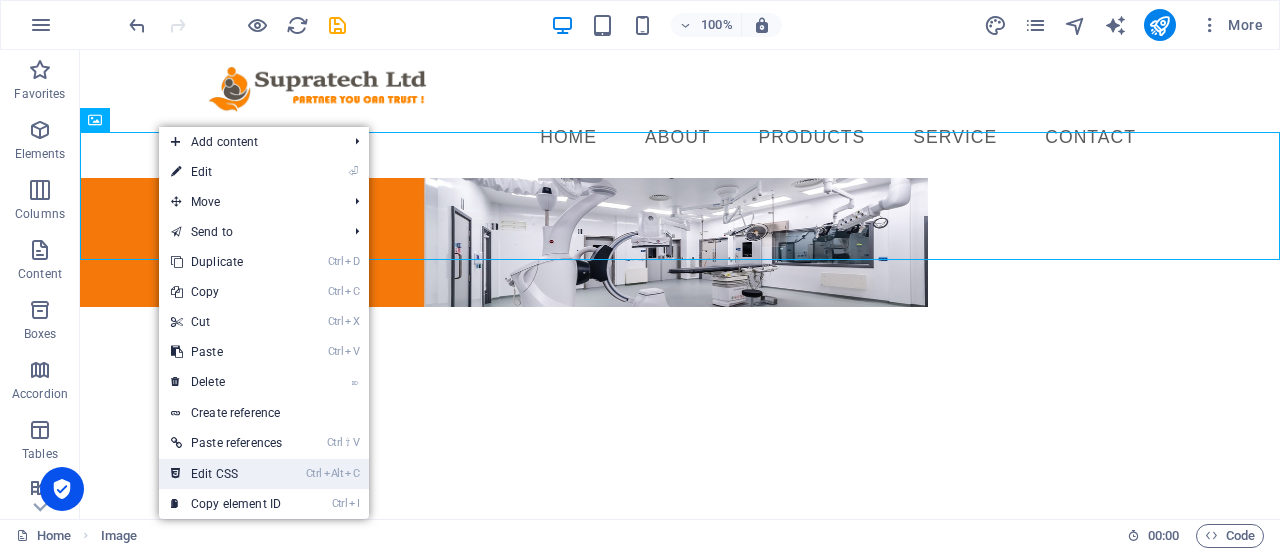 click on "Ctrl Alt C  Edit CSS" at bounding box center (226, 474) 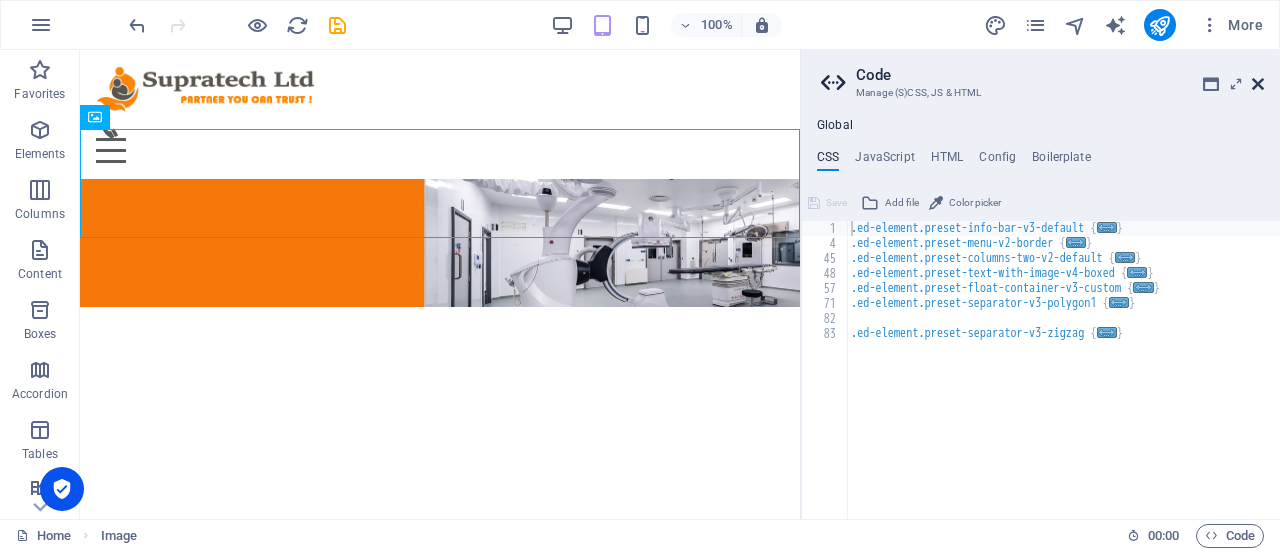 click at bounding box center [1258, 84] 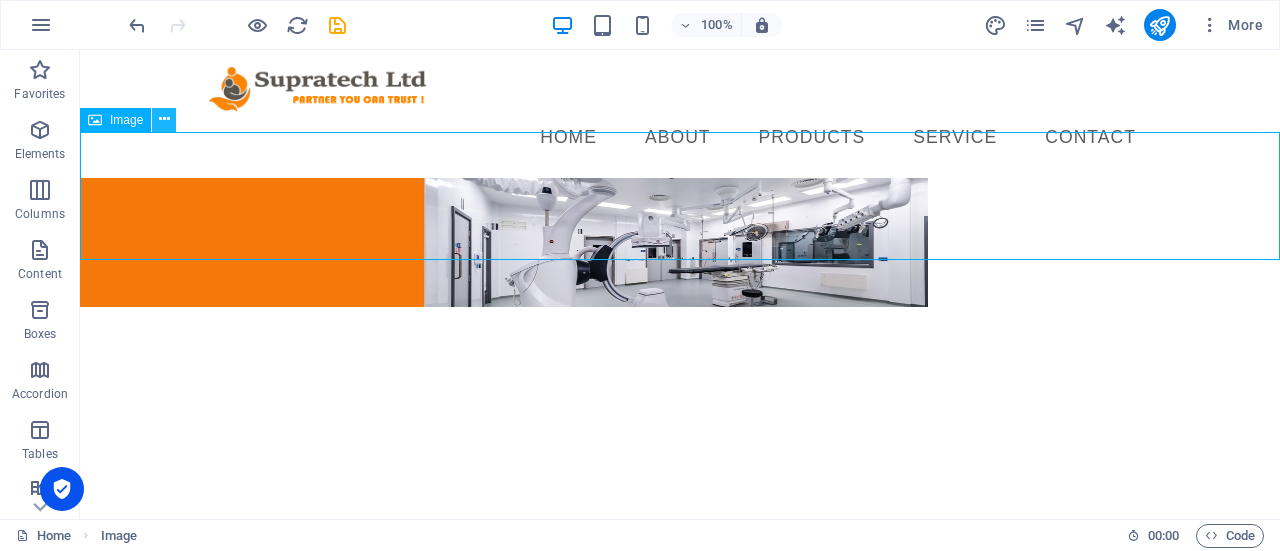 click at bounding box center (164, 119) 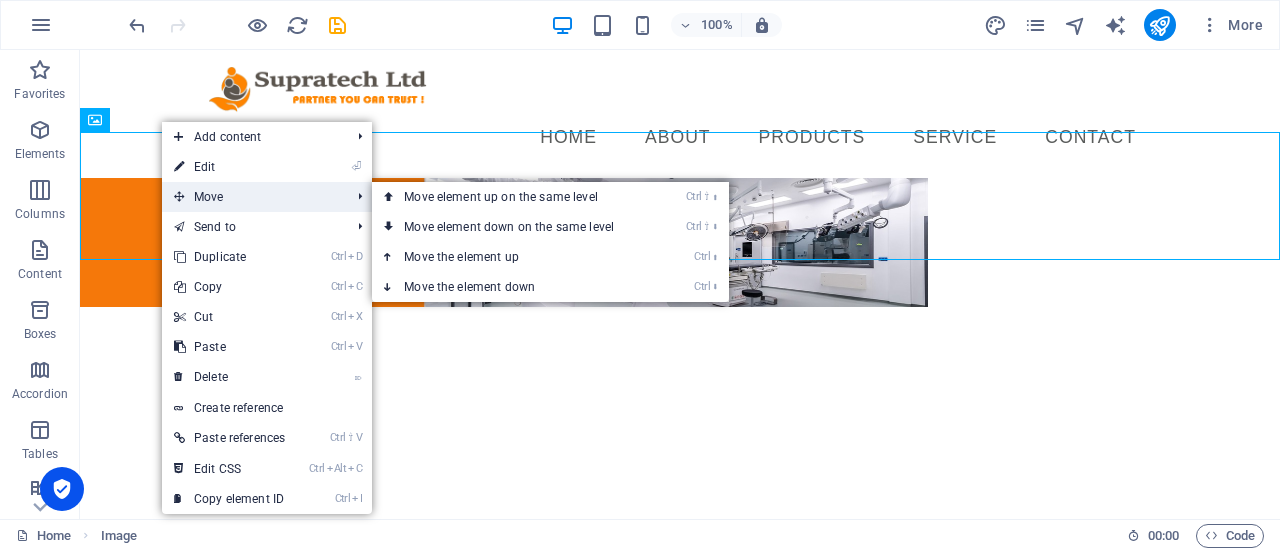 click on "Move" at bounding box center [252, 197] 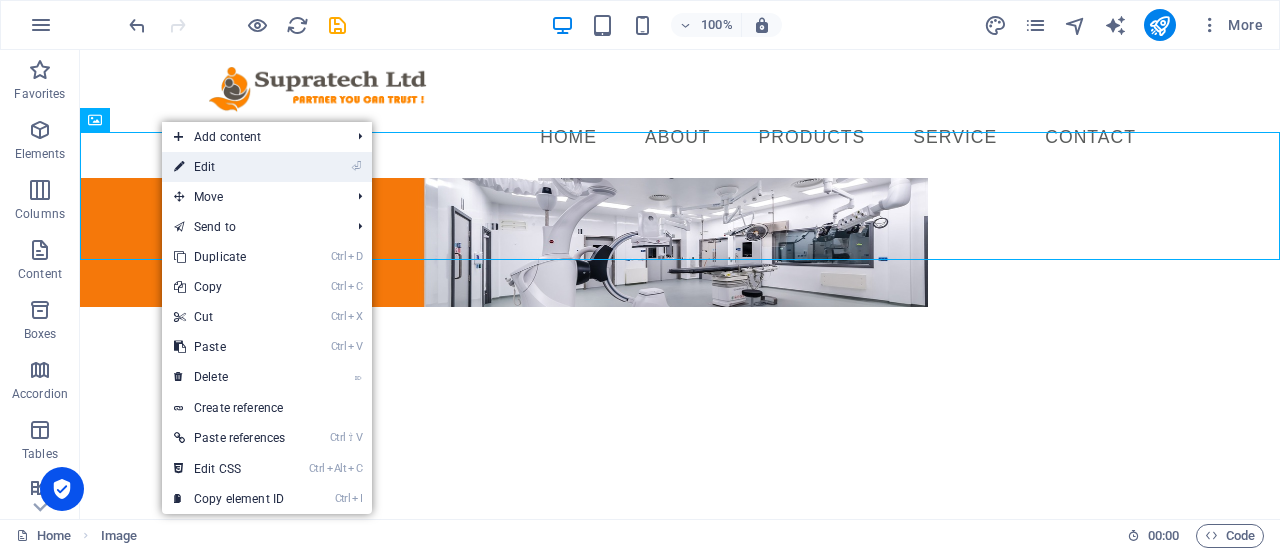 click on "⏎  Edit" at bounding box center [229, 167] 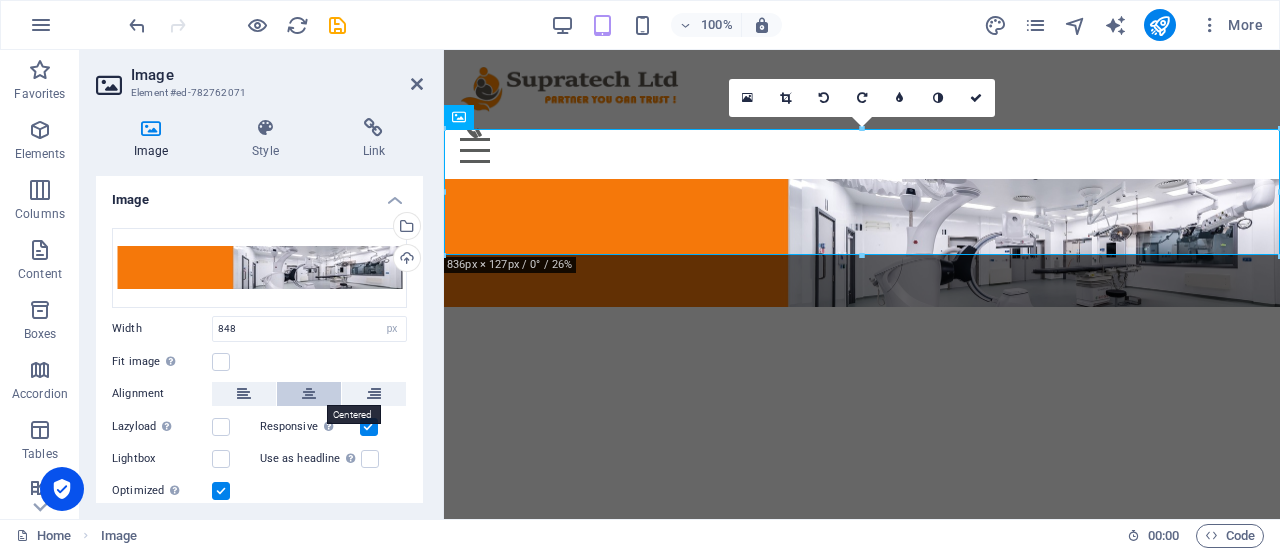 click at bounding box center [309, 394] 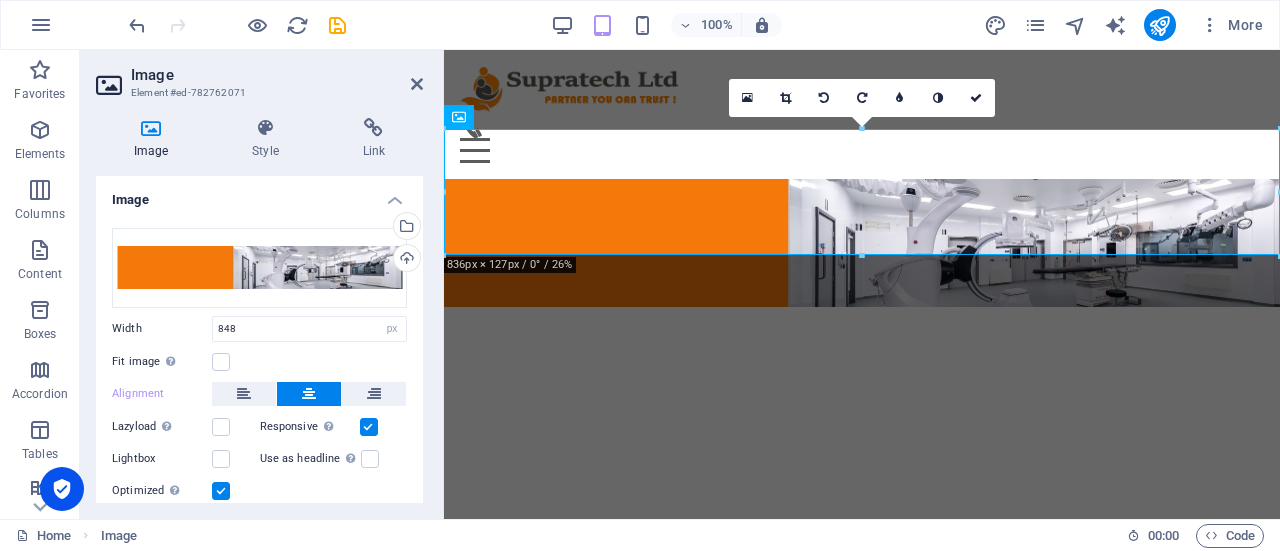click at bounding box center [369, 427] 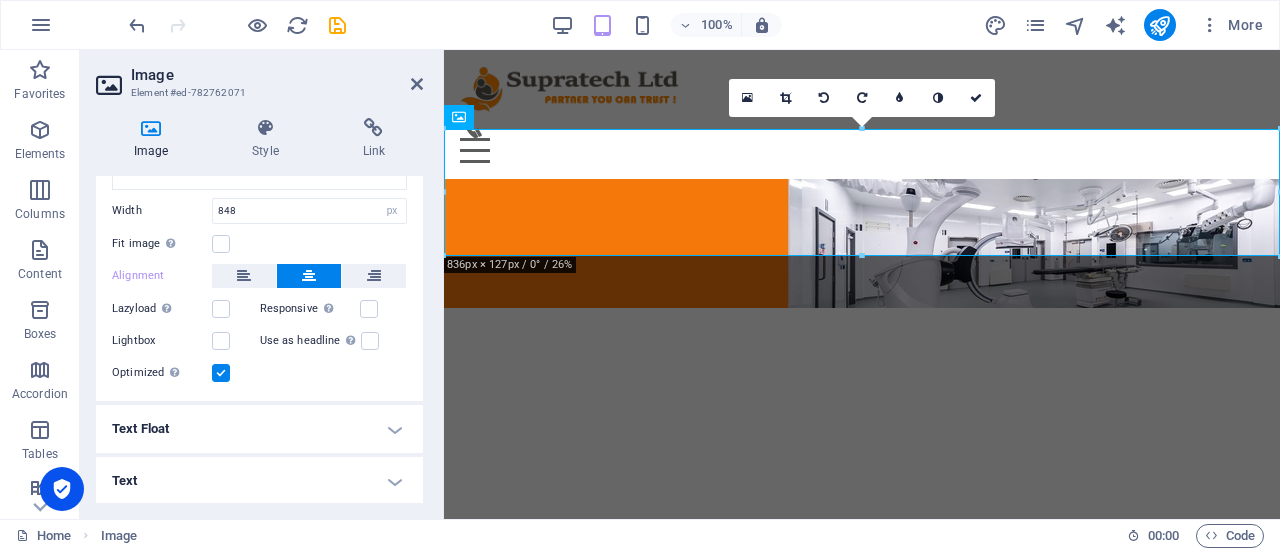 scroll, scrollTop: 0, scrollLeft: 0, axis: both 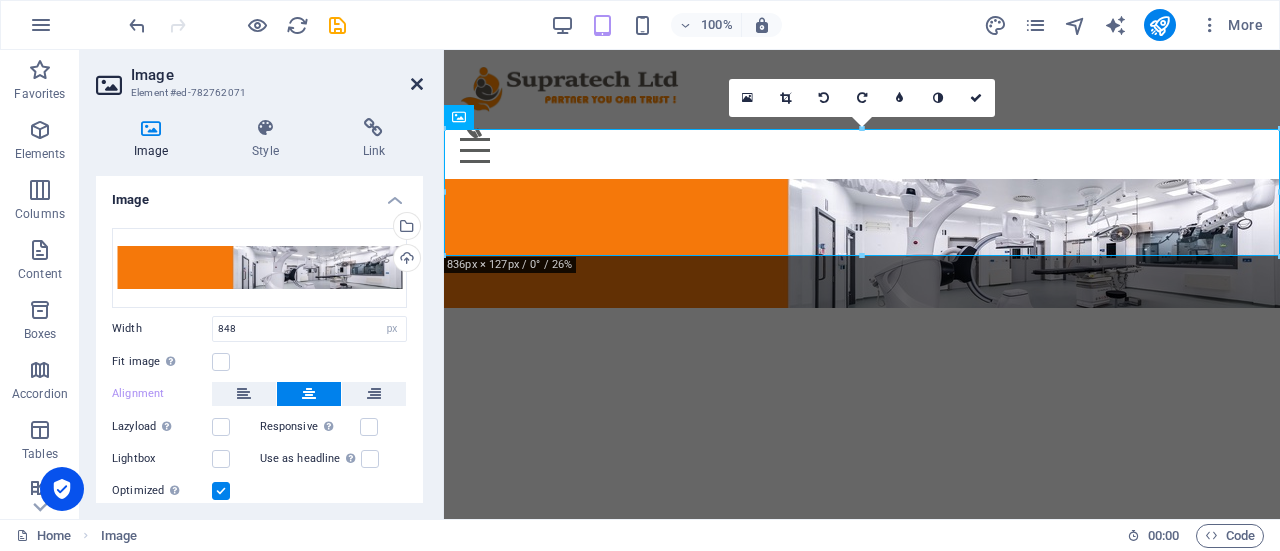 click at bounding box center [417, 84] 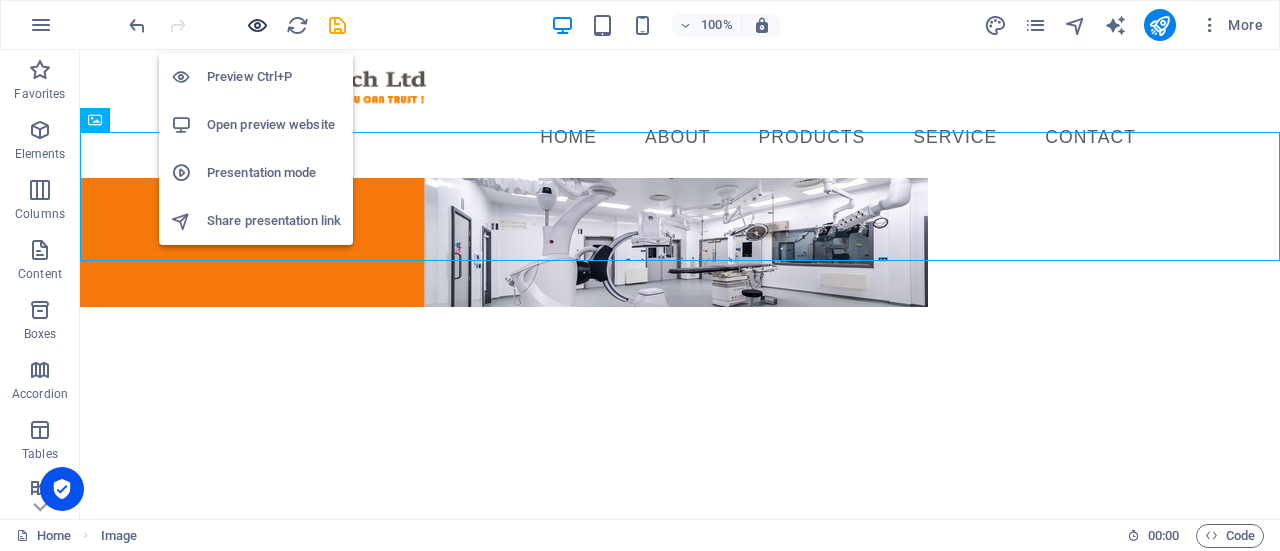 click at bounding box center [257, 25] 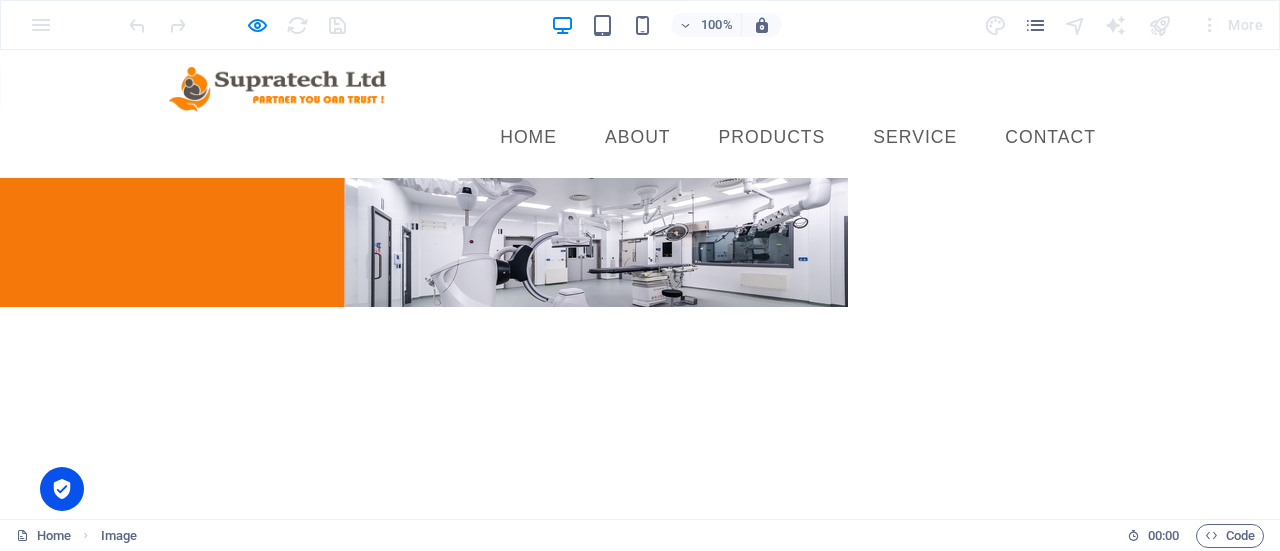 click on "Skip to main content
Menu Home About PRODUCTS Service Contact" at bounding box center [640, 178] 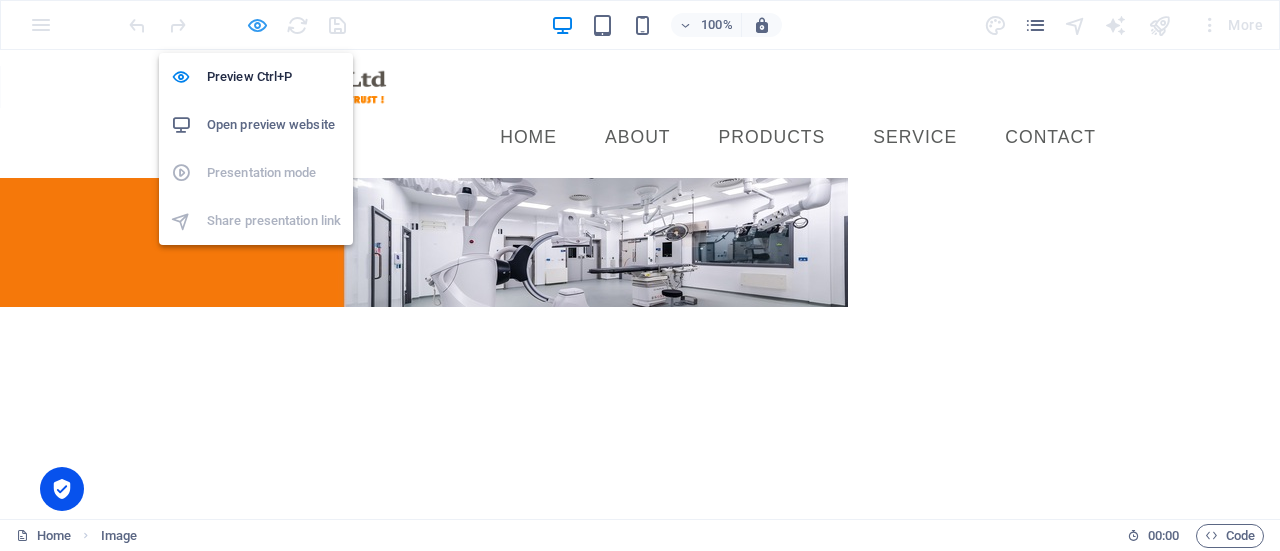 click at bounding box center [257, 25] 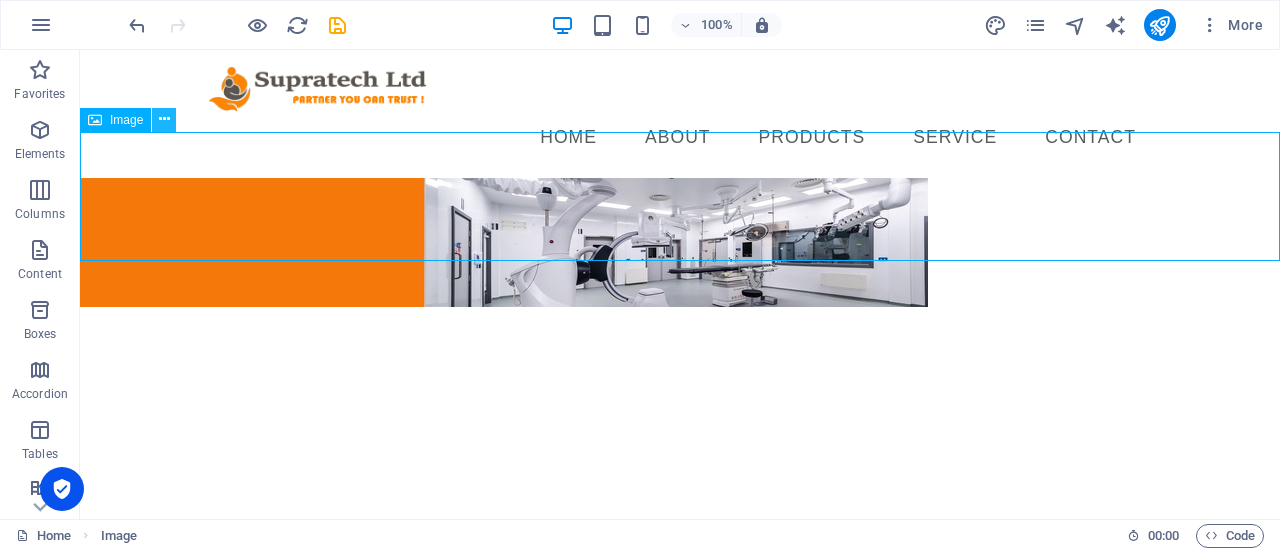 click at bounding box center [164, 119] 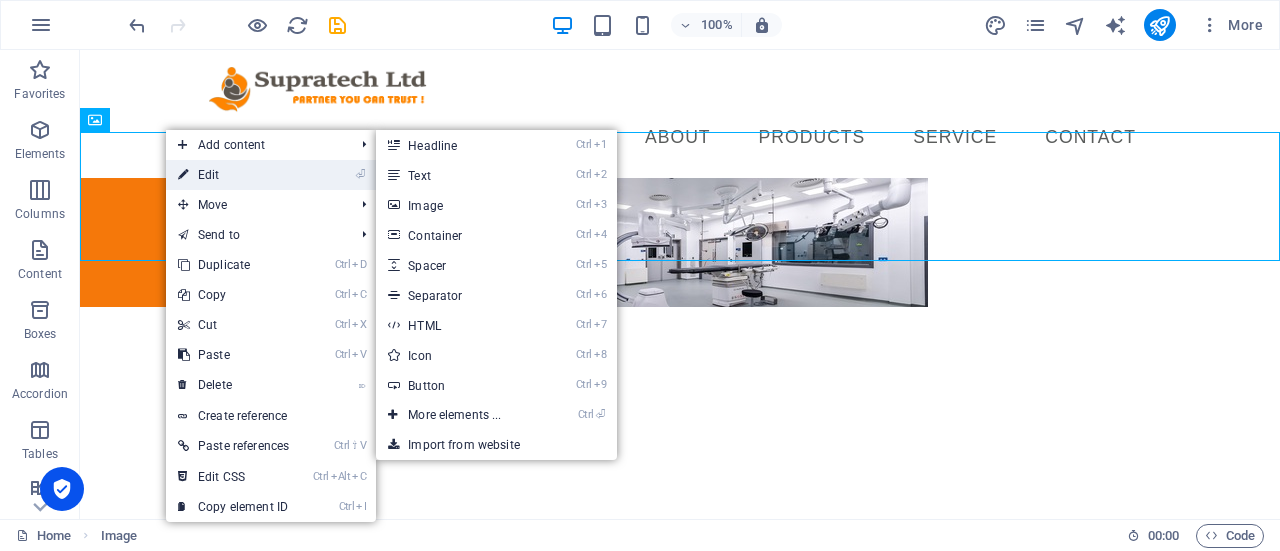 click at bounding box center (183, 175) 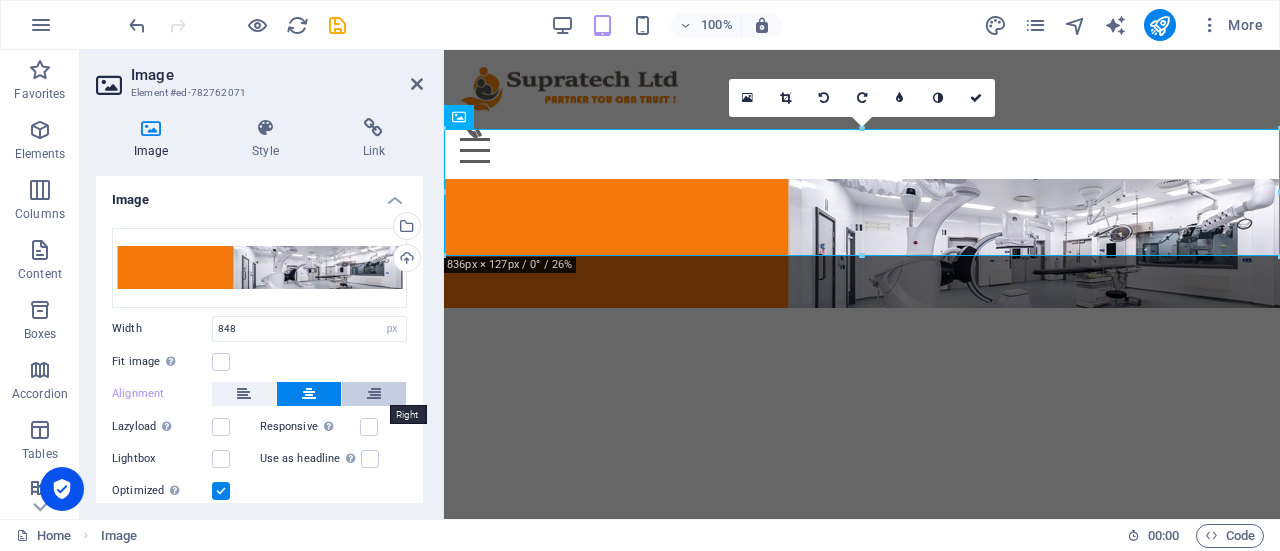 click at bounding box center [374, 394] 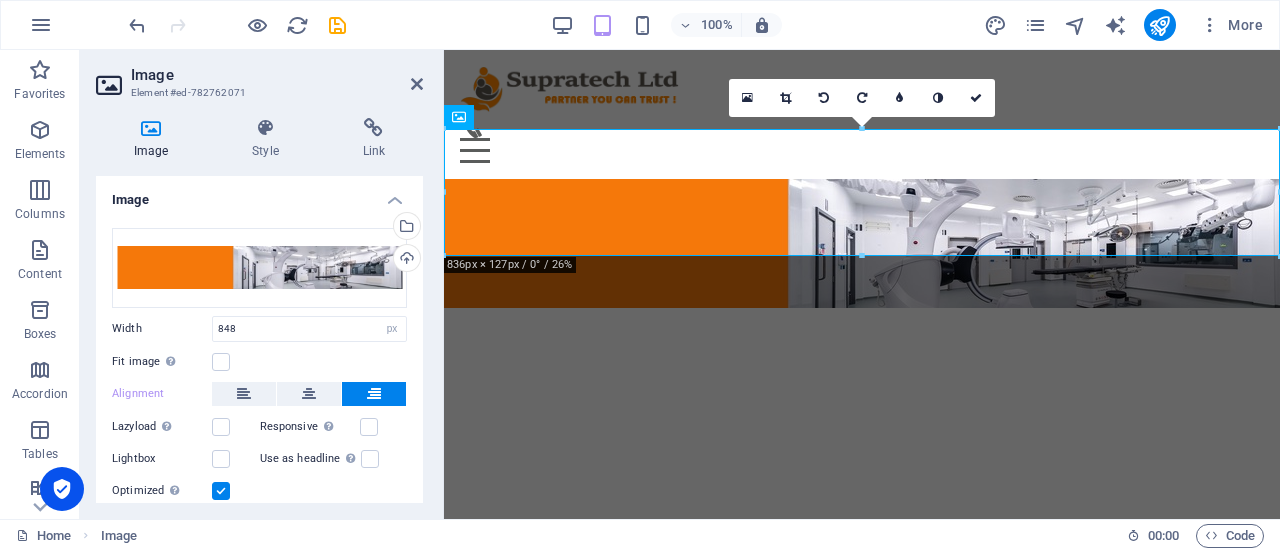 click at bounding box center (374, 394) 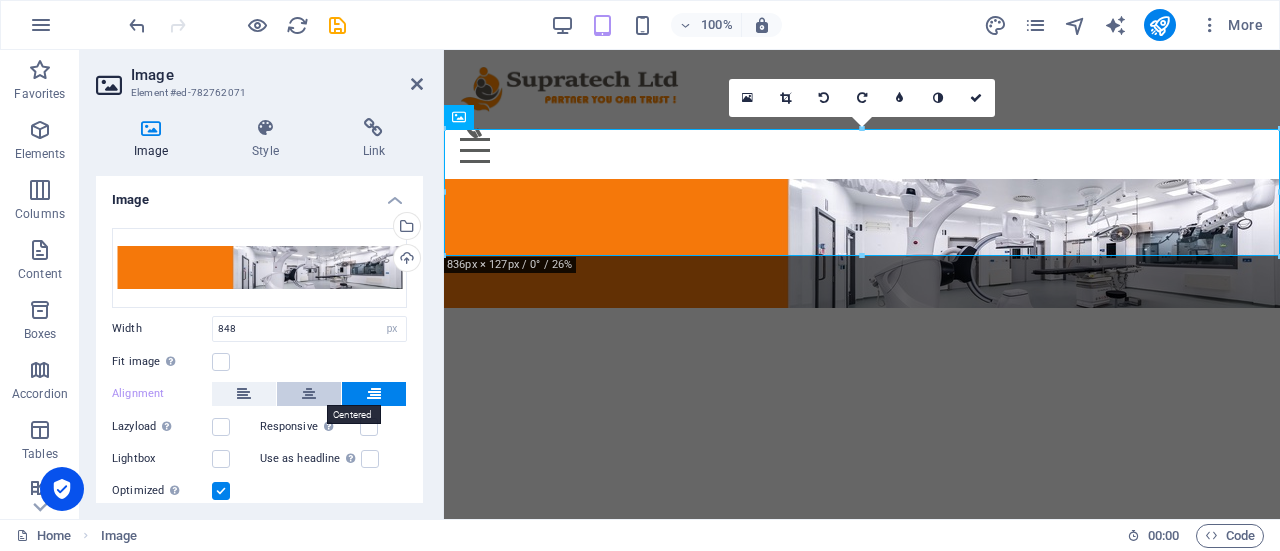 click at bounding box center (309, 394) 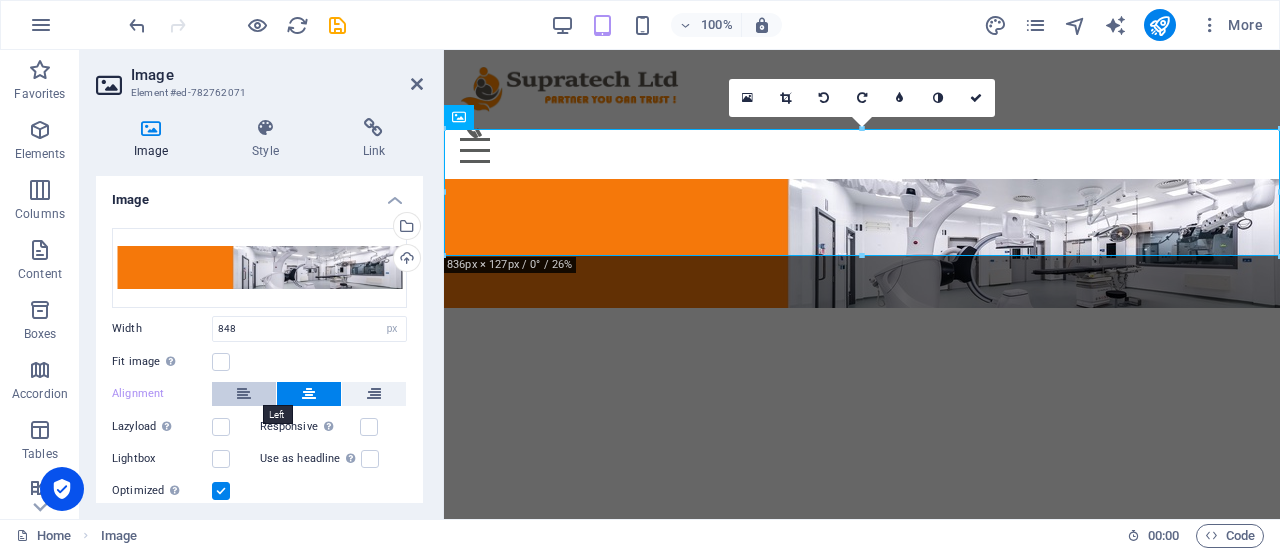click at bounding box center (244, 394) 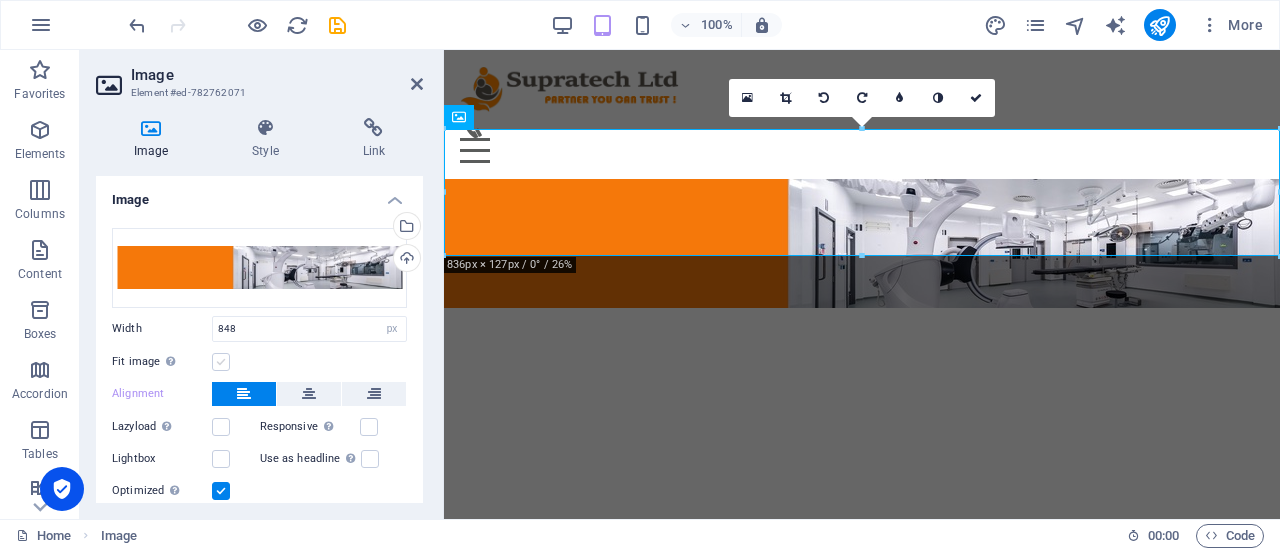 click at bounding box center (221, 362) 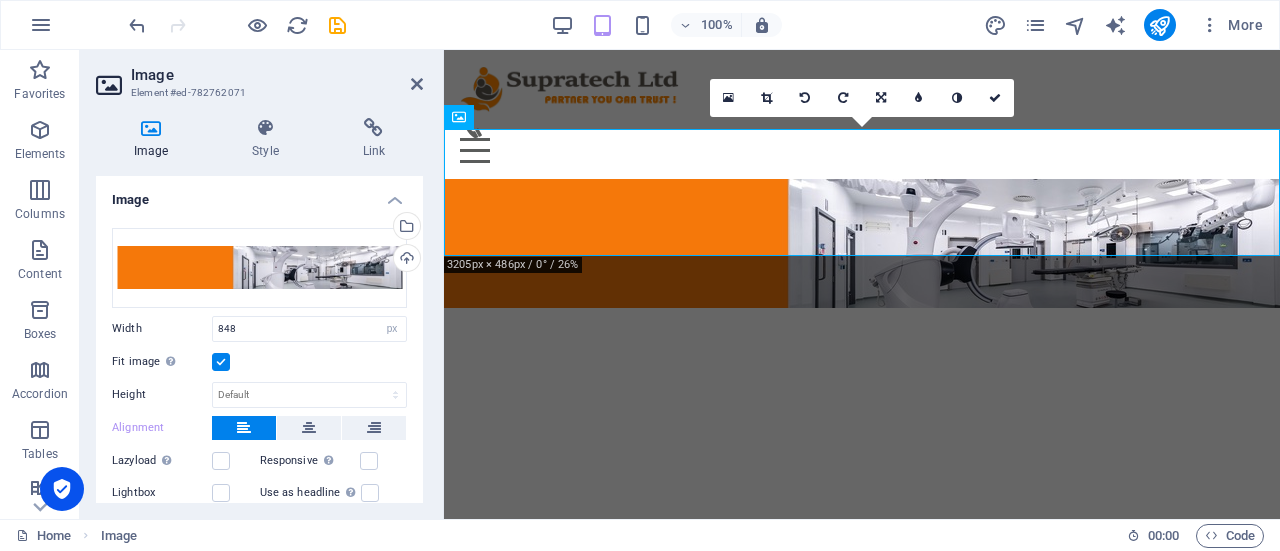click at bounding box center (221, 362) 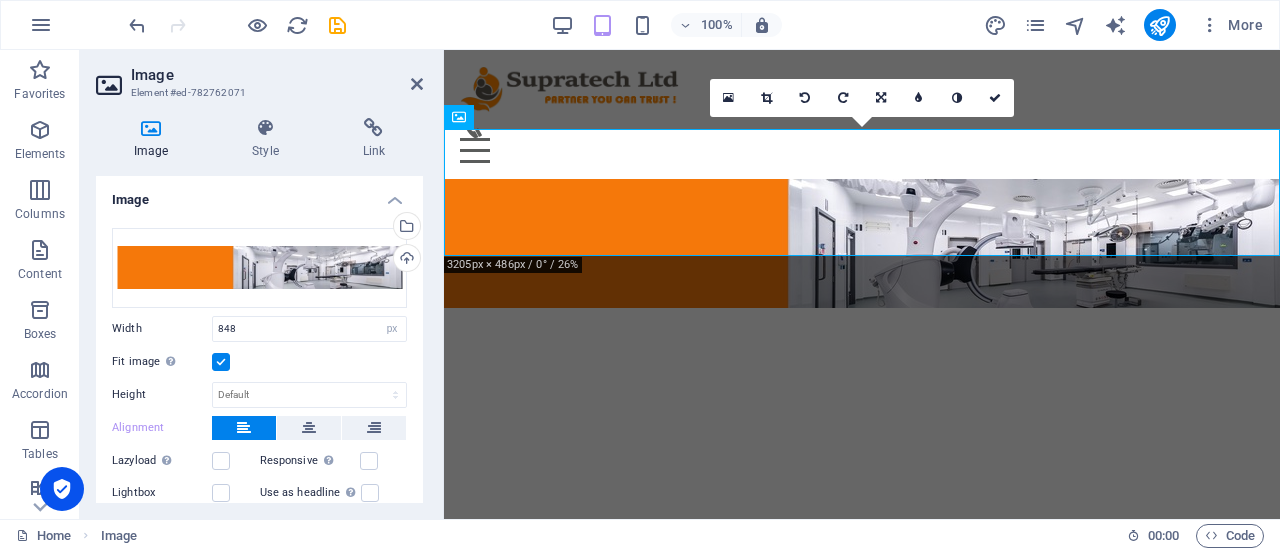 click on "Fit image Automatically fit image to a fixed width and height" at bounding box center (0, 0) 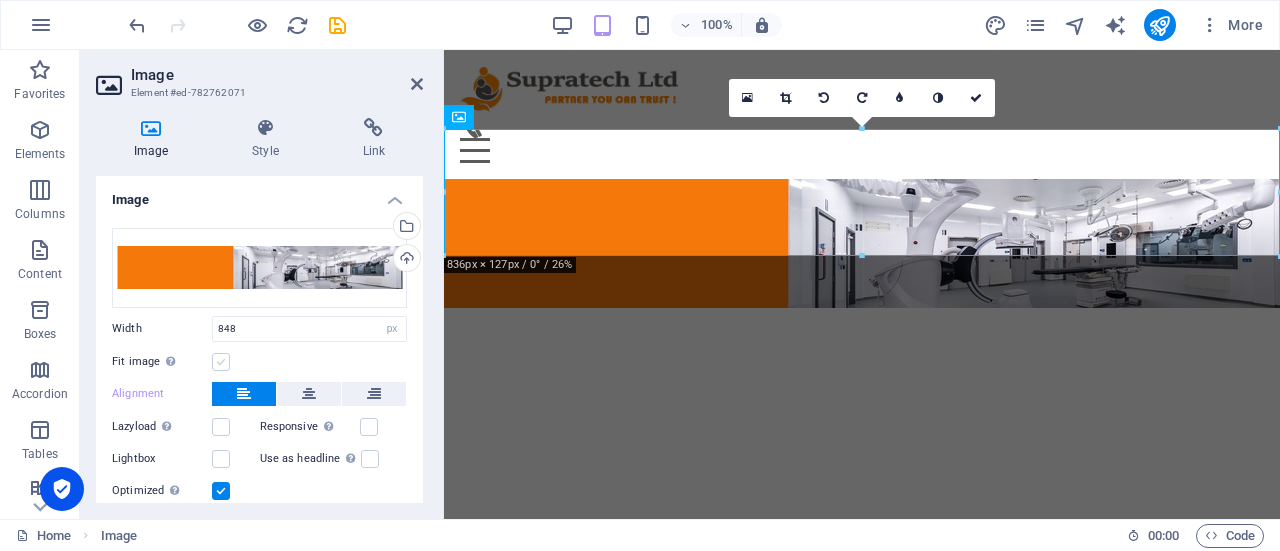 click at bounding box center (221, 362) 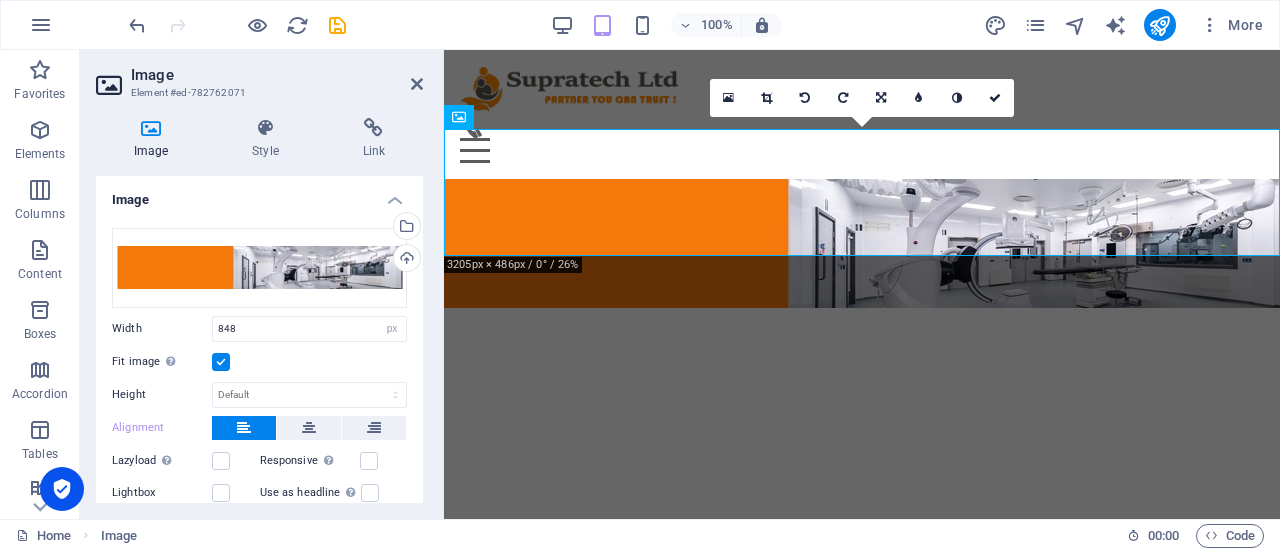 click at bounding box center [221, 362] 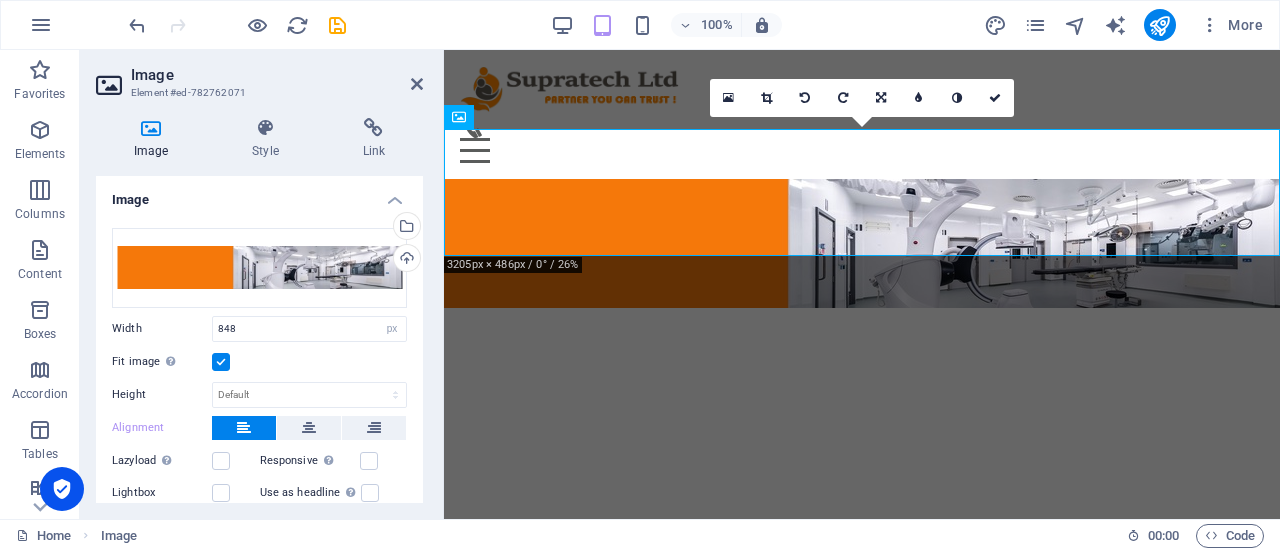 click on "Fit image Automatically fit image to a fixed width and height" at bounding box center (0, 0) 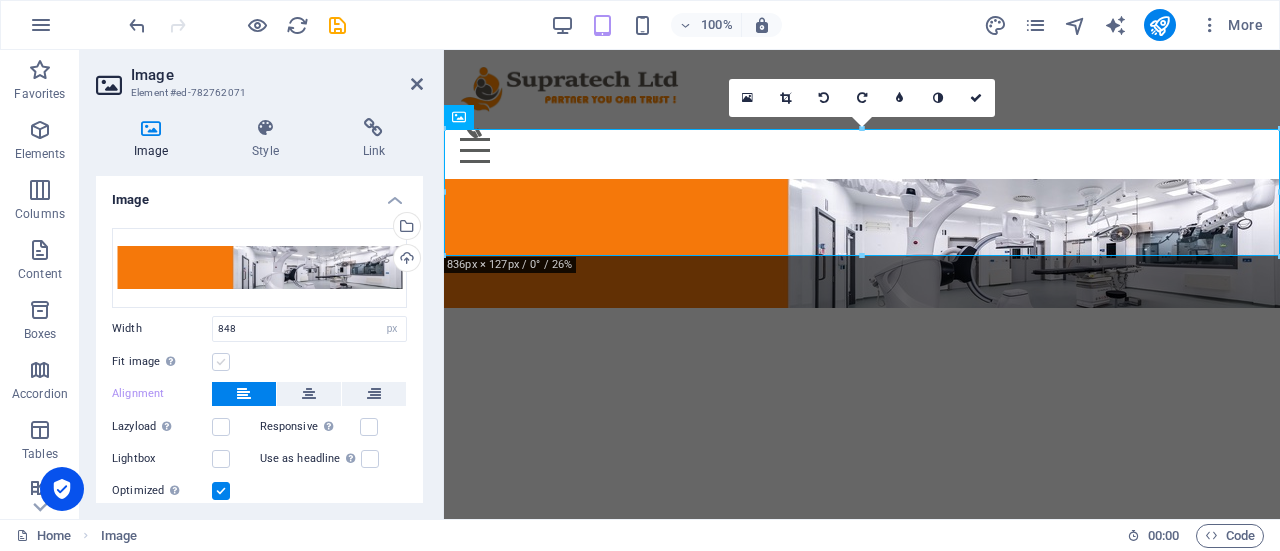 click at bounding box center (221, 362) 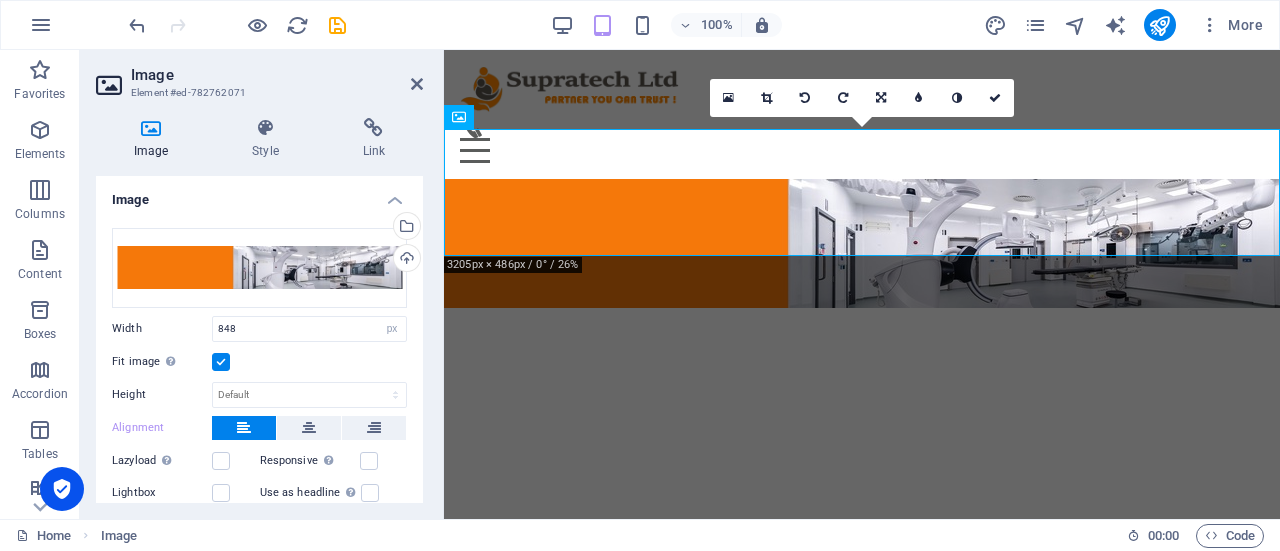 click at bounding box center [221, 362] 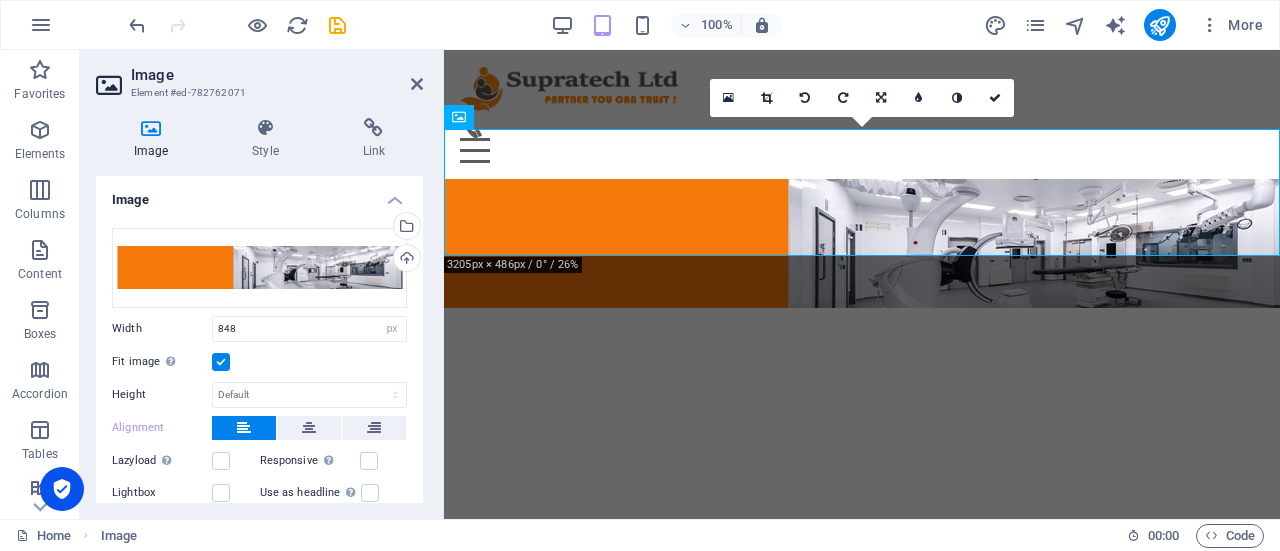 click on "Fit image Automatically fit image to a fixed width and height" at bounding box center [0, 0] 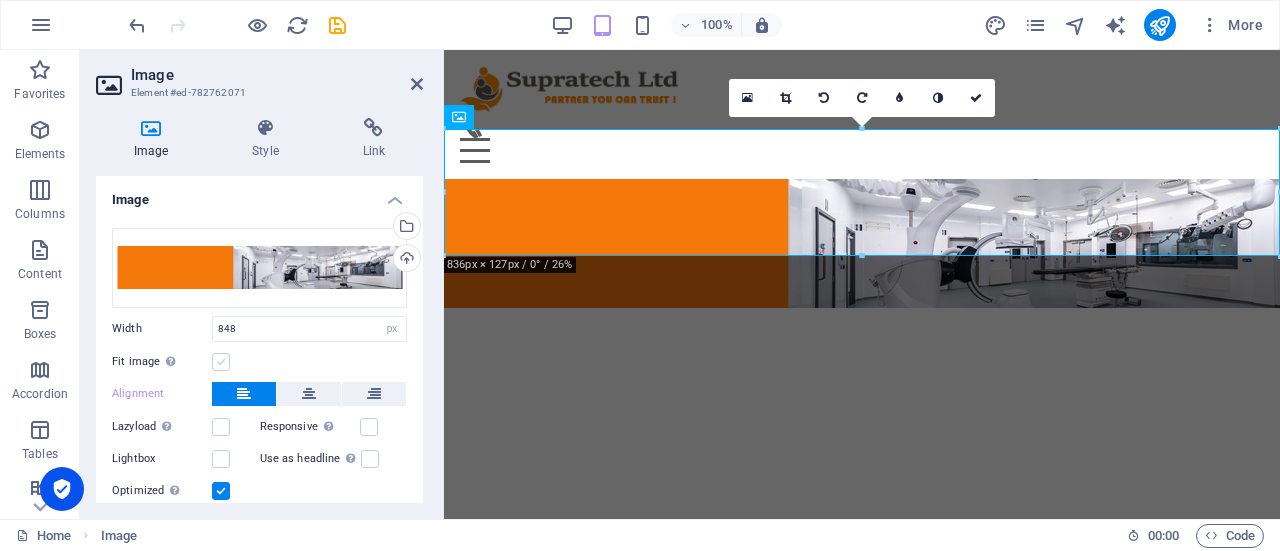 click at bounding box center (221, 362) 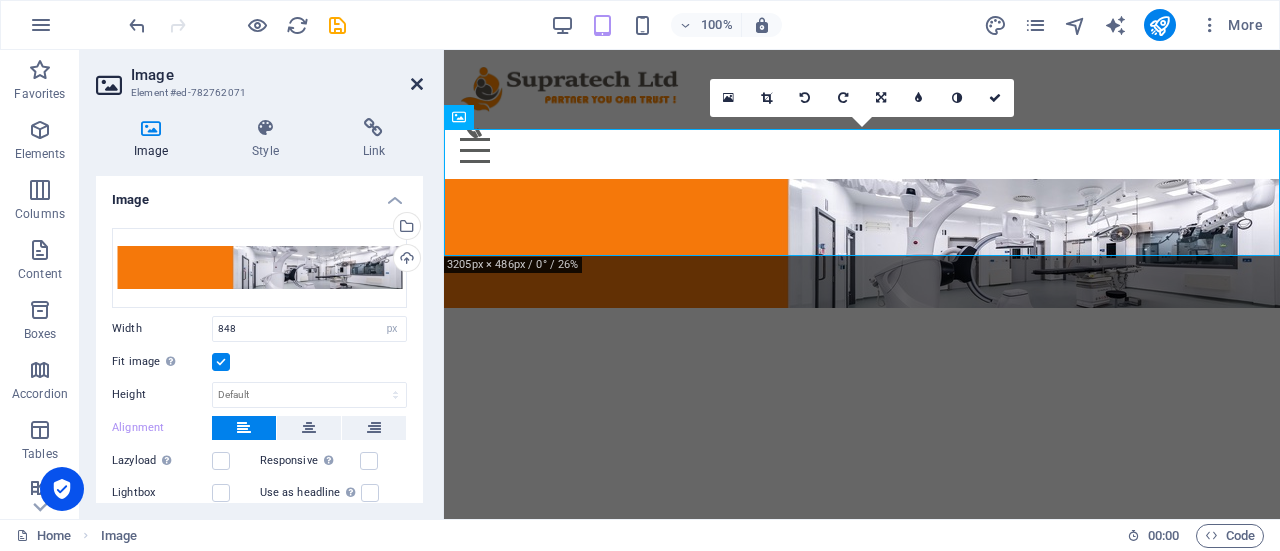 click at bounding box center [417, 84] 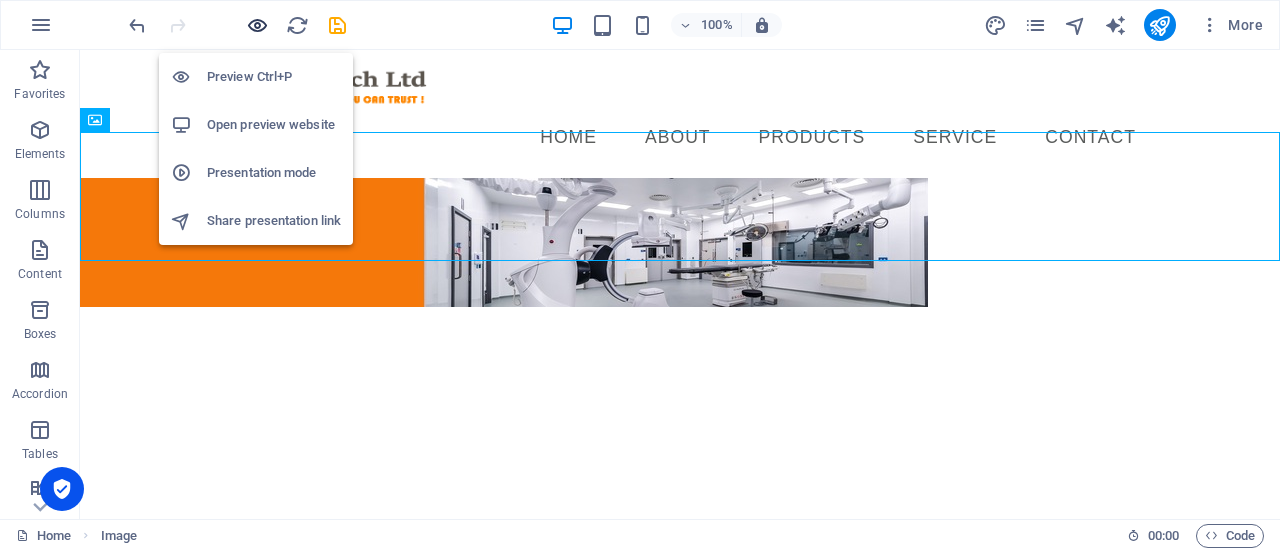 click at bounding box center (257, 25) 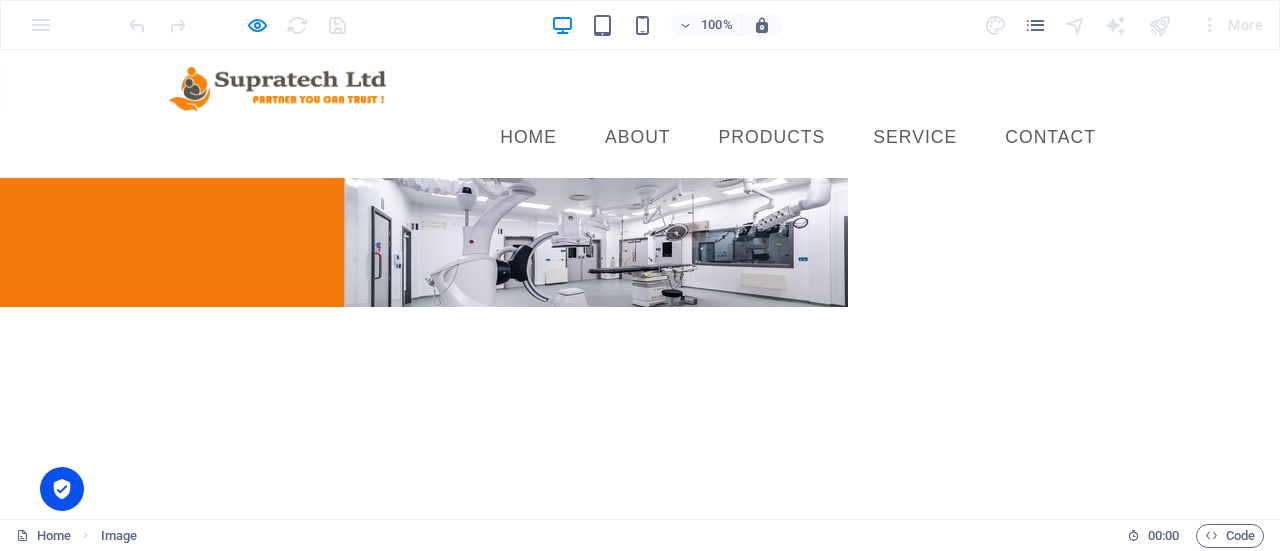 click at bounding box center (424, 242) 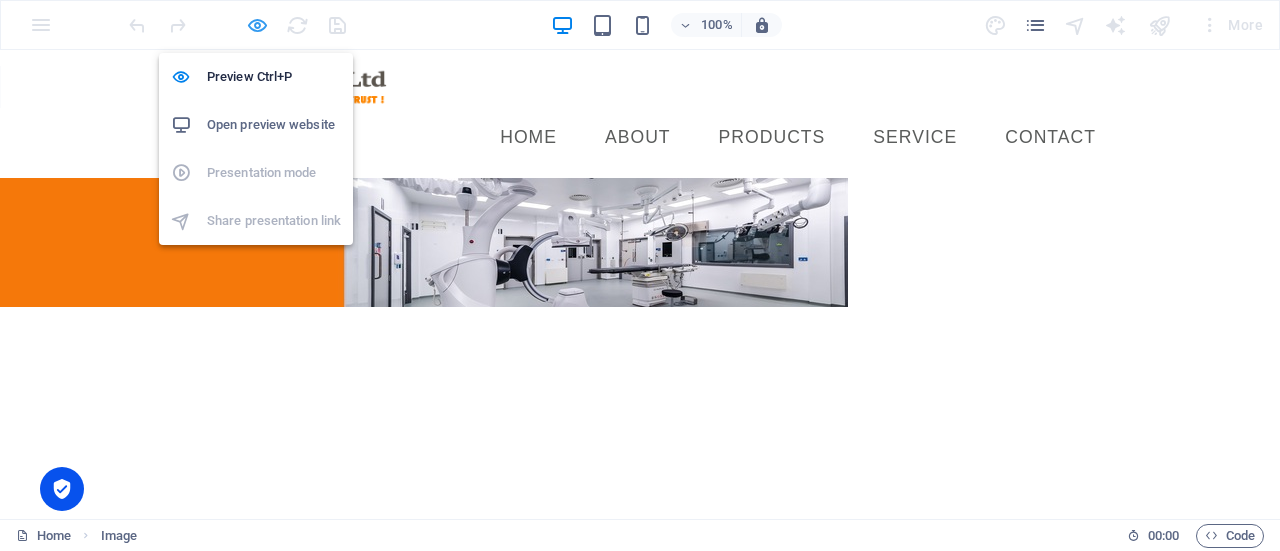 click at bounding box center [257, 25] 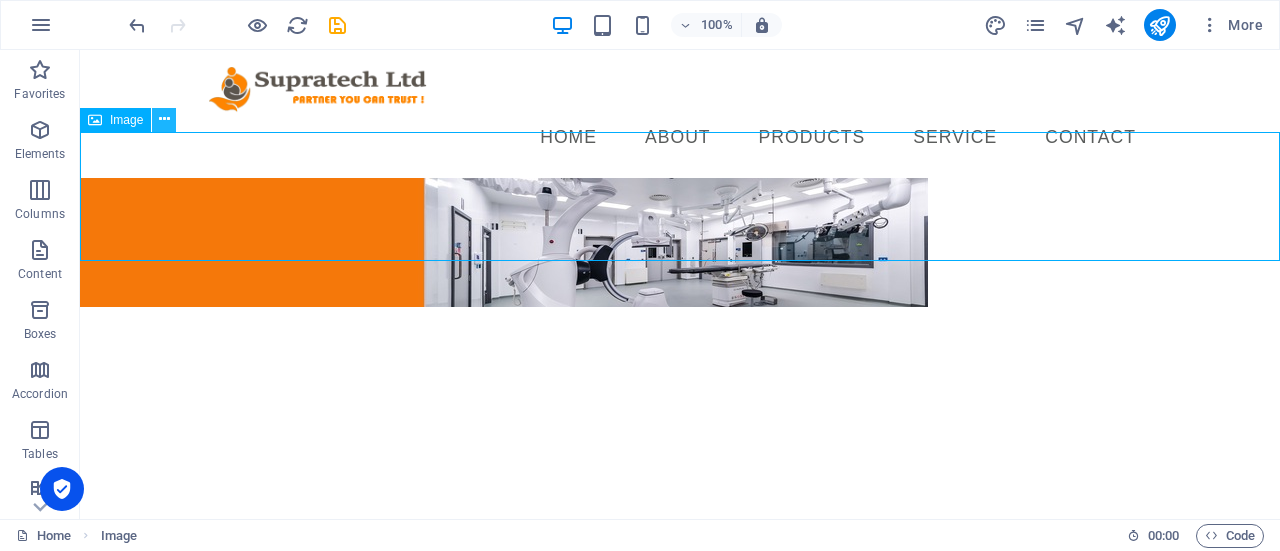 click at bounding box center (164, 119) 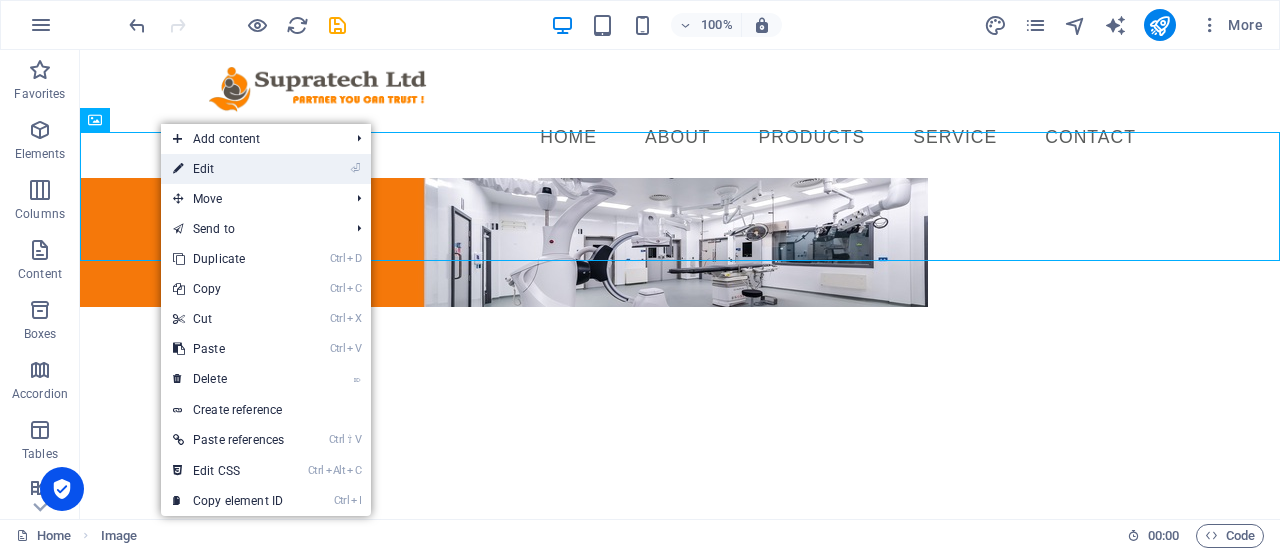click on "⏎  Edit" at bounding box center [228, 169] 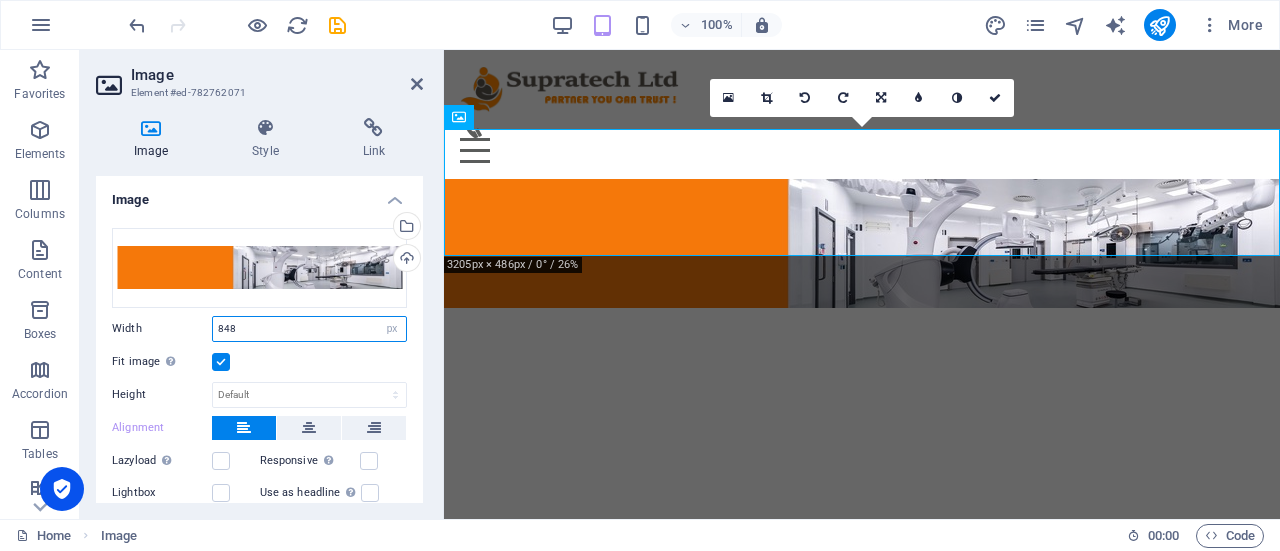 click on "848" at bounding box center (309, 329) 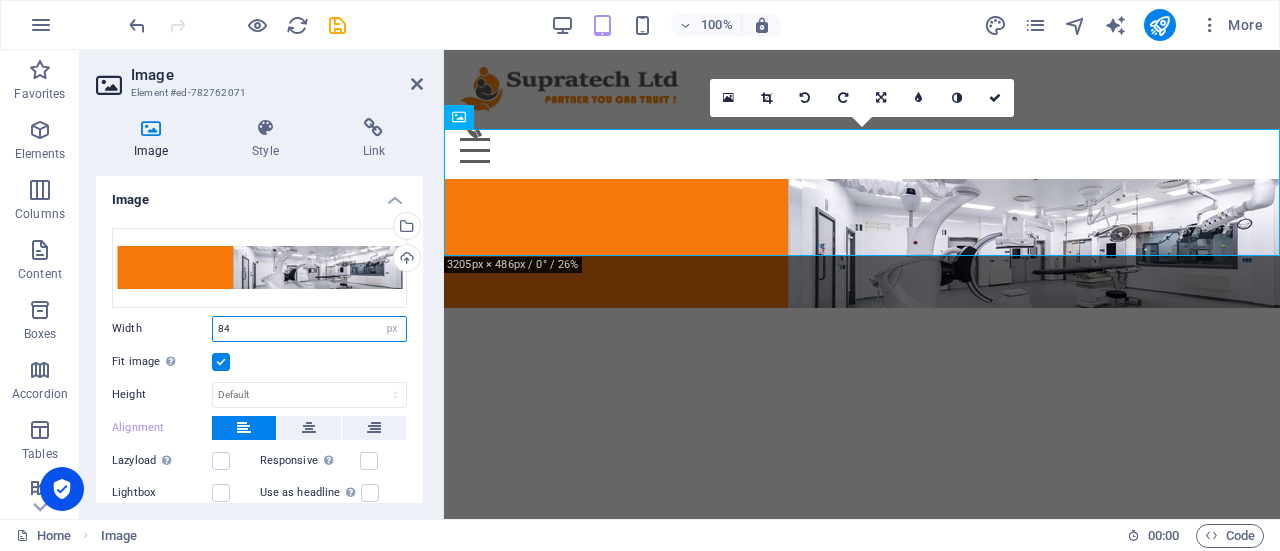 type on "8" 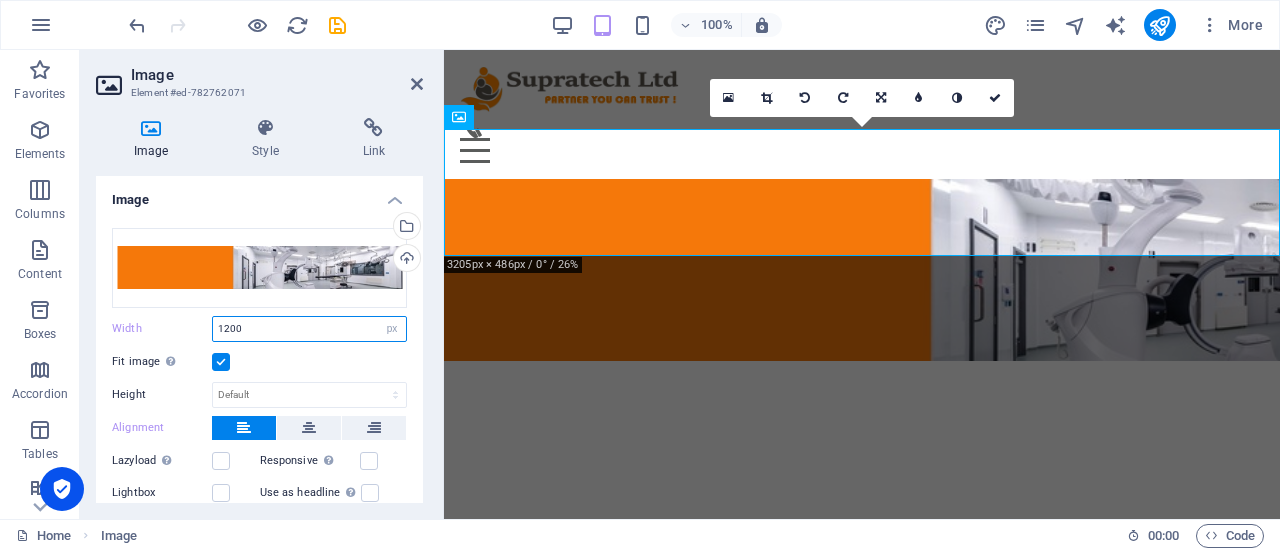 type on "1200" 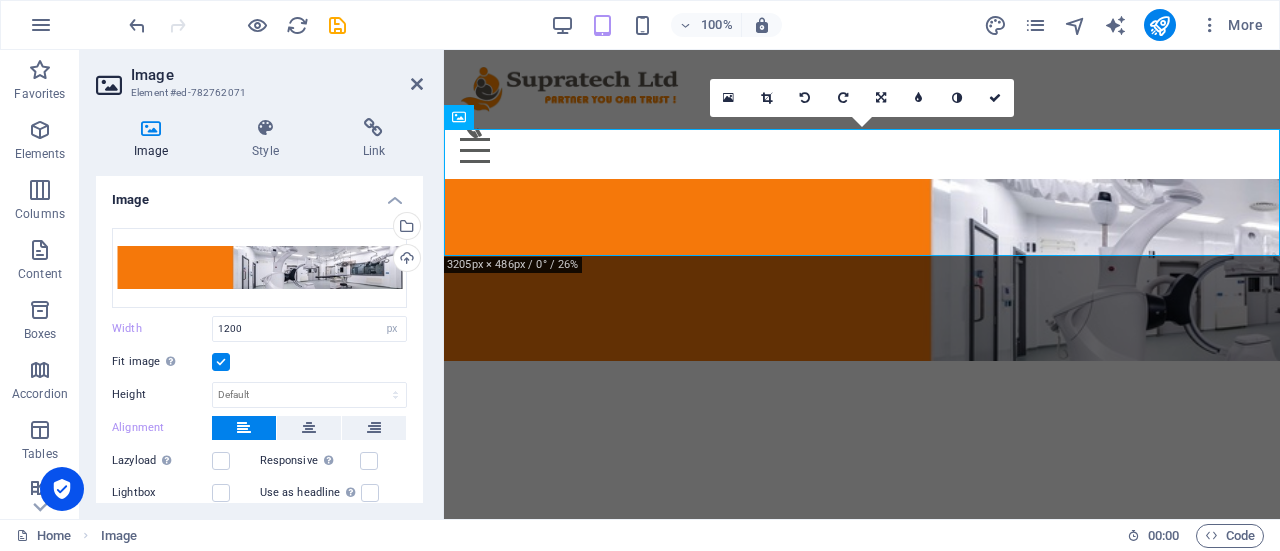 click on "Fit image Automatically fit image to a fixed width and height" at bounding box center [259, 362] 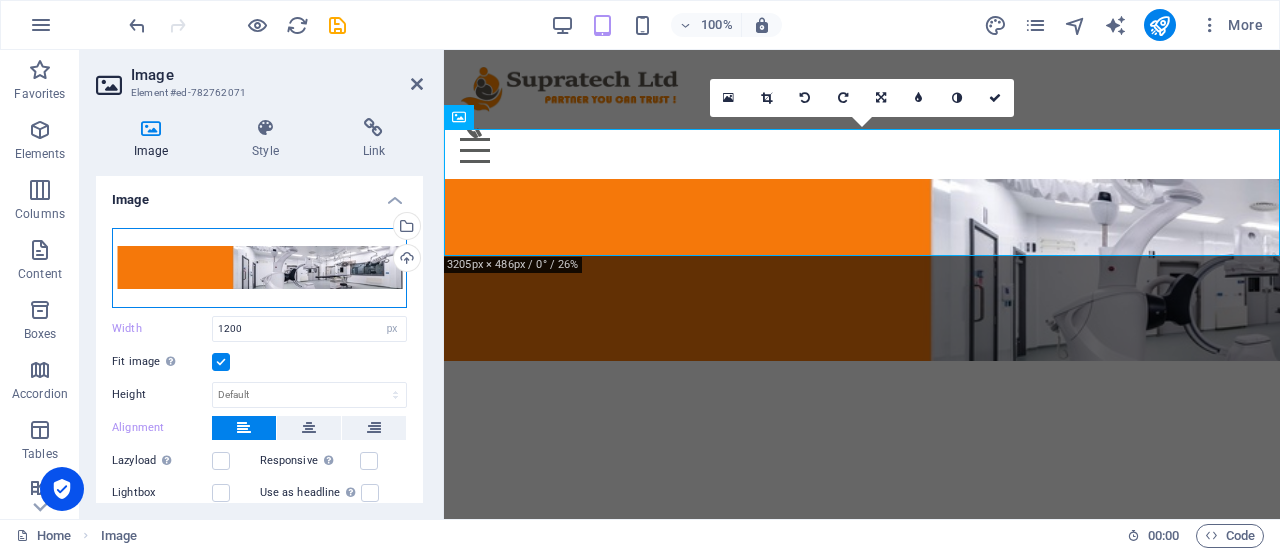 click on "Drag files here, click to choose files or select files from Files or our free stock photos & videos" at bounding box center (259, 268) 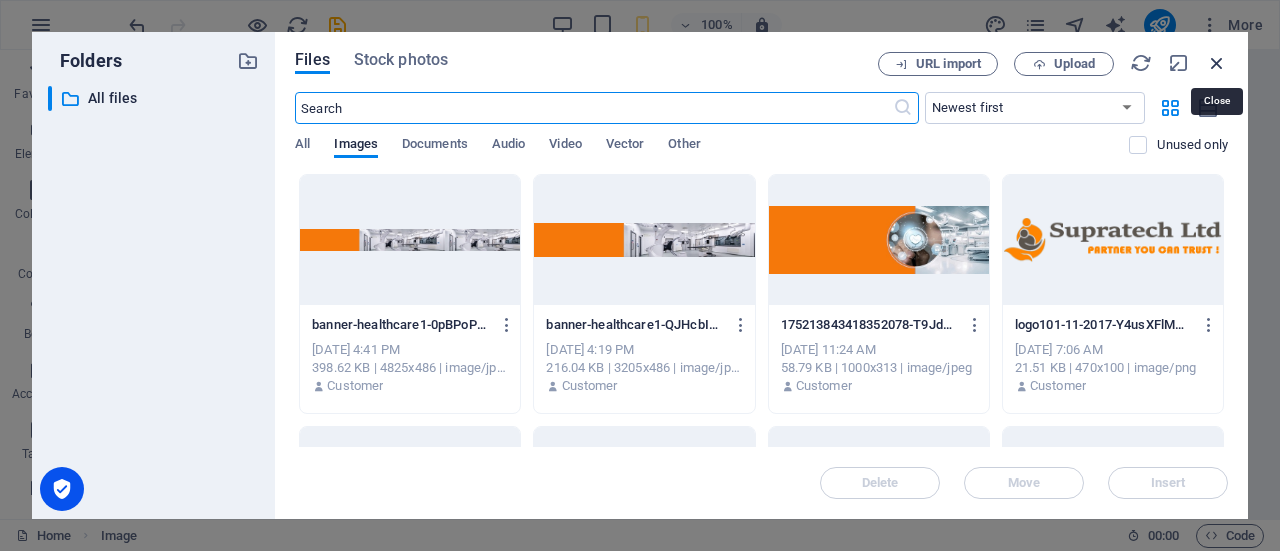 click at bounding box center [1217, 63] 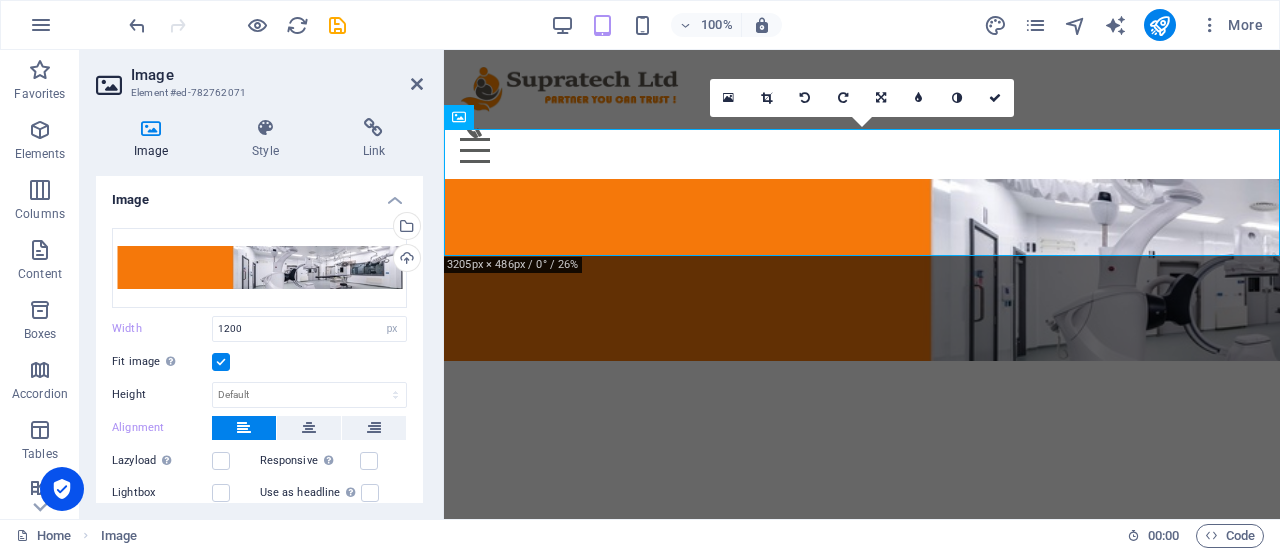 click on "Image" at bounding box center [277, 75] 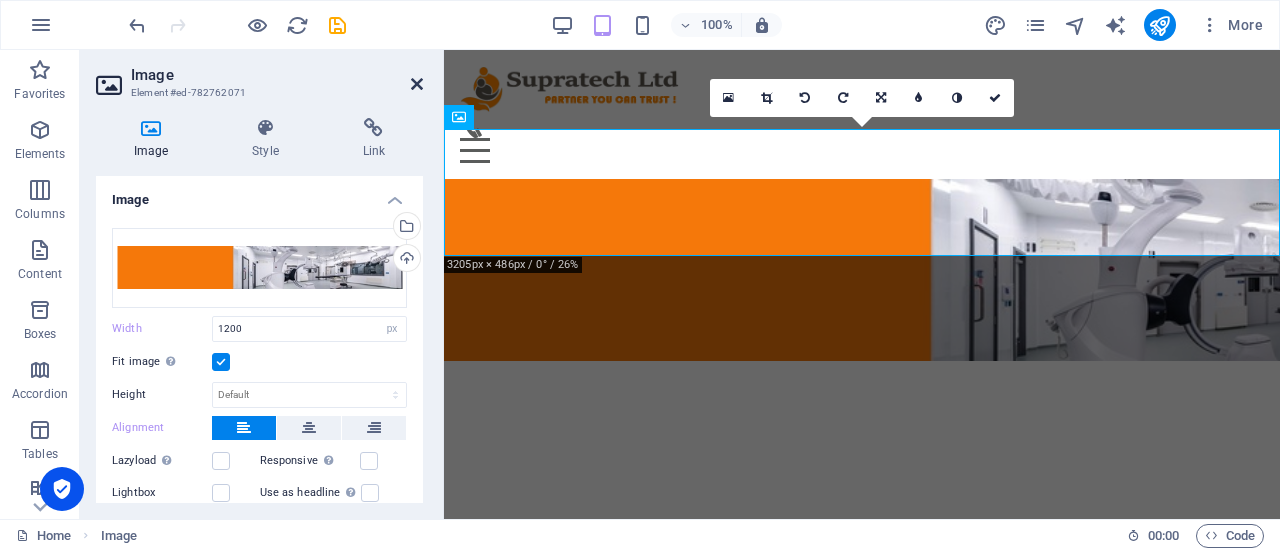 click at bounding box center (417, 84) 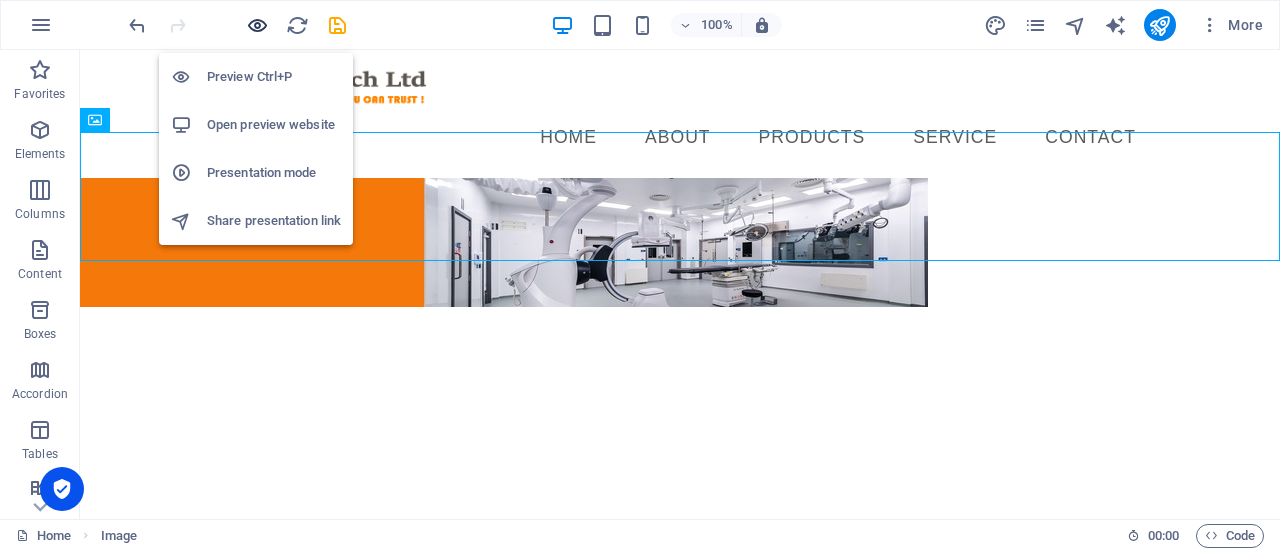 click at bounding box center [257, 25] 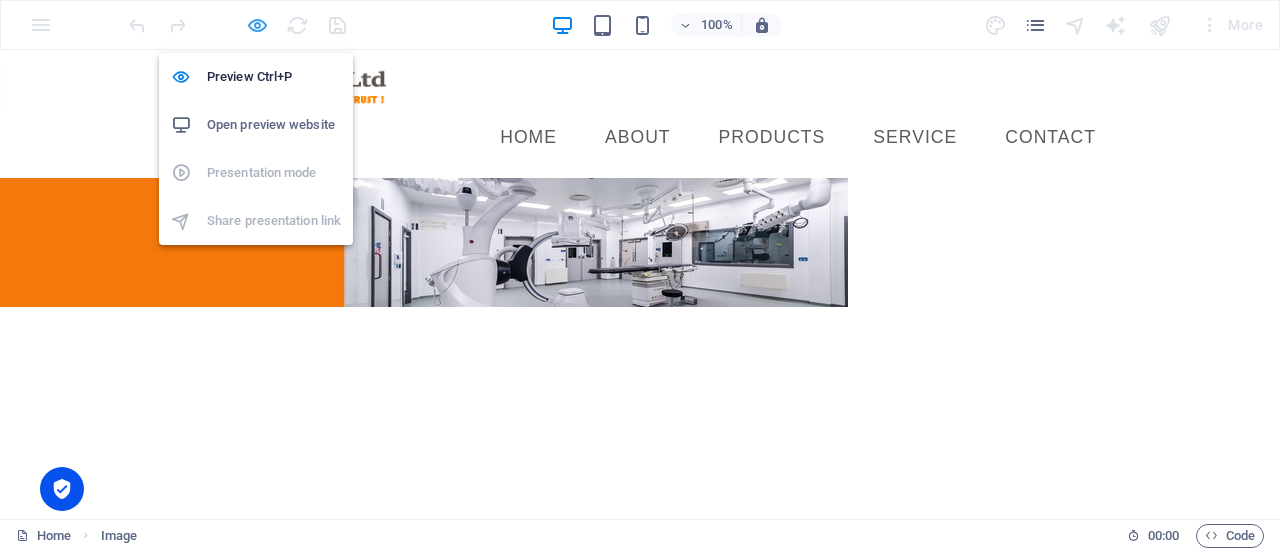 click at bounding box center (257, 25) 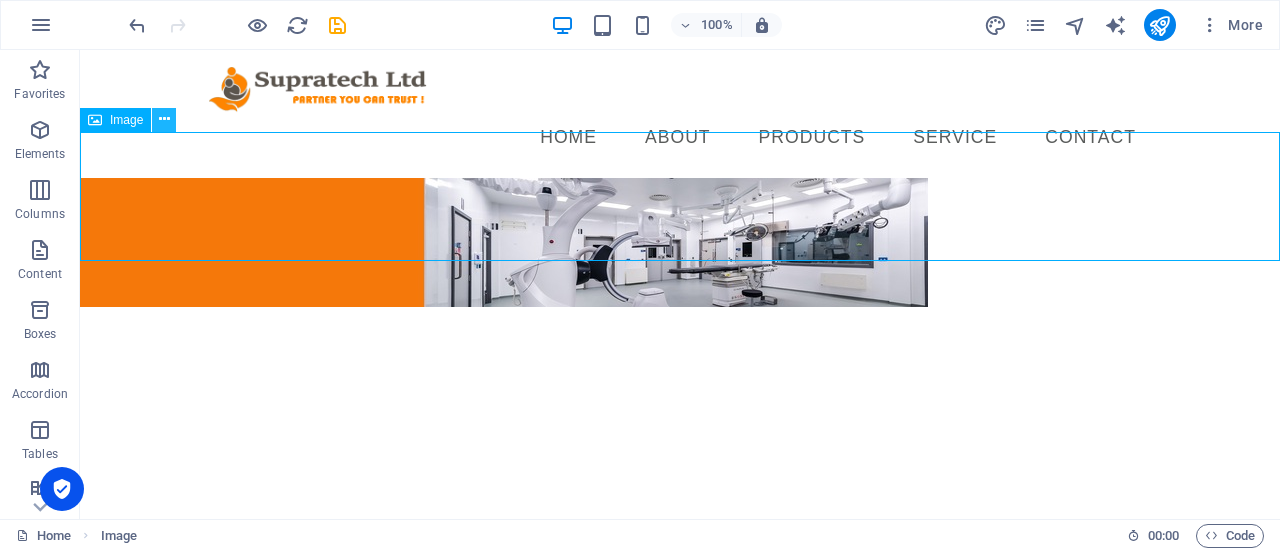 drag, startPoint x: 166, startPoint y: 117, endPoint x: 83, endPoint y: 93, distance: 86.40023 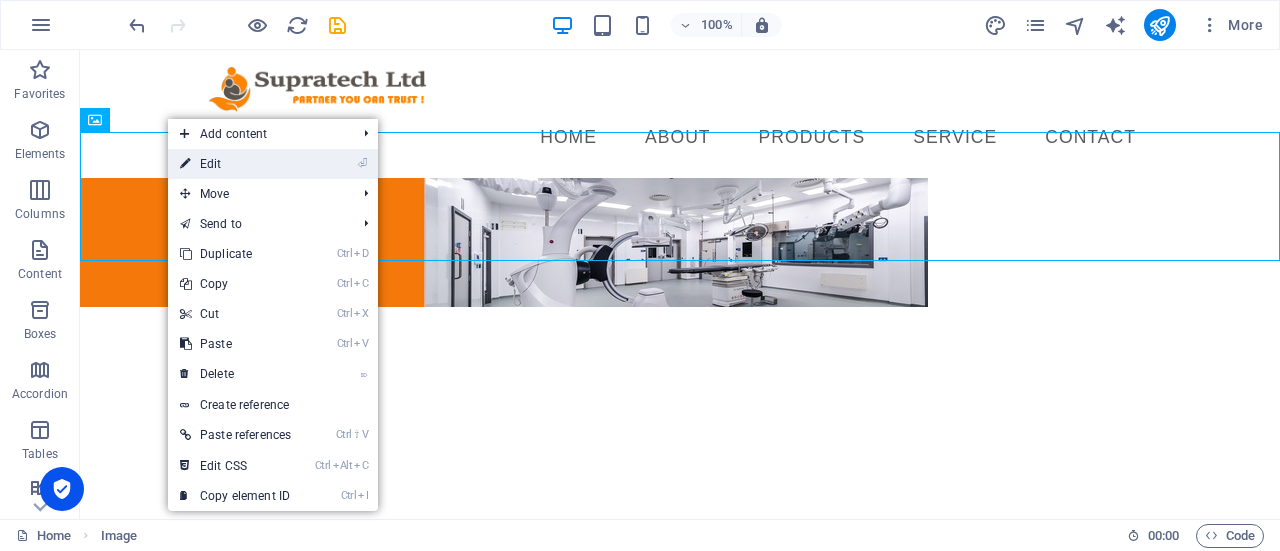 click on "⏎  Edit" at bounding box center [235, 164] 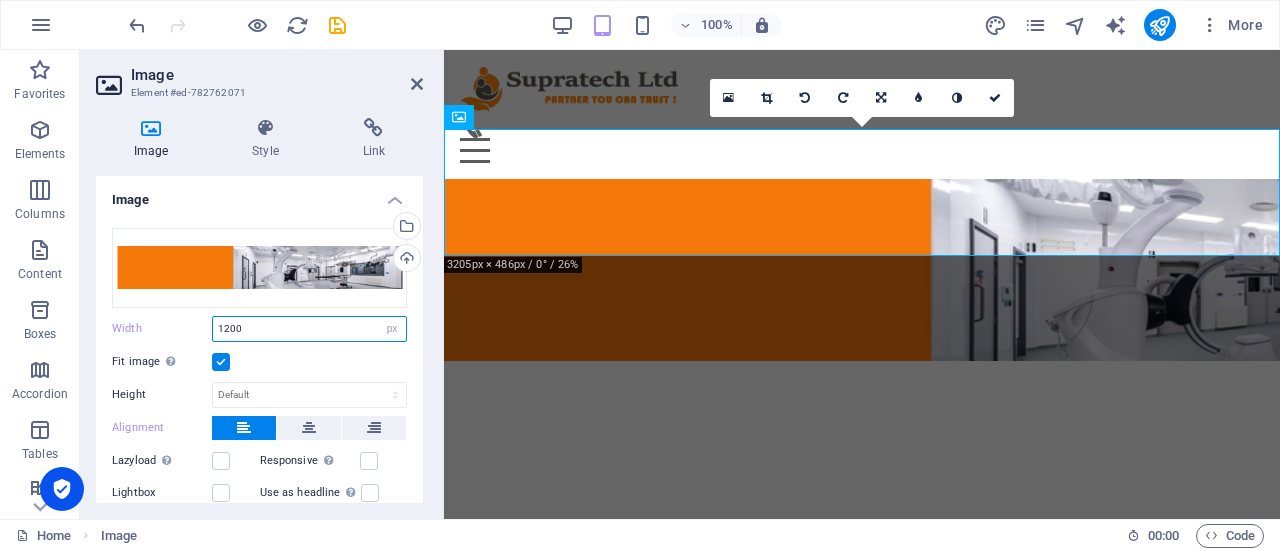 drag, startPoint x: 268, startPoint y: 329, endPoint x: 174, endPoint y: 325, distance: 94.08507 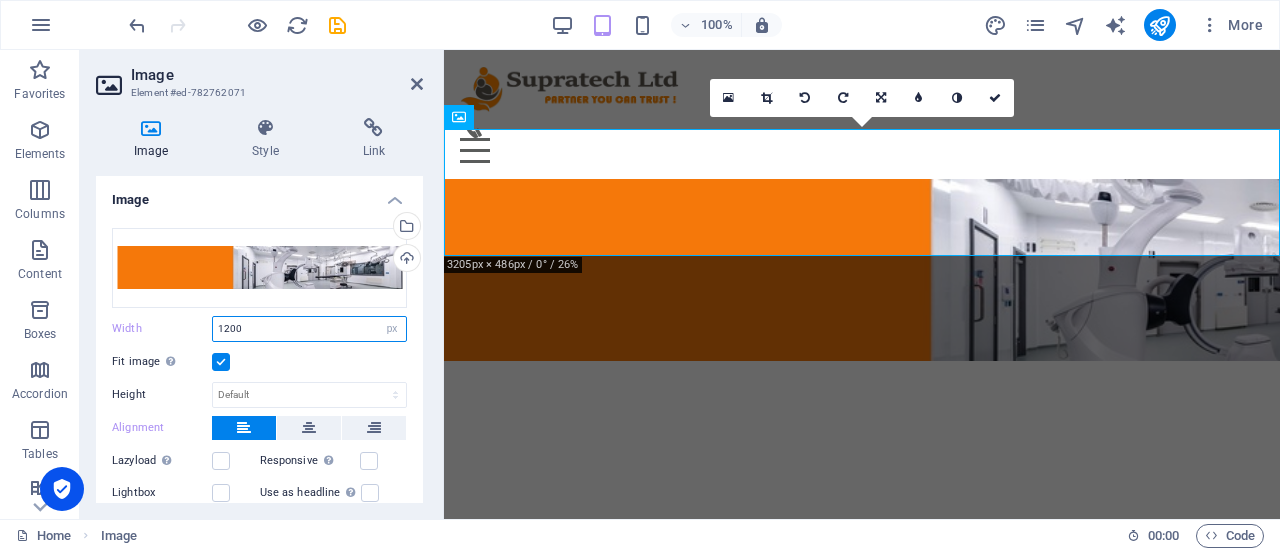click on "Width 1200 Default auto px rem % em vh vw" at bounding box center (259, 329) 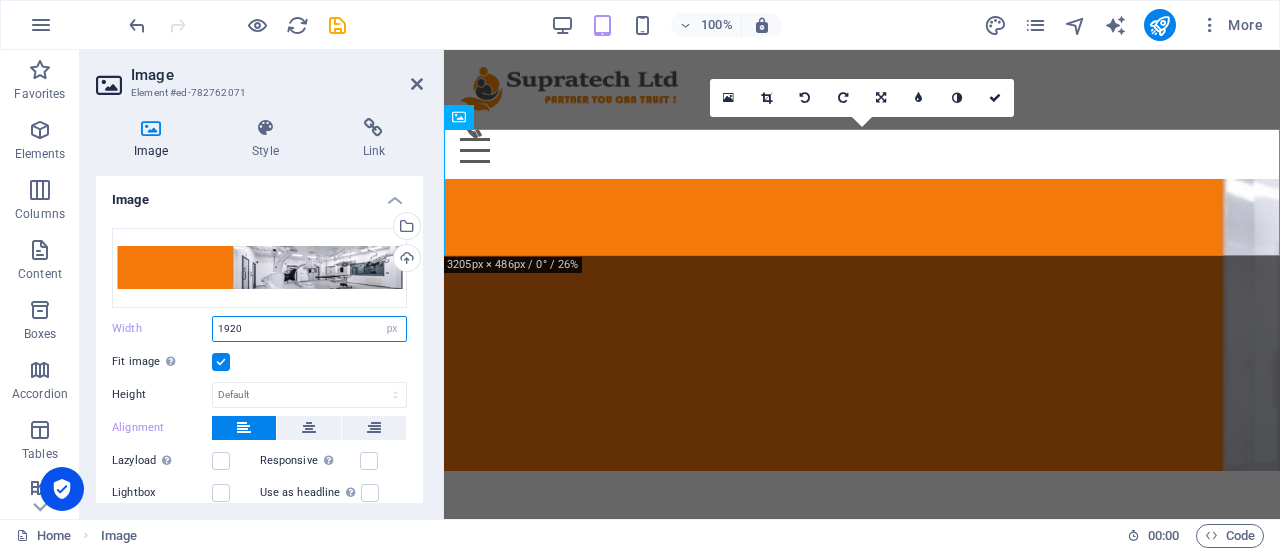 type on "1920" 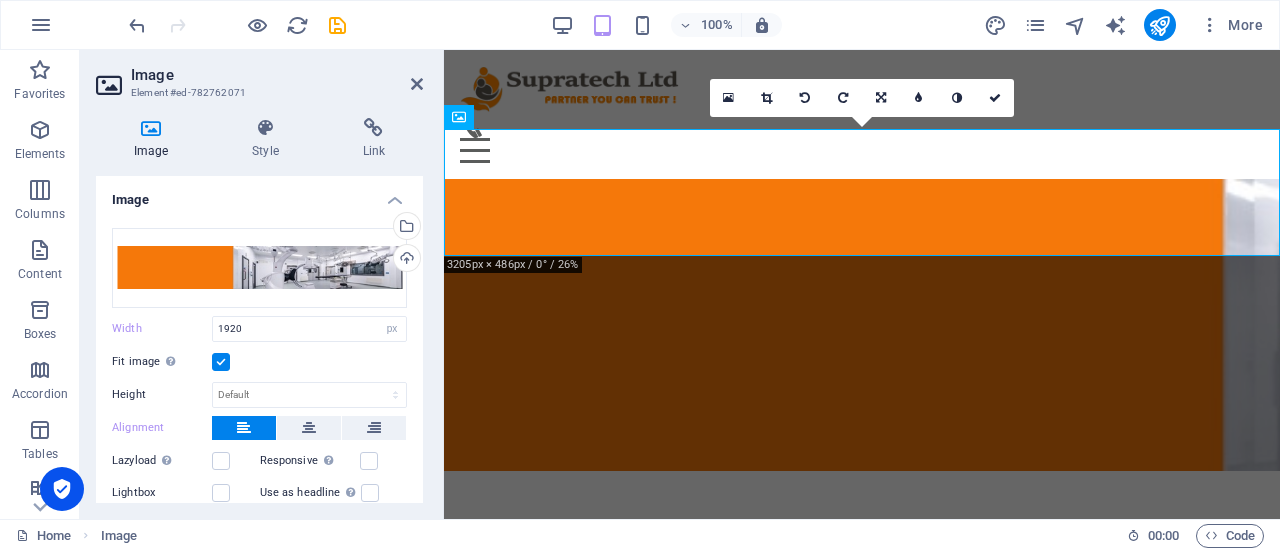 click on "Fit image Automatically fit image to a fixed width and height" at bounding box center [259, 362] 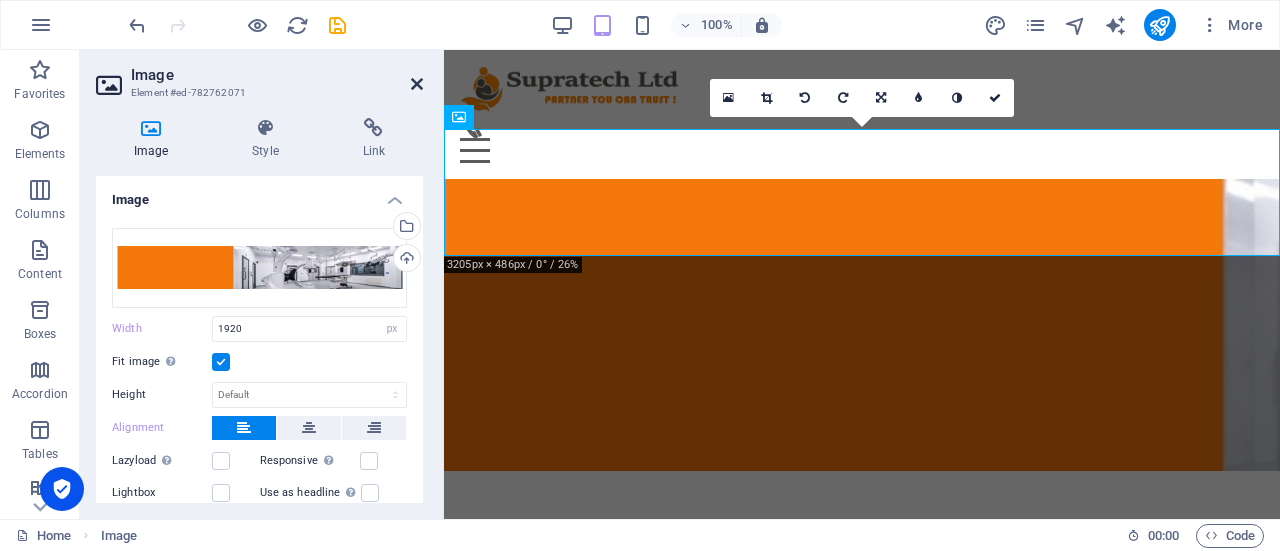 click at bounding box center [417, 84] 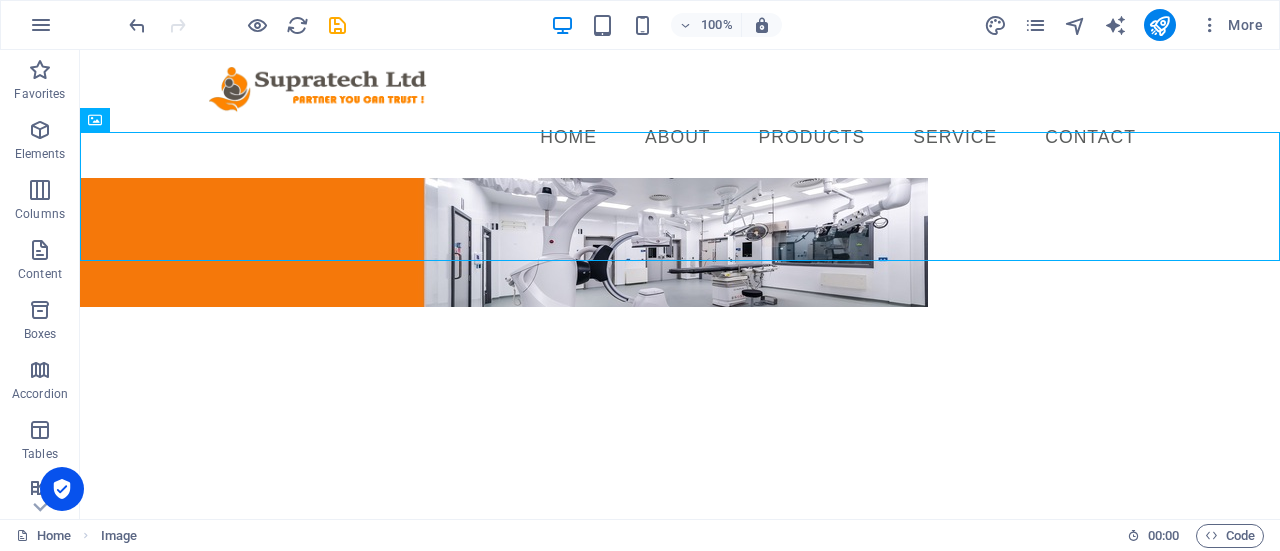 drag, startPoint x: 580, startPoint y: 317, endPoint x: 610, endPoint y: 293, distance: 38.418747 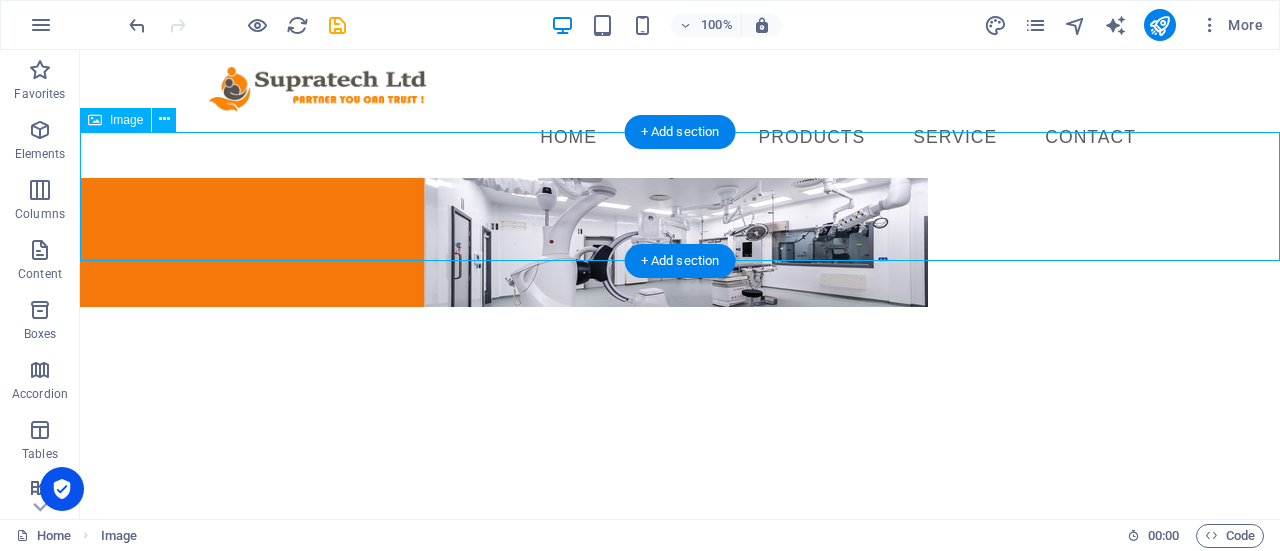 click at bounding box center (680, 242) 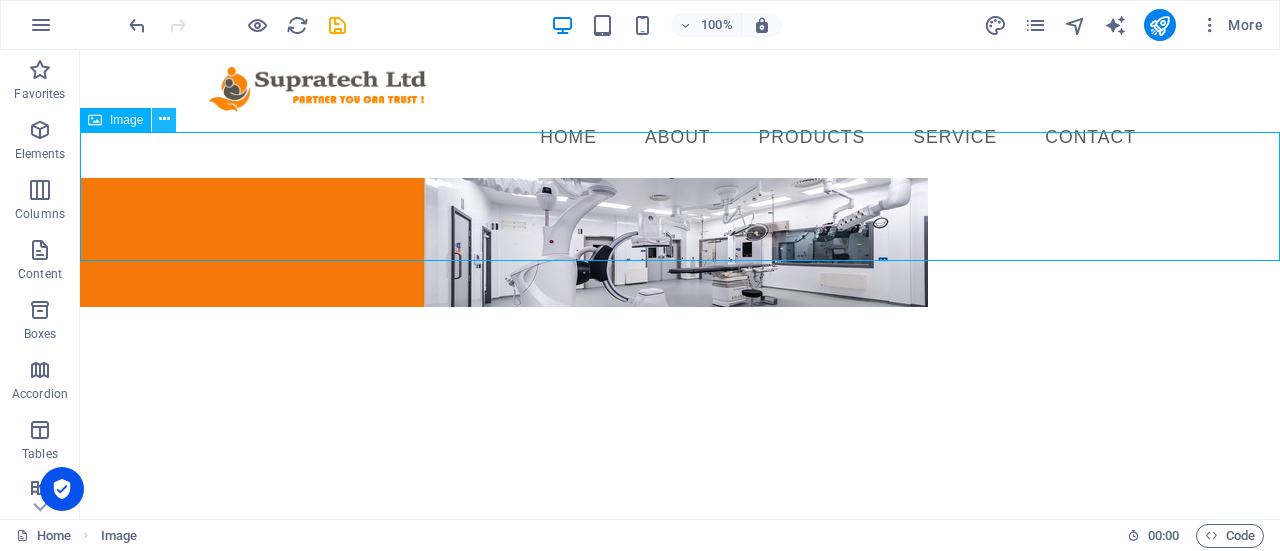 click at bounding box center [164, 119] 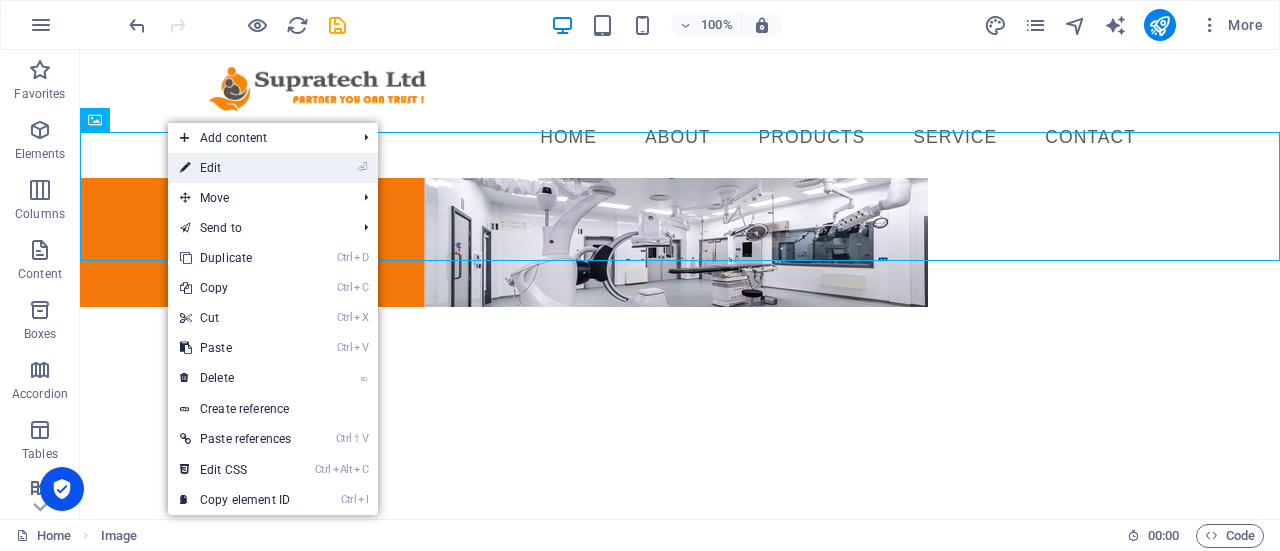 click on "⏎  Edit" at bounding box center (235, 168) 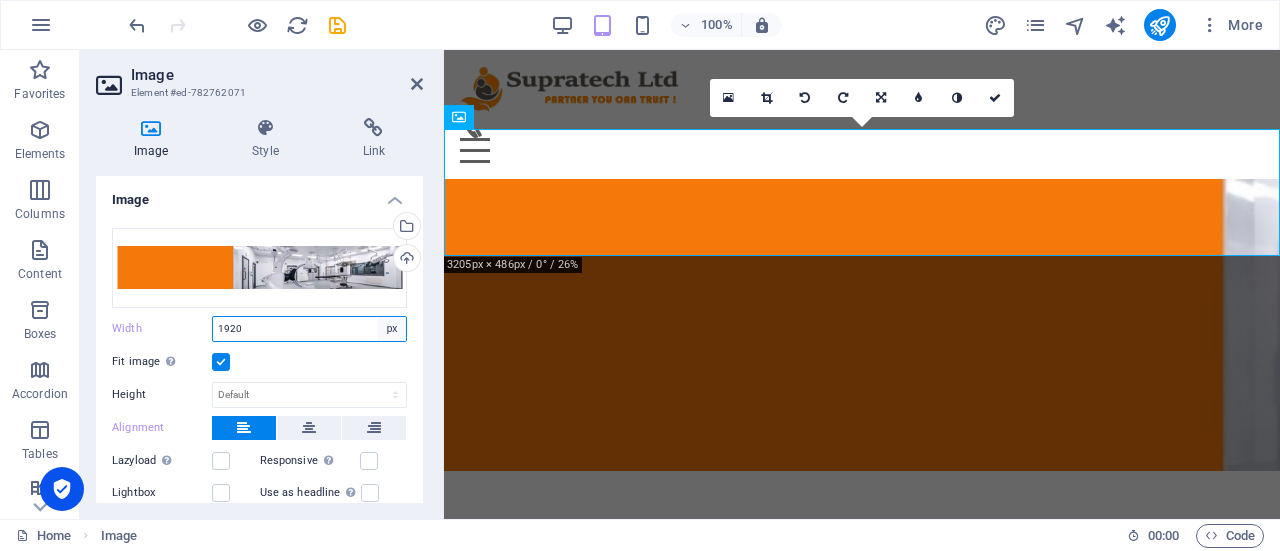 click on "Default auto px rem % em vh vw" at bounding box center [392, 329] 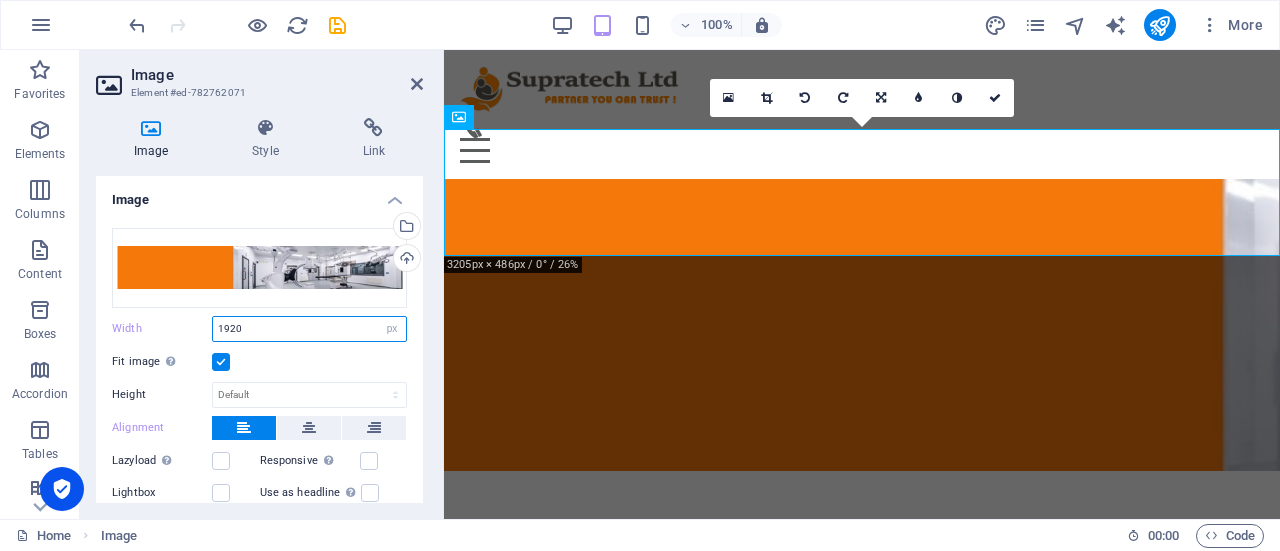 click on "1920" at bounding box center (309, 329) 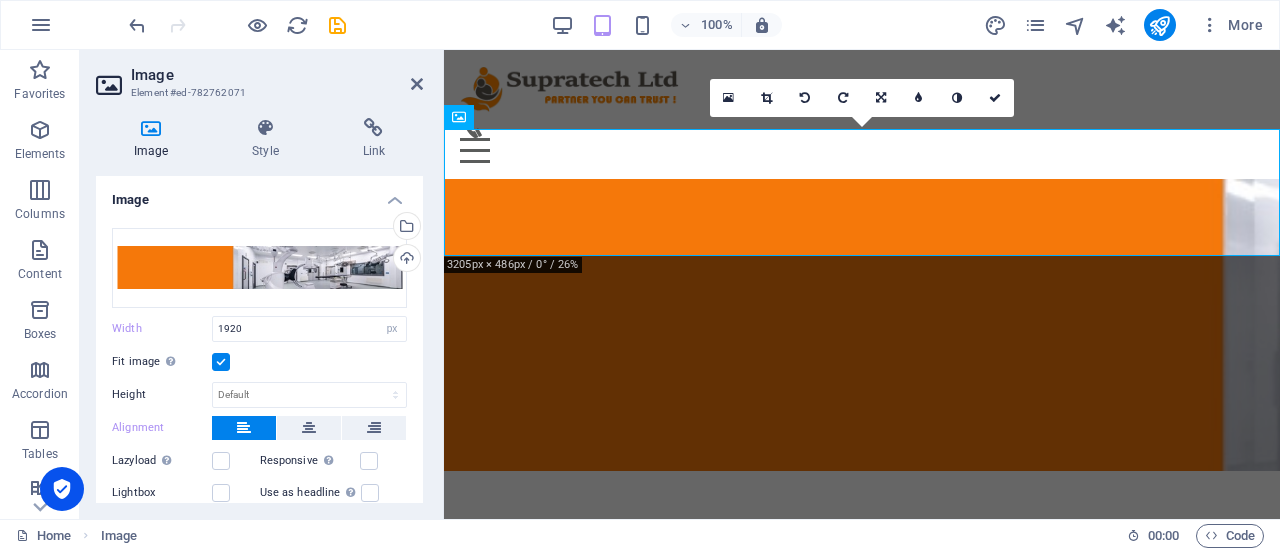 click at bounding box center (221, 362) 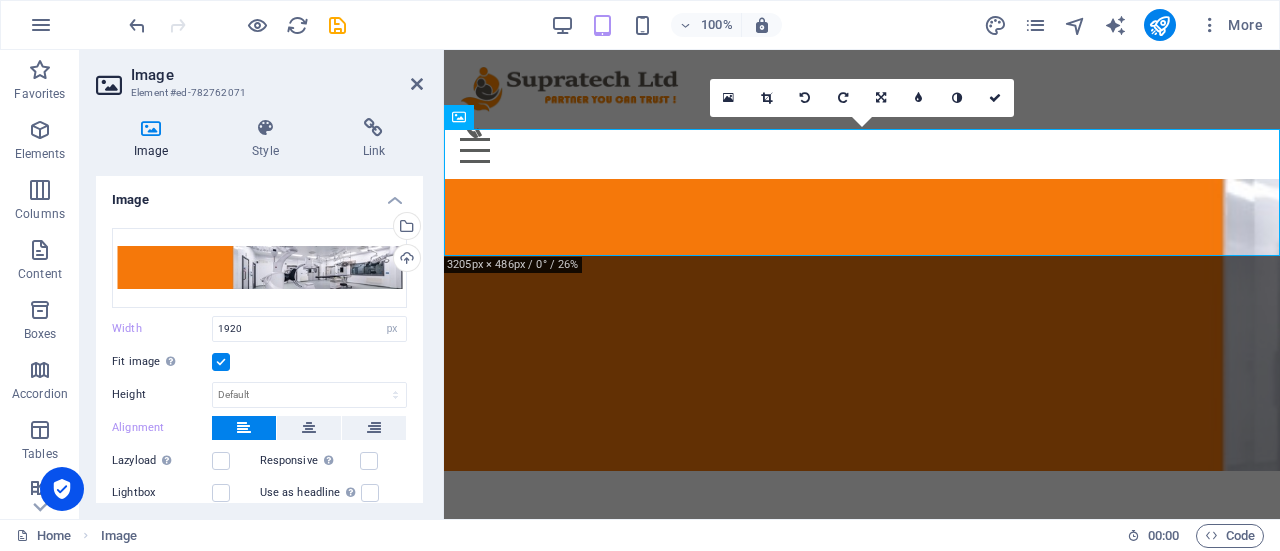 click on "Fit image Automatically fit image to a fixed width and height" at bounding box center [0, 0] 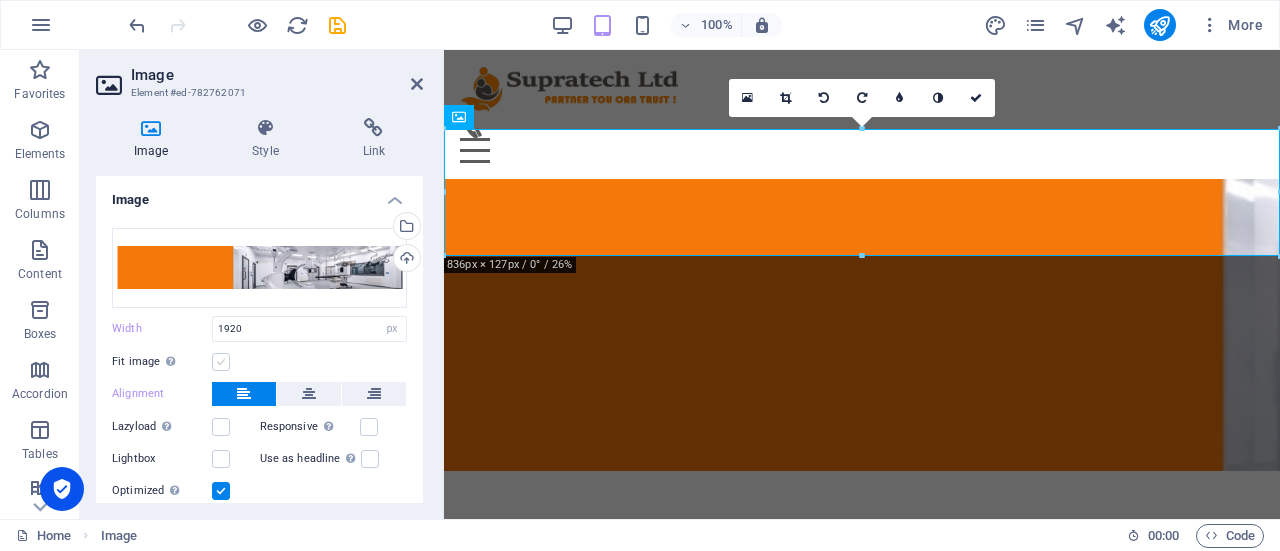 click at bounding box center (221, 362) 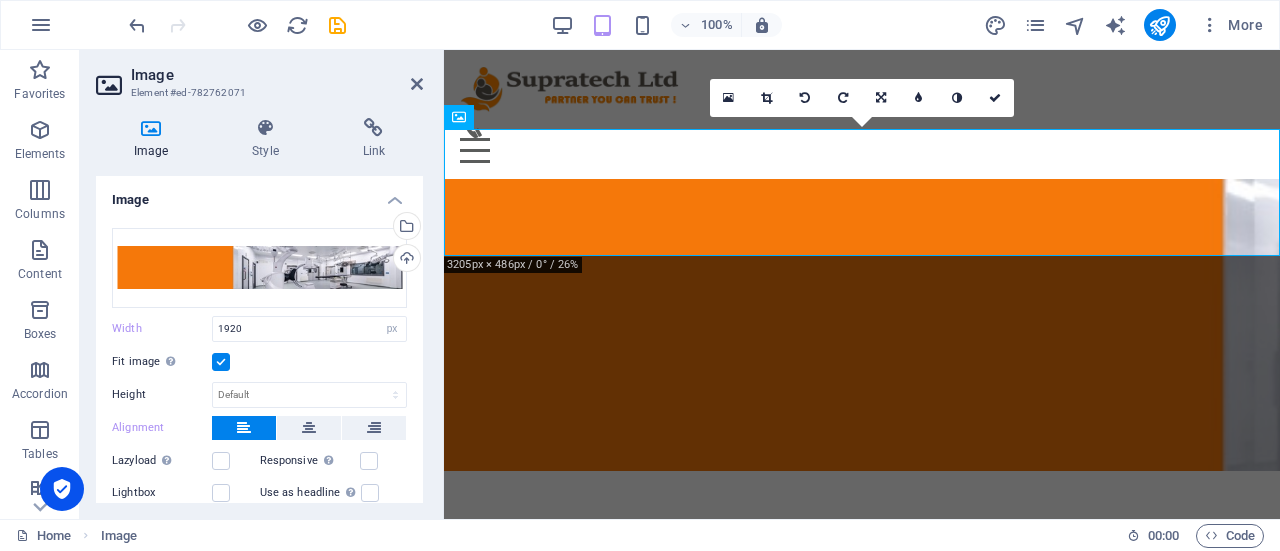 click at bounding box center (221, 362) 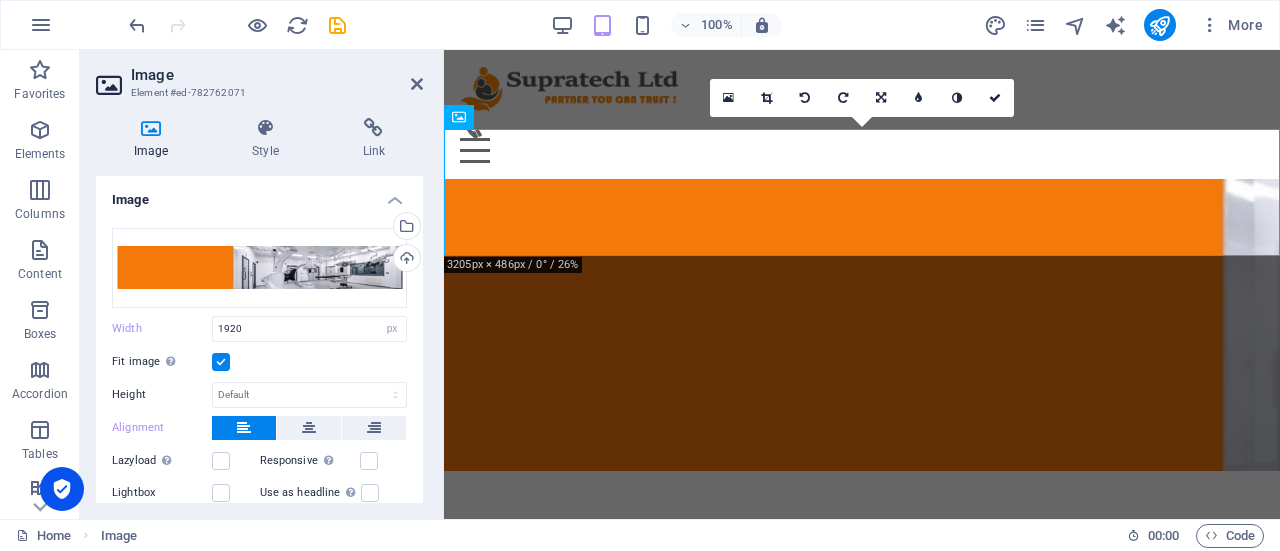 click on "Fit image Automatically fit image to a fixed width and height" at bounding box center [0, 0] 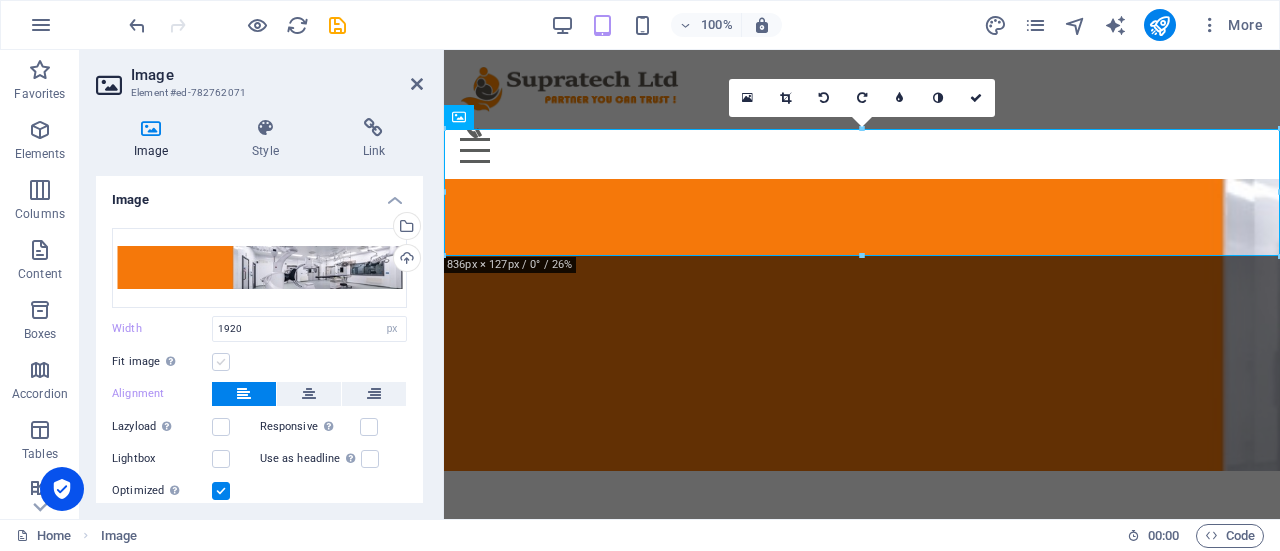 click at bounding box center (221, 362) 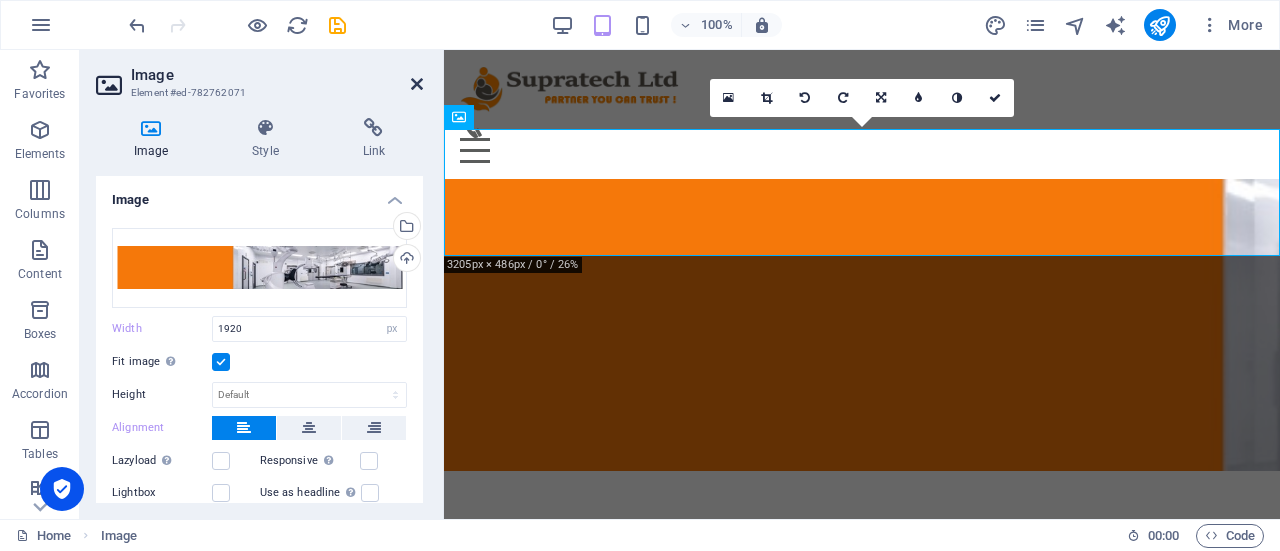 drag, startPoint x: 412, startPoint y: 77, endPoint x: 325, endPoint y: 17, distance: 105.68349 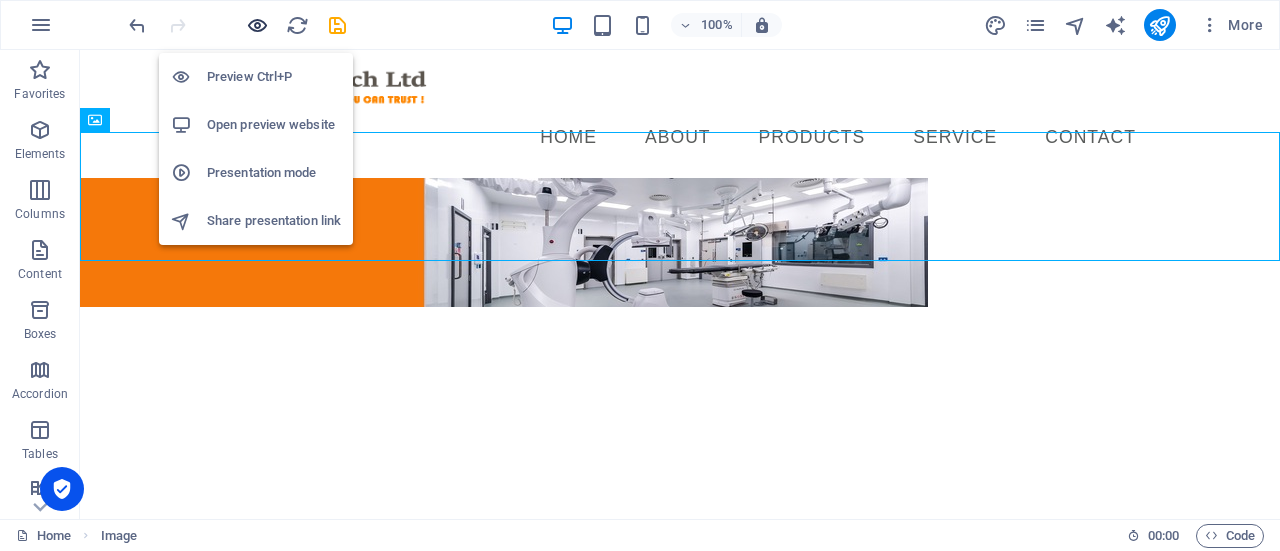 click at bounding box center [257, 25] 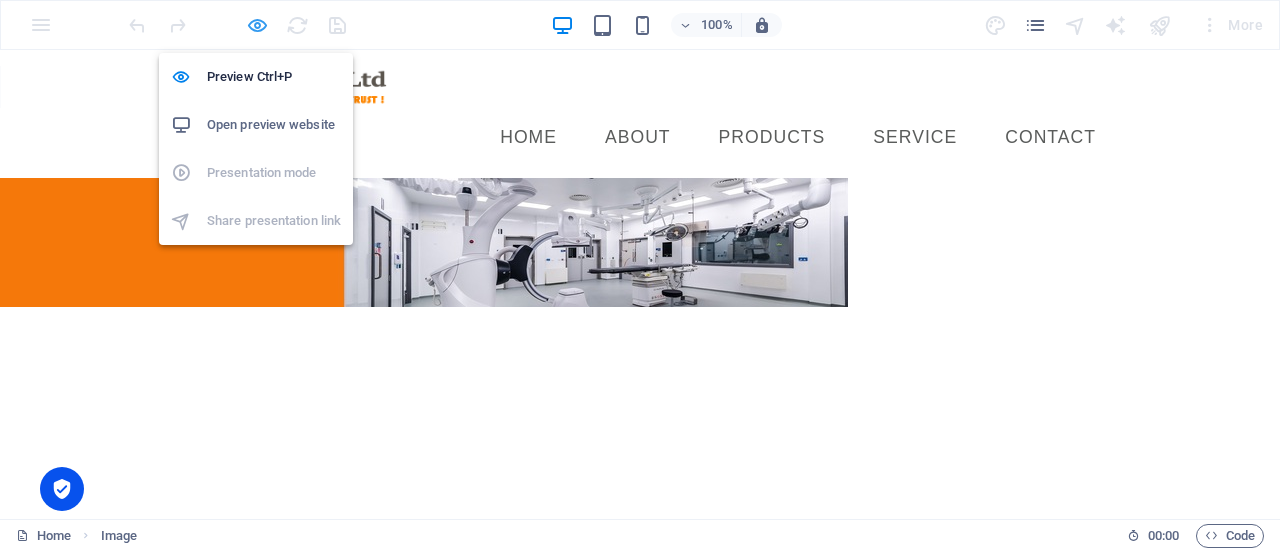 click at bounding box center [257, 25] 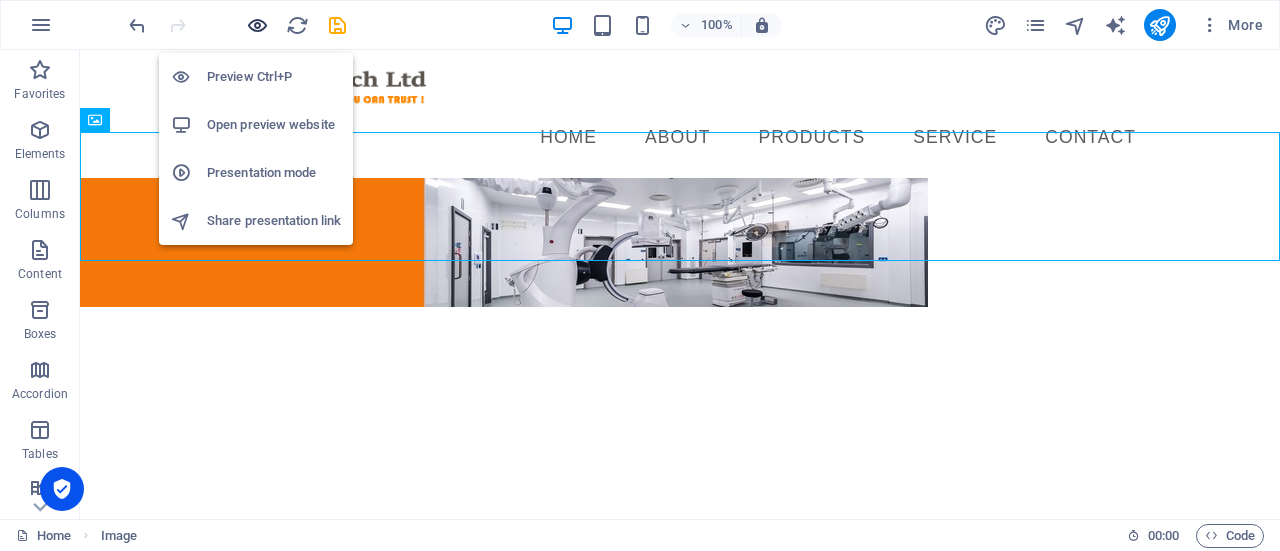 click at bounding box center (257, 25) 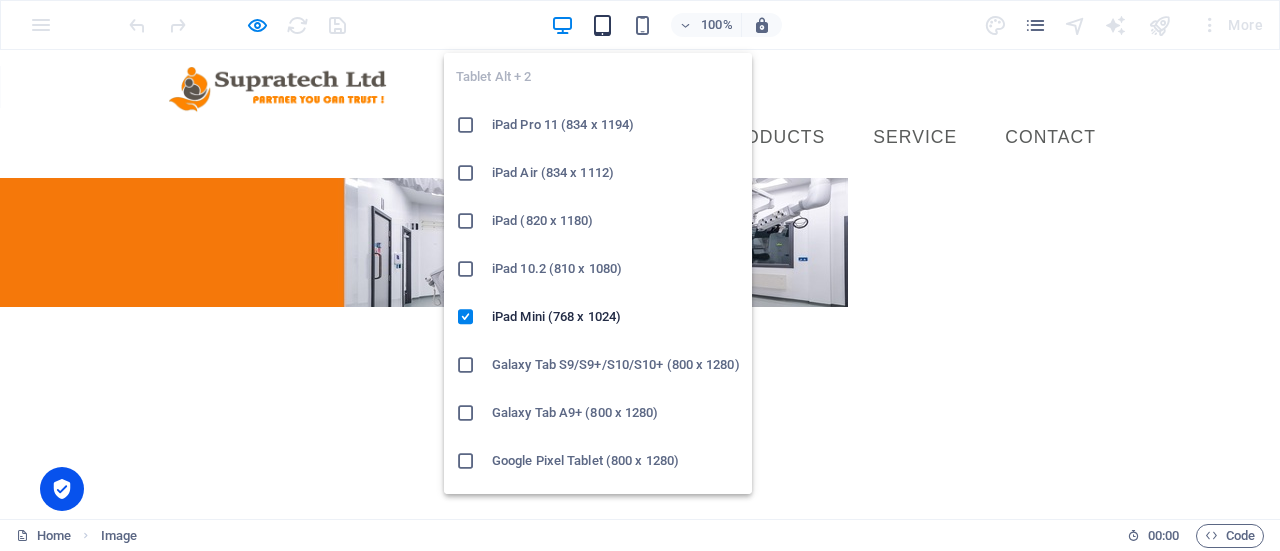 click at bounding box center (602, 25) 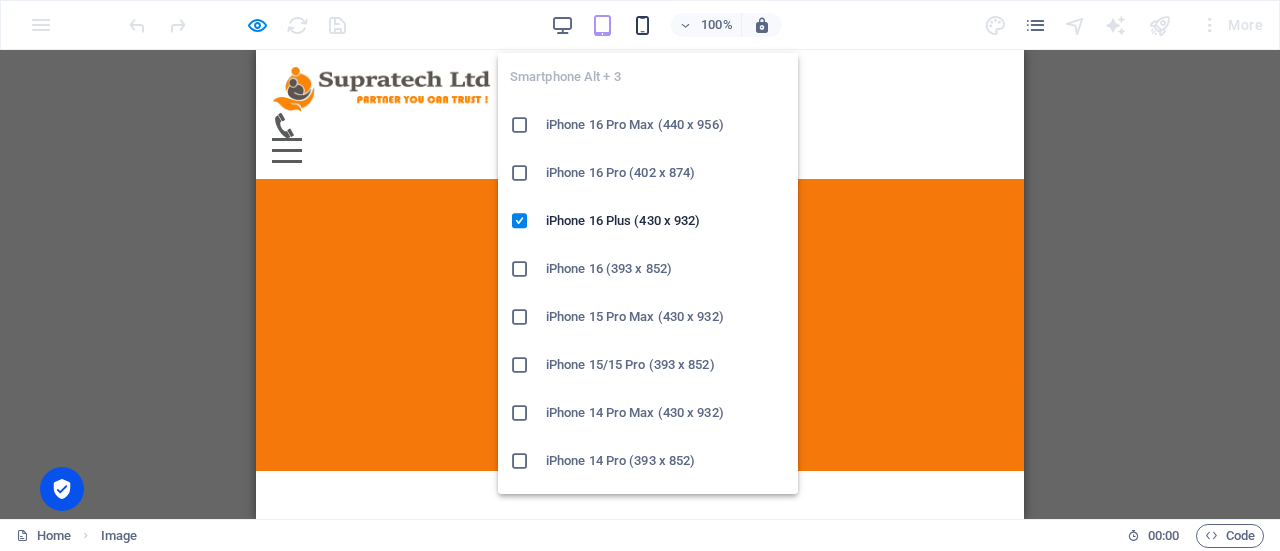 click at bounding box center (642, 25) 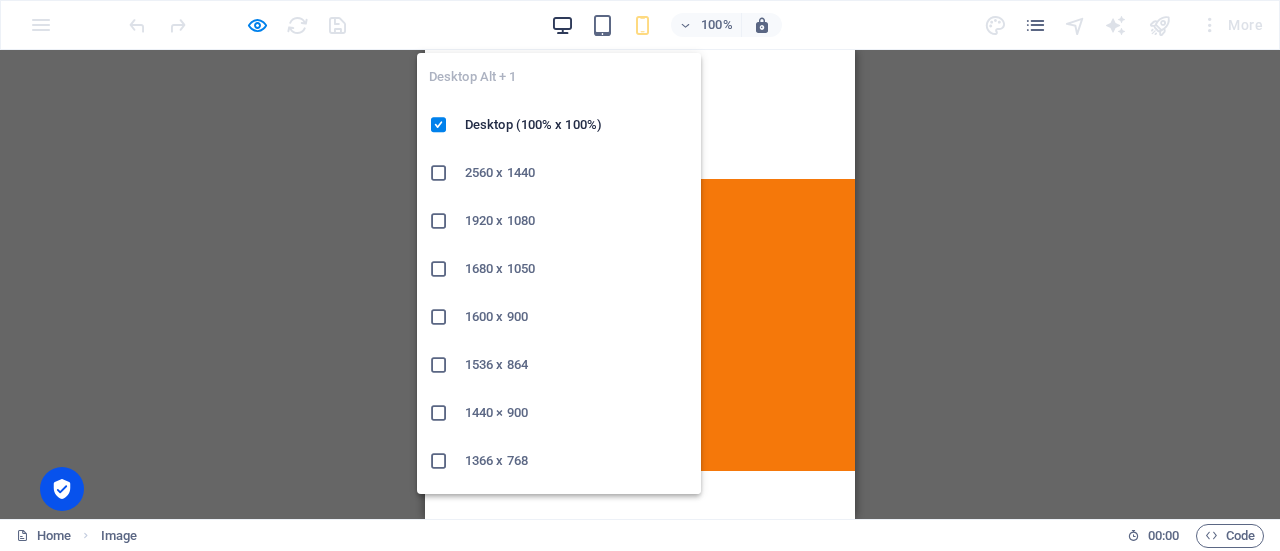 click at bounding box center [562, 25] 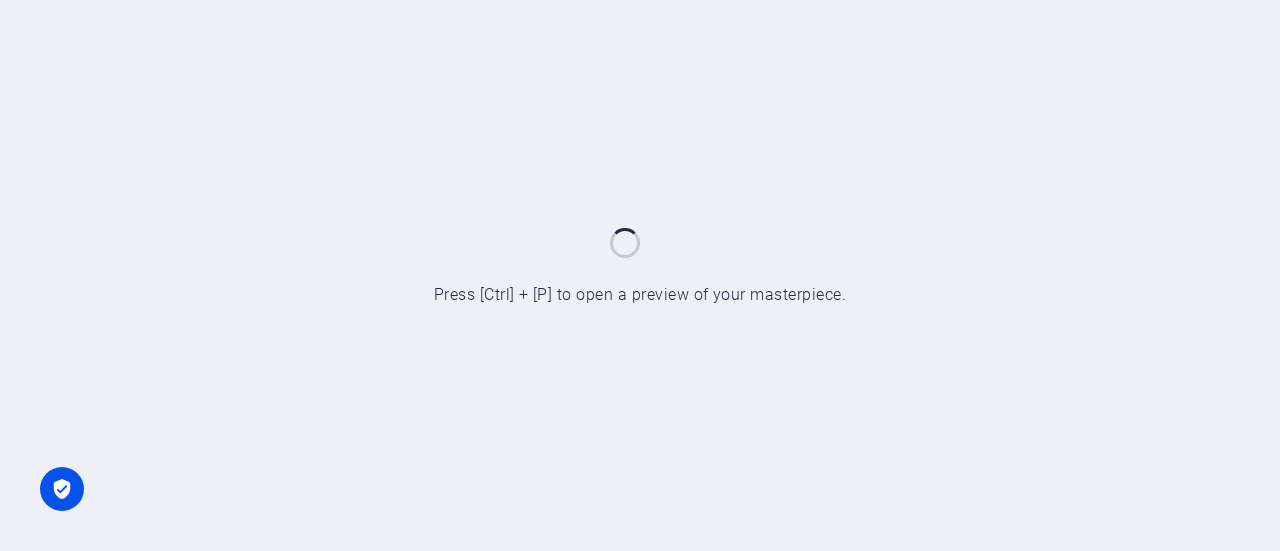 scroll, scrollTop: 0, scrollLeft: 0, axis: both 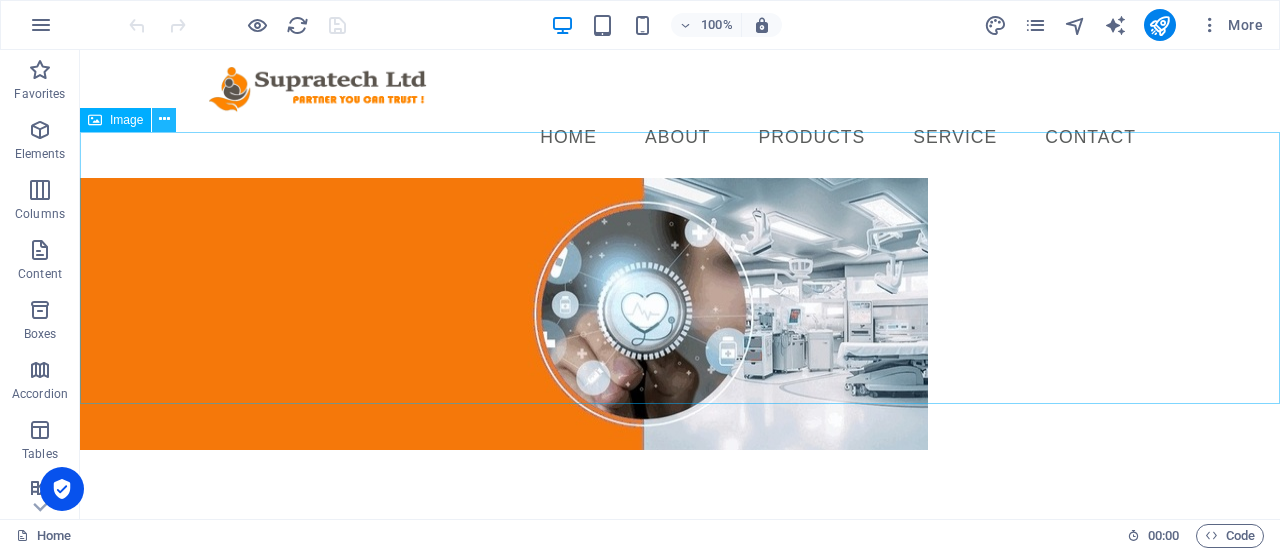 click at bounding box center [164, 120] 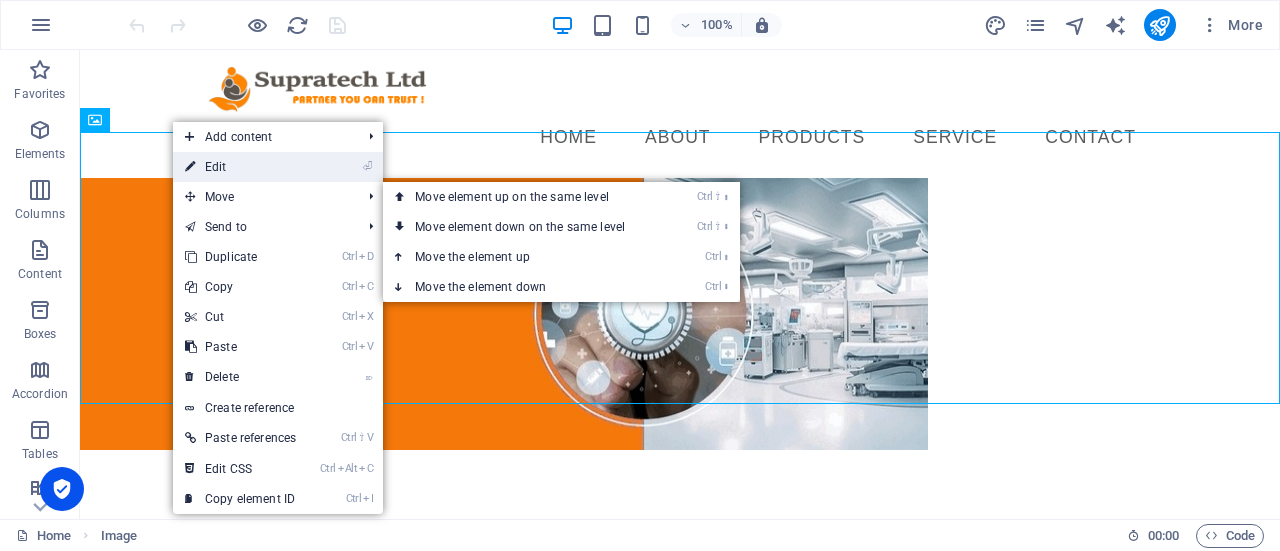 click on "⏎  Edit" at bounding box center (240, 167) 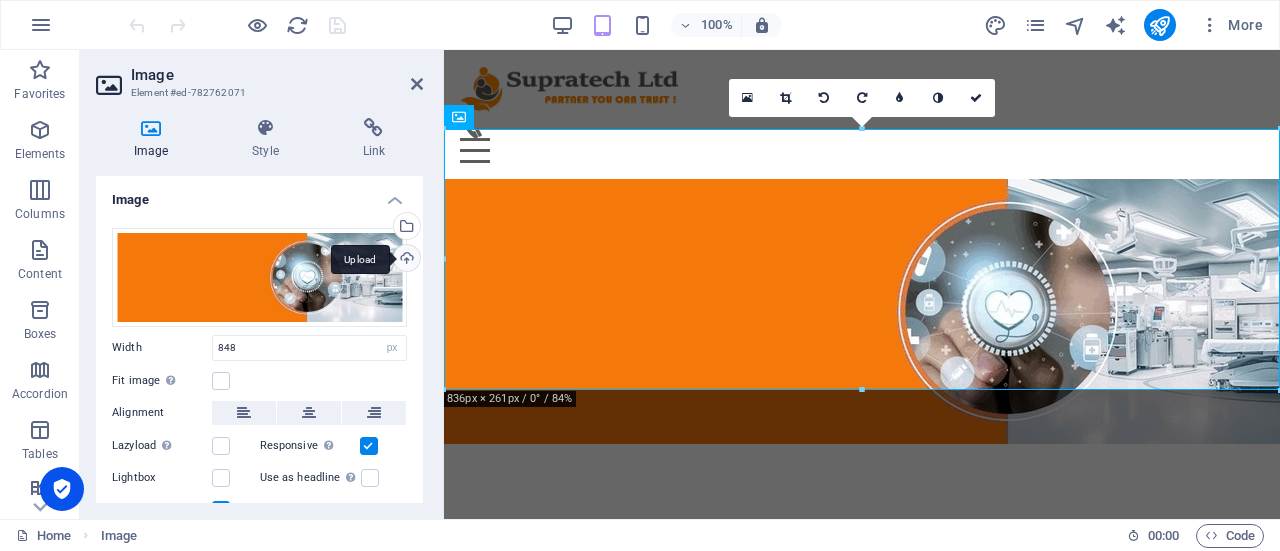 click on "Upload" at bounding box center (405, 260) 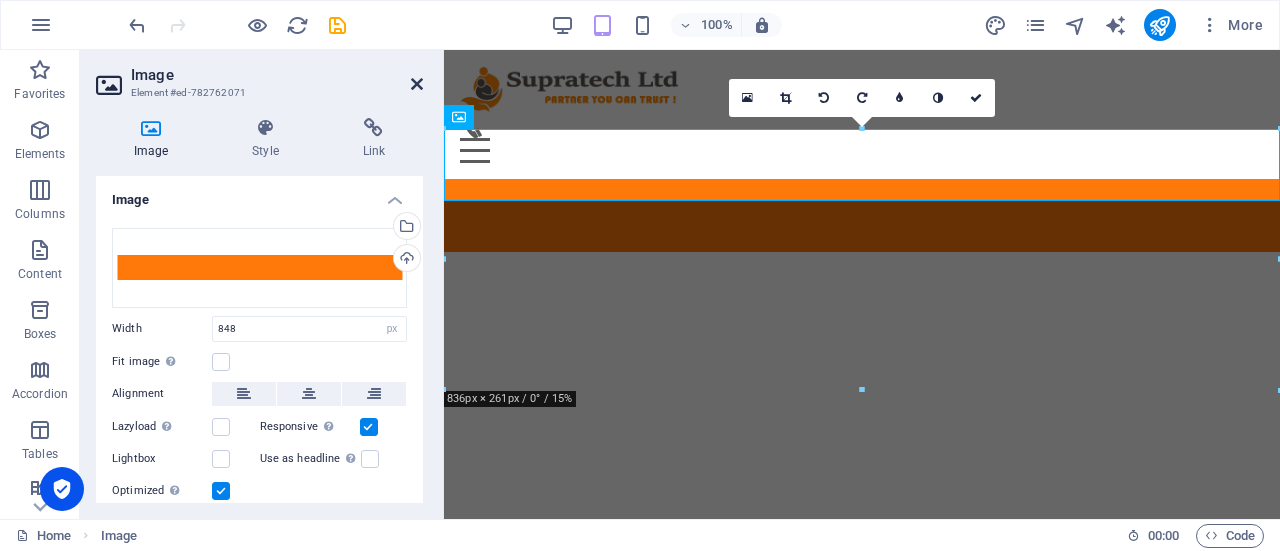 click at bounding box center [417, 84] 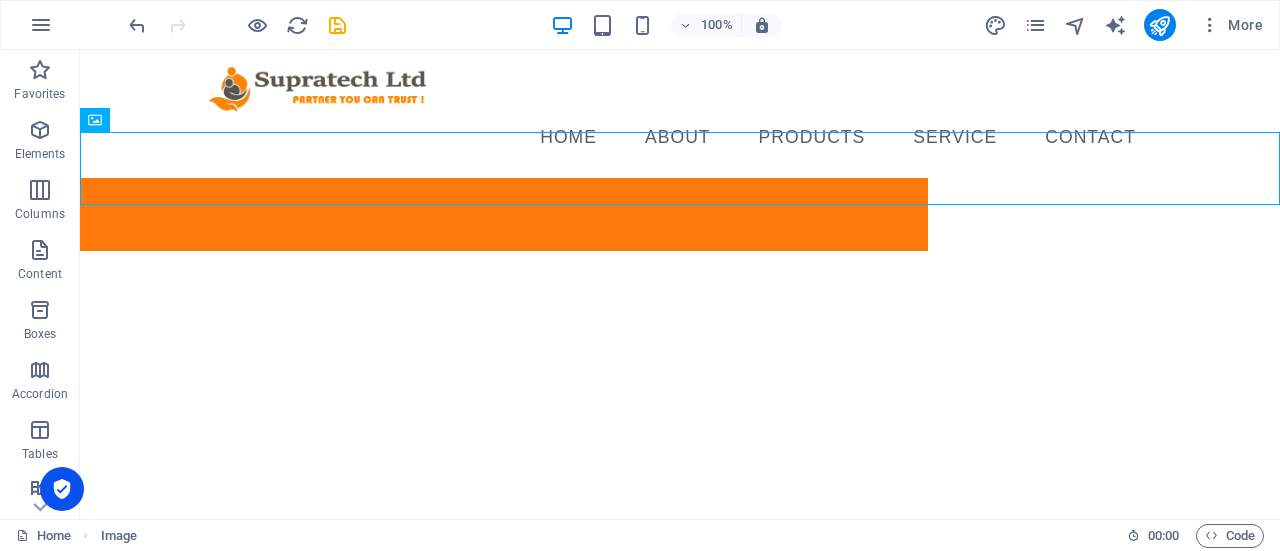 click on "Skip to main content
Menu Home About PRODUCTS Service Contact" at bounding box center (680, 150) 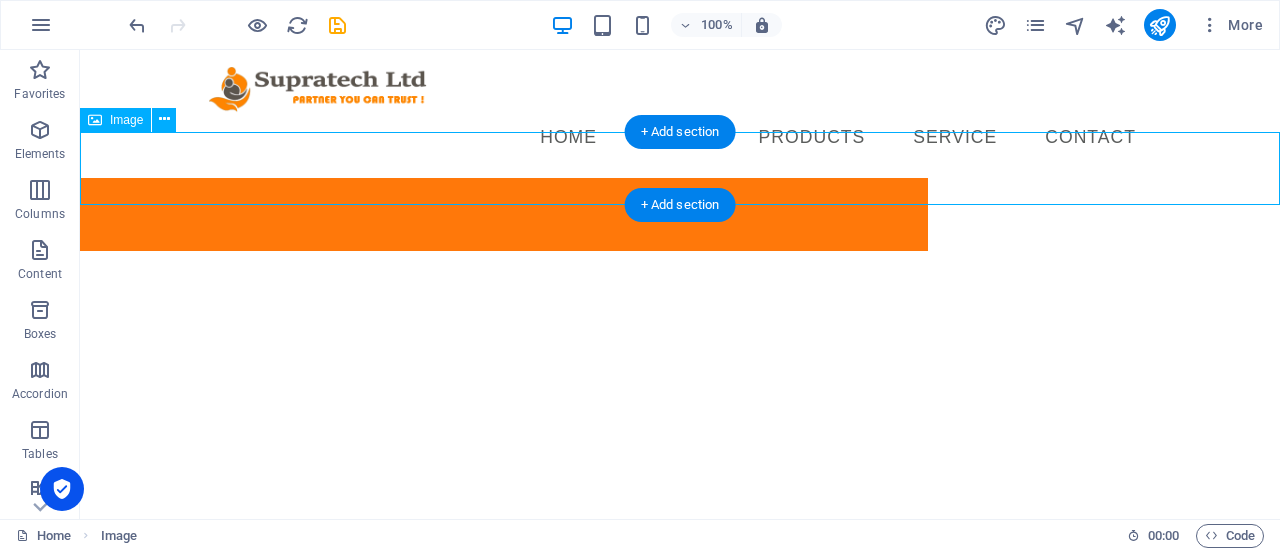click at bounding box center [680, 214] 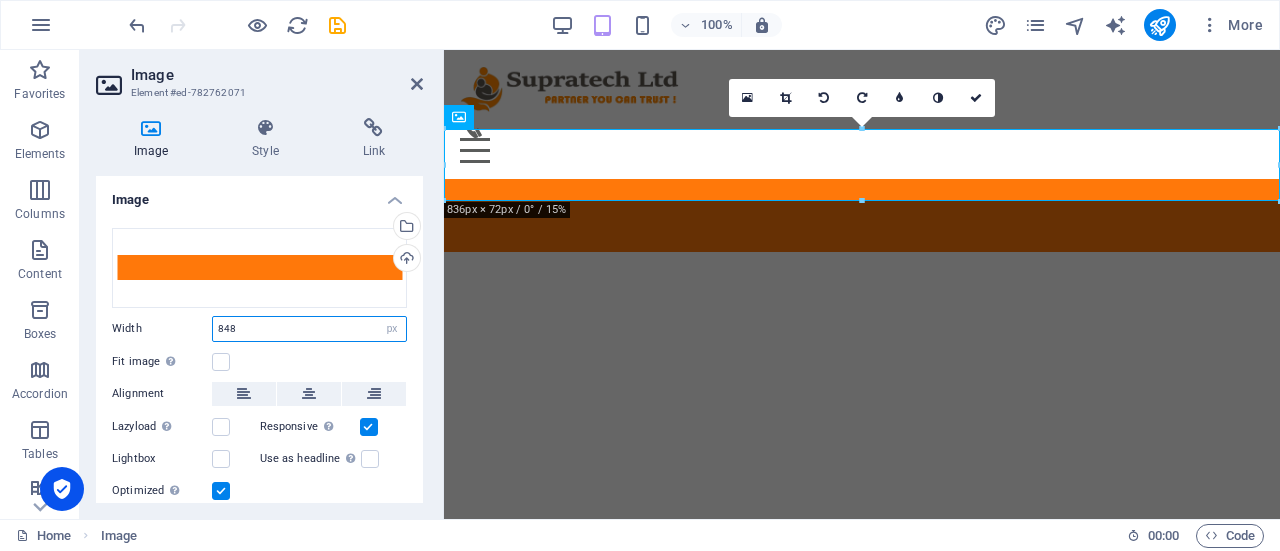 click on "848" at bounding box center [309, 329] 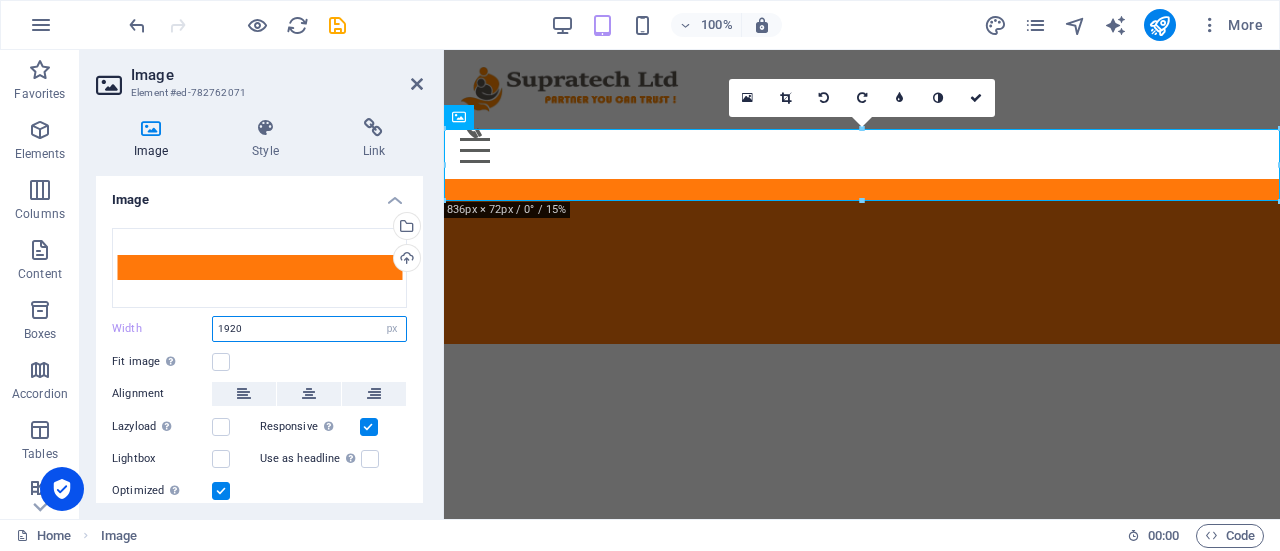 type on "1920" 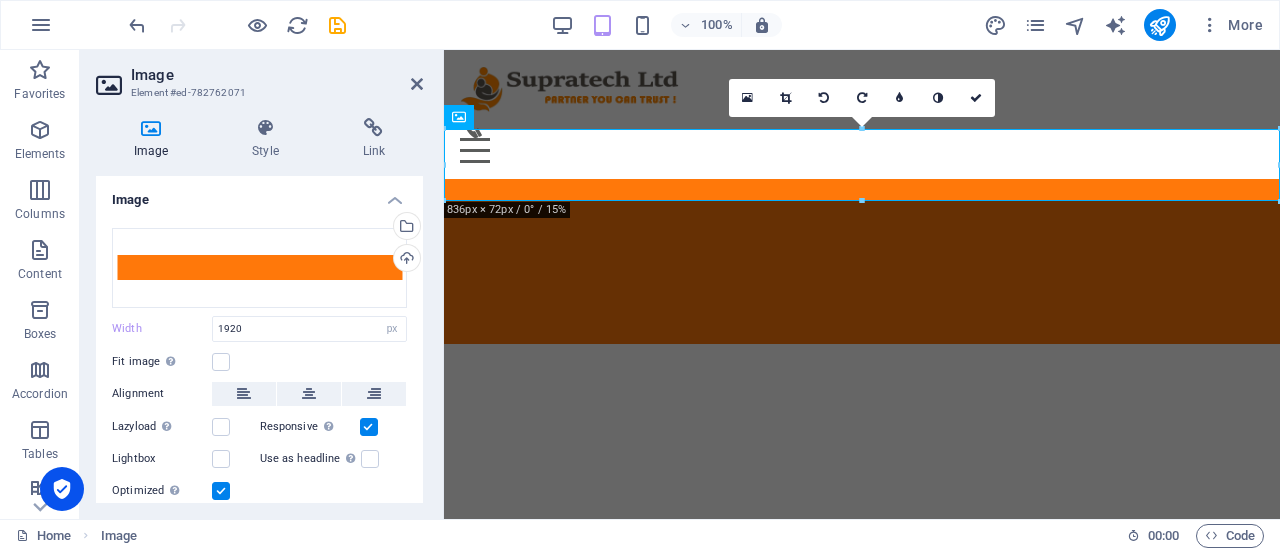 click on "Fit image Automatically fit image to a fixed width and height" at bounding box center (259, 362) 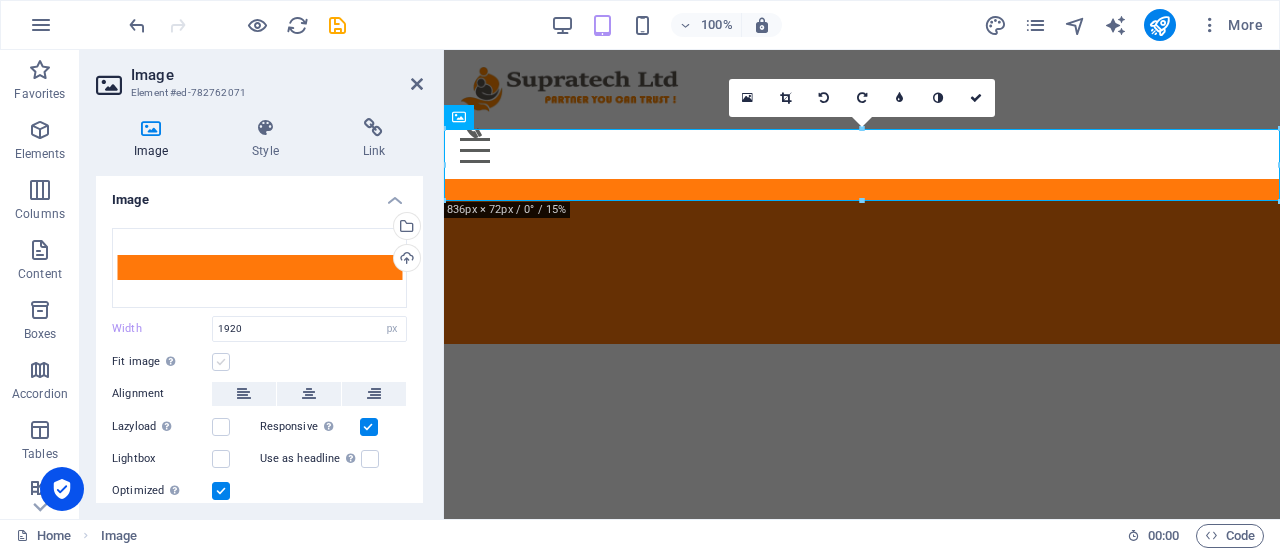 click at bounding box center [221, 362] 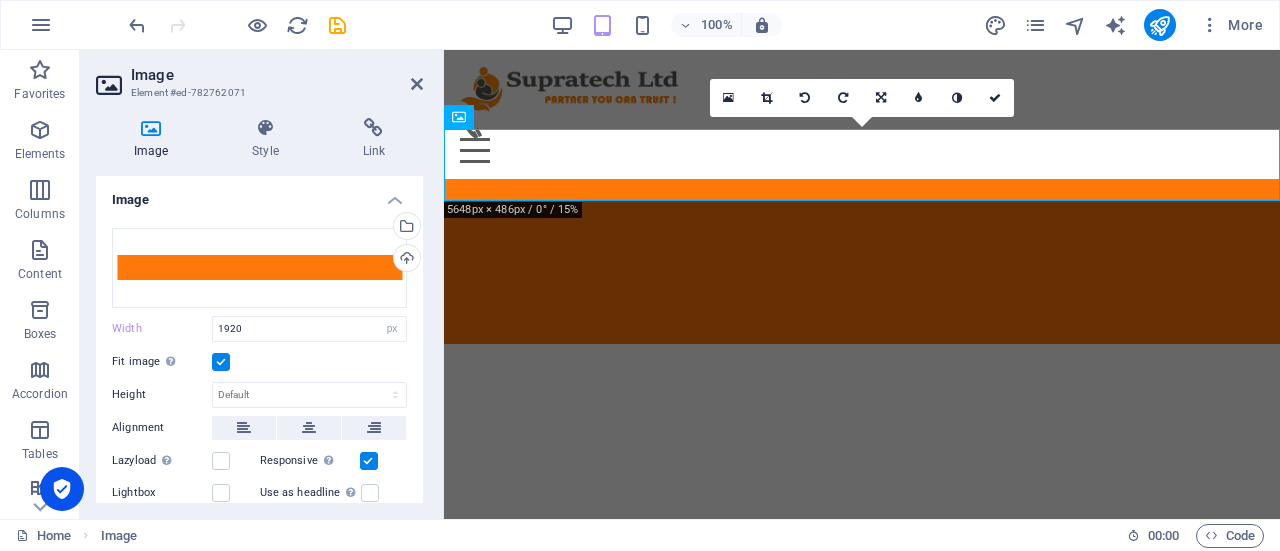 click on "Skip to main content
Menu Home About PRODUCTS Service Contact" at bounding box center [862, 197] 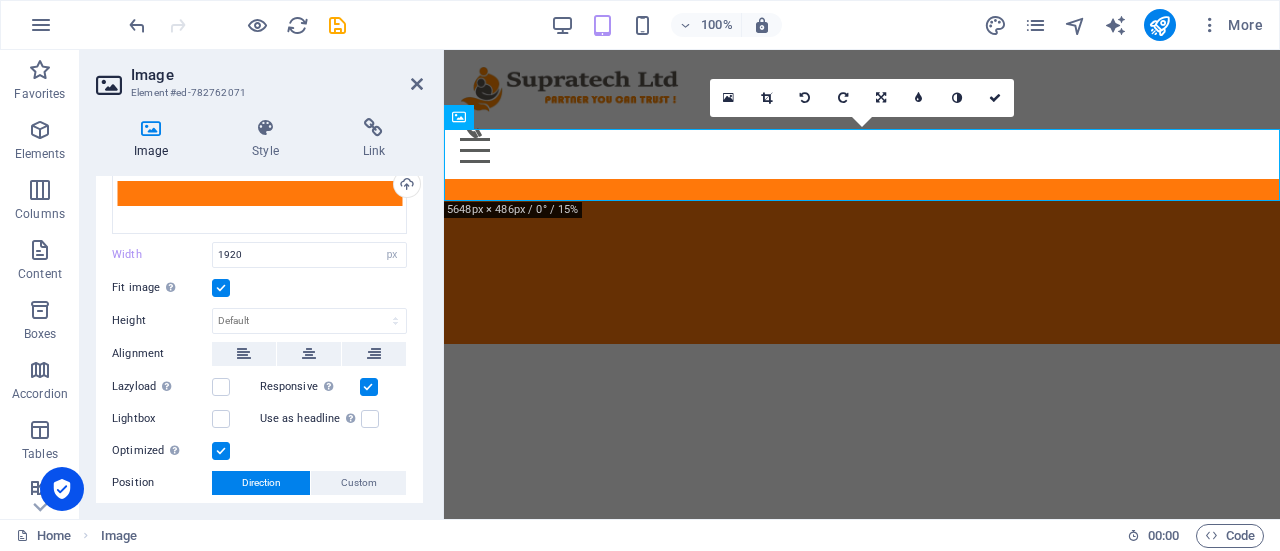 scroll, scrollTop: 100, scrollLeft: 0, axis: vertical 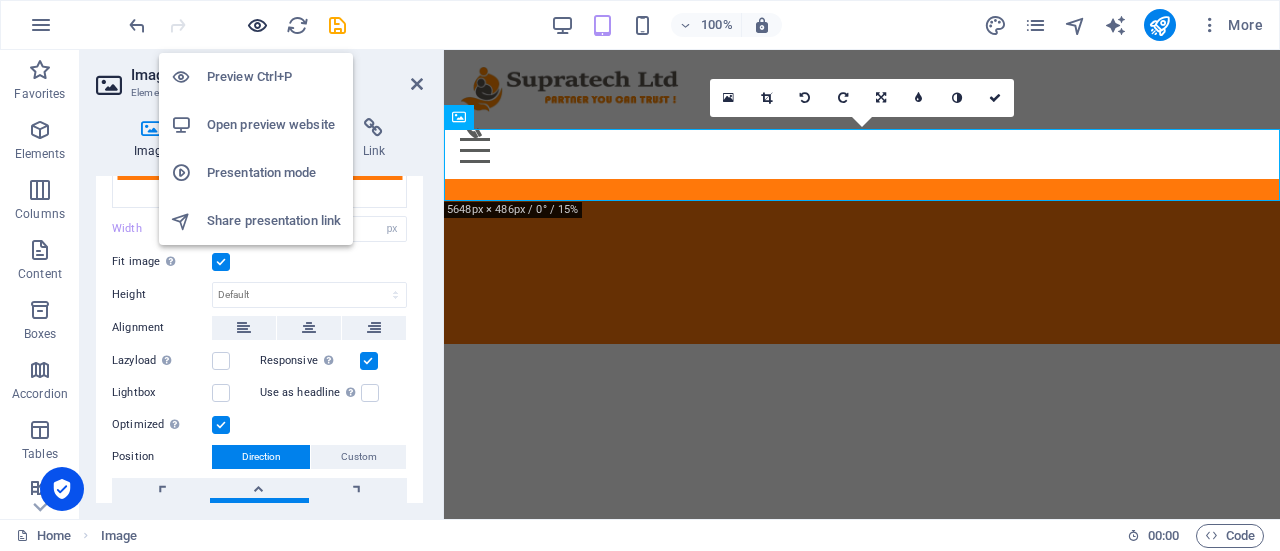 click at bounding box center (257, 25) 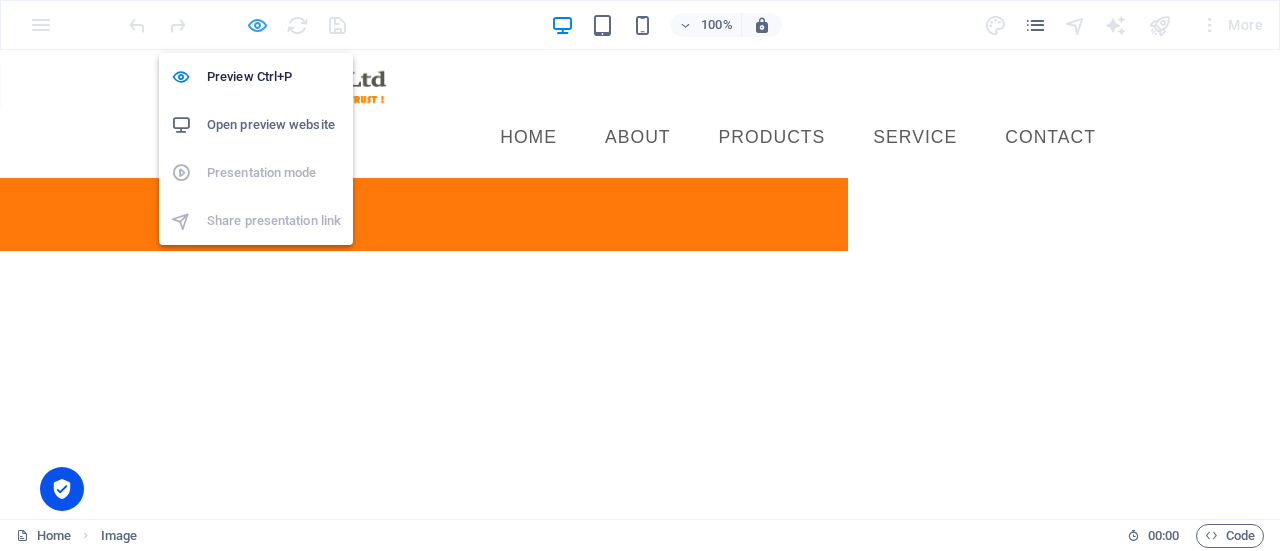 click at bounding box center [257, 25] 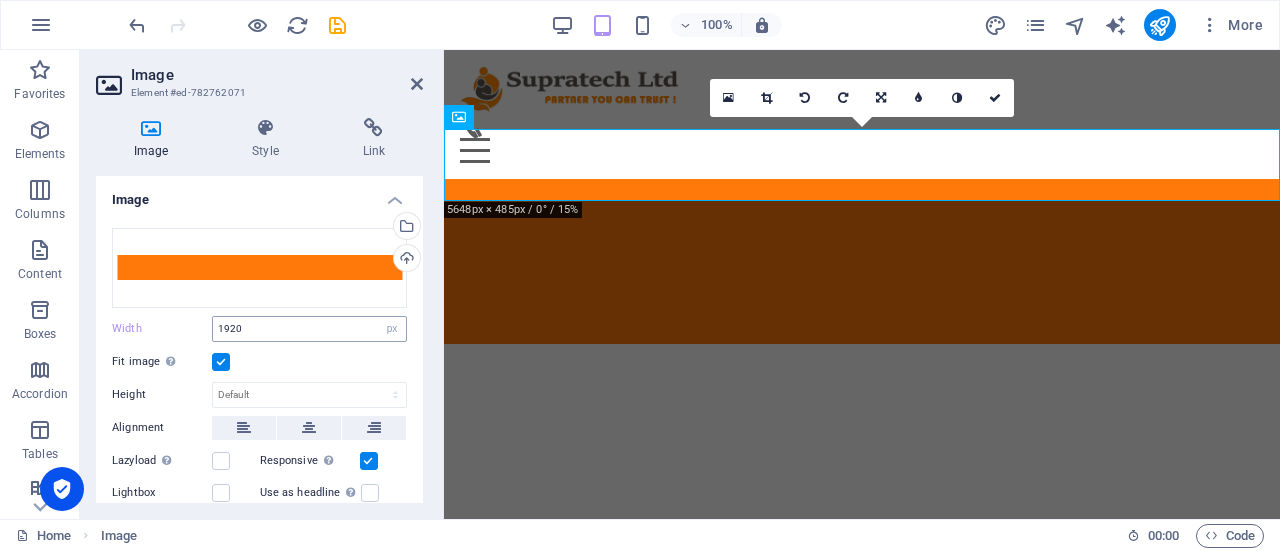 scroll, scrollTop: 100, scrollLeft: 0, axis: vertical 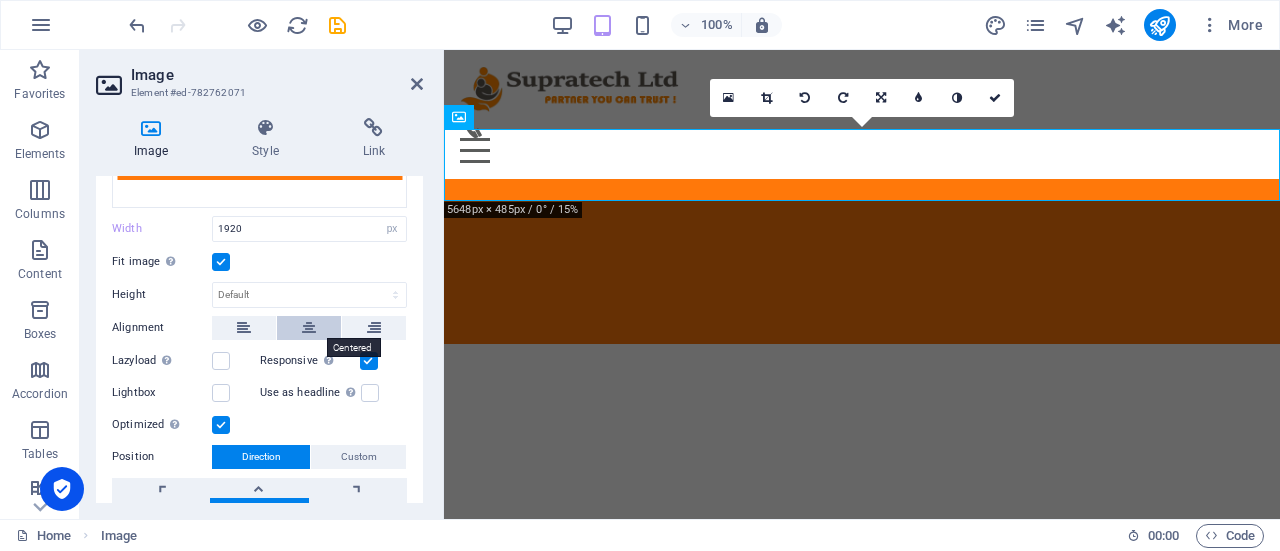 click at bounding box center [309, 328] 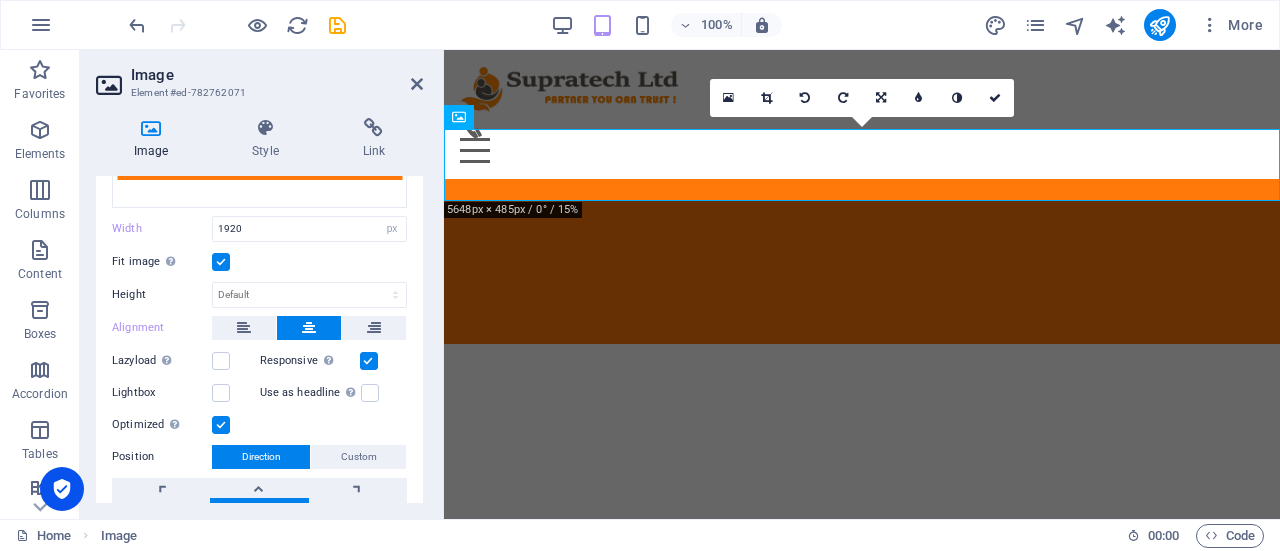 scroll, scrollTop: 0, scrollLeft: 0, axis: both 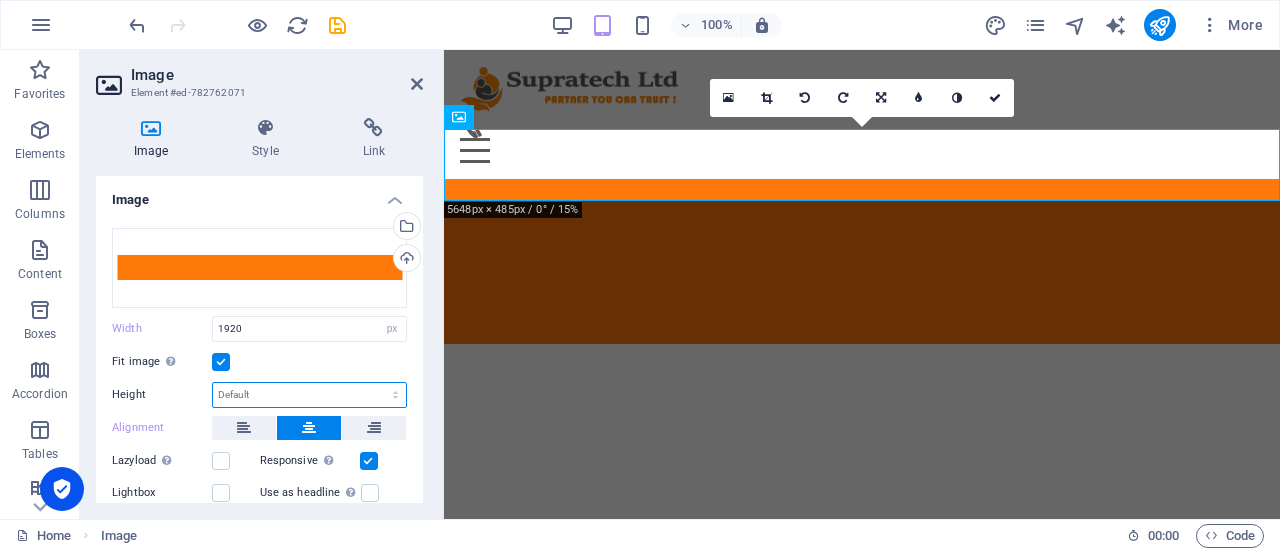 click on "Default auto px" at bounding box center [309, 395] 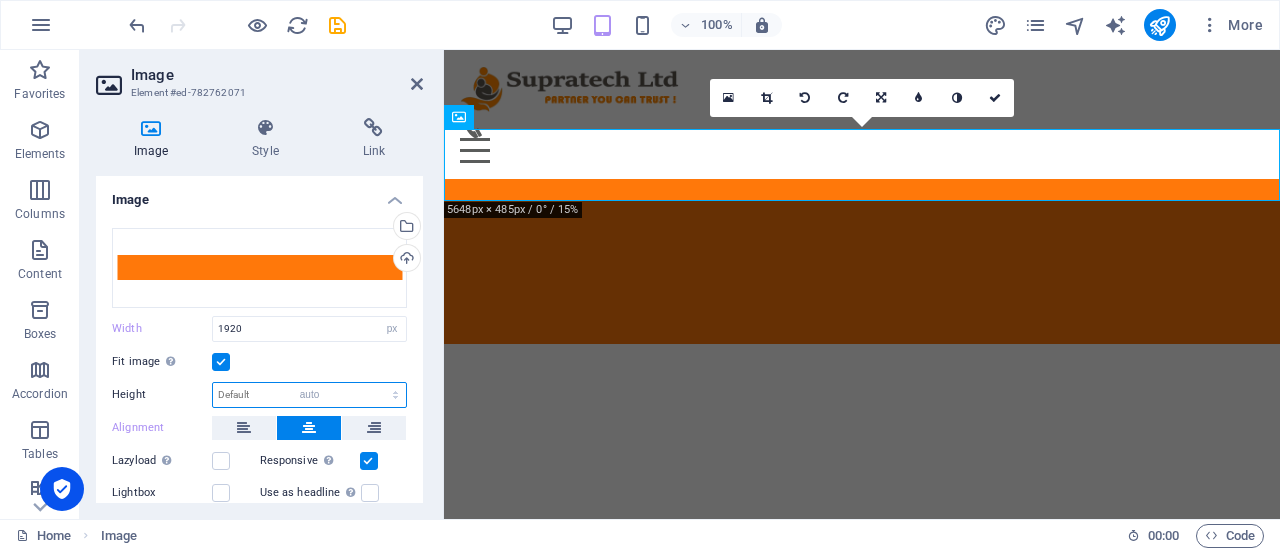 click on "Default auto px" at bounding box center (309, 395) 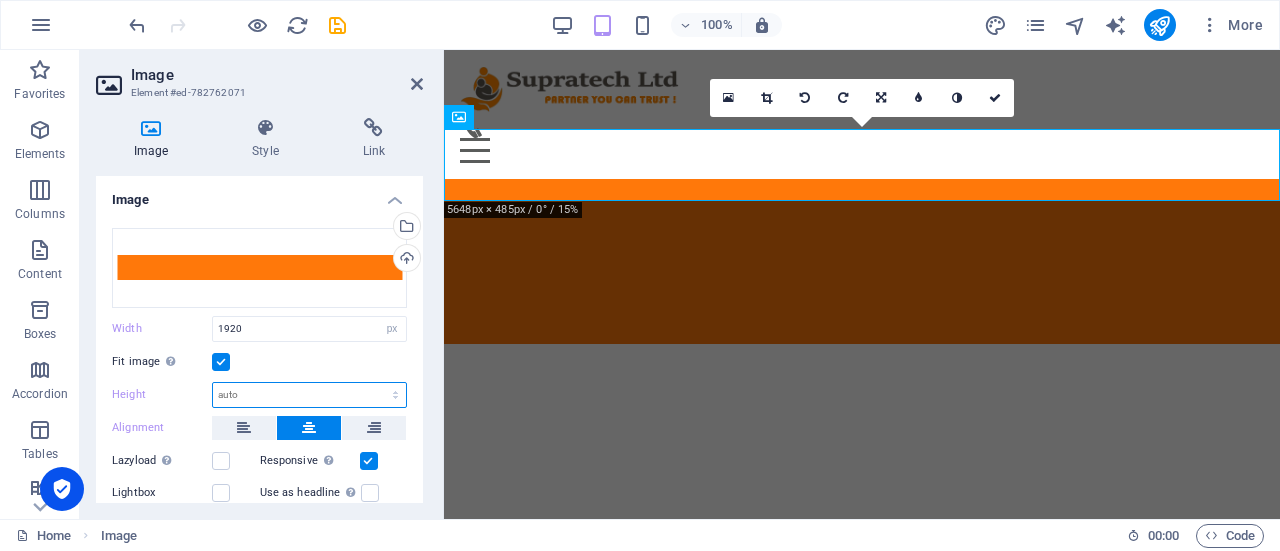click on "Default auto px" at bounding box center [309, 395] 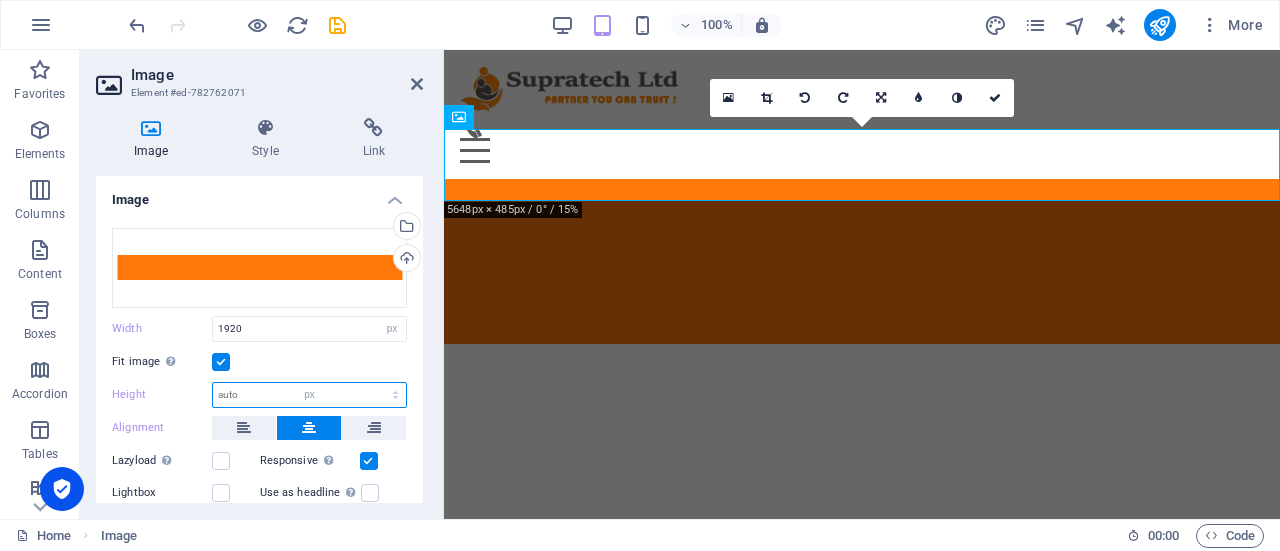 click on "Default auto px" at bounding box center (309, 395) 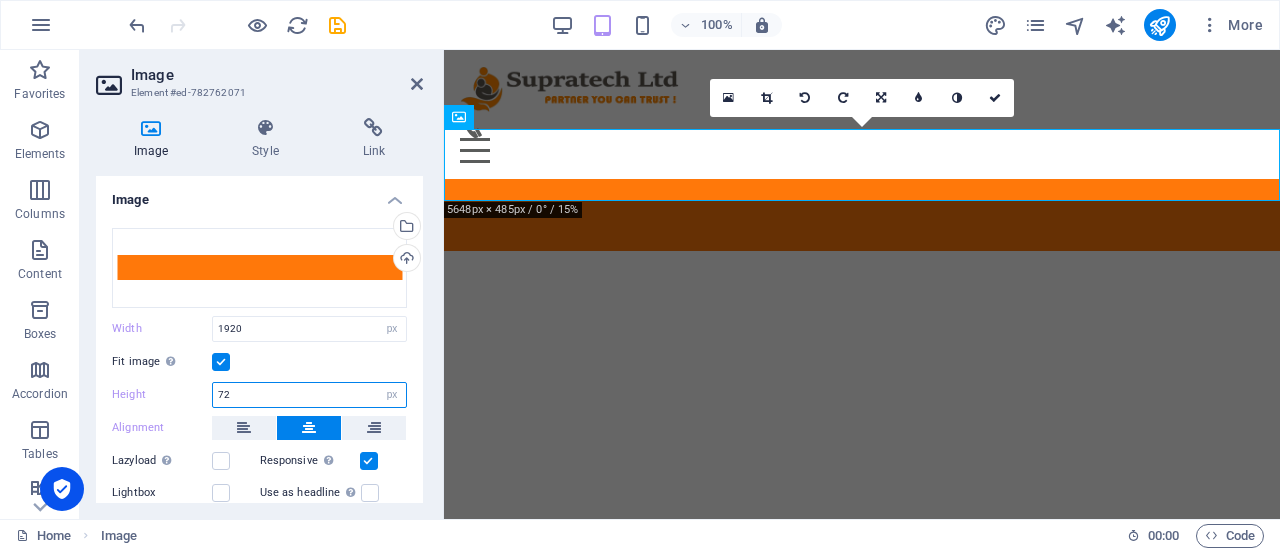 click on "72" at bounding box center [309, 395] 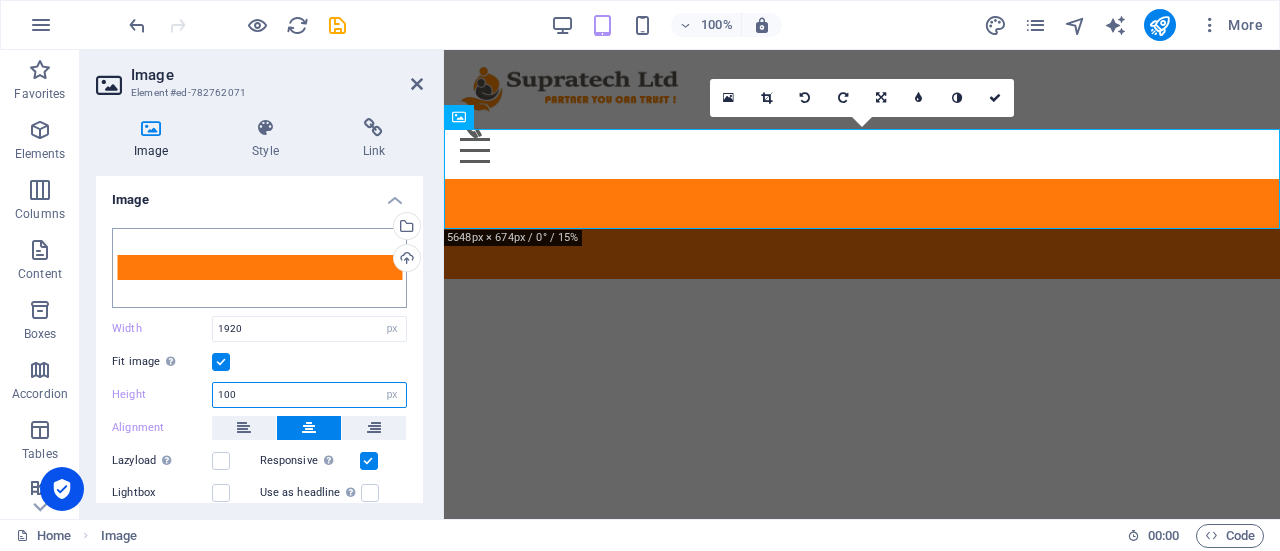type on "100" 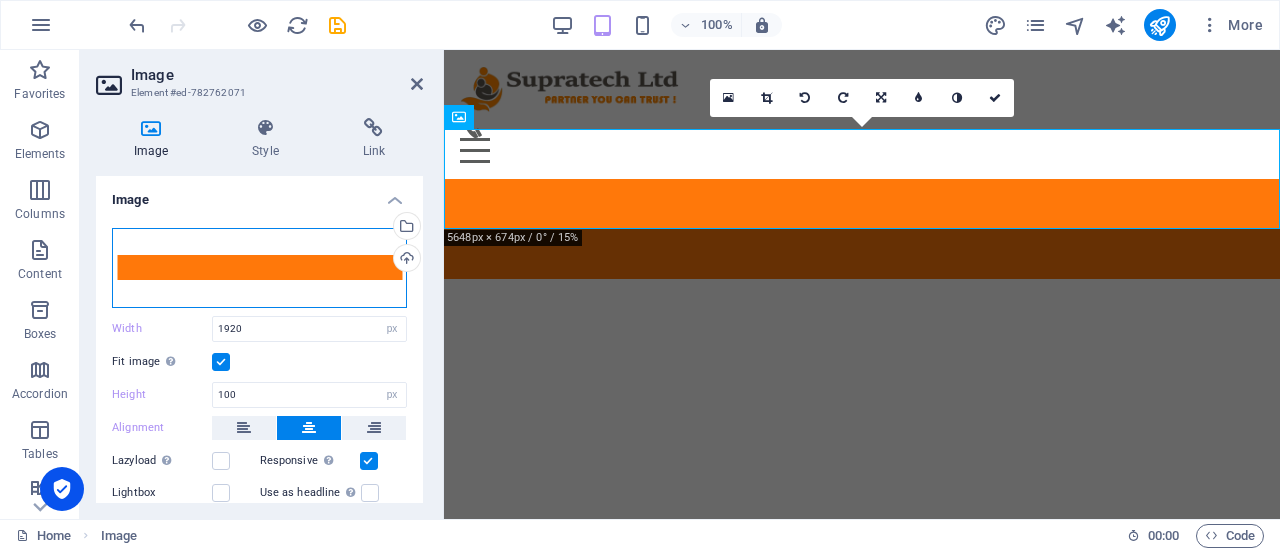 click on "Drag files here, click to choose files or select files from Files or our free stock photos & videos" at bounding box center [259, 268] 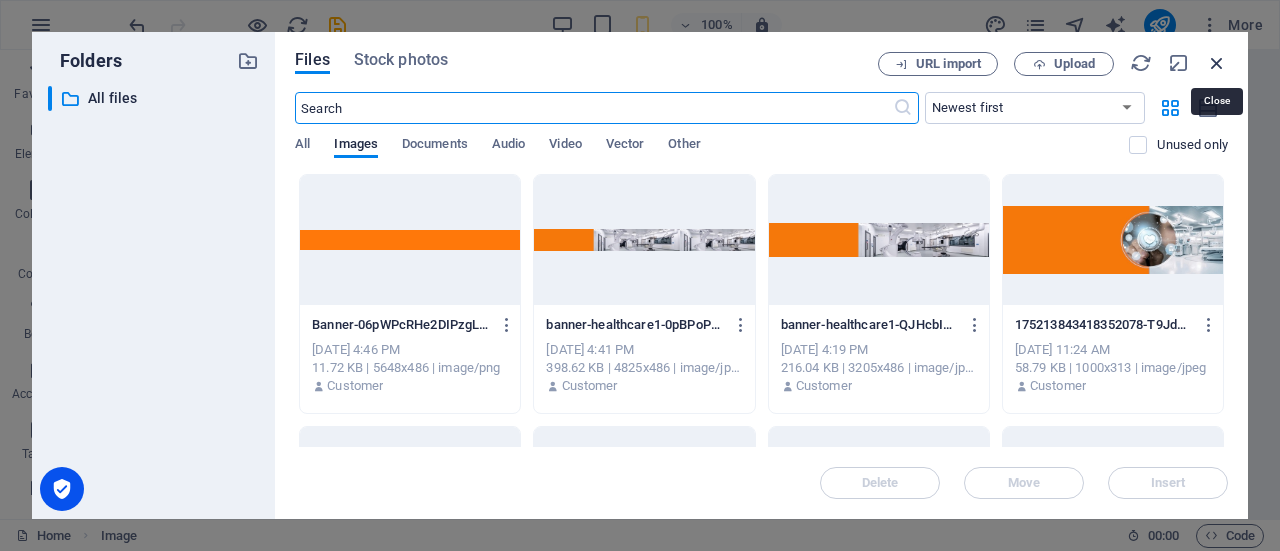 click at bounding box center (1217, 63) 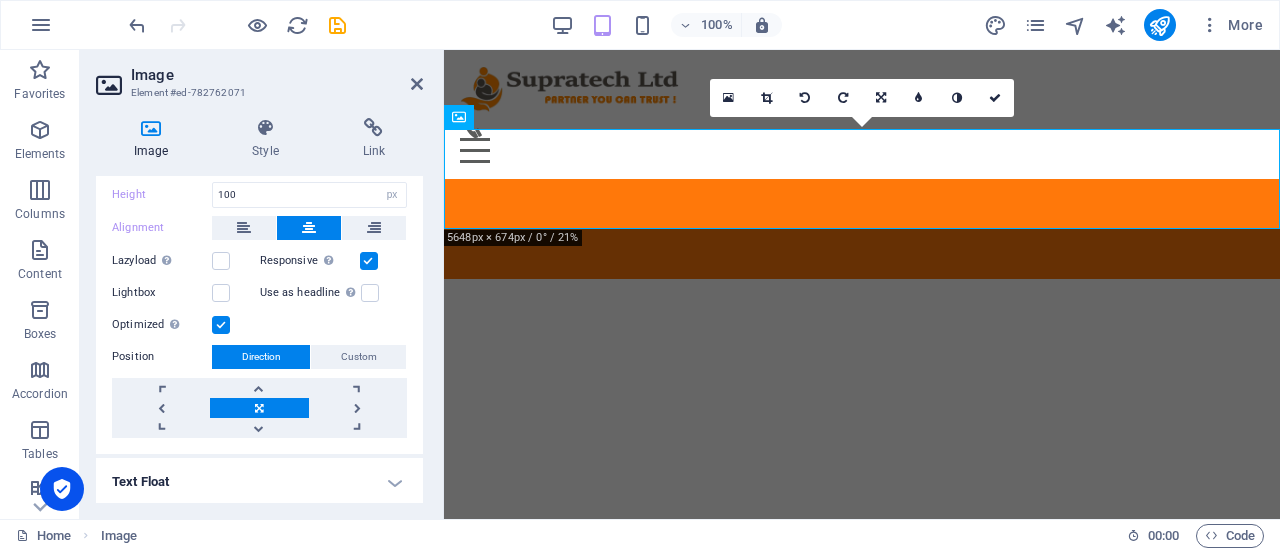 scroll, scrollTop: 100, scrollLeft: 0, axis: vertical 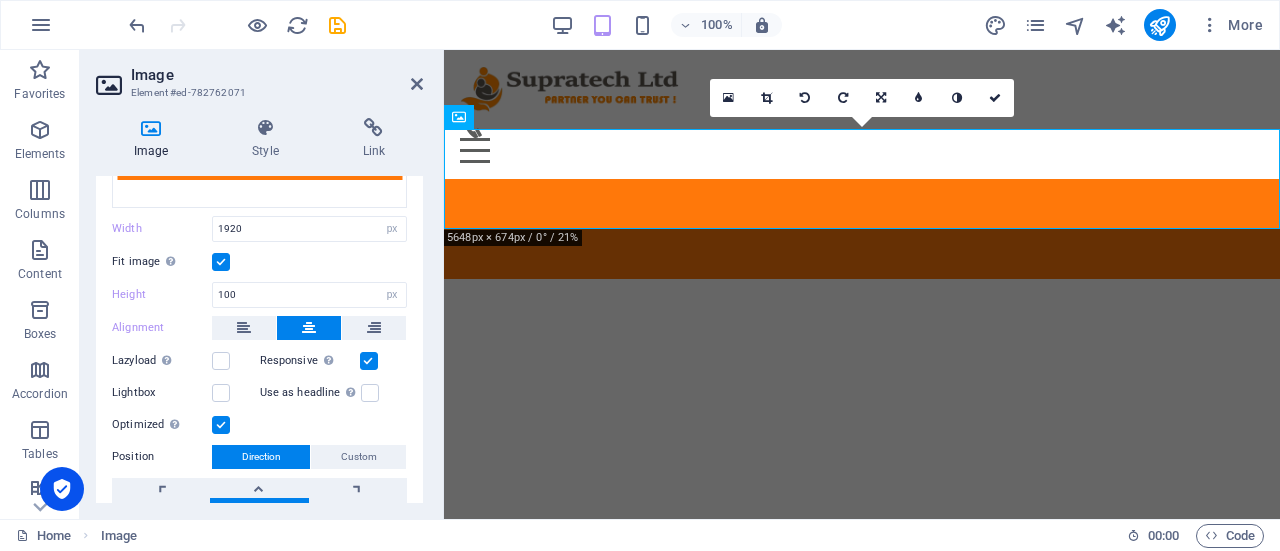 click at bounding box center (369, 361) 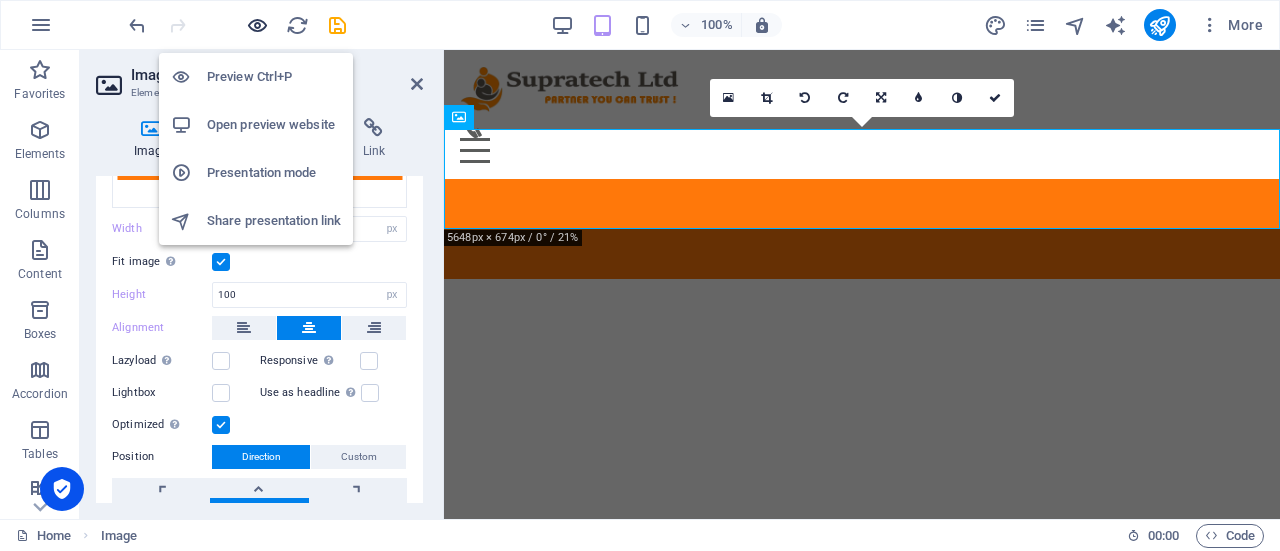 click at bounding box center [257, 25] 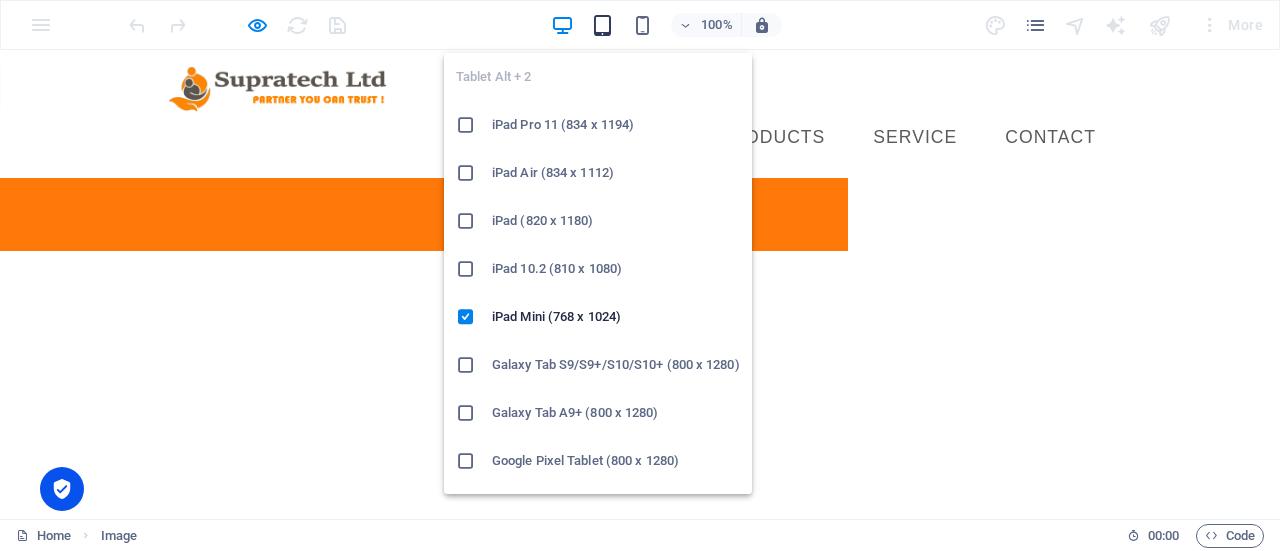 click at bounding box center [602, 25] 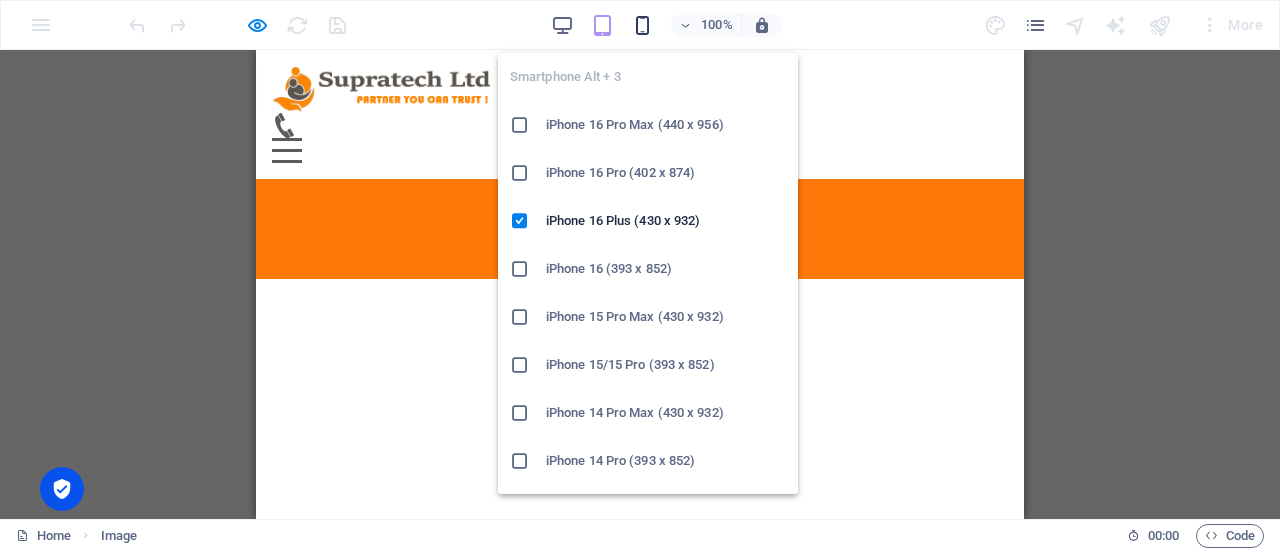 click at bounding box center (642, 25) 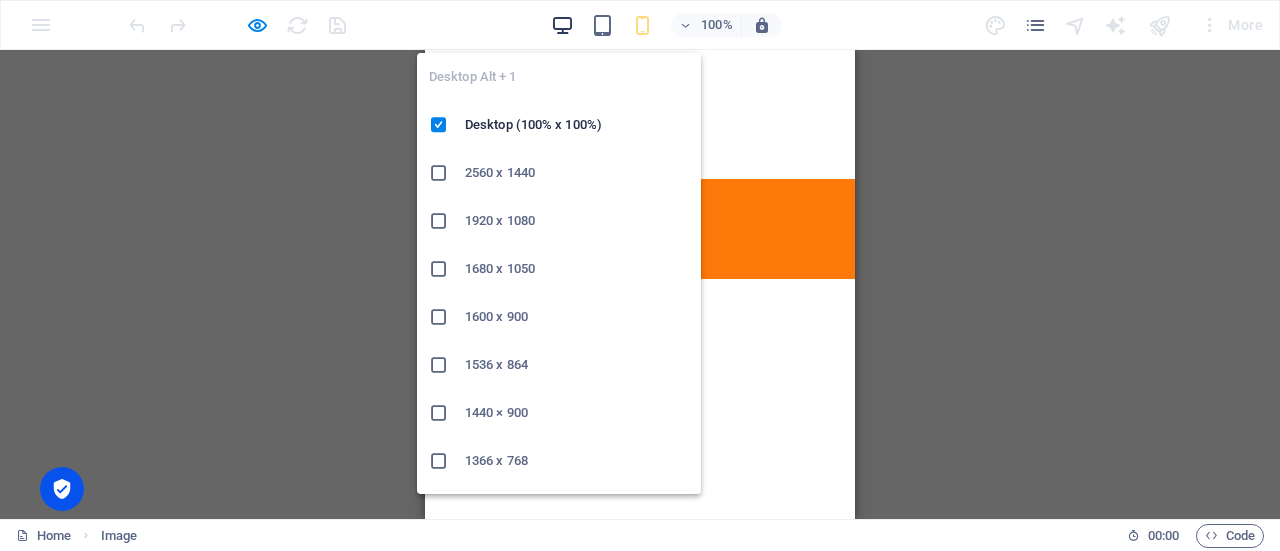 click at bounding box center [562, 25] 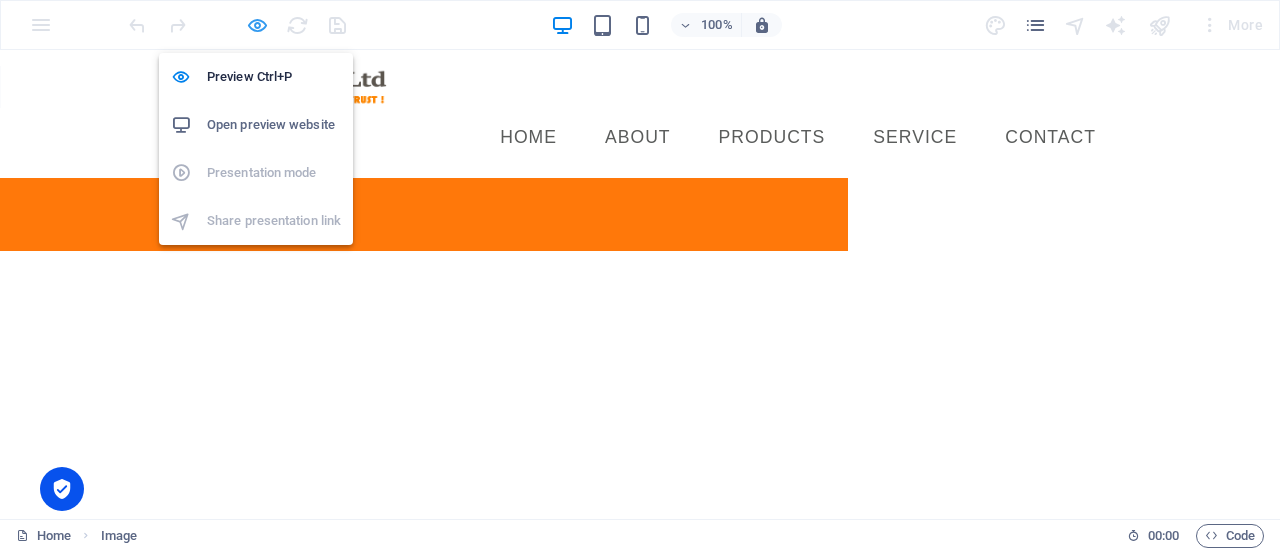 click at bounding box center (257, 25) 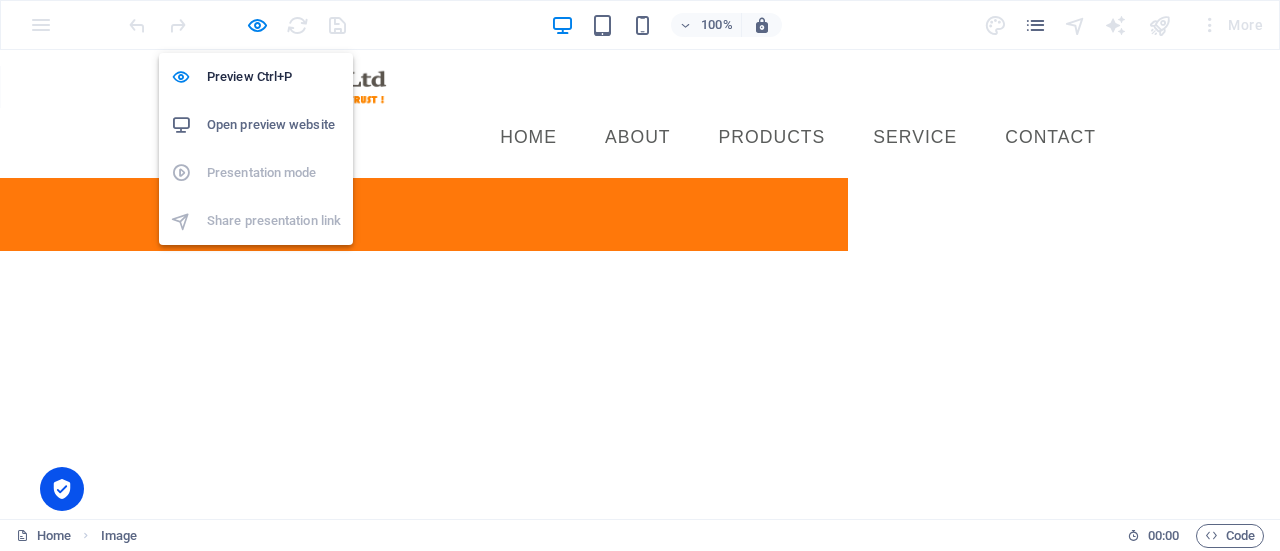 select on "px" 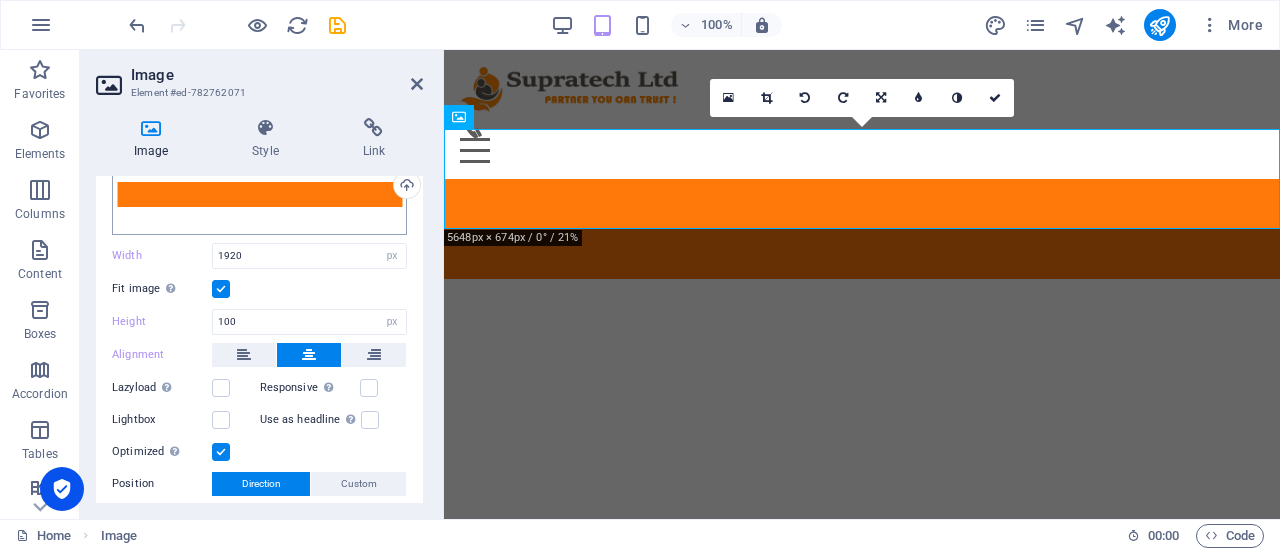 scroll, scrollTop: 200, scrollLeft: 0, axis: vertical 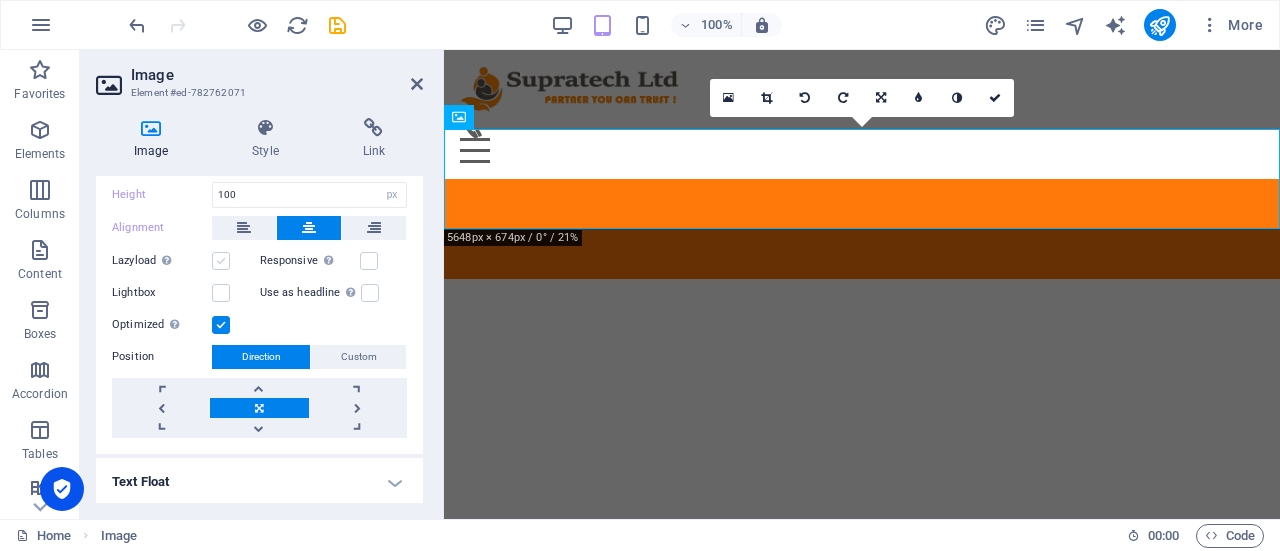 click at bounding box center (221, 261) 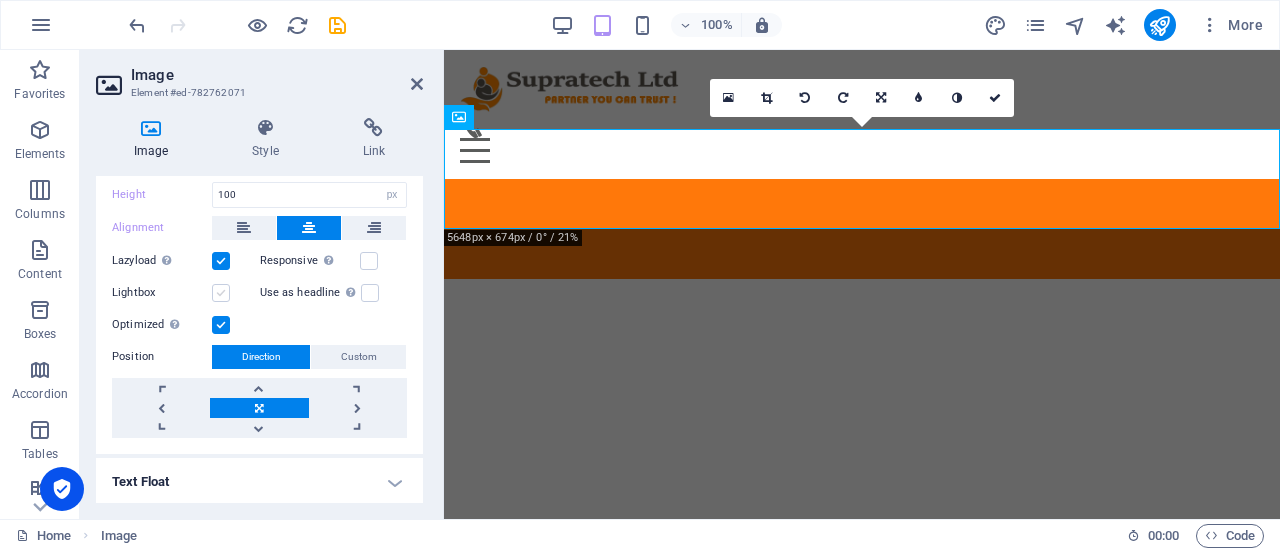 click at bounding box center (221, 293) 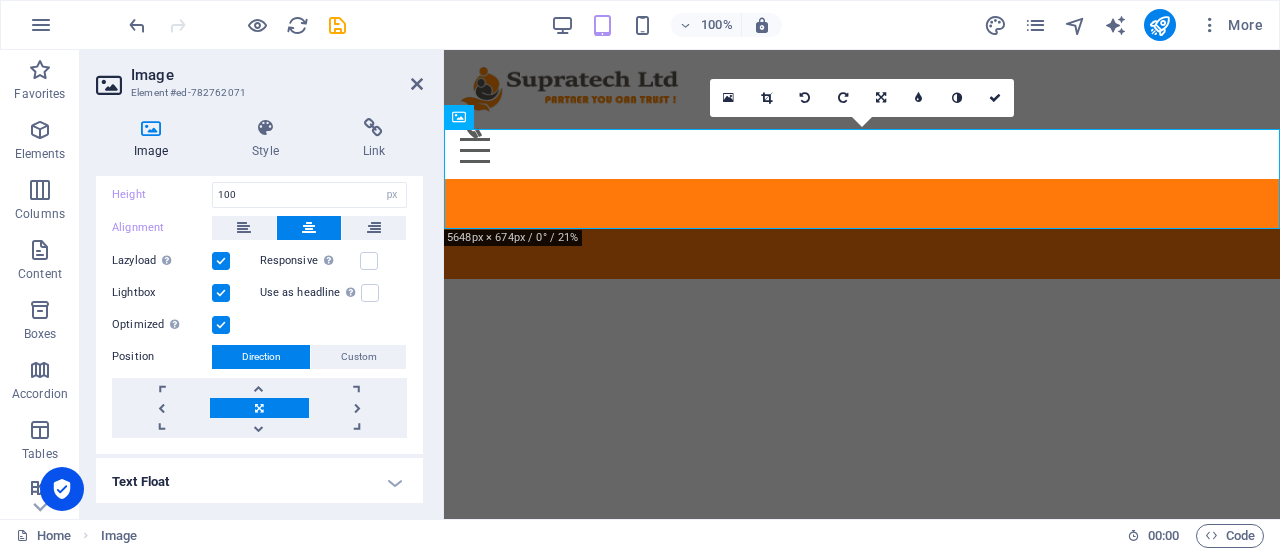 click at bounding box center (221, 293) 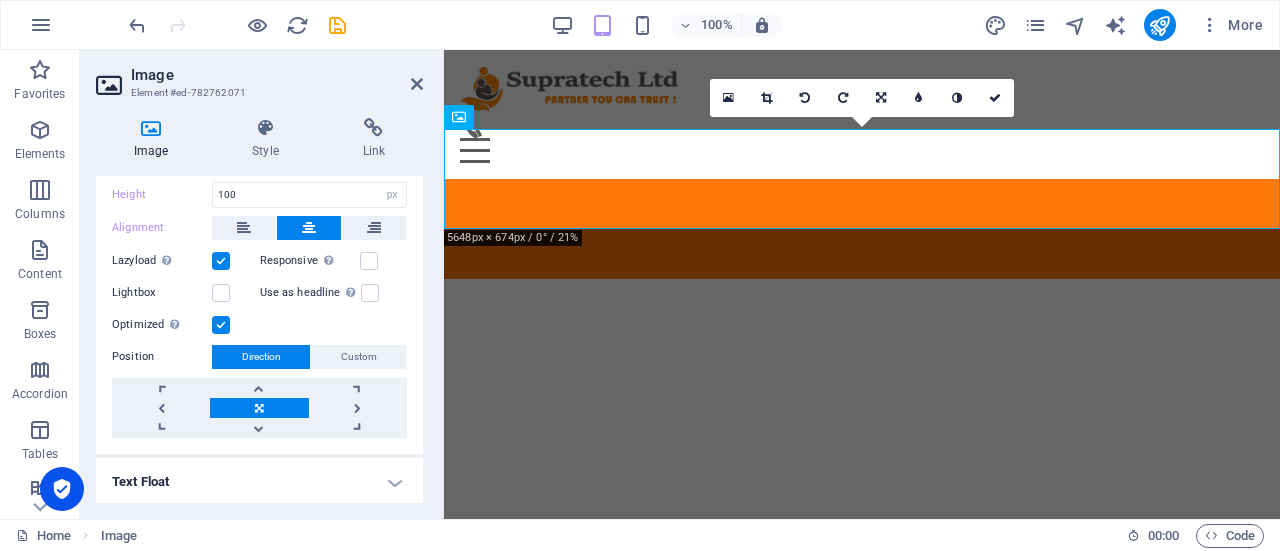 click at bounding box center [221, 261] 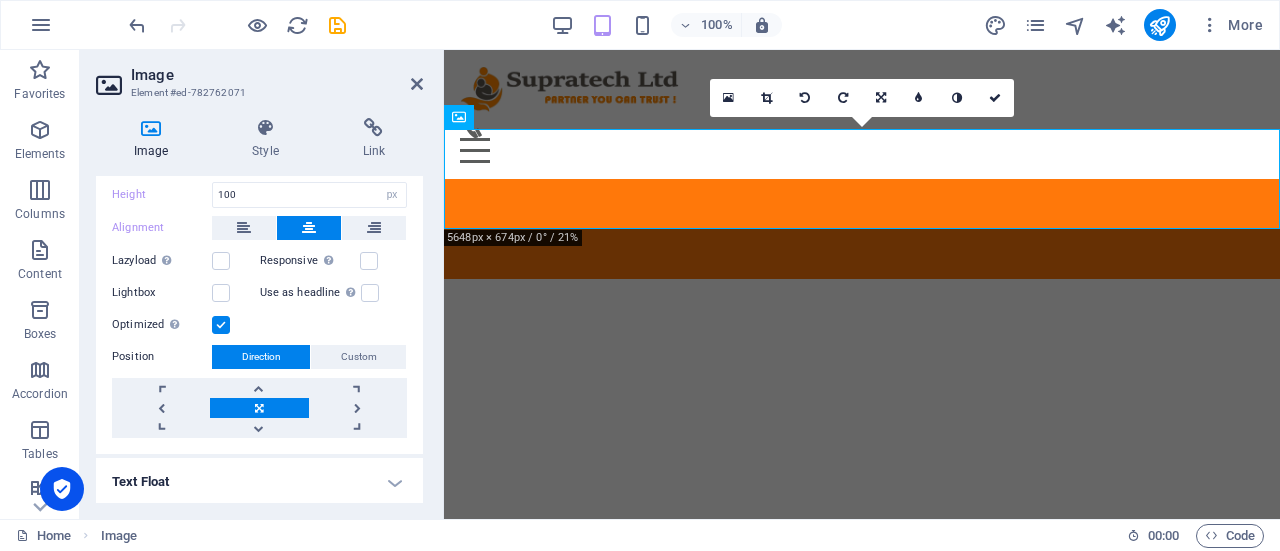 click at bounding box center (221, 325) 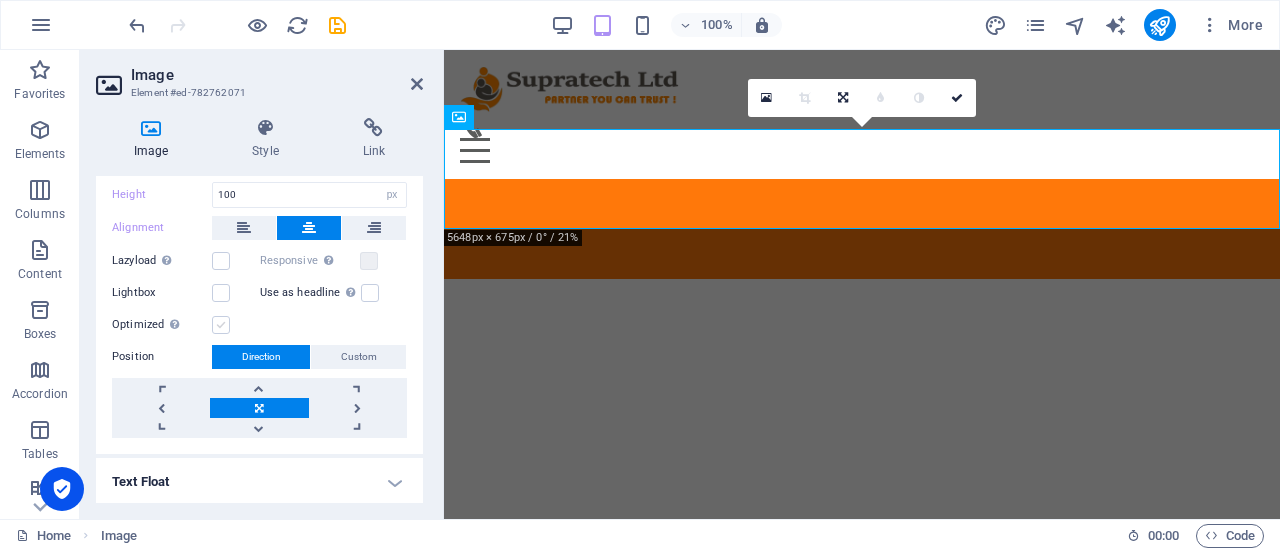 click at bounding box center (221, 325) 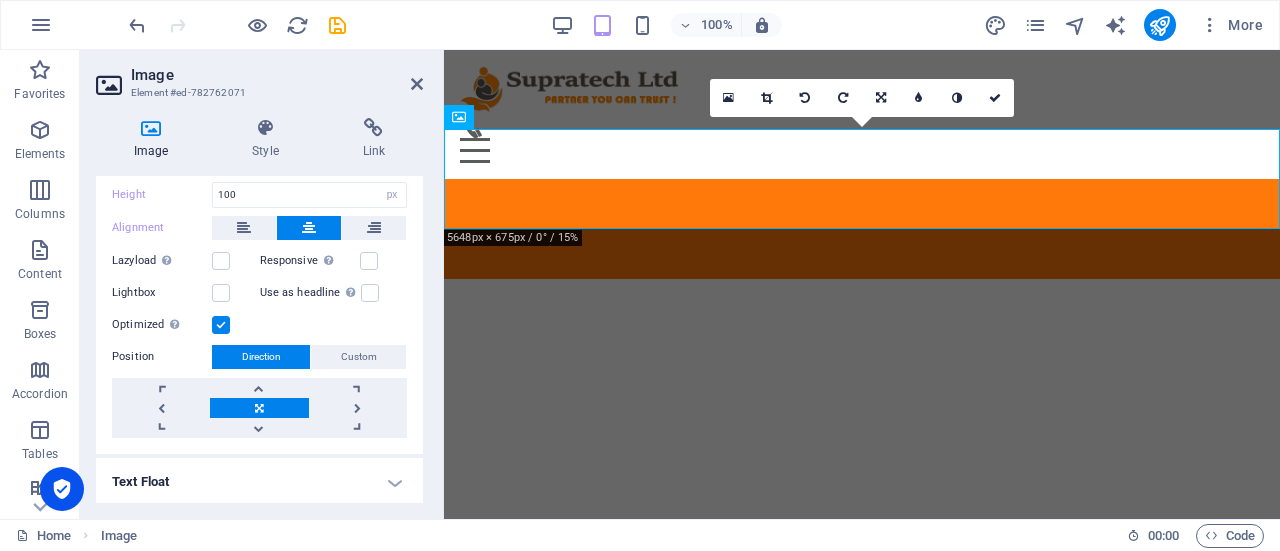 click at bounding box center (221, 325) 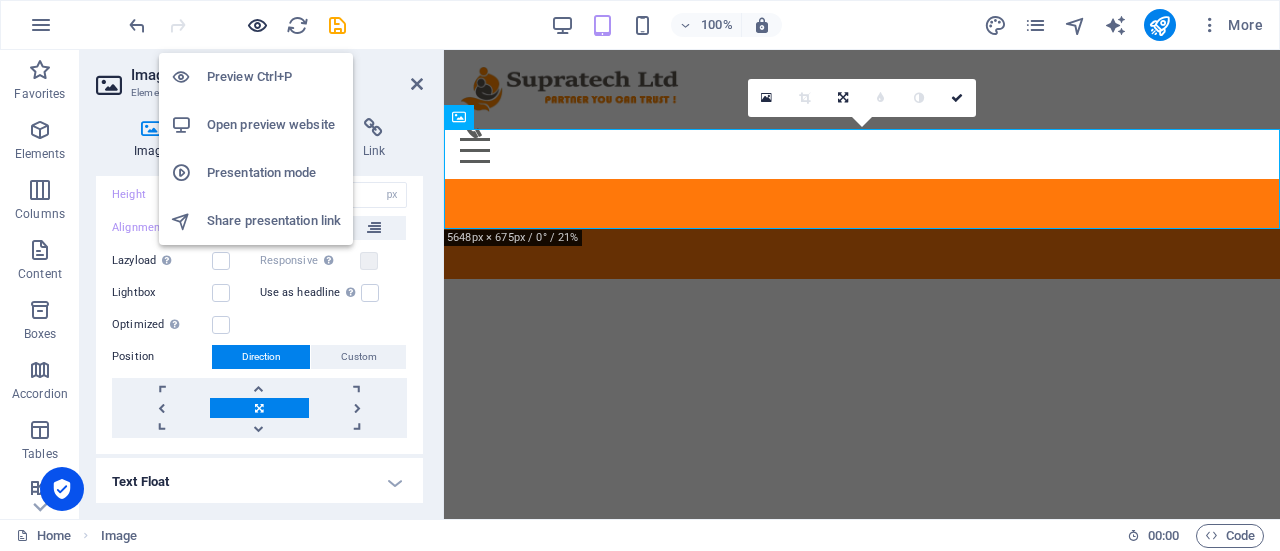 click at bounding box center [257, 25] 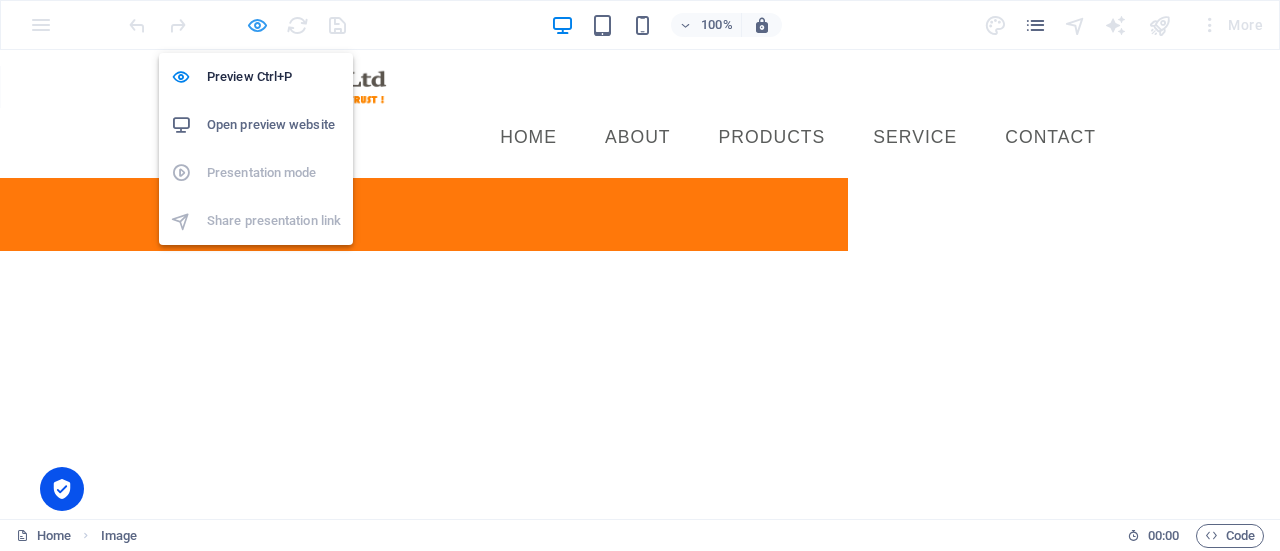 click at bounding box center [257, 25] 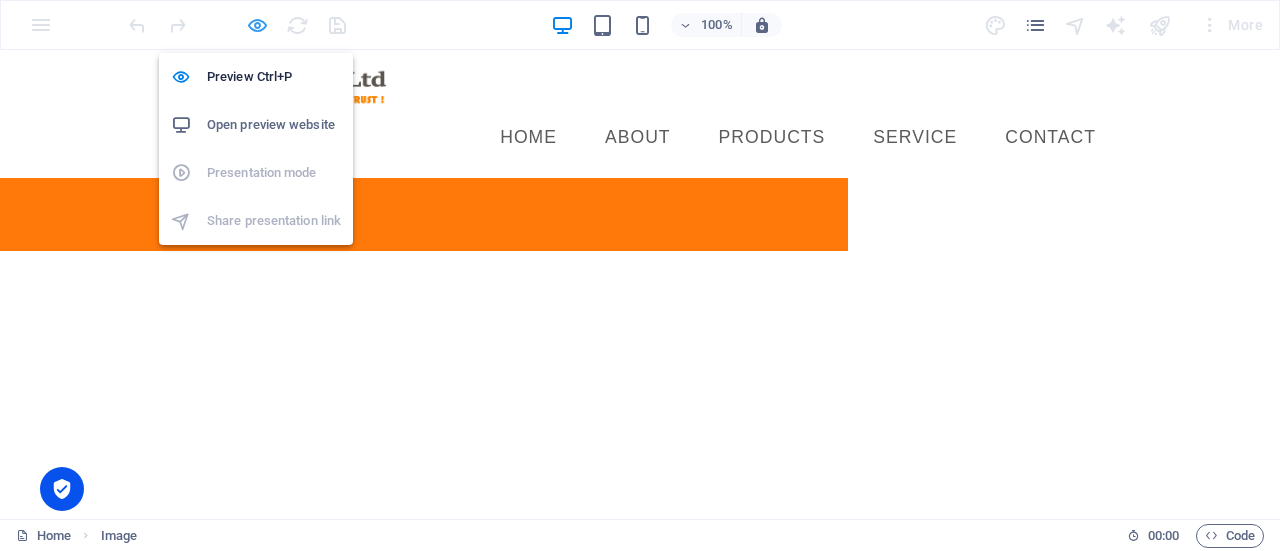 select on "px" 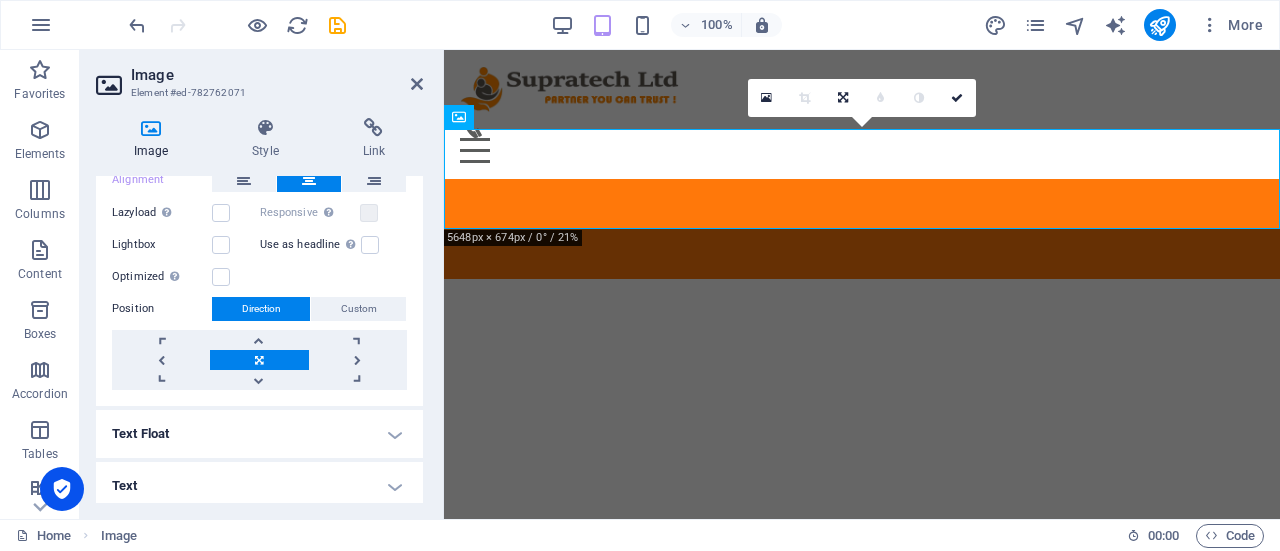 scroll, scrollTop: 252, scrollLeft: 0, axis: vertical 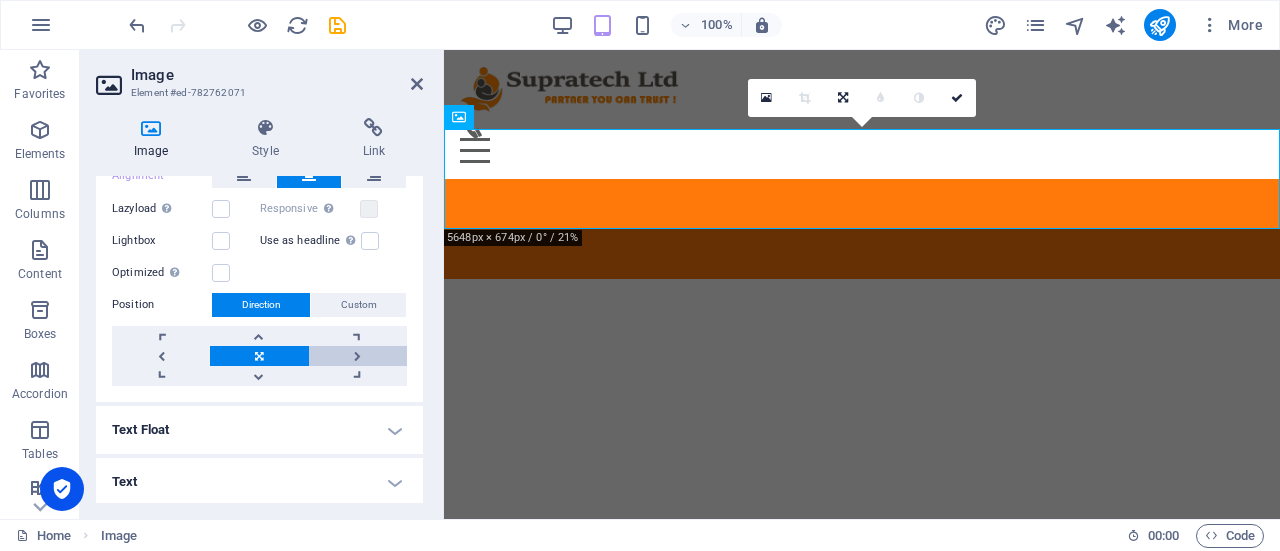 click at bounding box center [358, 356] 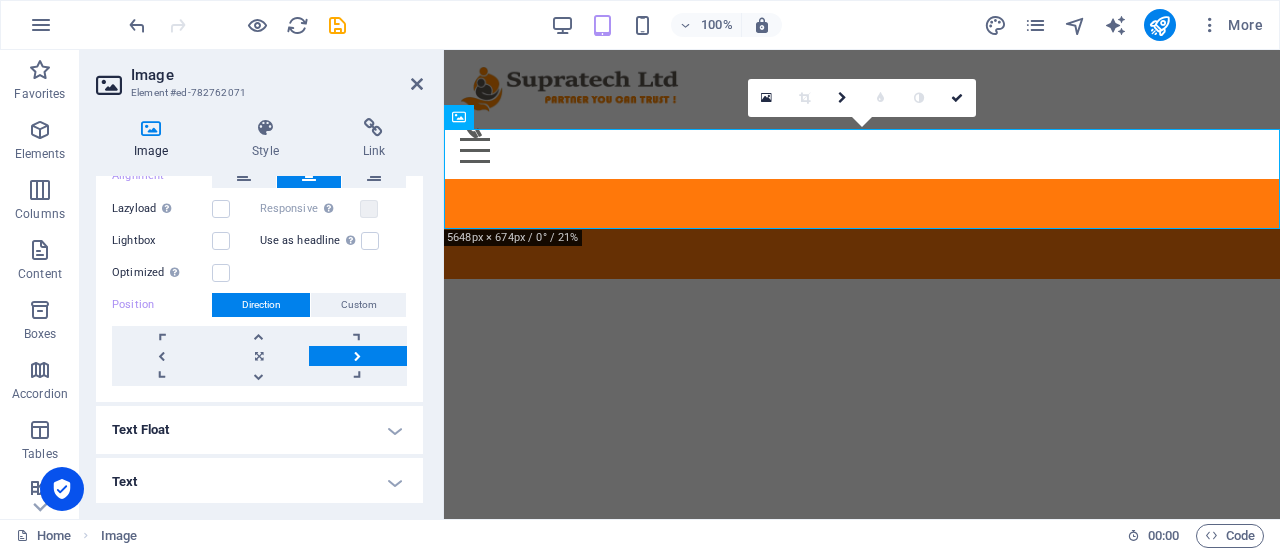 click at bounding box center (358, 356) 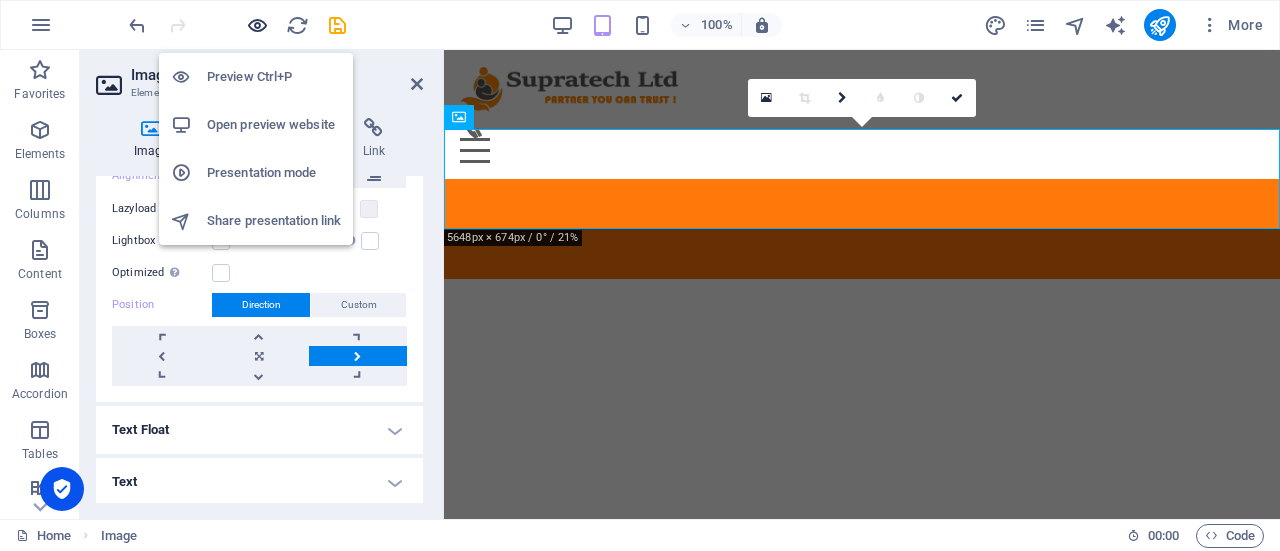 click at bounding box center (257, 25) 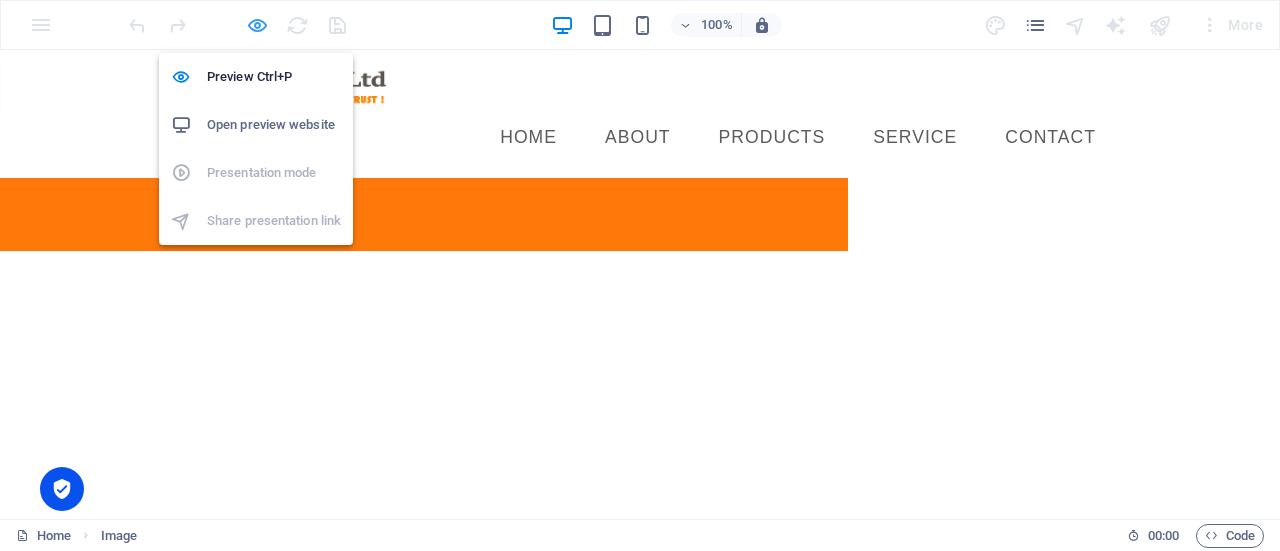 click at bounding box center [257, 25] 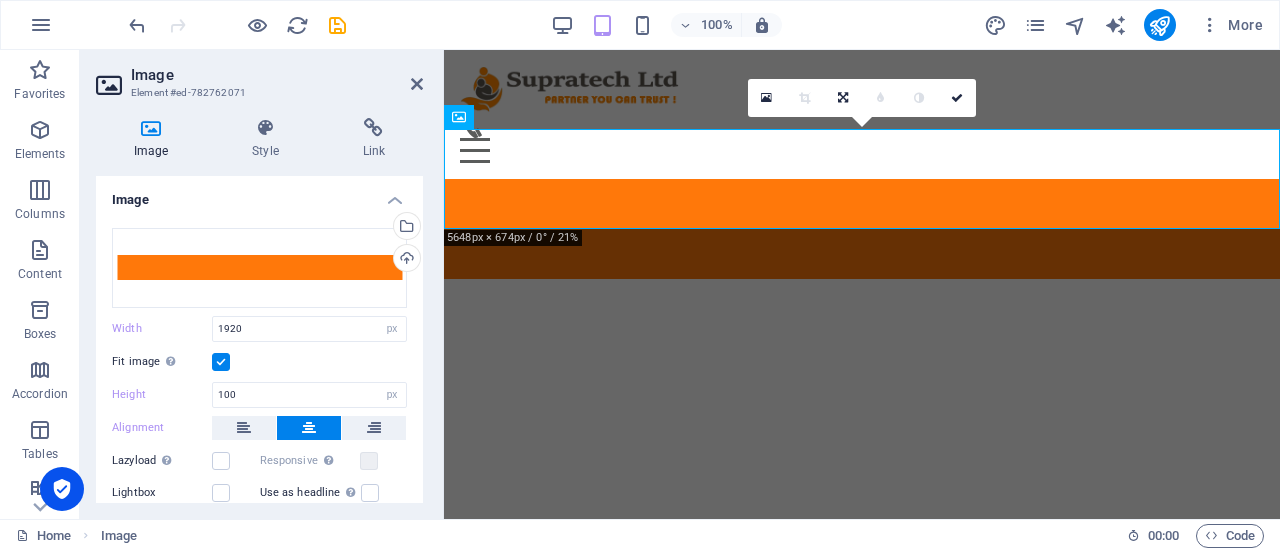 scroll, scrollTop: 252, scrollLeft: 0, axis: vertical 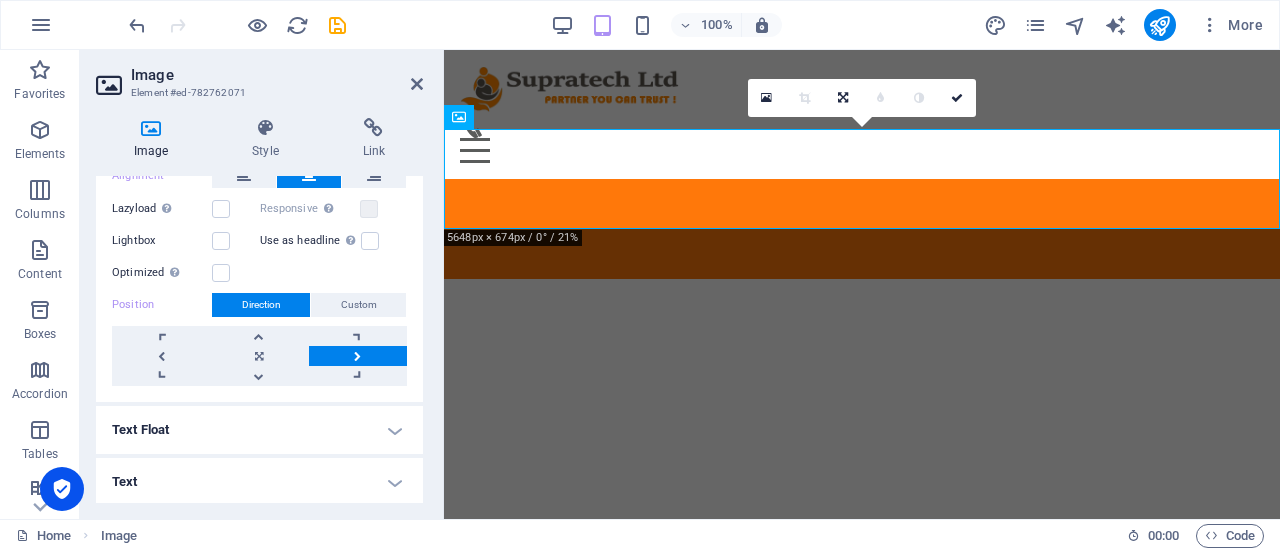 click at bounding box center [358, 356] 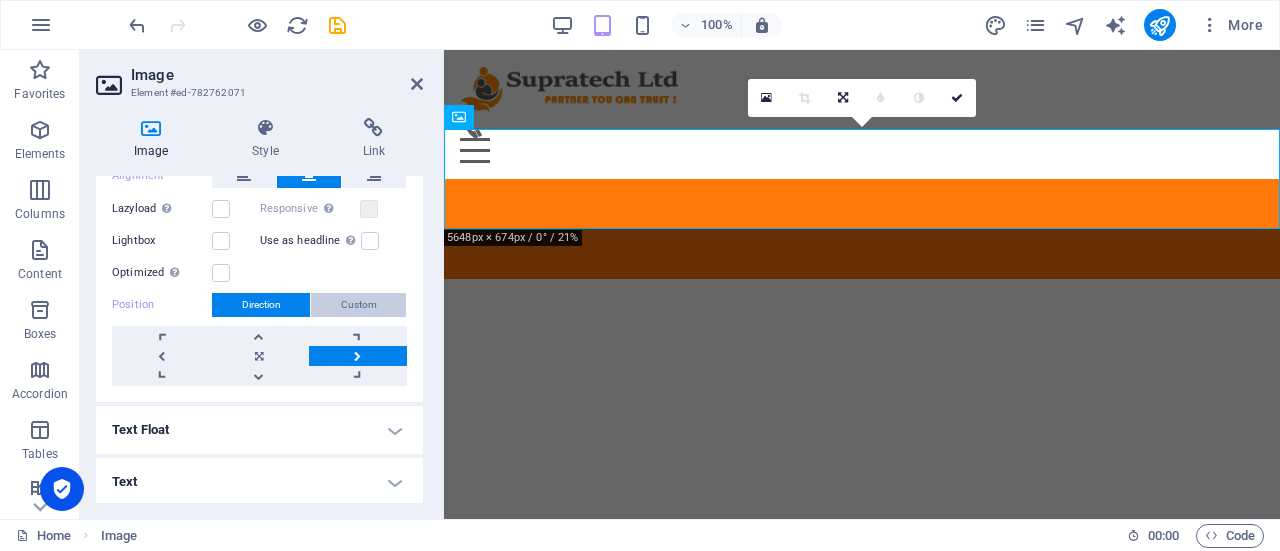click on "Custom" at bounding box center [359, 305] 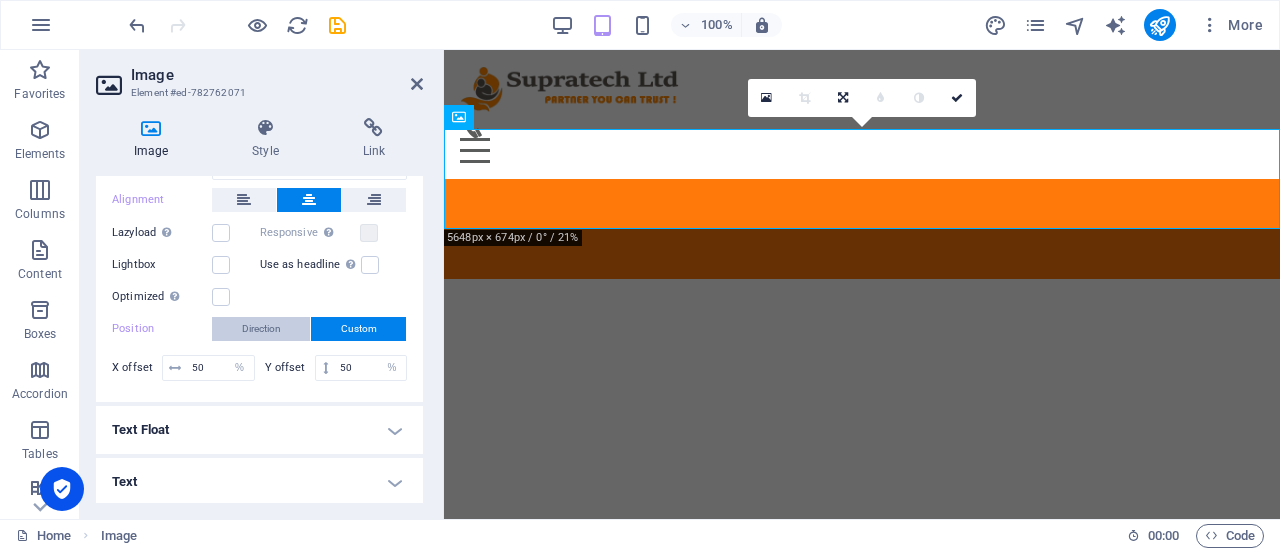 click on "Direction" at bounding box center [261, 329] 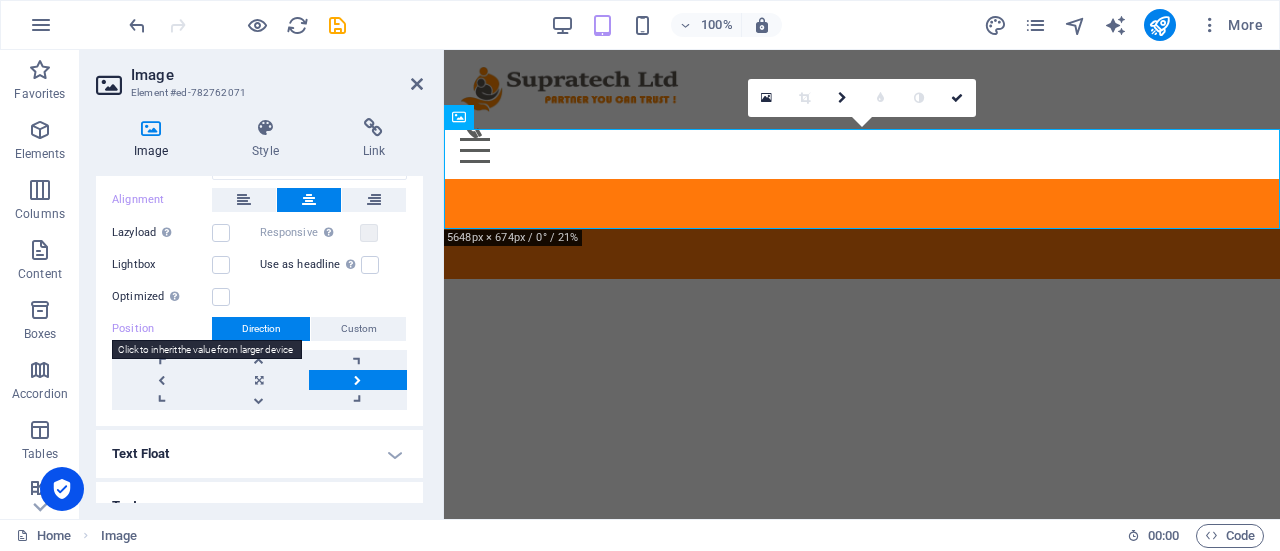 click on "Position" at bounding box center [162, 329] 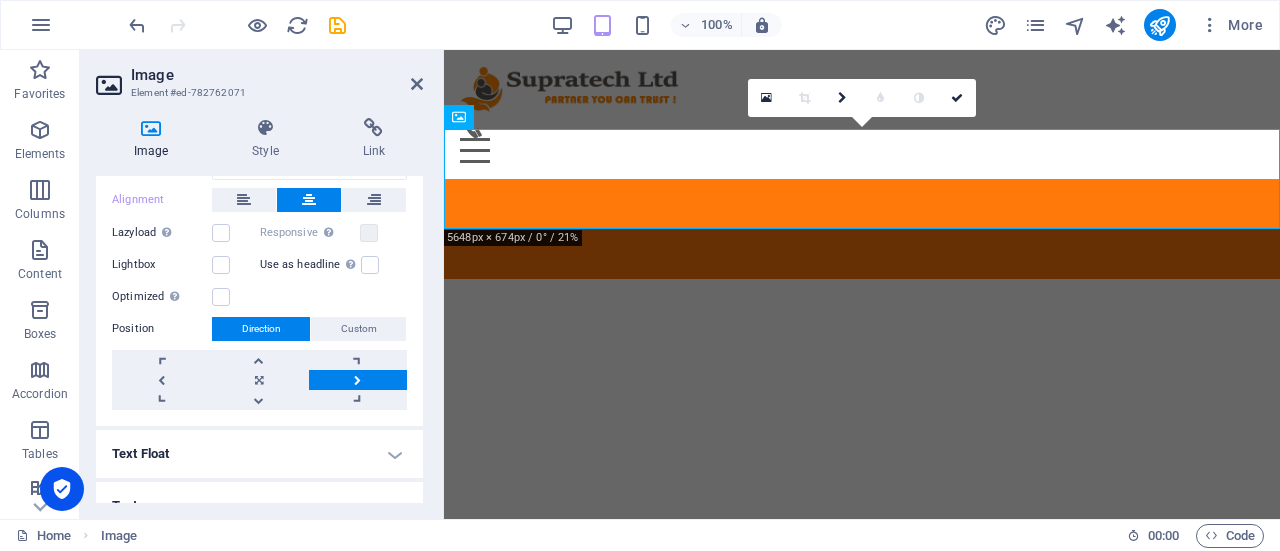 click on "Position" at bounding box center (162, 329) 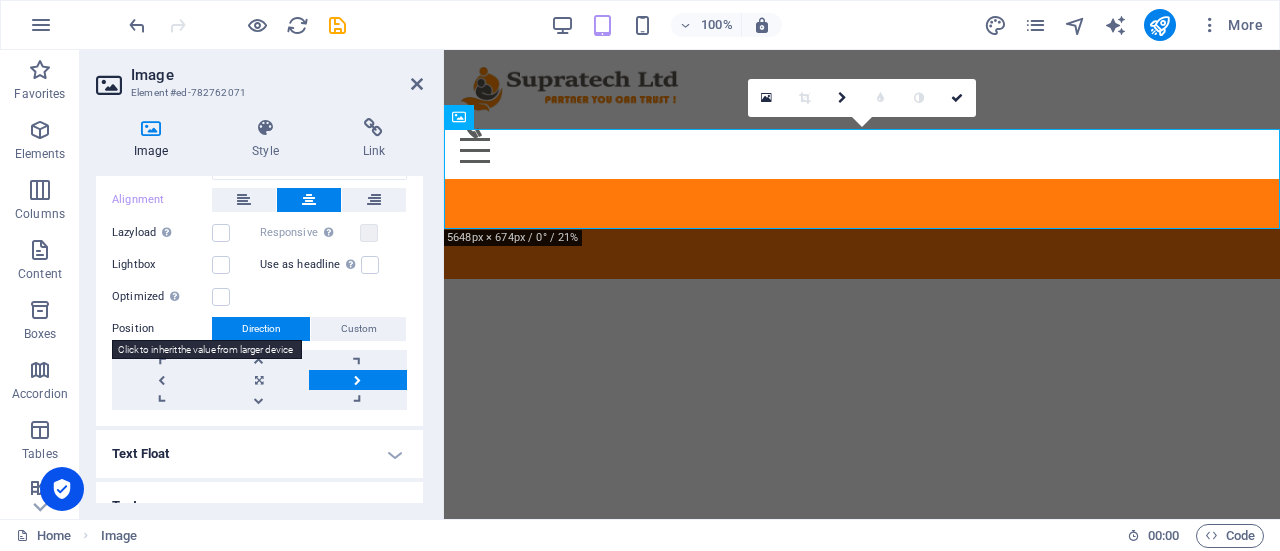 click on "Position" at bounding box center [162, 329] 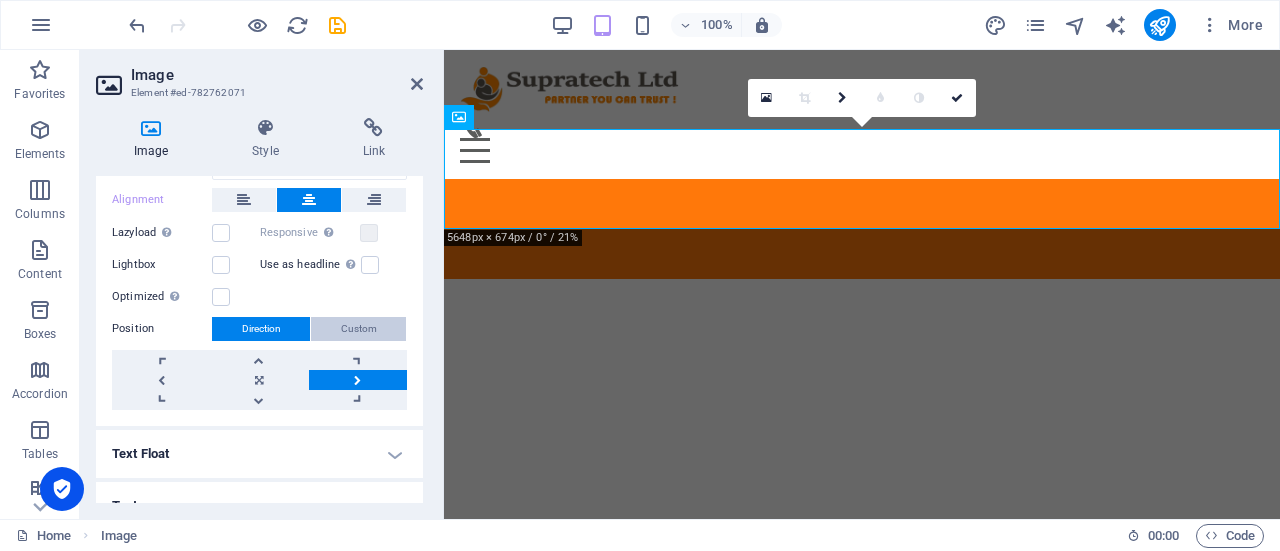 click on "Custom" at bounding box center (359, 329) 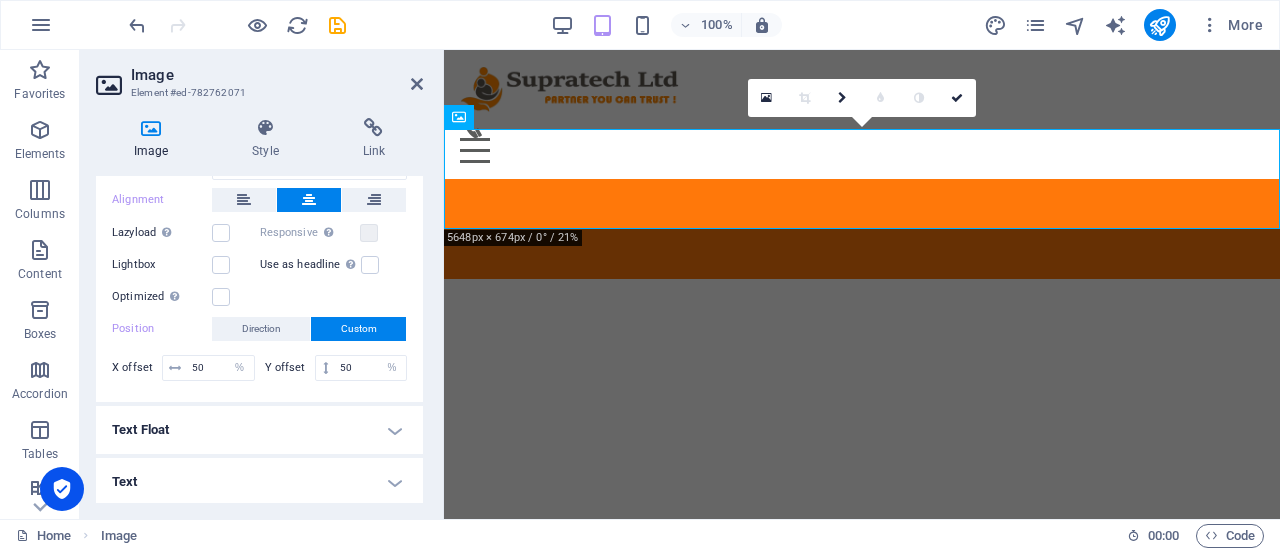 click on "Text Float" at bounding box center (259, 430) 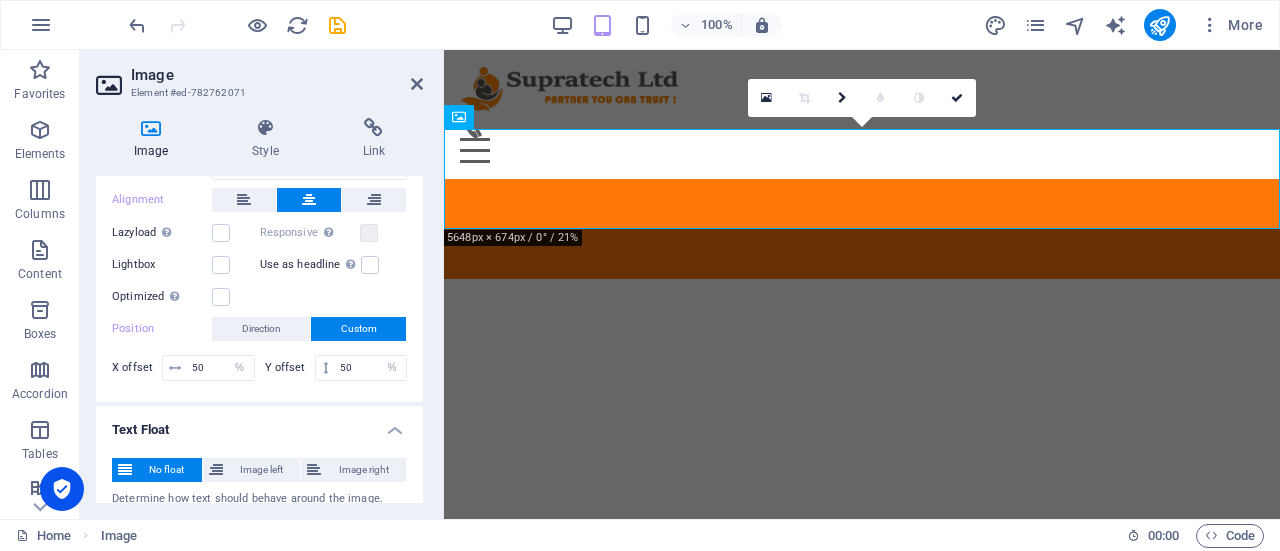 click on "Text Float" at bounding box center (259, 424) 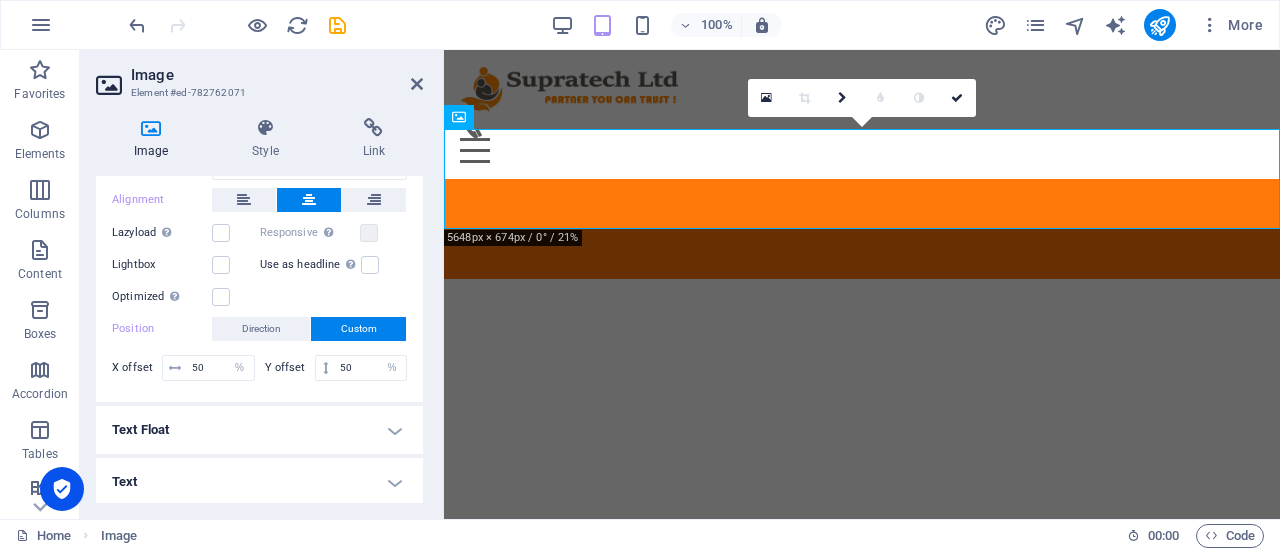 click on "Text" at bounding box center [259, 482] 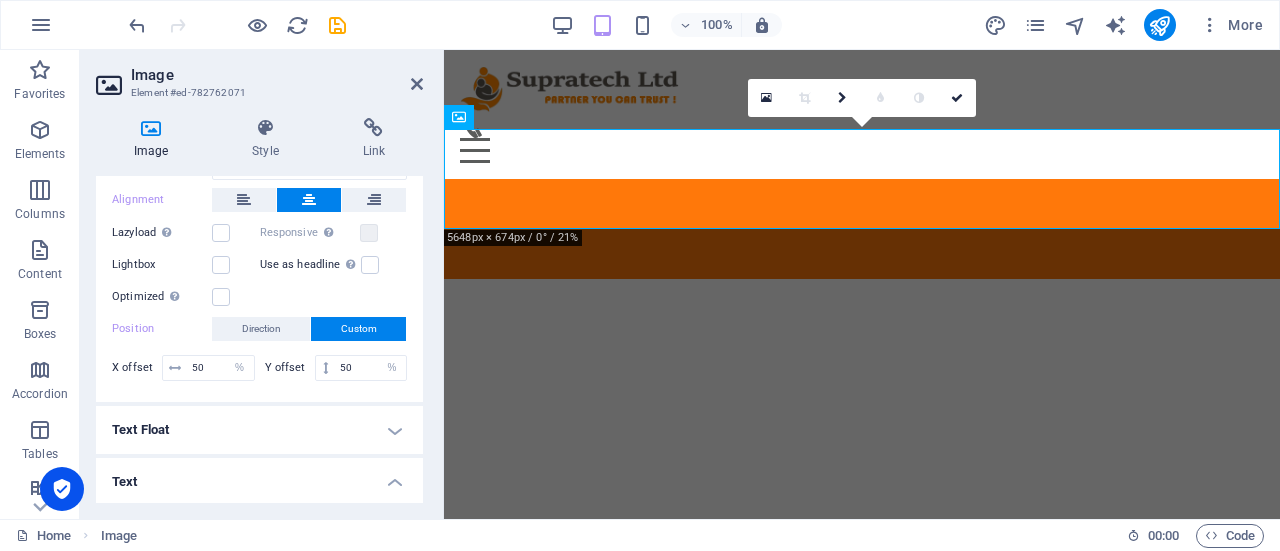 click on "Text" at bounding box center (259, 476) 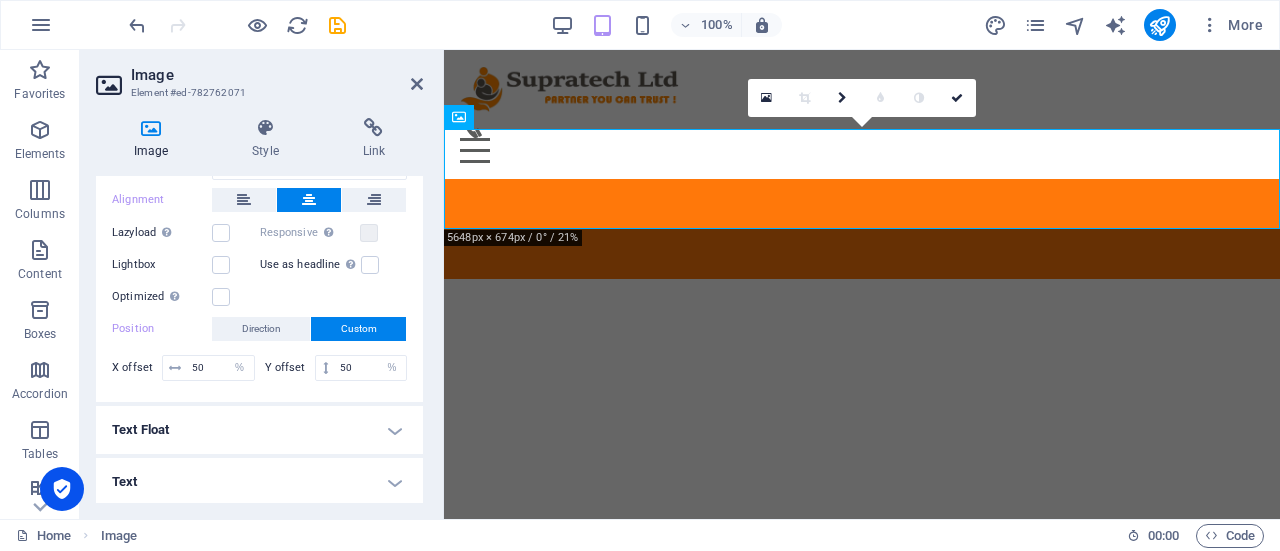 click on "Text" at bounding box center (259, 482) 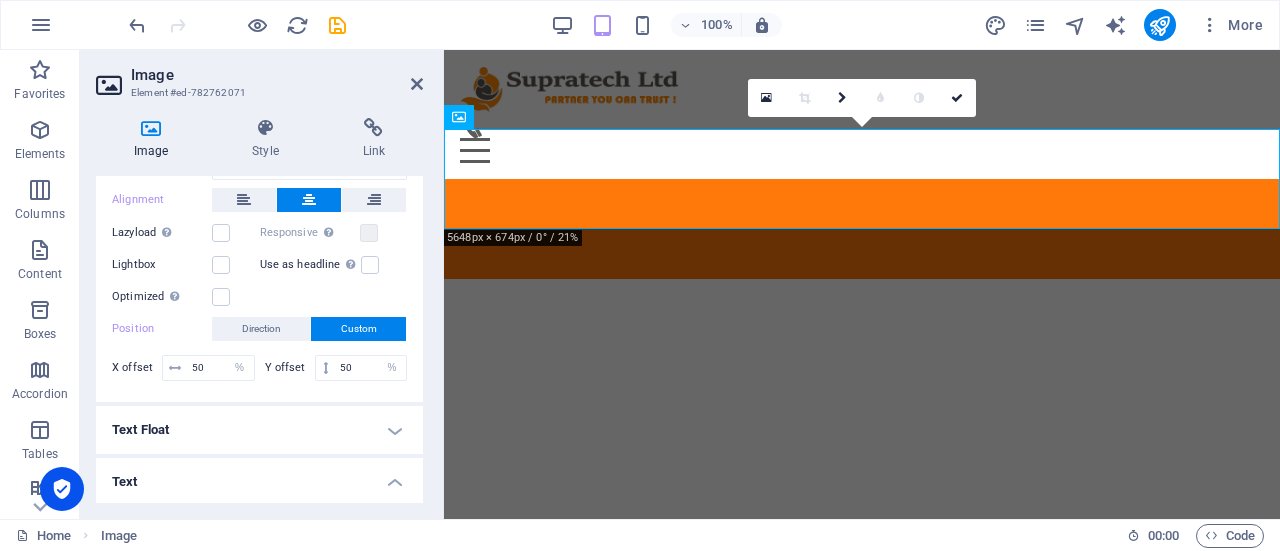 click on "Text" at bounding box center [259, 476] 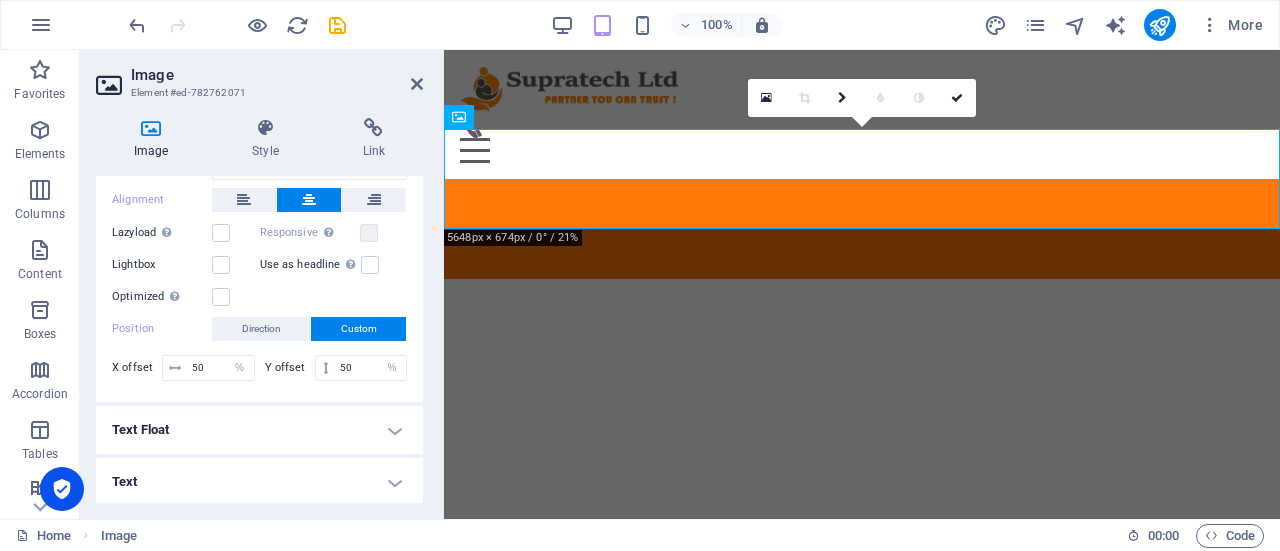 click on "Text Float" at bounding box center (259, 430) 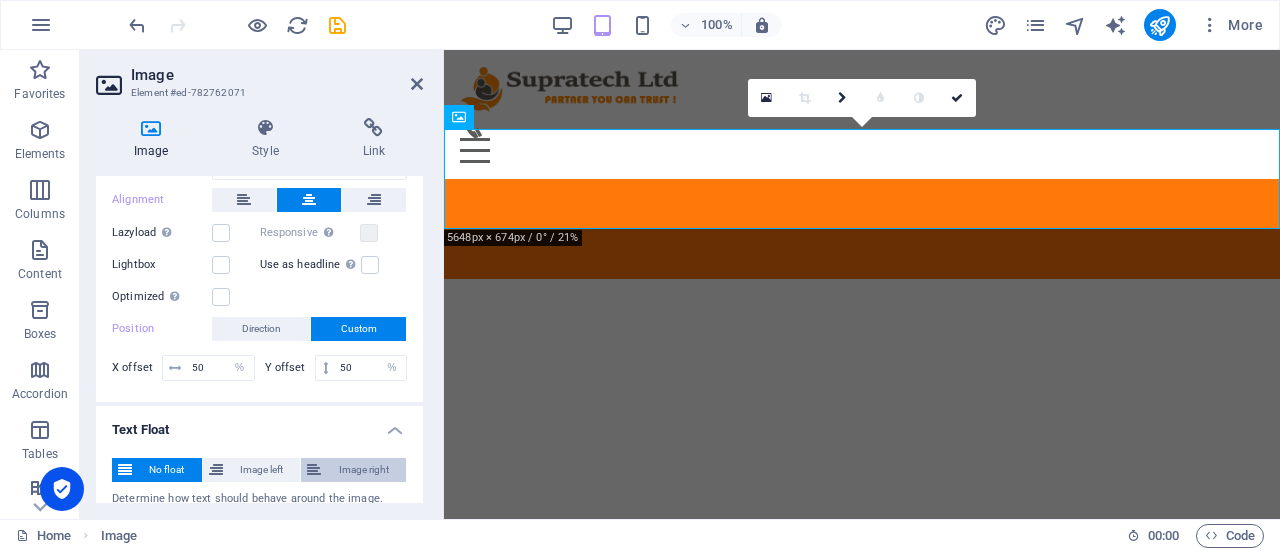 click on "Image right" at bounding box center (363, 470) 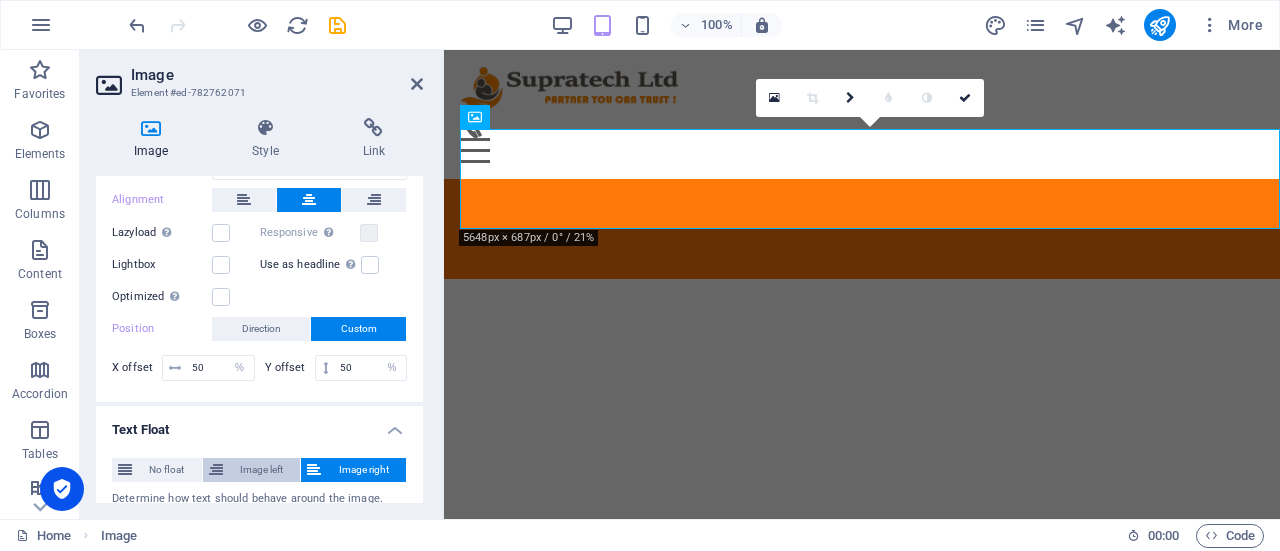 click on "Image left" at bounding box center [262, 470] 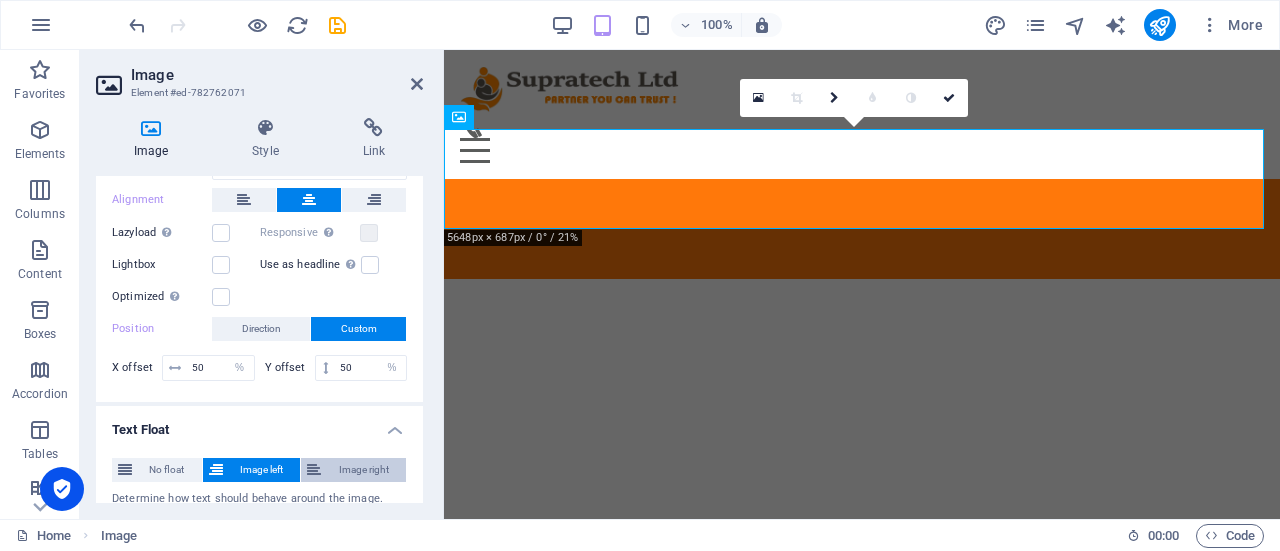 click on "Image right" at bounding box center (363, 470) 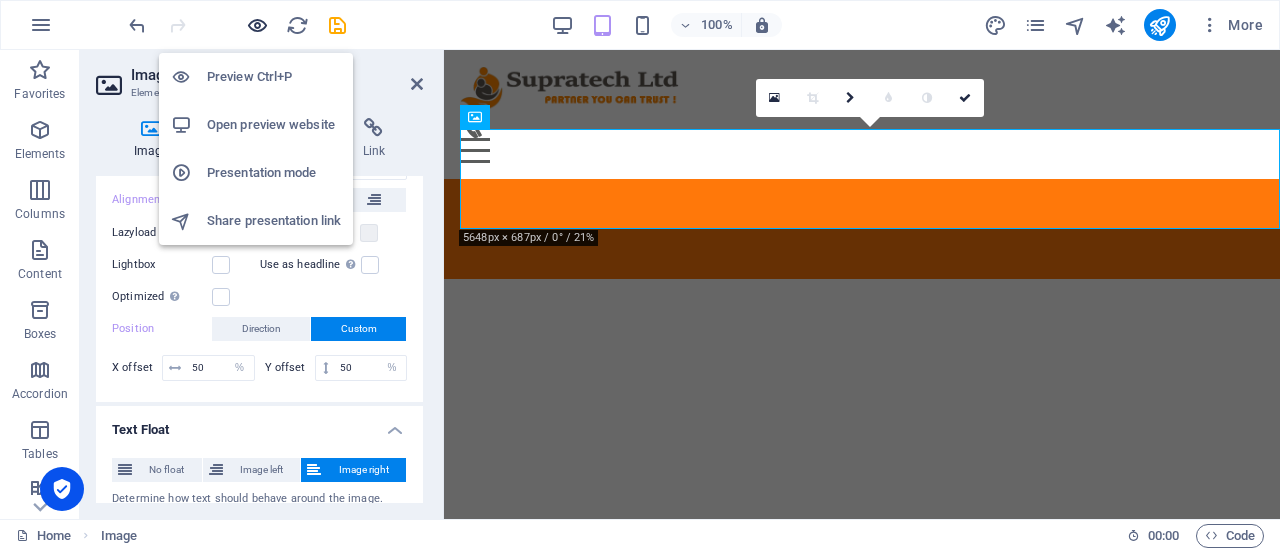 click at bounding box center (257, 25) 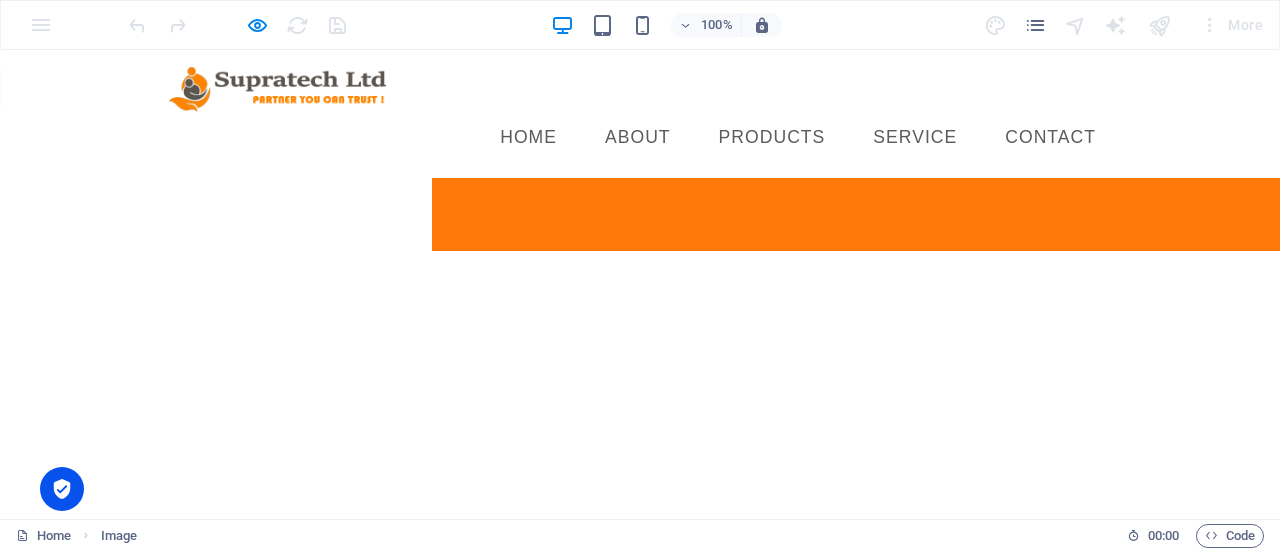 click at bounding box center (856, 214) 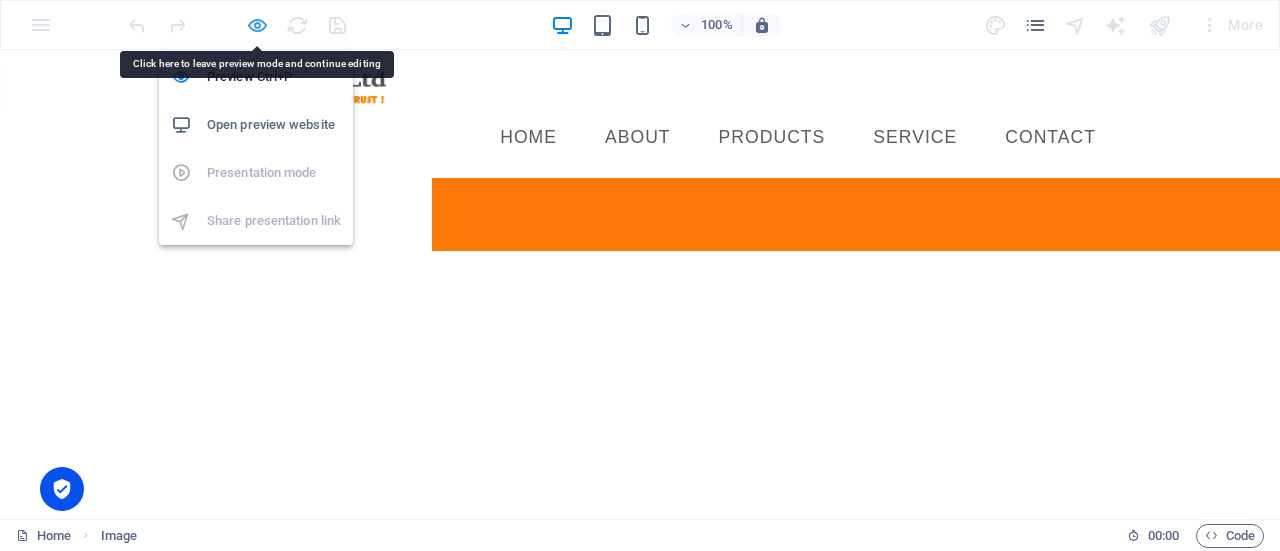 click at bounding box center (257, 25) 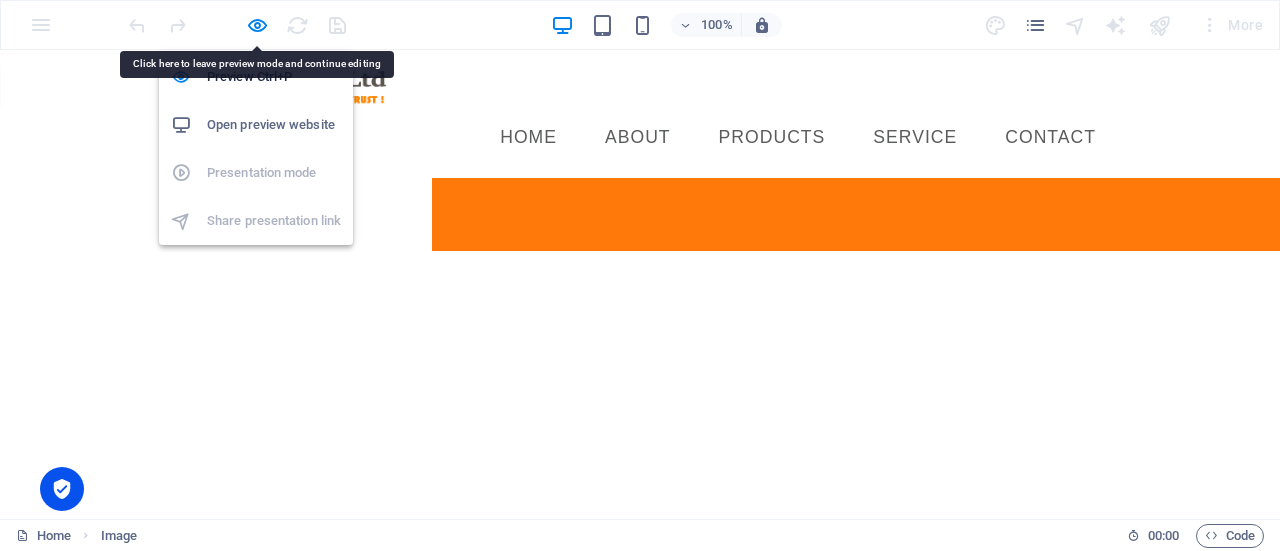 select on "px" 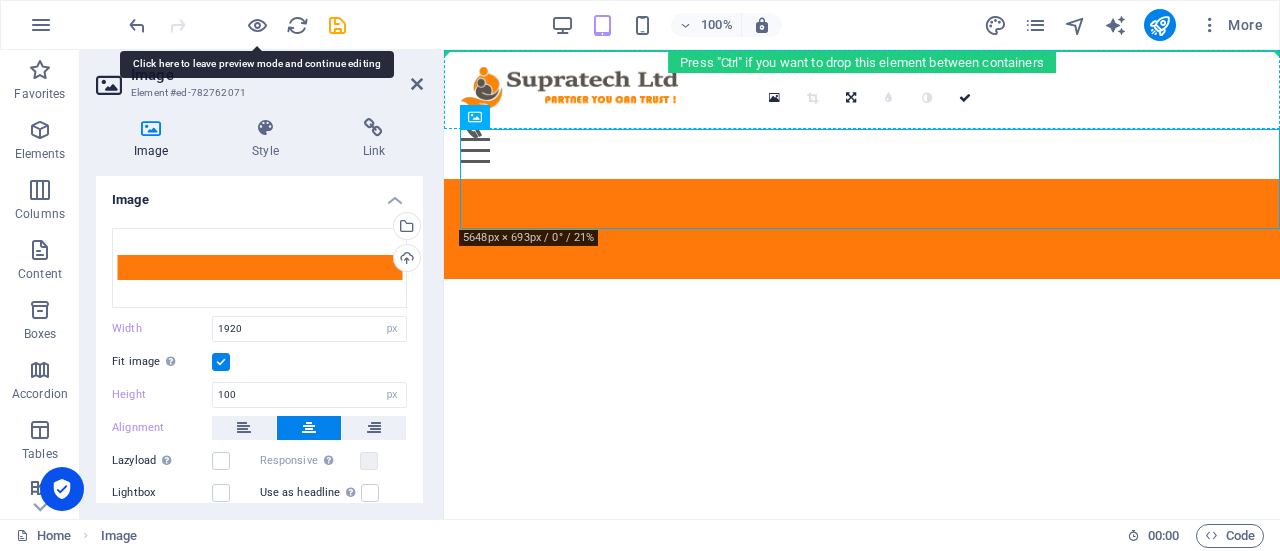 drag, startPoint x: 584, startPoint y: 195, endPoint x: 766, endPoint y: 83, distance: 213.70073 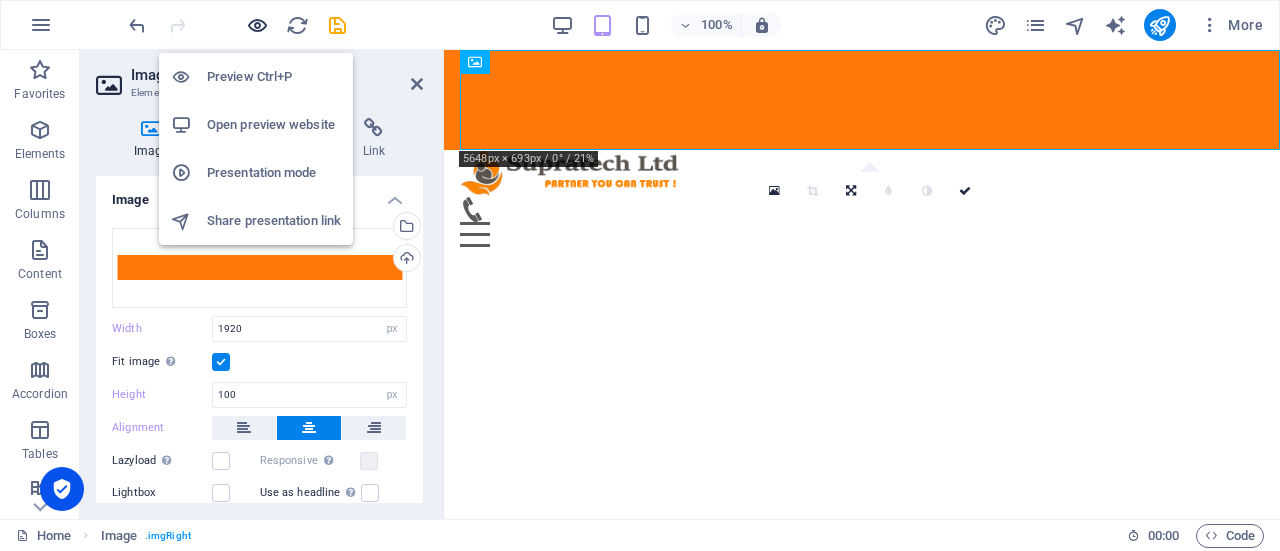 click at bounding box center (257, 25) 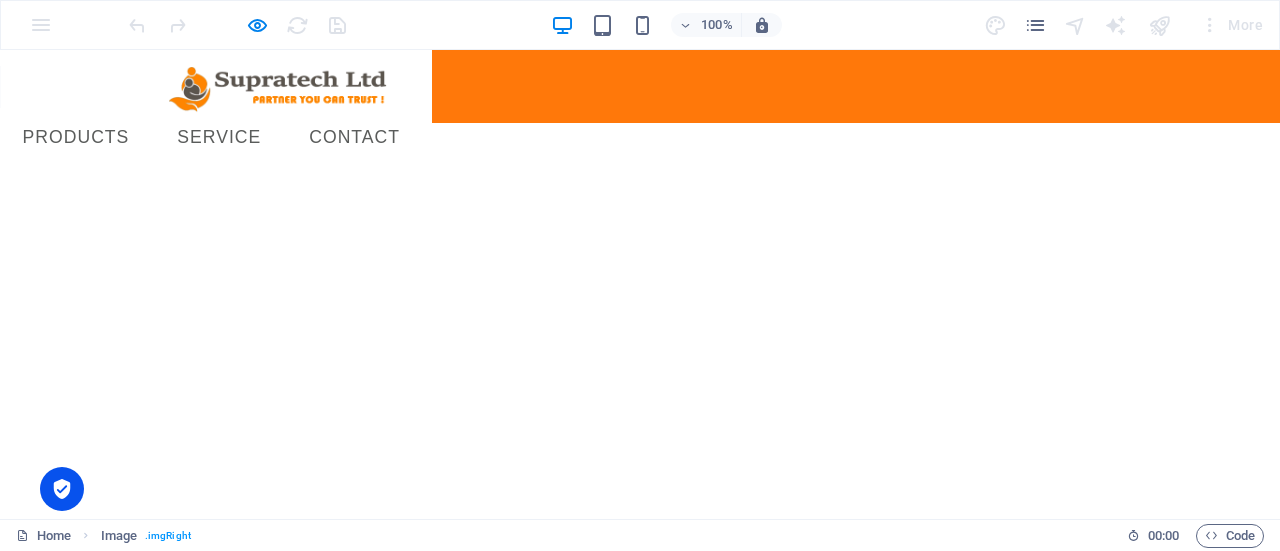 click on "Skip to main content
Menu Home About PRODUCTS Service Contact" at bounding box center [640, 114] 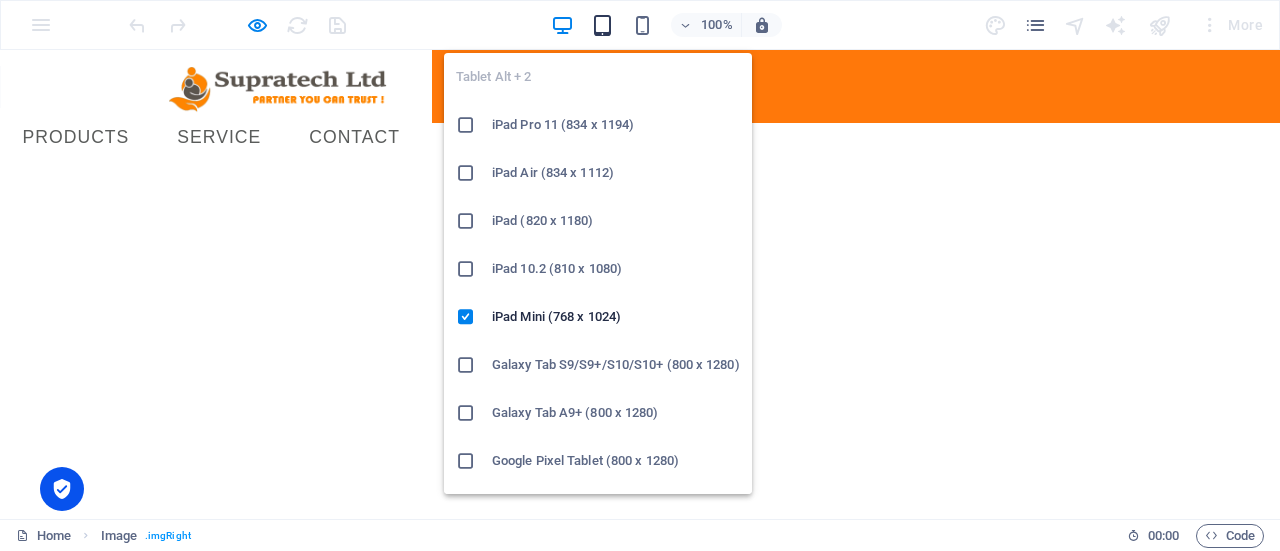 click at bounding box center [602, 25] 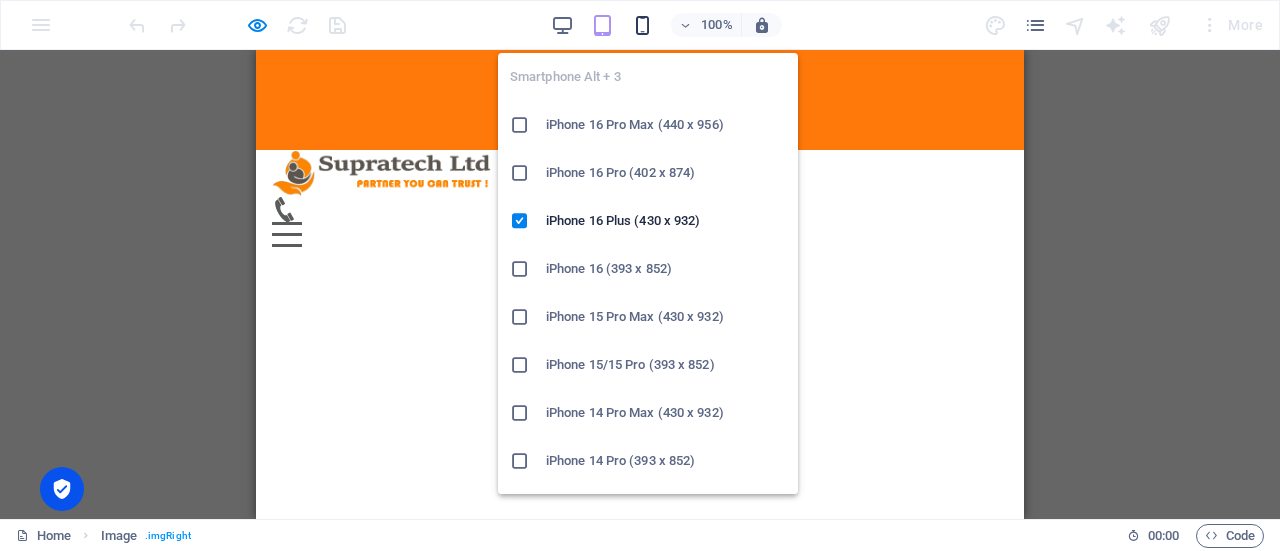 click at bounding box center (642, 25) 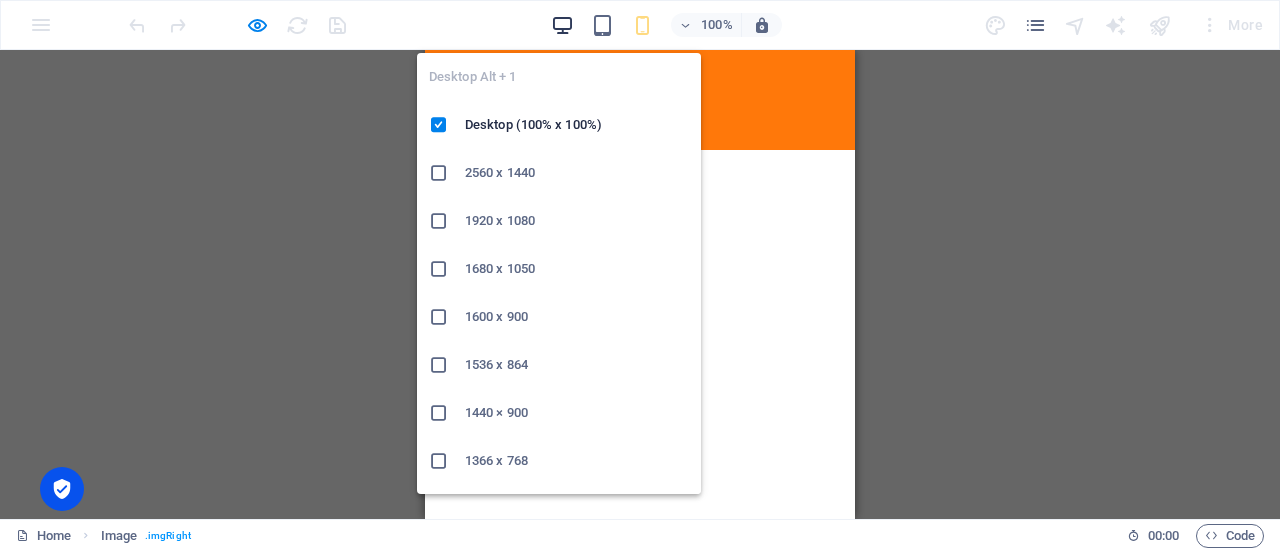 click at bounding box center (562, 25) 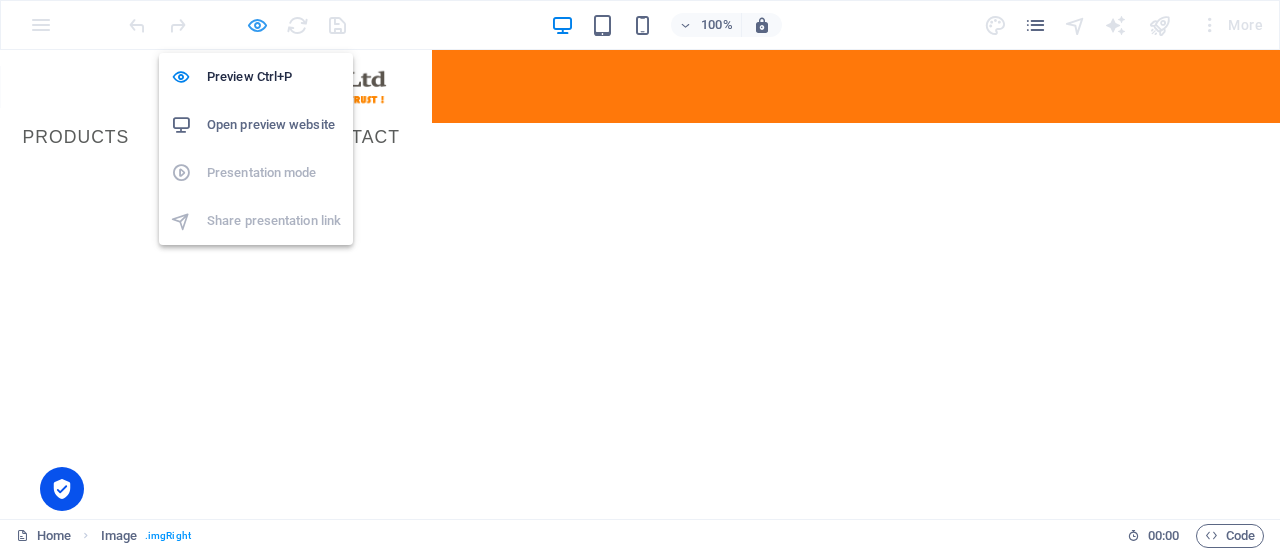 click at bounding box center (257, 25) 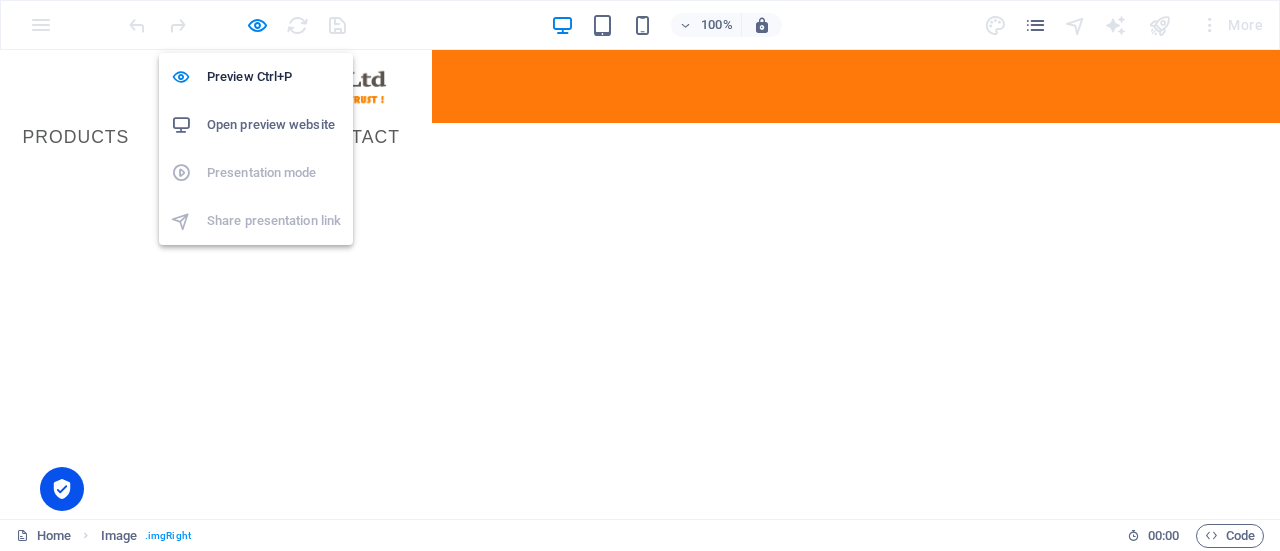 select on "px" 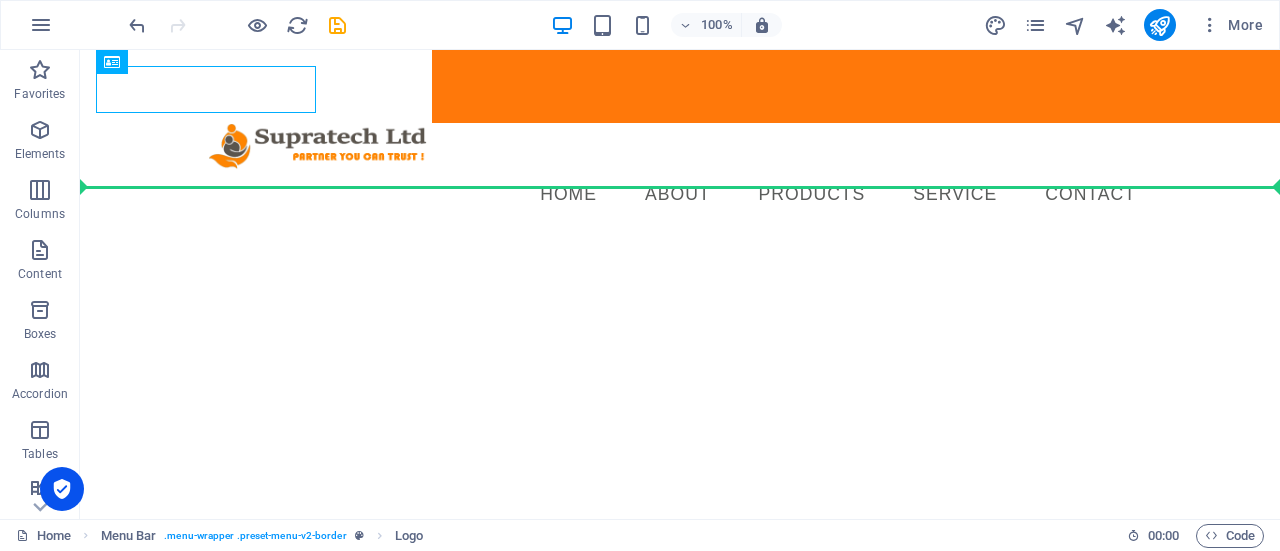 drag, startPoint x: 155, startPoint y: 105, endPoint x: 527, endPoint y: 233, distance: 393.40564 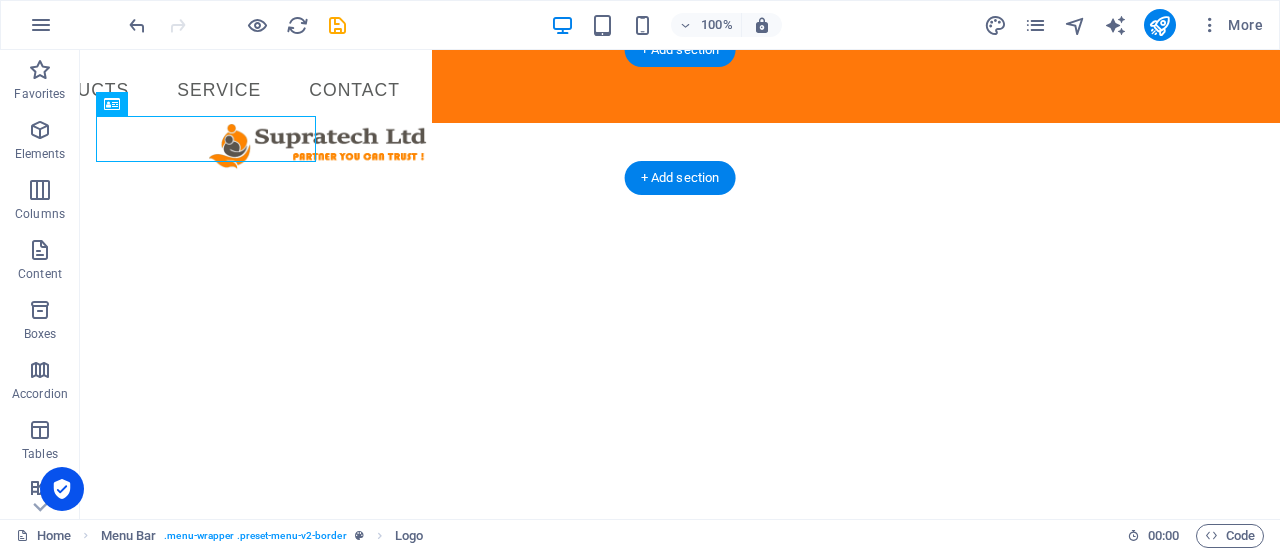 click on "Home About PRODUCTS Service Contact" at bounding box center (680, 91) 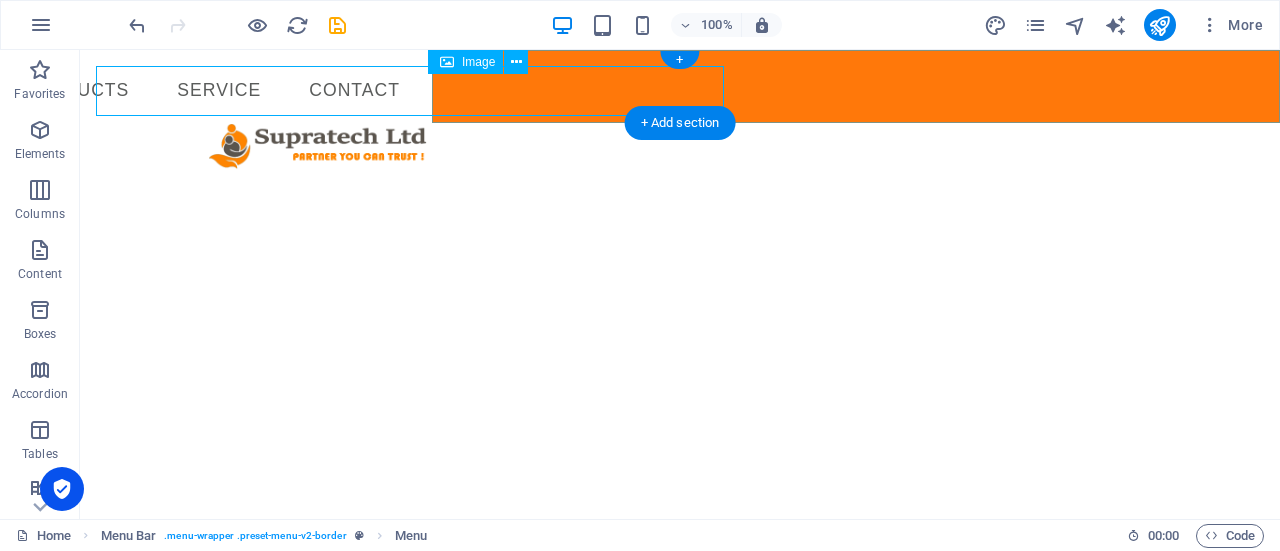 click at bounding box center [856, 86] 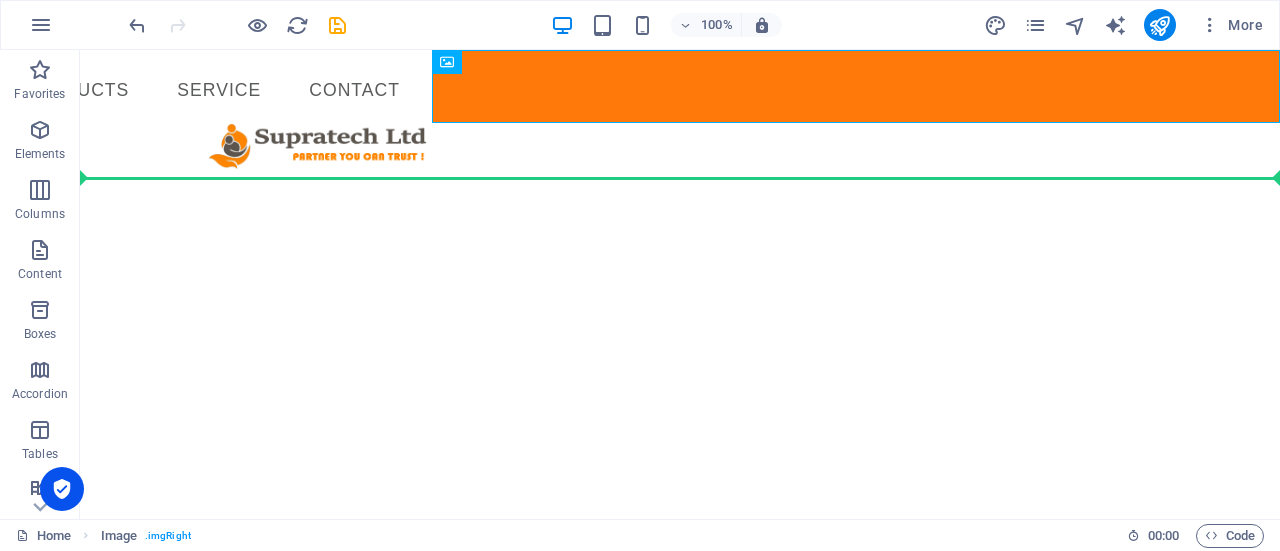 drag, startPoint x: 800, startPoint y: 85, endPoint x: 796, endPoint y: 169, distance: 84.095184 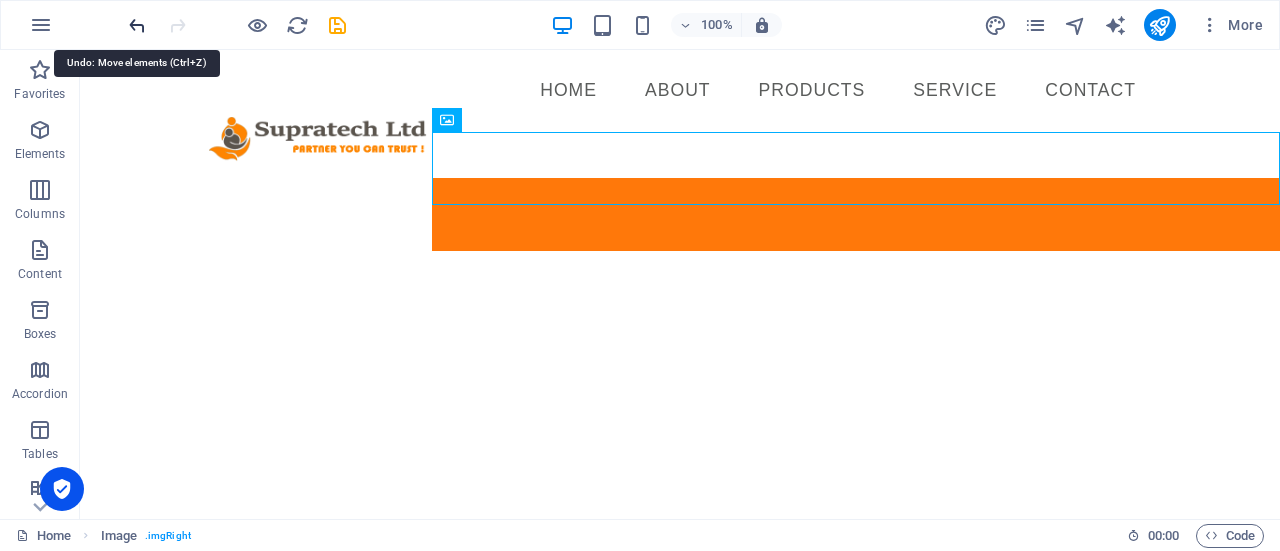 click at bounding box center [137, 25] 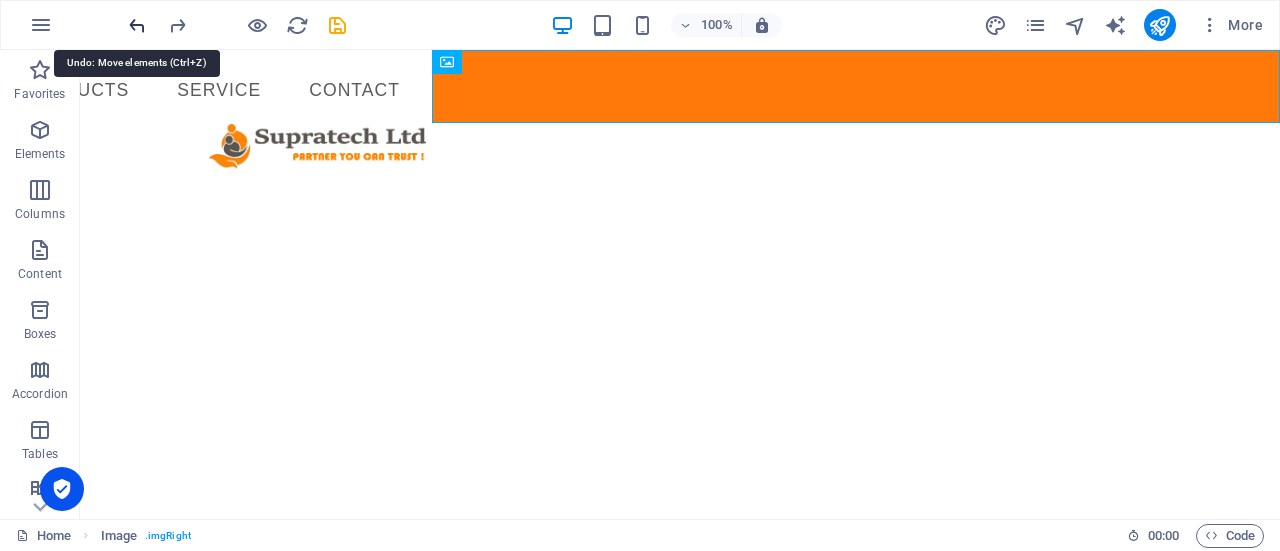 click at bounding box center [137, 25] 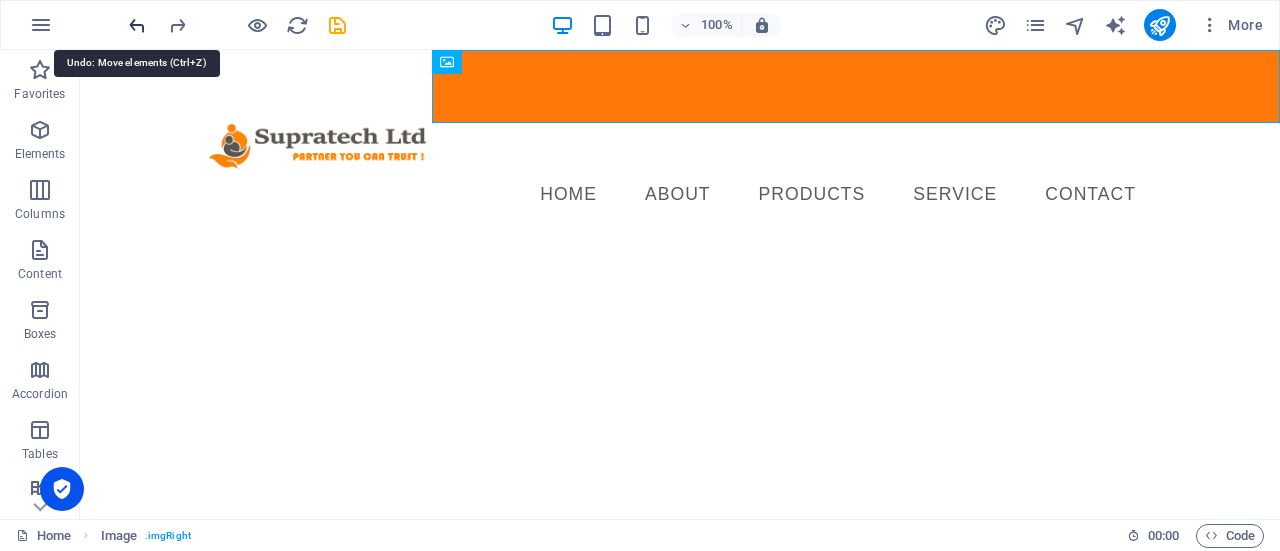 click at bounding box center (137, 25) 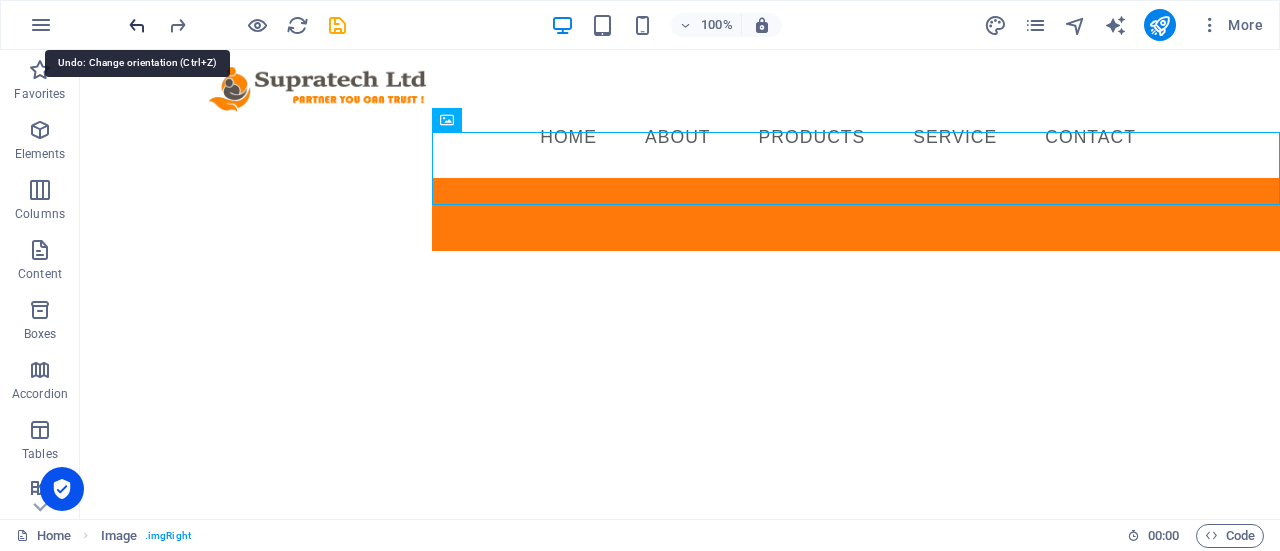 click at bounding box center (137, 25) 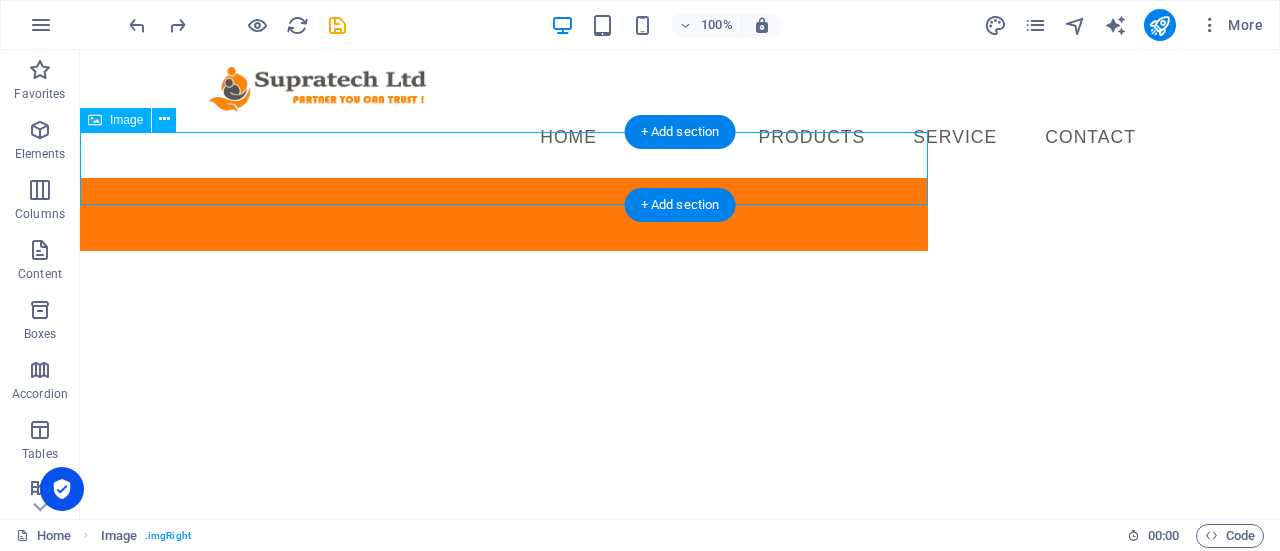 click at bounding box center (504, 214) 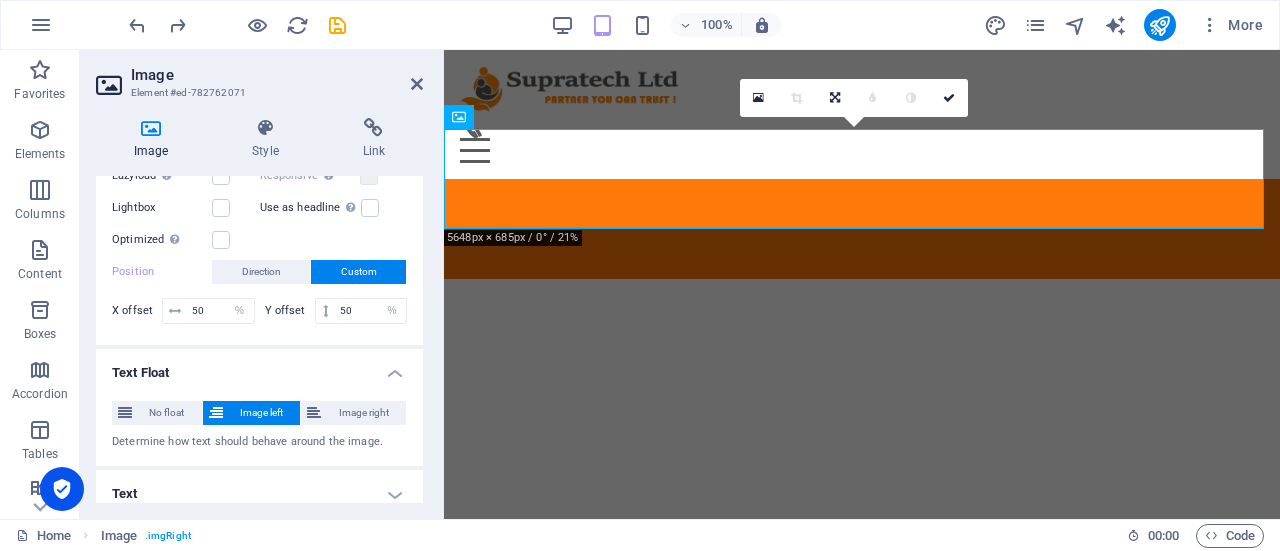 scroll, scrollTop: 297, scrollLeft: 0, axis: vertical 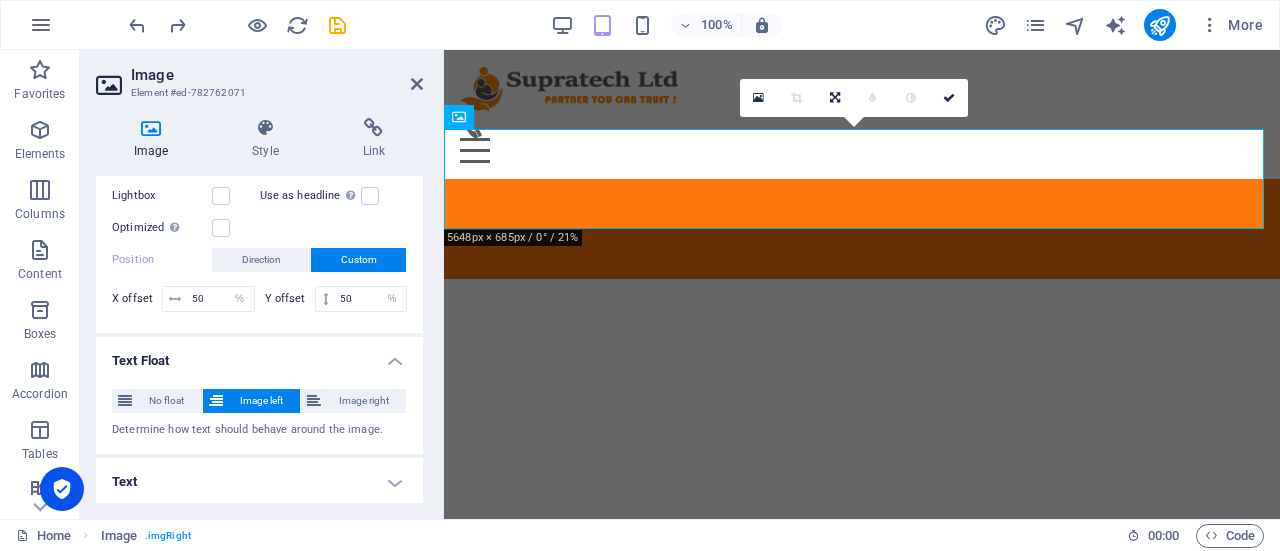 click on "Image left" at bounding box center [262, 401] 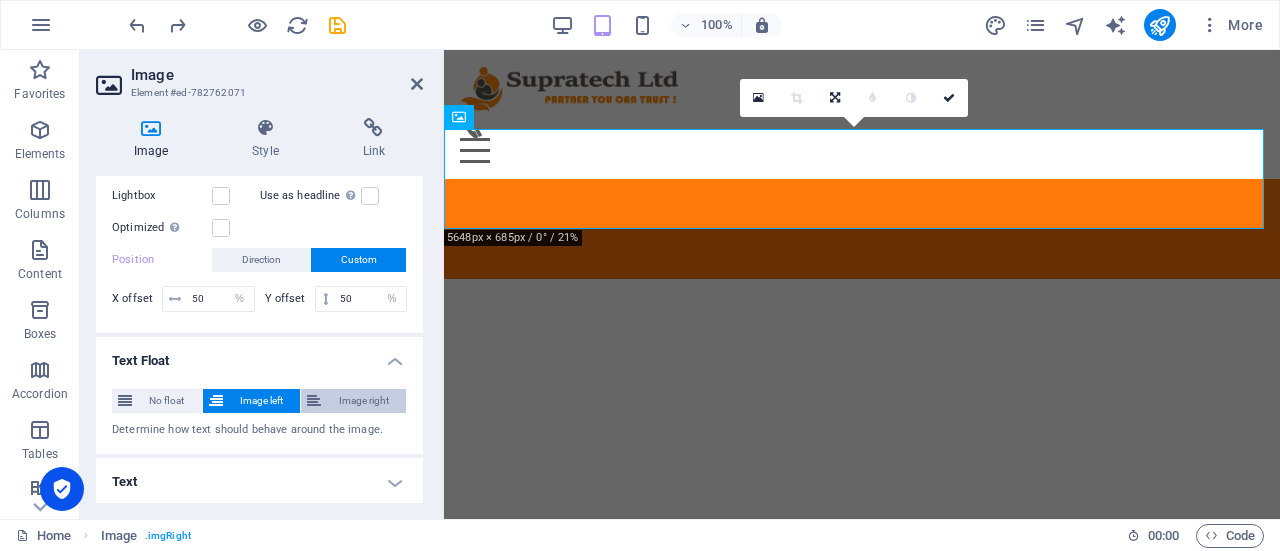 click on "Image right" at bounding box center (353, 401) 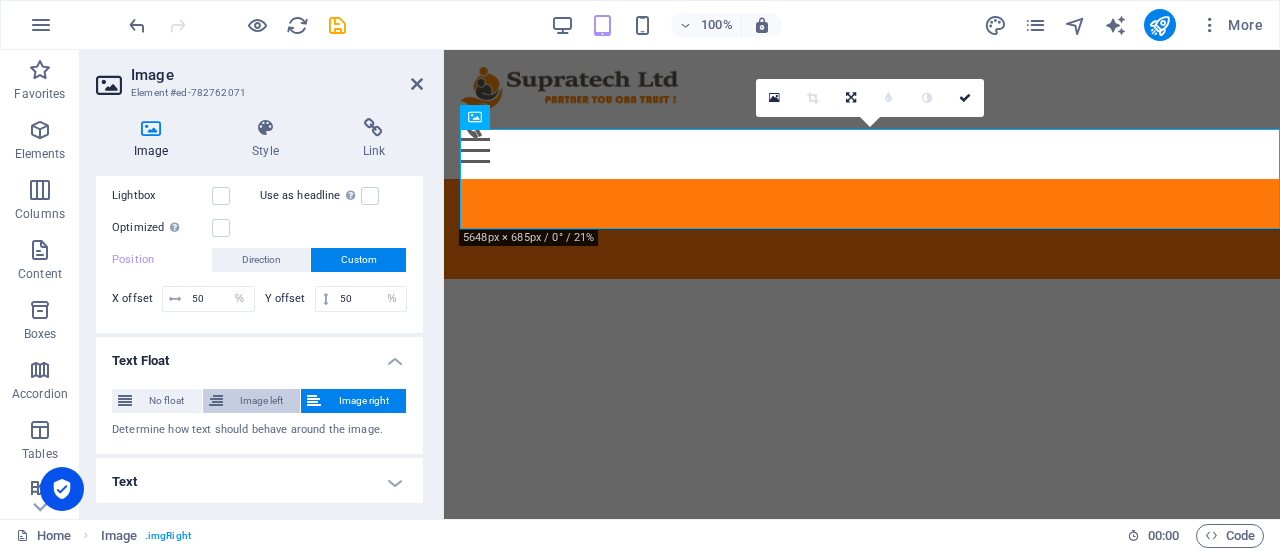 click on "Image left" at bounding box center [262, 401] 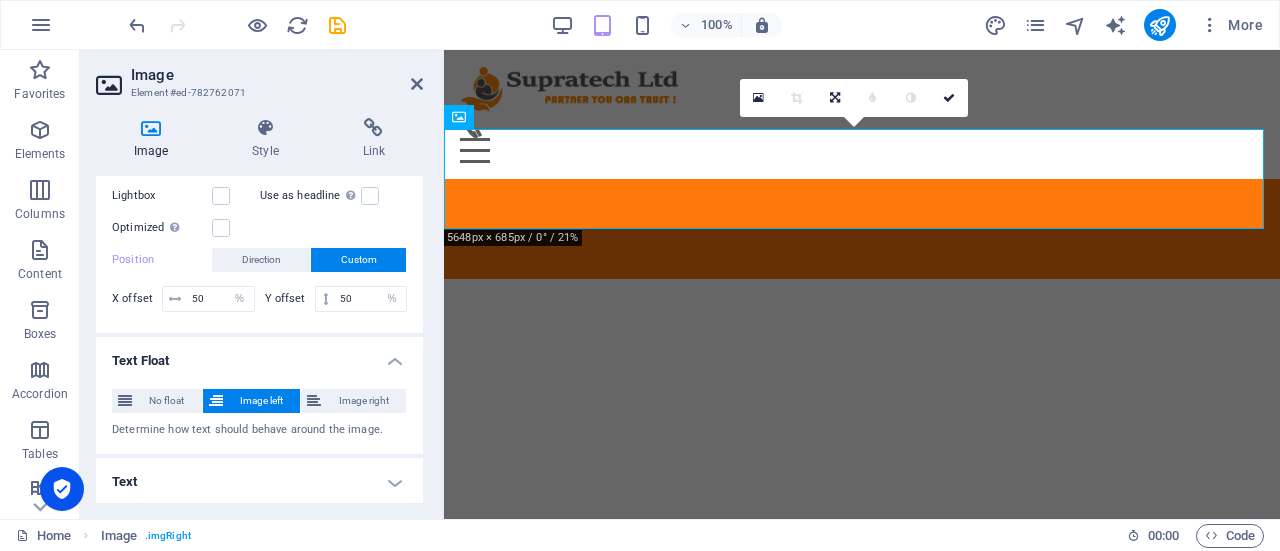 click on "Text" at bounding box center (259, 482) 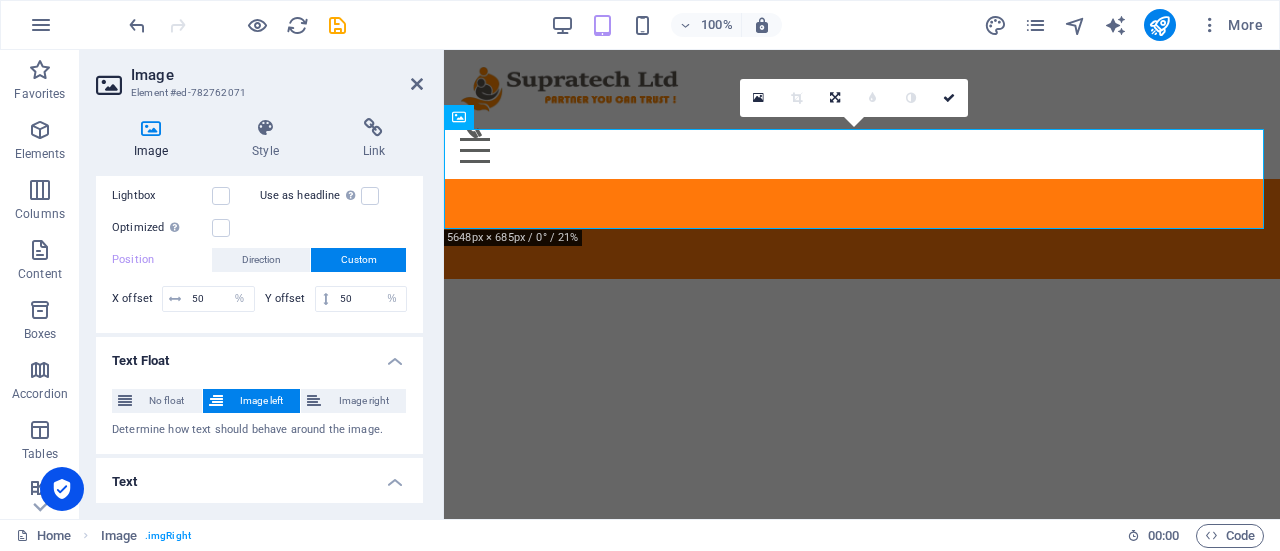 click on "Text" at bounding box center [259, 476] 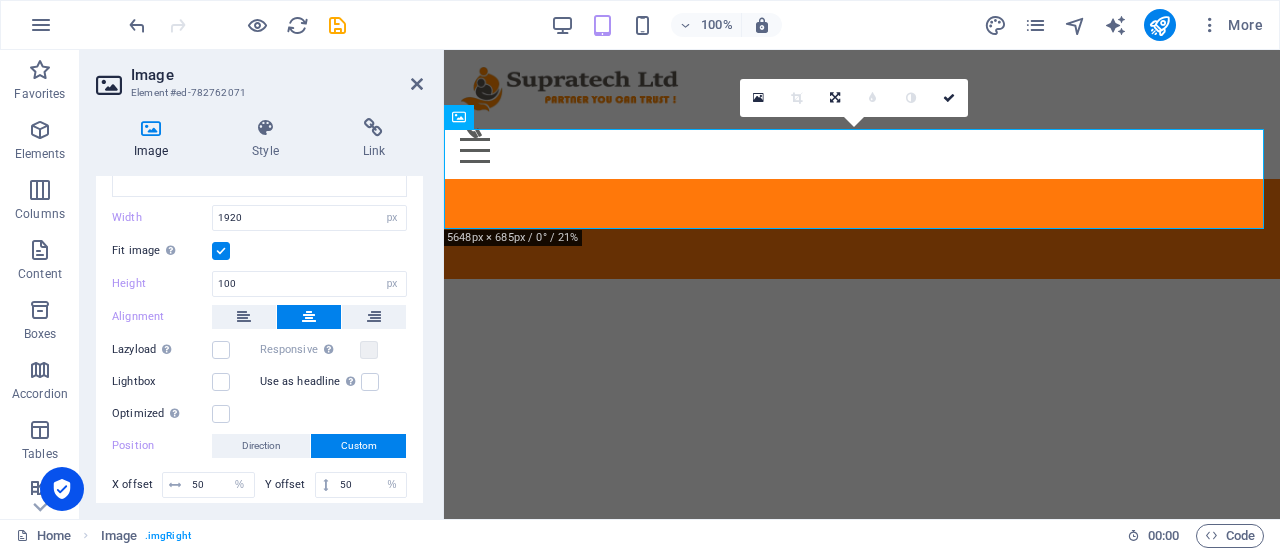 scroll, scrollTop: 97, scrollLeft: 0, axis: vertical 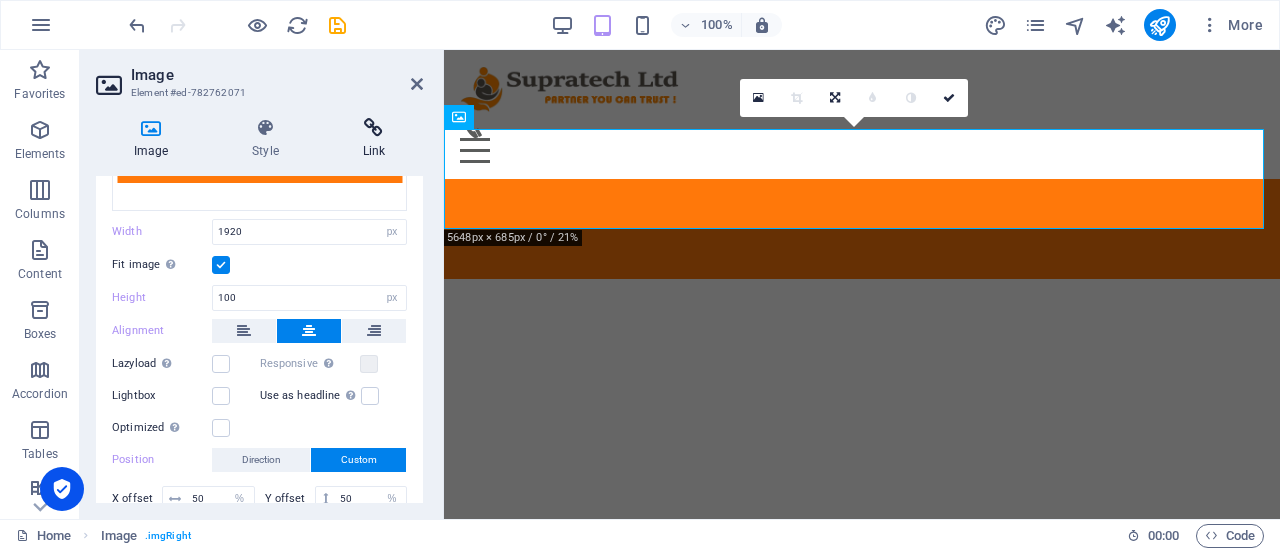 click at bounding box center [374, 128] 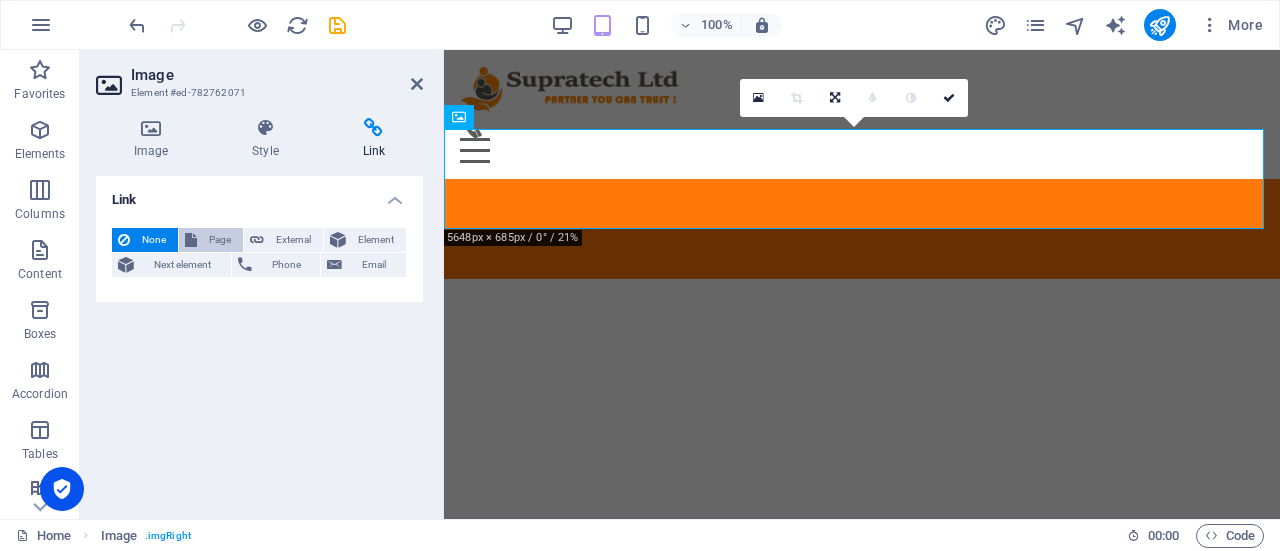 click on "Page" at bounding box center [220, 240] 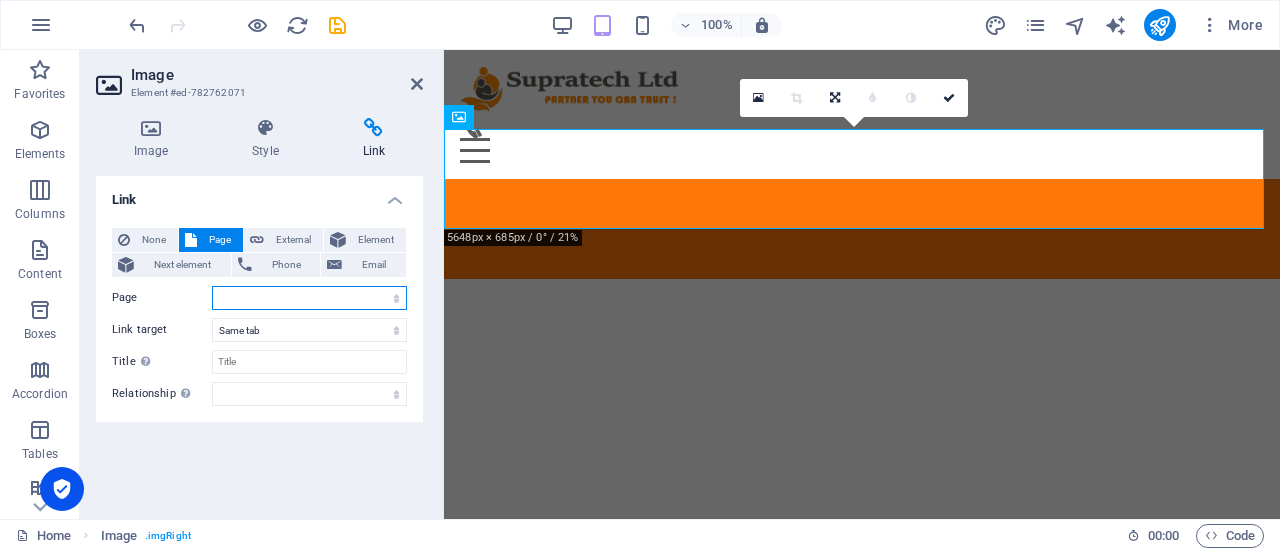 click on "Home Products Legal Notice Privacy CHISON" at bounding box center [309, 298] 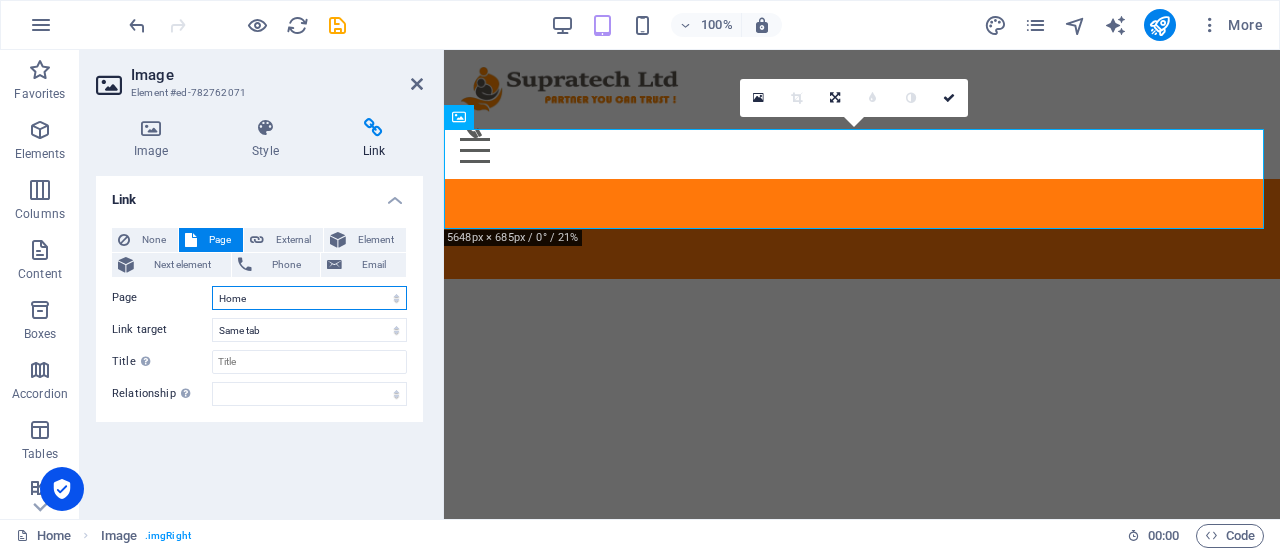 click on "Home Products Legal Notice Privacy CHISON" at bounding box center [309, 298] 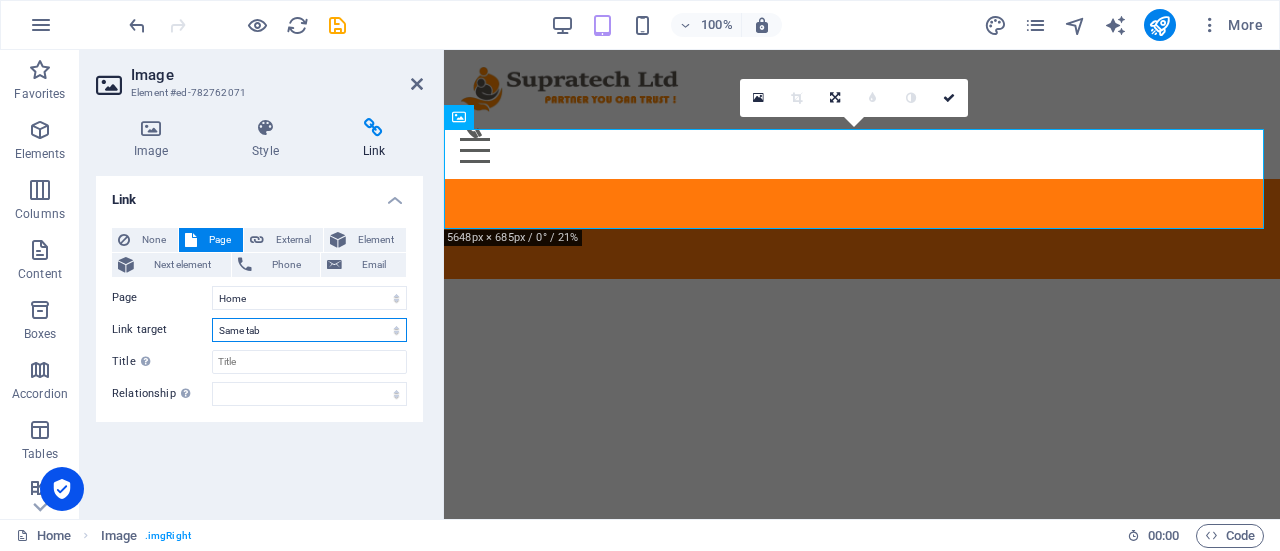 click on "New tab Same tab Overlay" at bounding box center [309, 330] 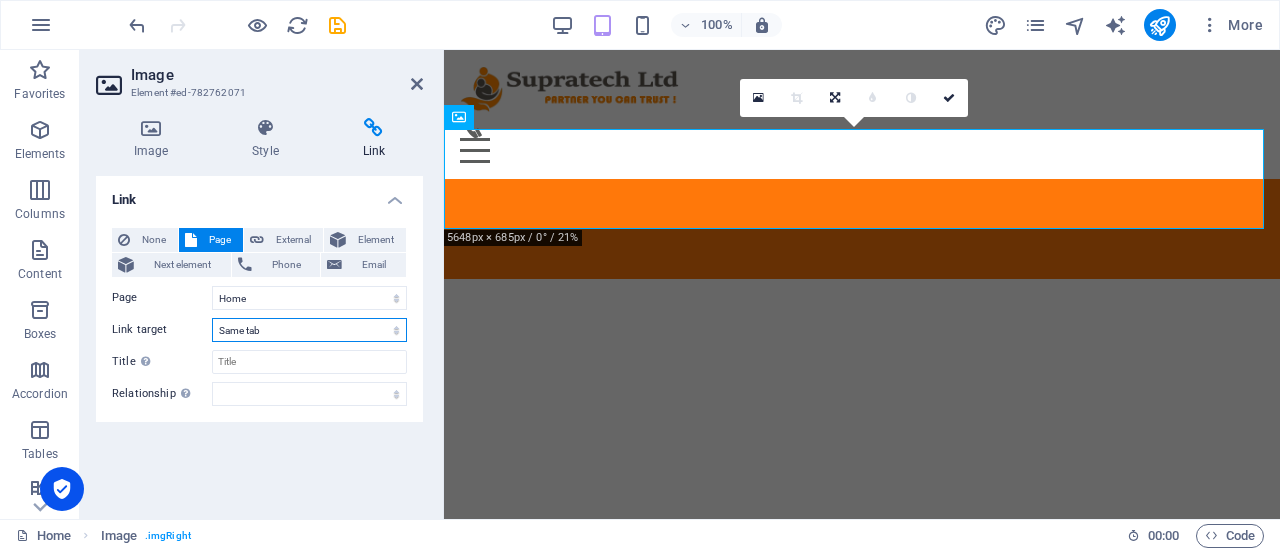 click on "New tab Same tab Overlay" at bounding box center (309, 330) 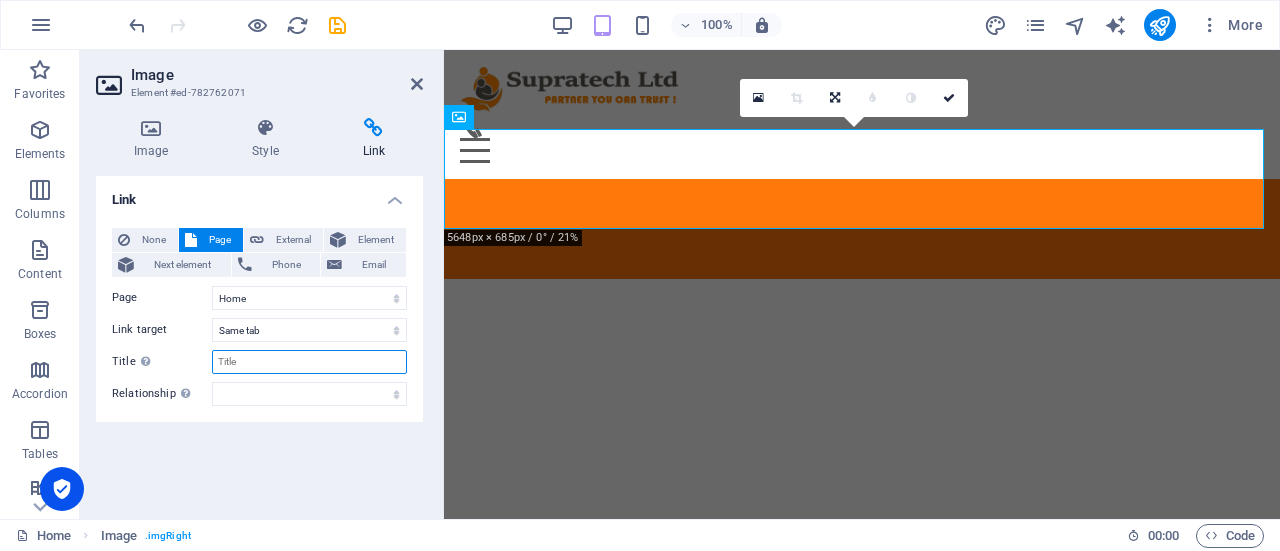 click on "Title Additional link description, should not be the same as the link text. The title is most often shown as a tooltip text when the mouse moves over the element. Leave empty if uncertain." at bounding box center [309, 362] 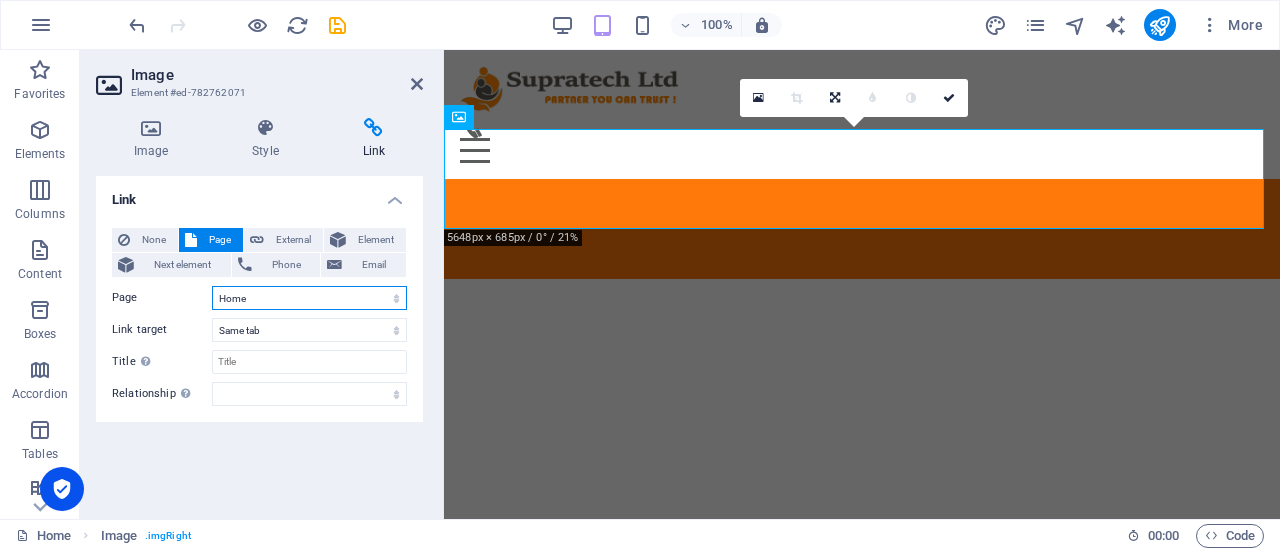 click on "Home Products Legal Notice Privacy CHISON" at bounding box center [309, 298] 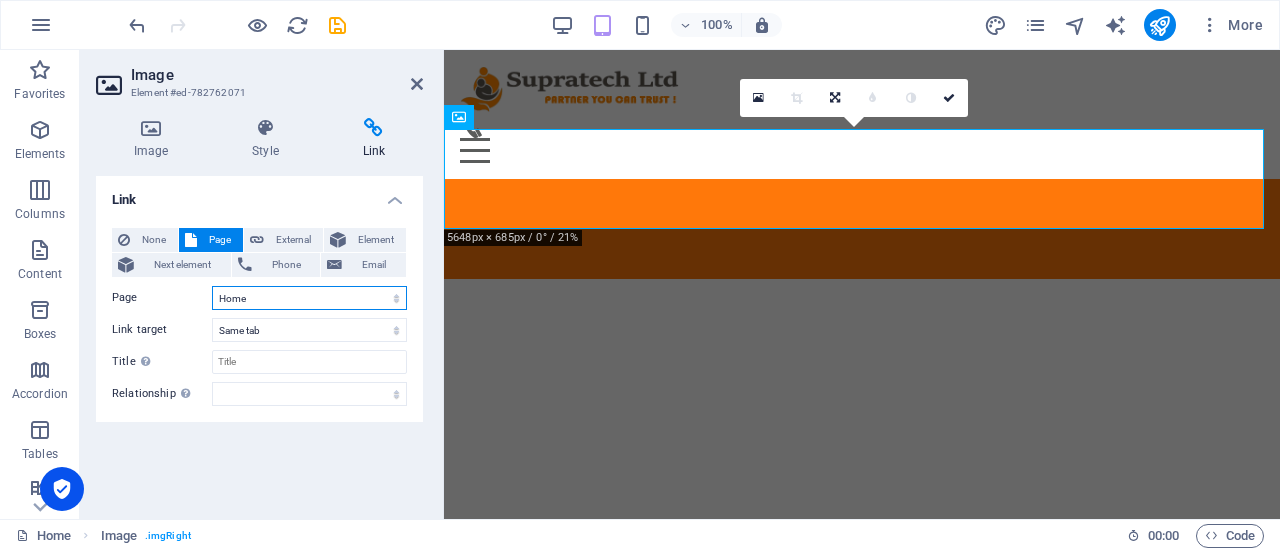 click on "Home Products Legal Notice Privacy CHISON" at bounding box center (309, 298) 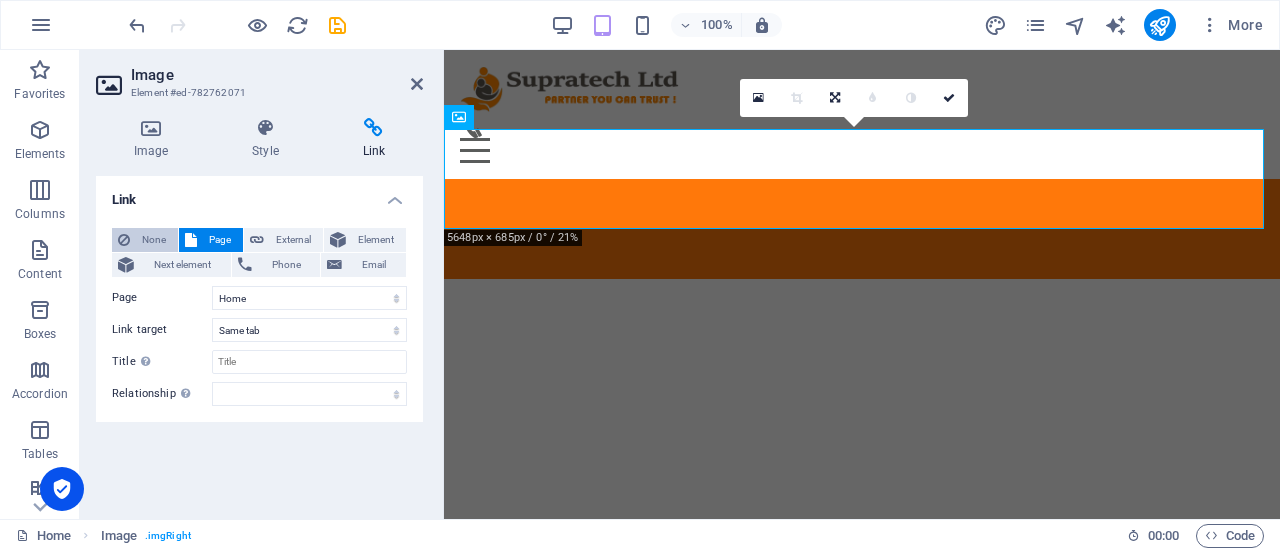 click on "None" at bounding box center [154, 240] 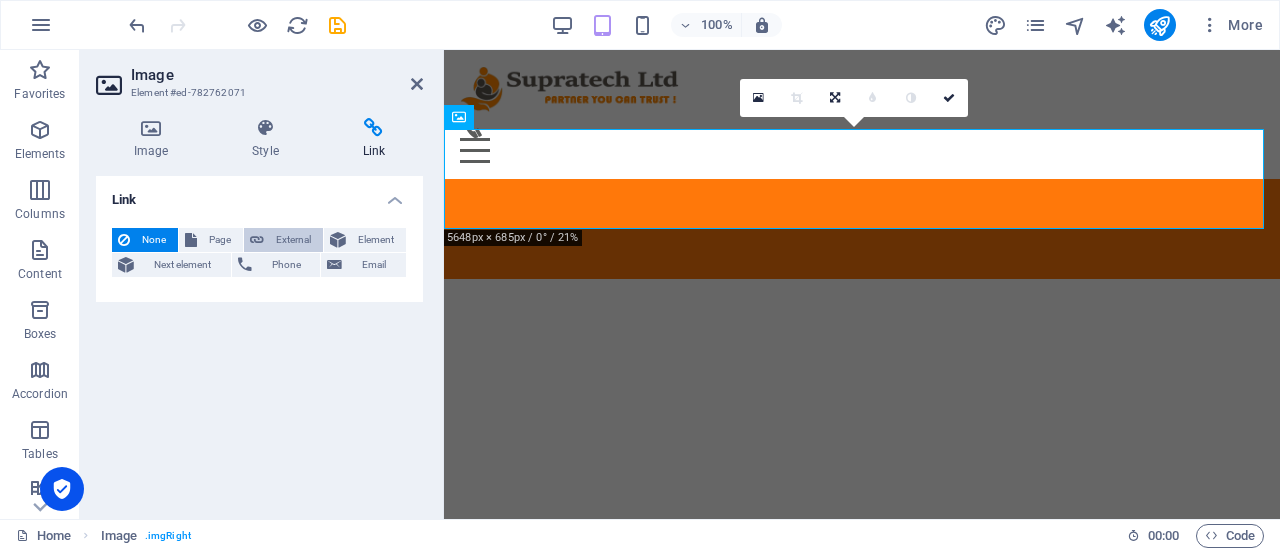 click on "External" at bounding box center (293, 240) 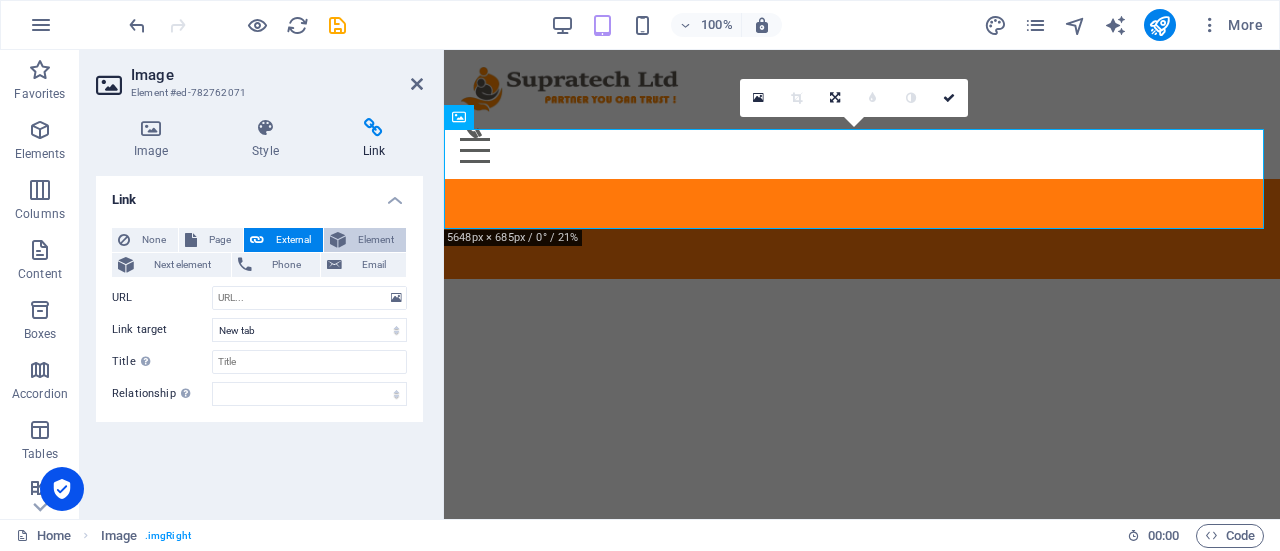 click on "Element" at bounding box center (365, 240) 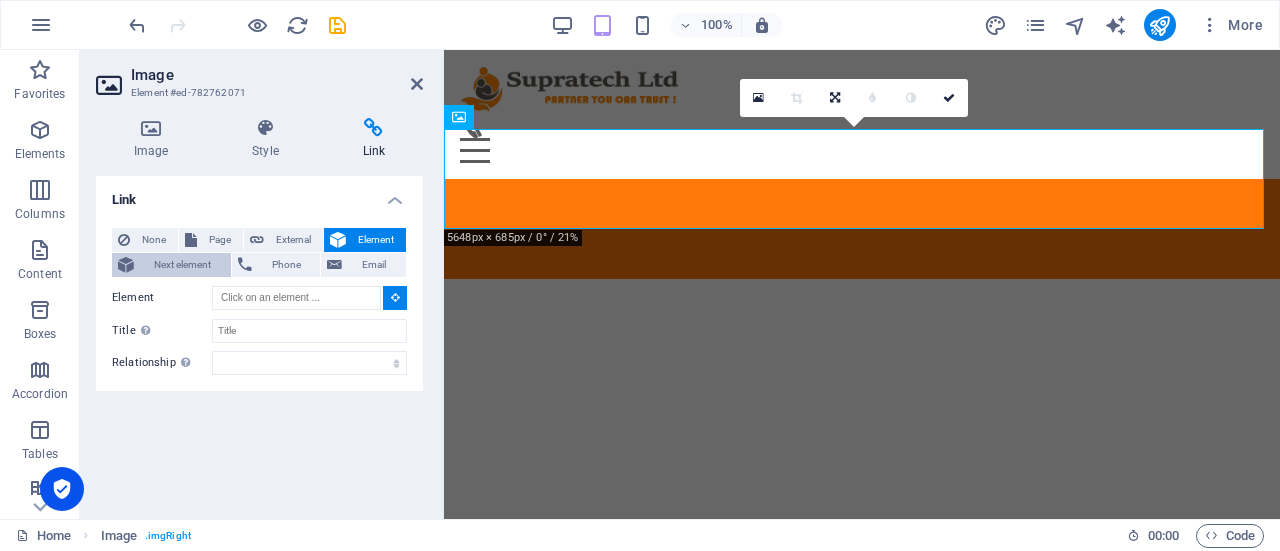 click on "Next element" at bounding box center (182, 265) 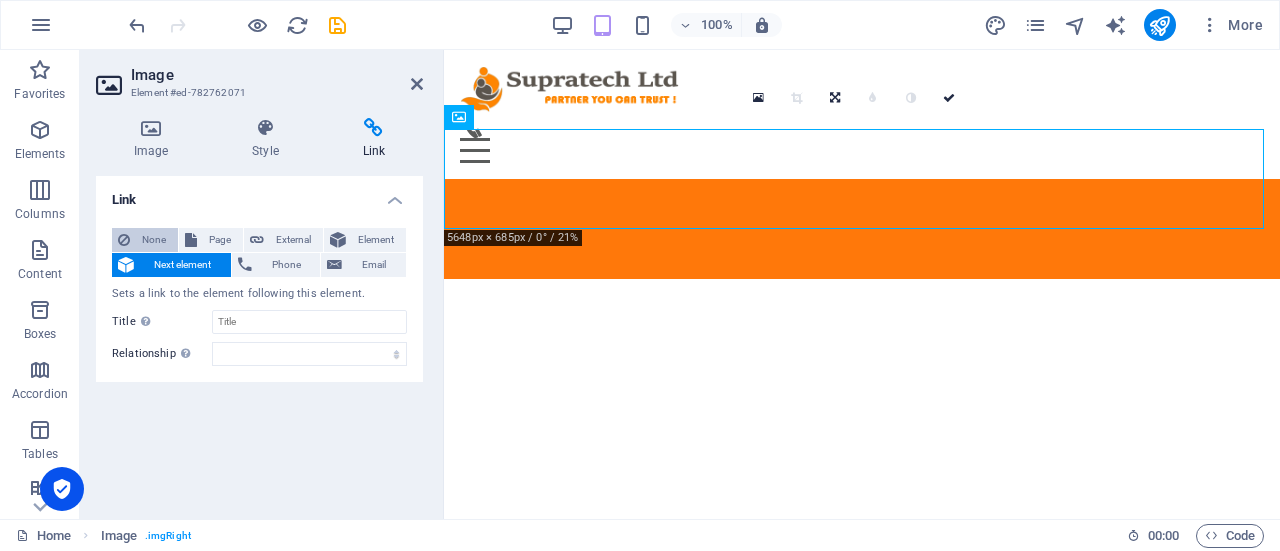 click on "None" at bounding box center (154, 240) 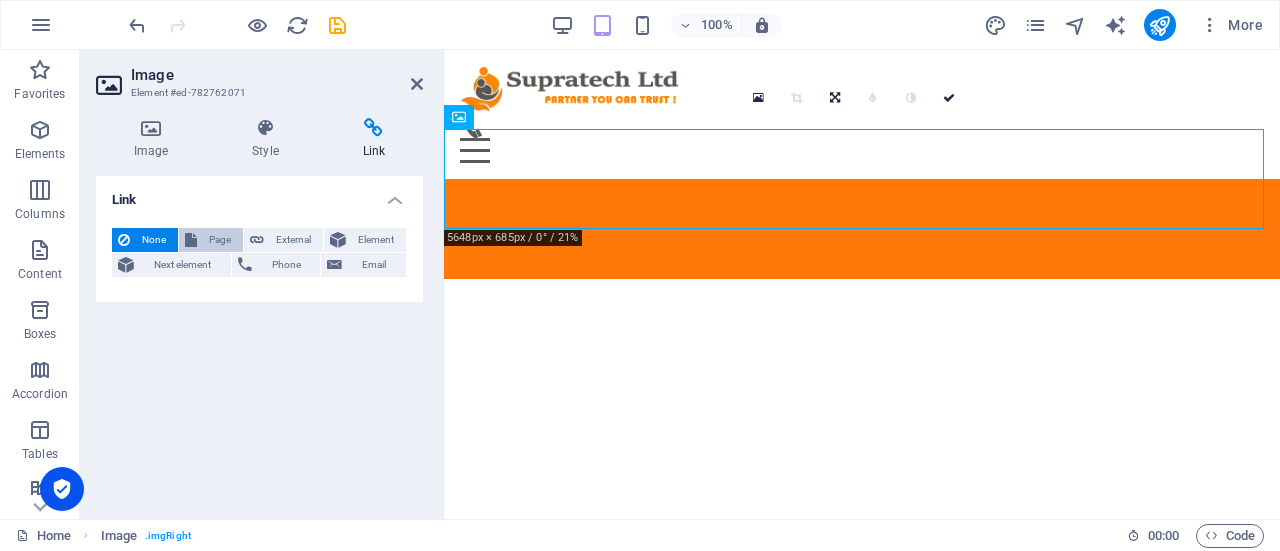 click on "Page" at bounding box center [220, 240] 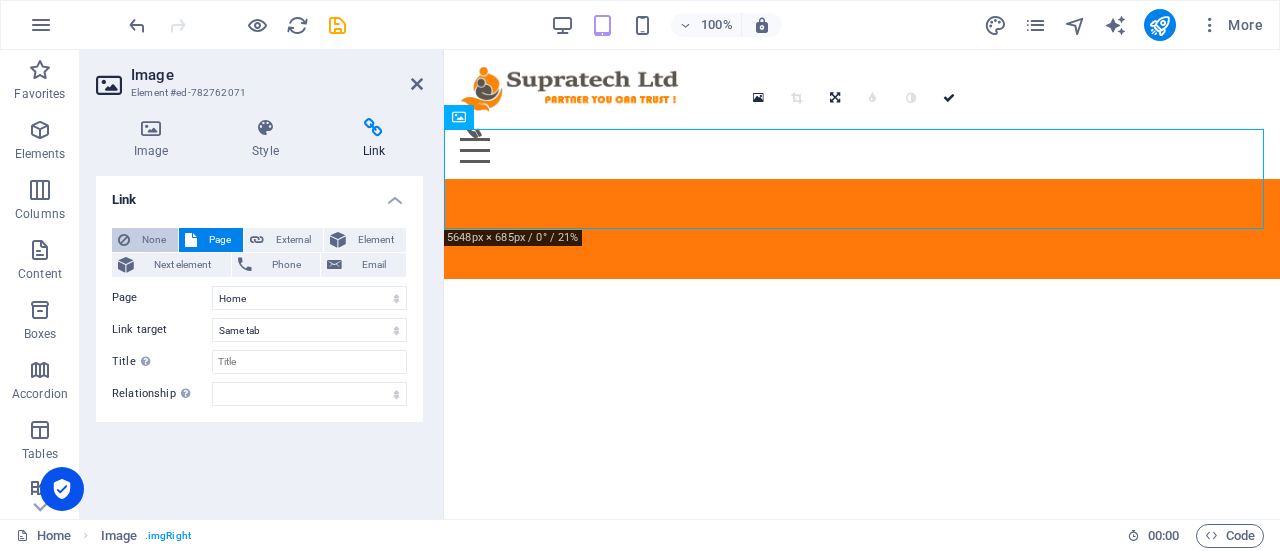 click at bounding box center [124, 240] 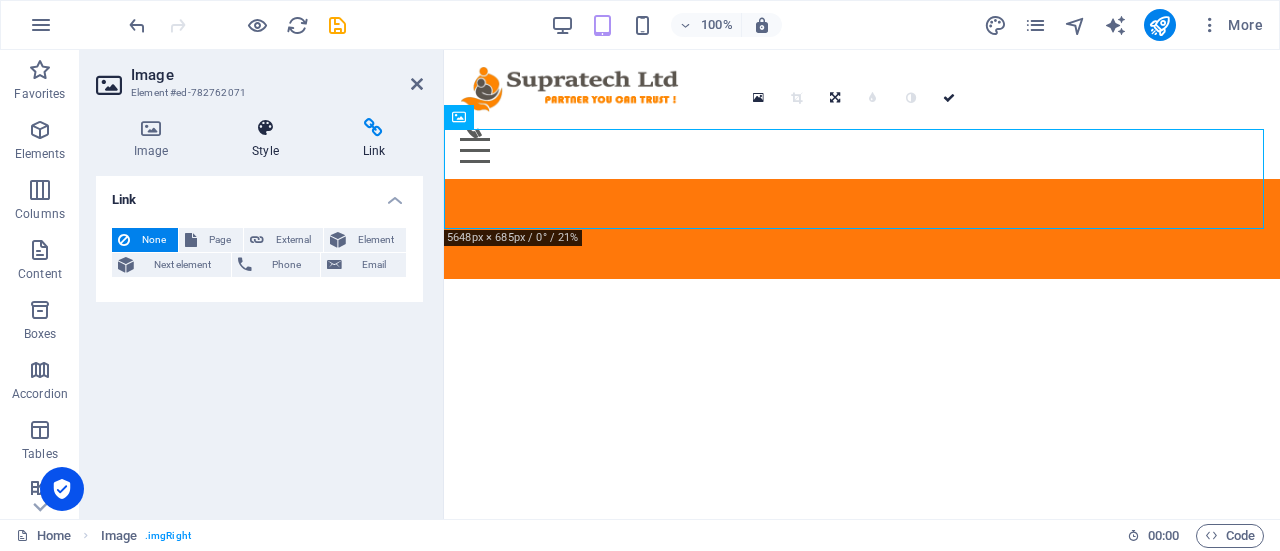 click at bounding box center [265, 128] 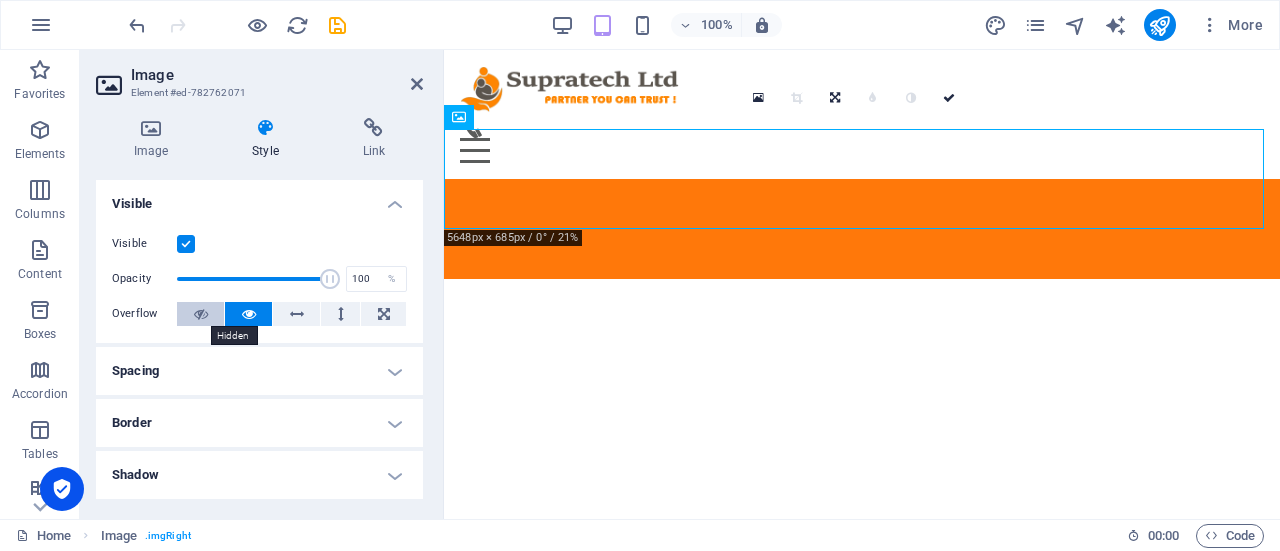 click at bounding box center (201, 314) 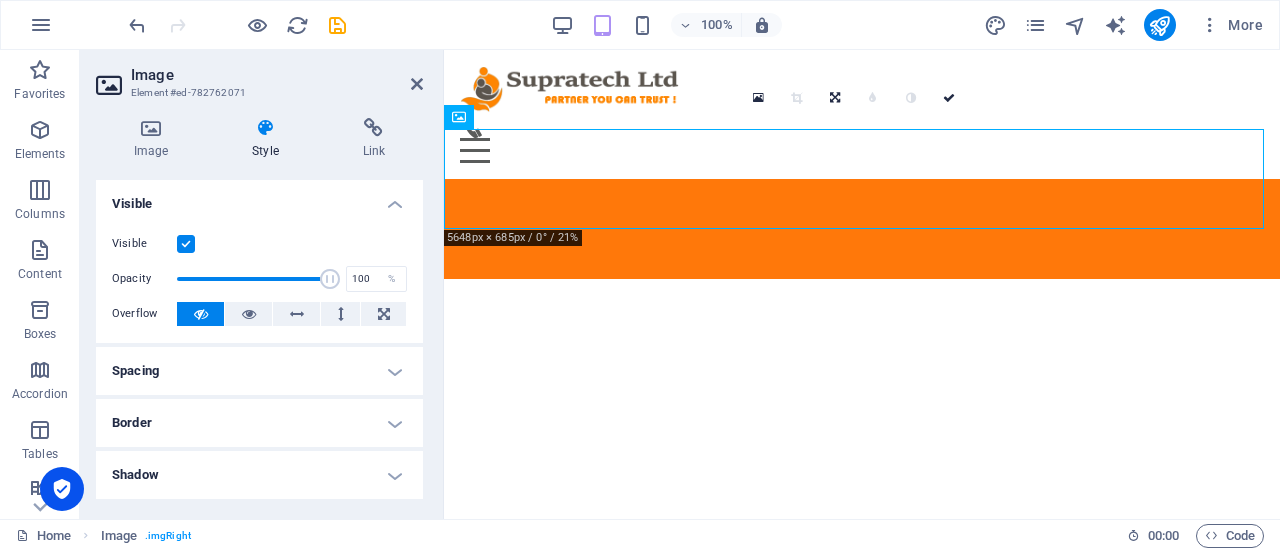 click at bounding box center (201, 314) 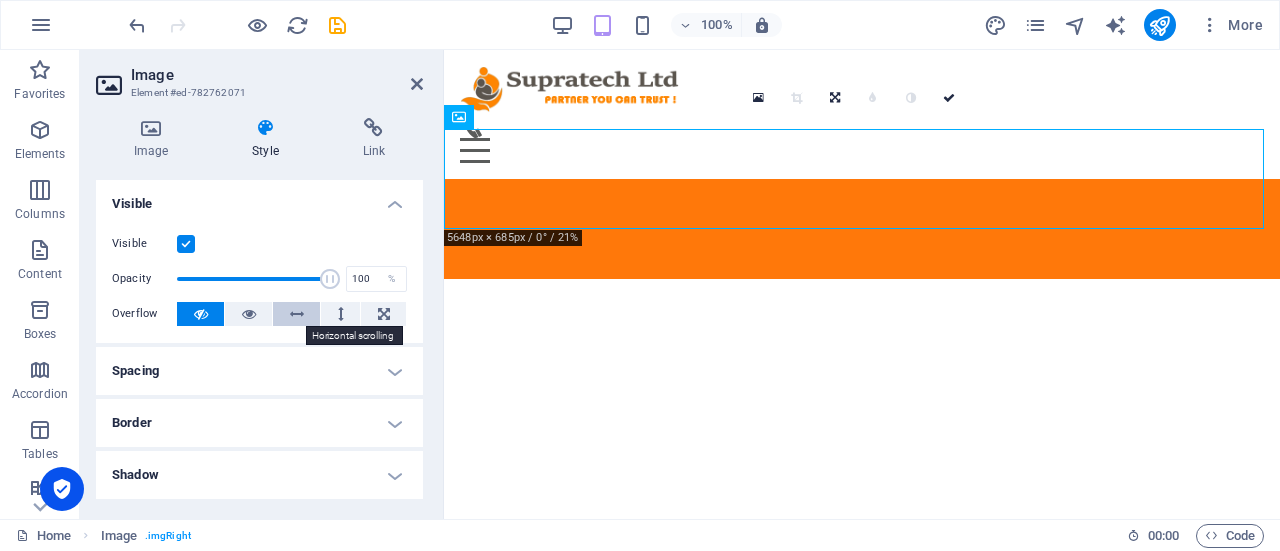 click at bounding box center [297, 314] 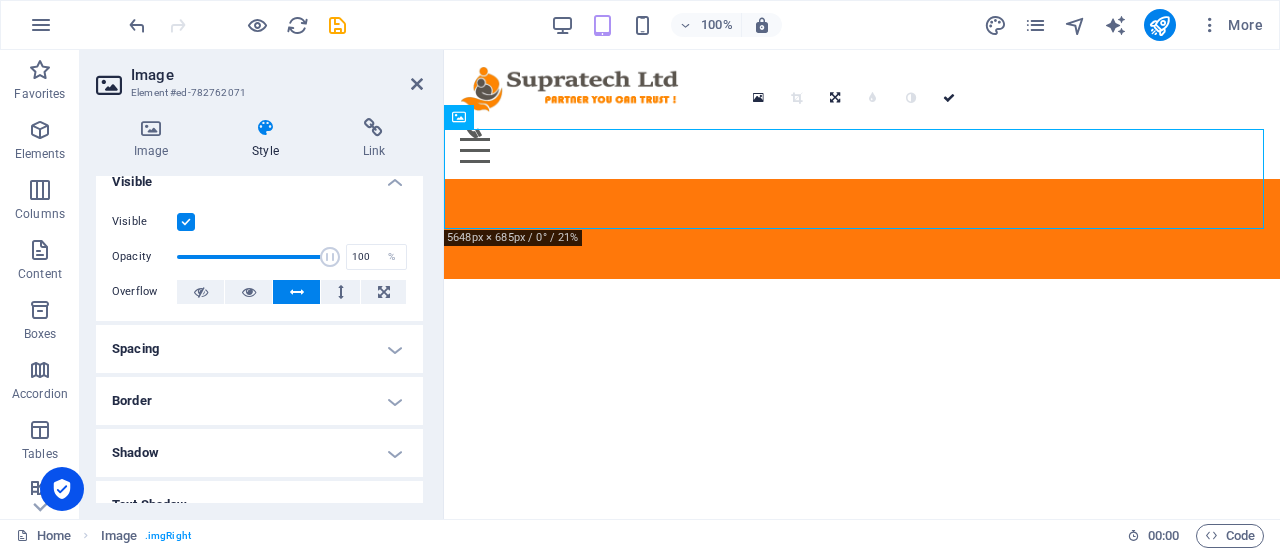 scroll, scrollTop: 0, scrollLeft: 0, axis: both 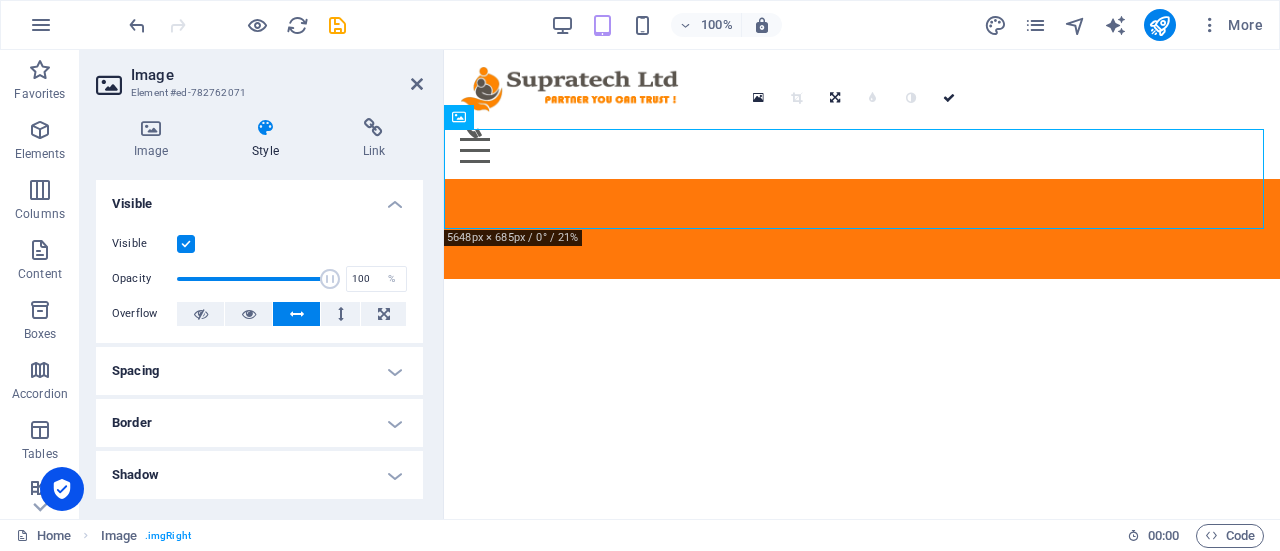 click at bounding box center (186, 244) 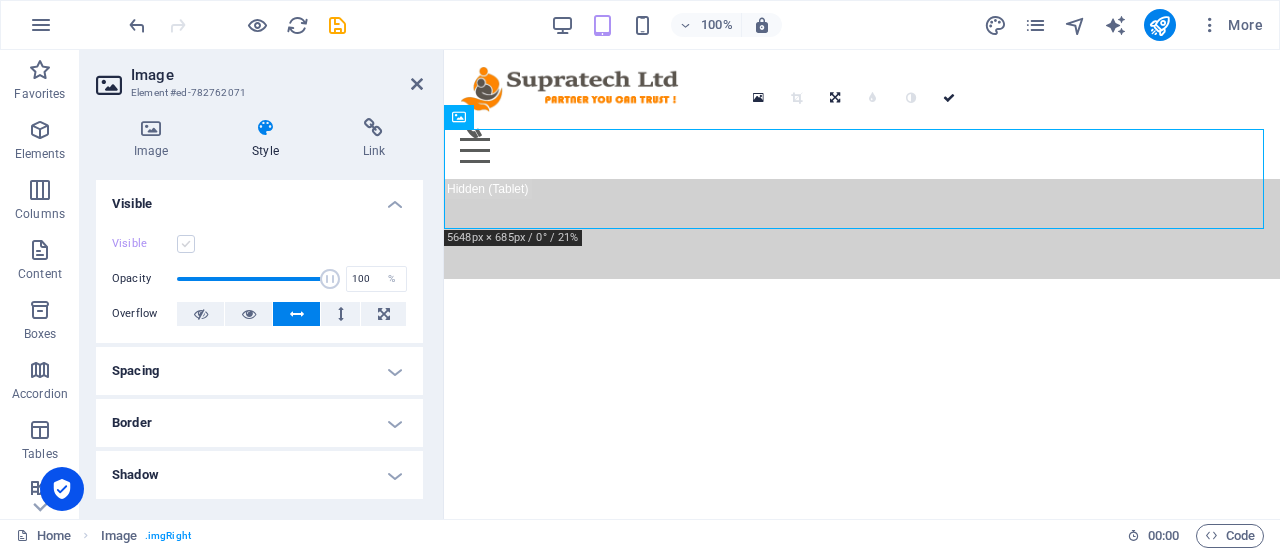 click at bounding box center (186, 244) 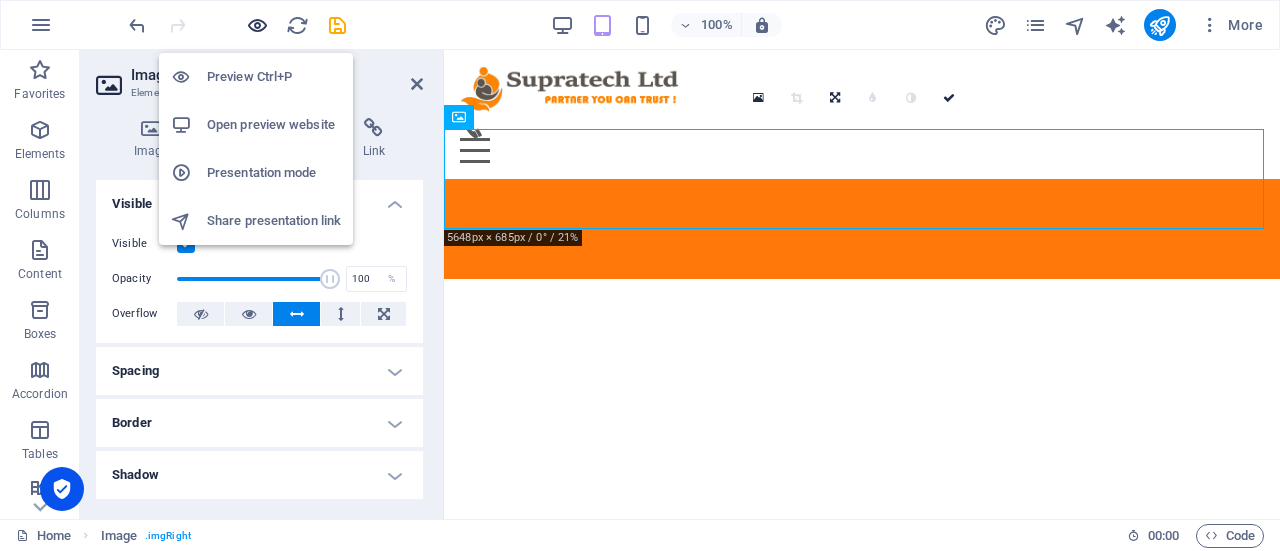 click at bounding box center (257, 25) 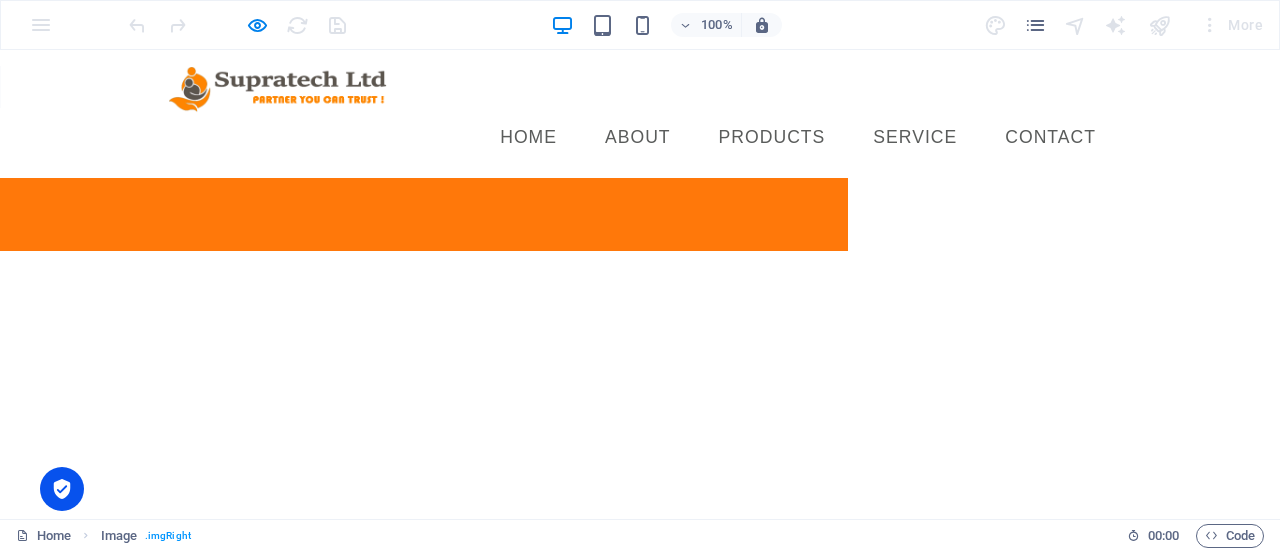 click on "Skip to main content
Menu Home About PRODUCTS Service Contact" at bounding box center (640, 150) 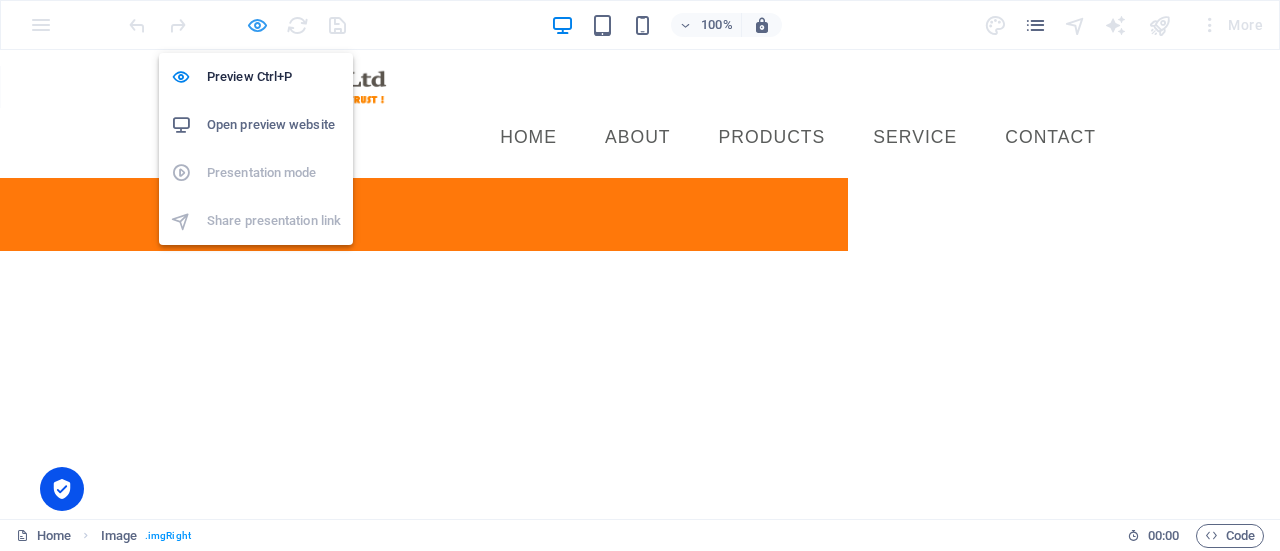 click at bounding box center (257, 25) 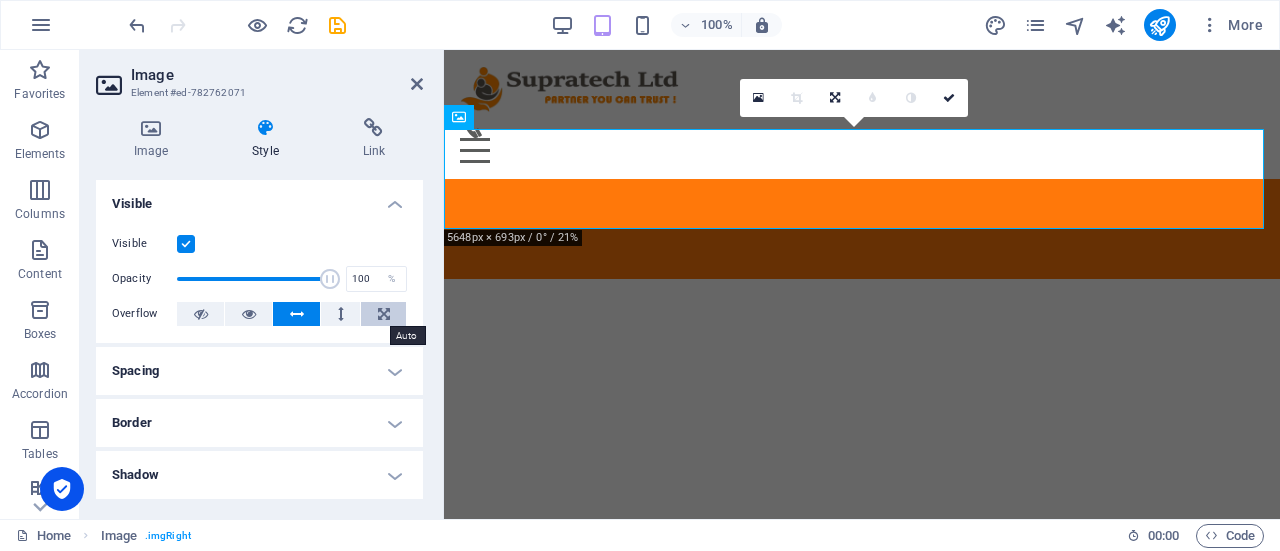 click at bounding box center (384, 314) 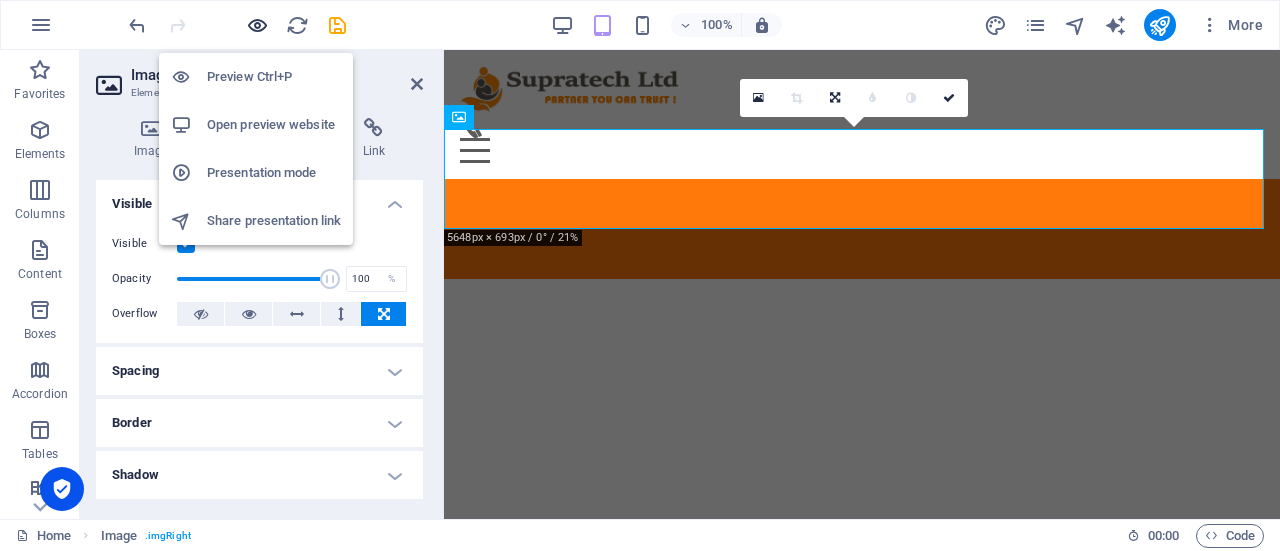 click at bounding box center (257, 25) 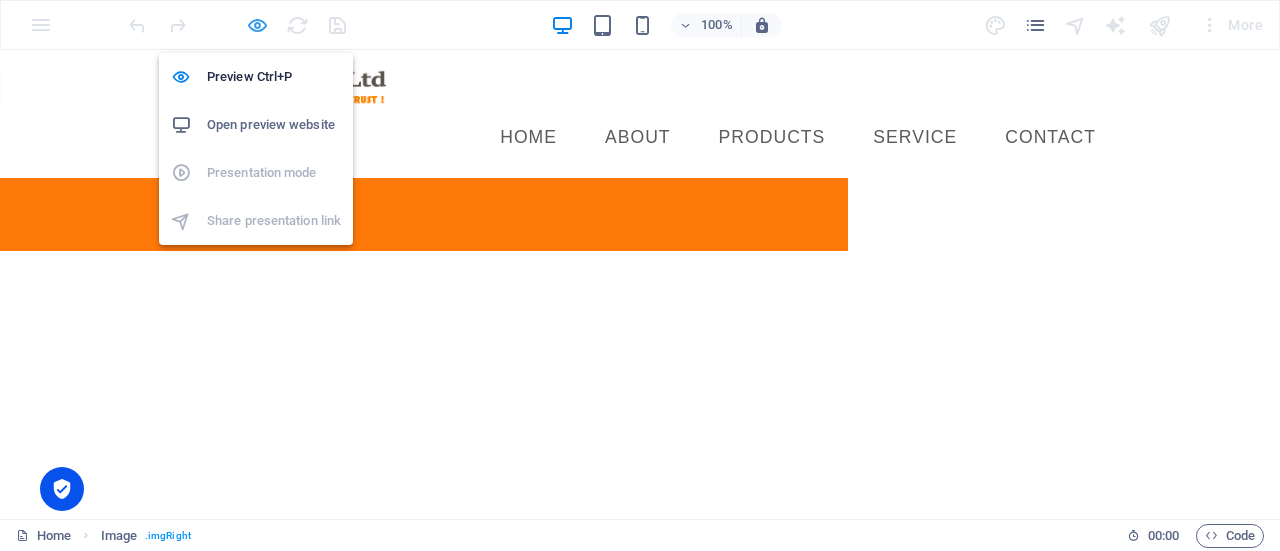 click at bounding box center (257, 25) 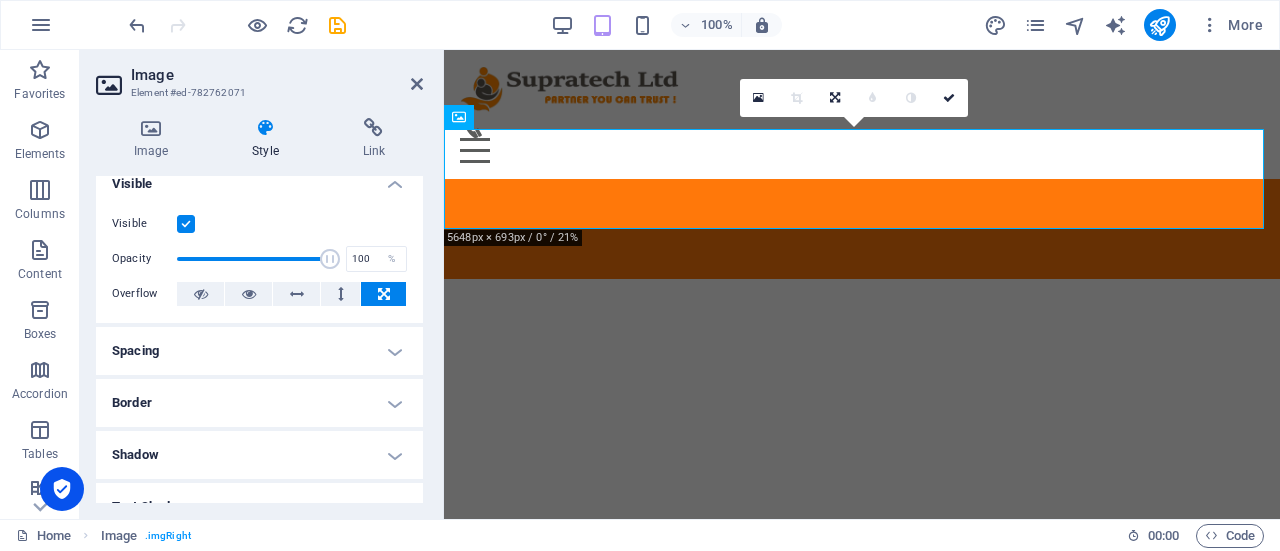 scroll, scrollTop: 0, scrollLeft: 0, axis: both 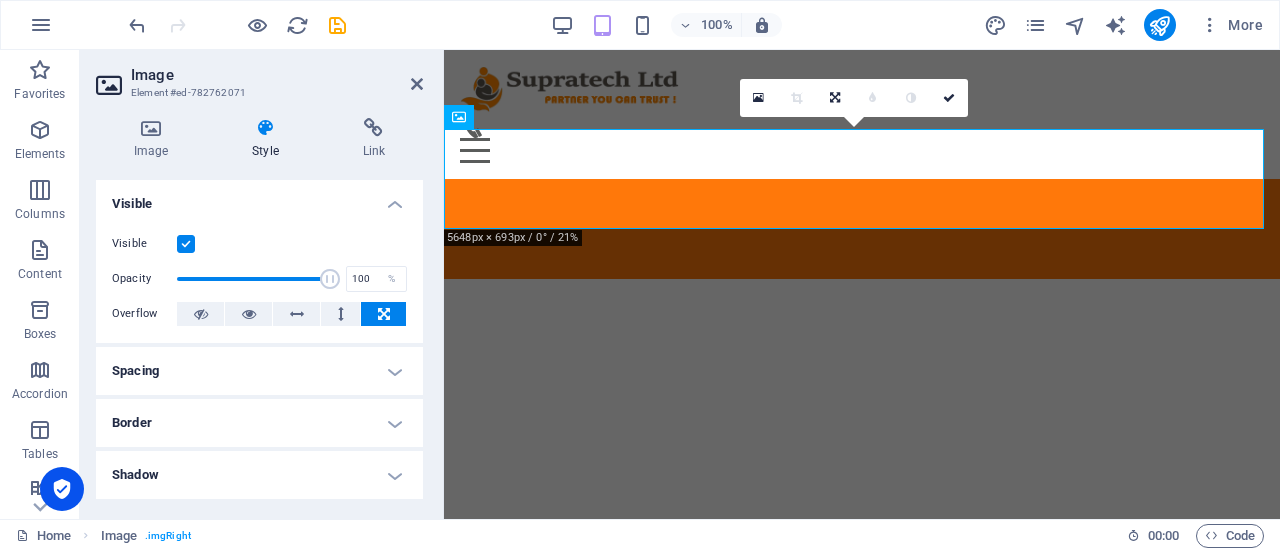 click on "Spacing" at bounding box center [259, 371] 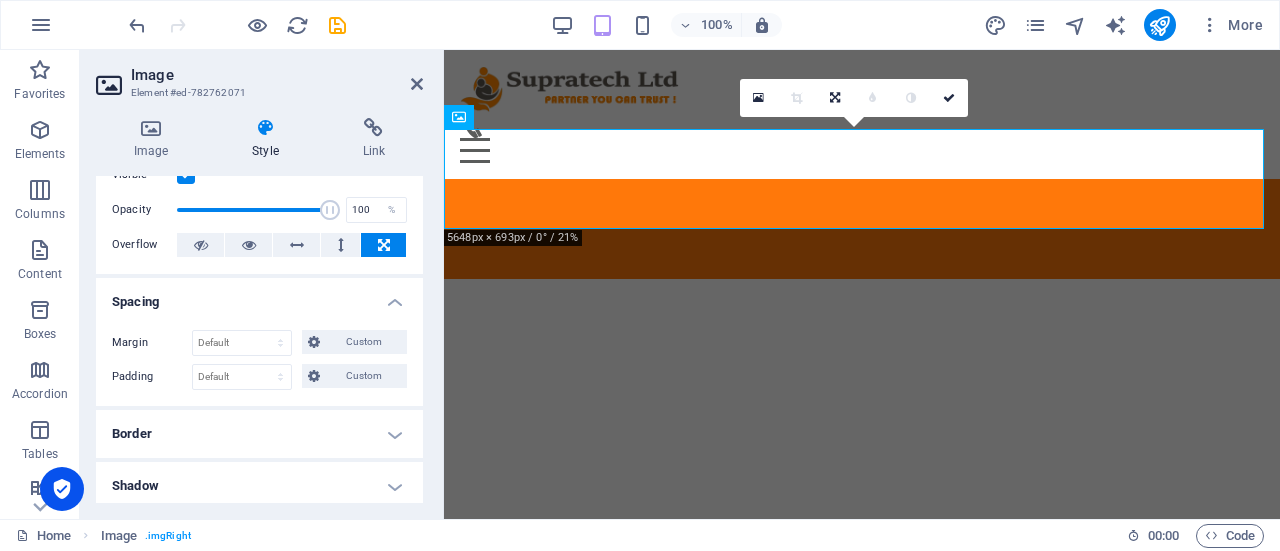 scroll, scrollTop: 100, scrollLeft: 0, axis: vertical 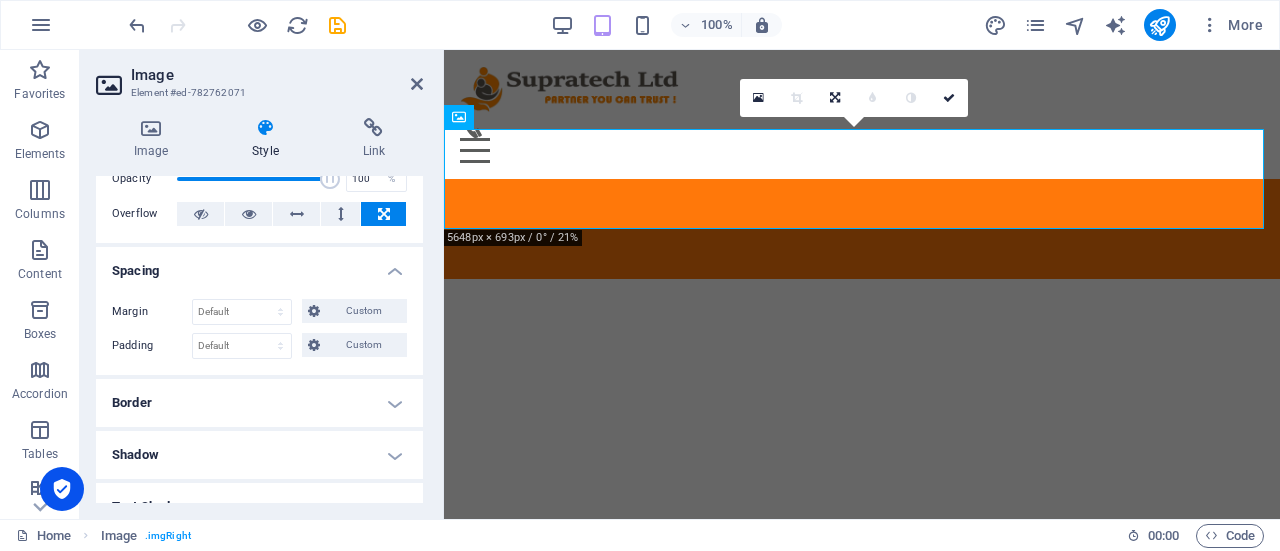 click on "Spacing" at bounding box center [259, 265] 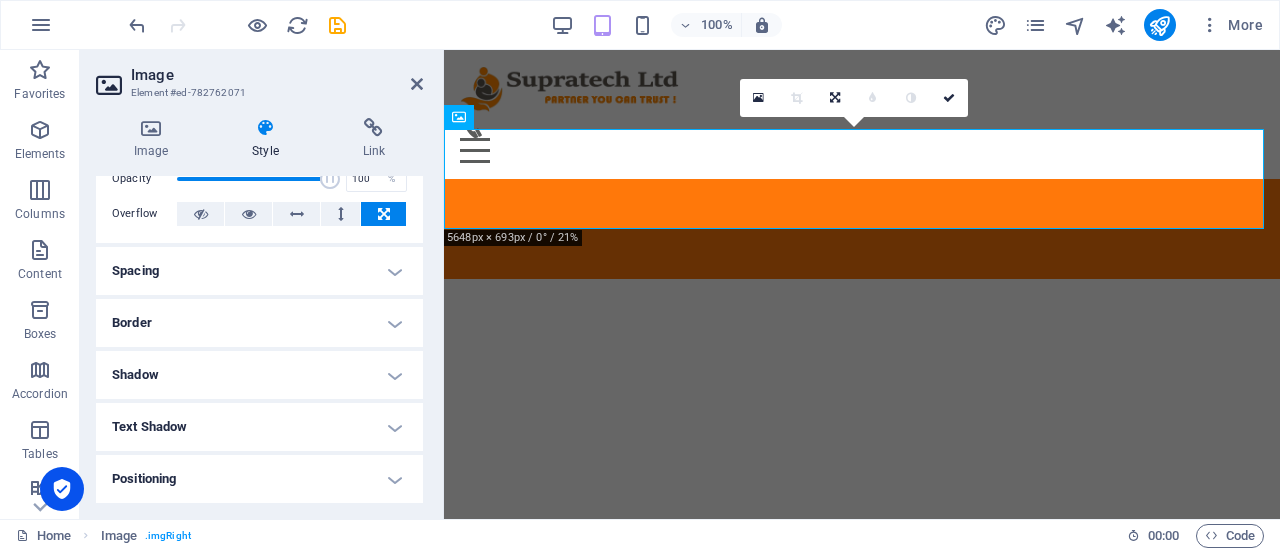 click on "Shadow" at bounding box center [259, 375] 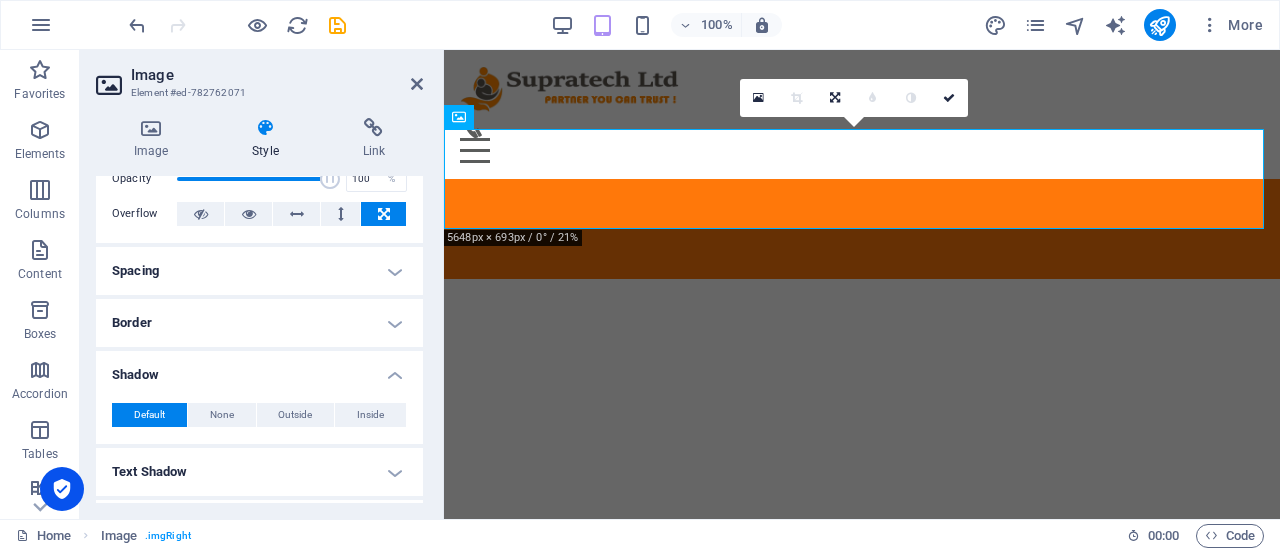 click on "Shadow" at bounding box center [259, 369] 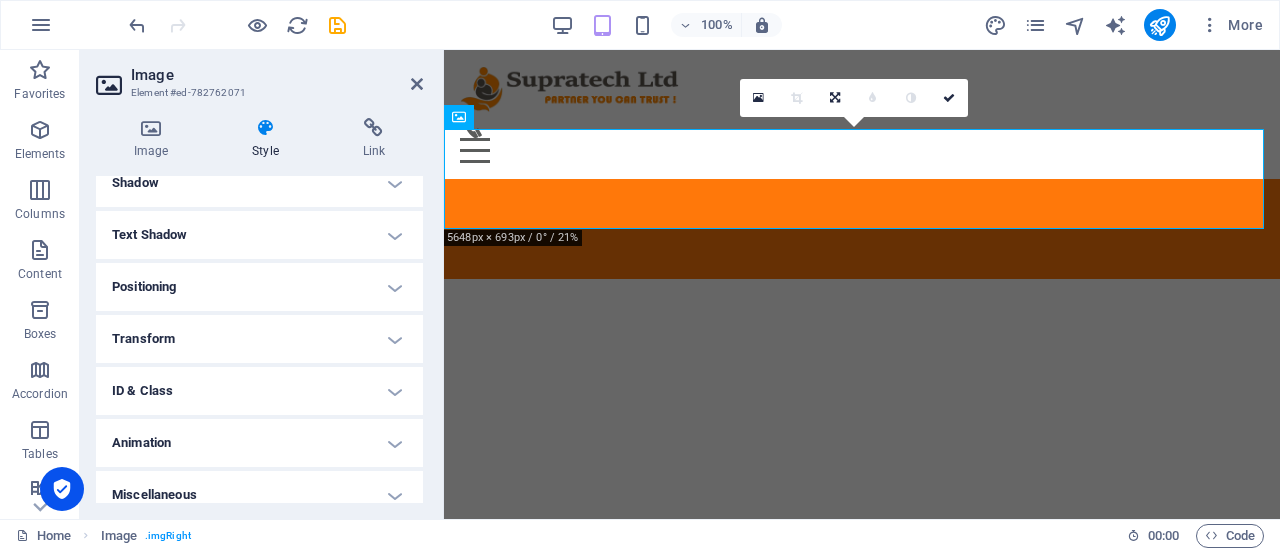scroll, scrollTop: 300, scrollLeft: 0, axis: vertical 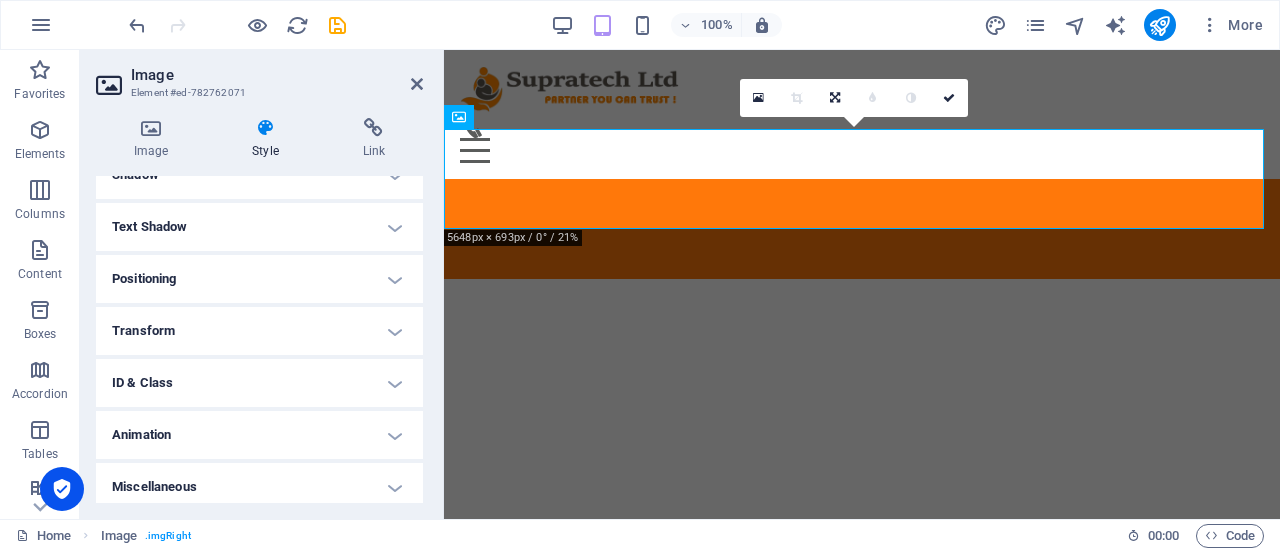 click on "Positioning" at bounding box center [259, 279] 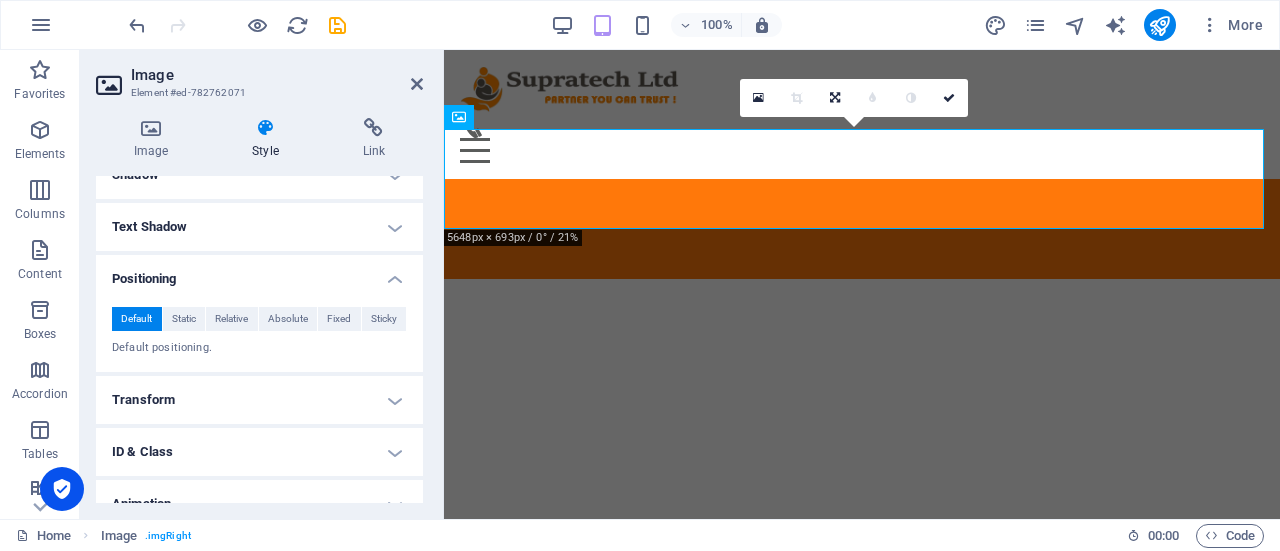 click on "Positioning" at bounding box center [259, 273] 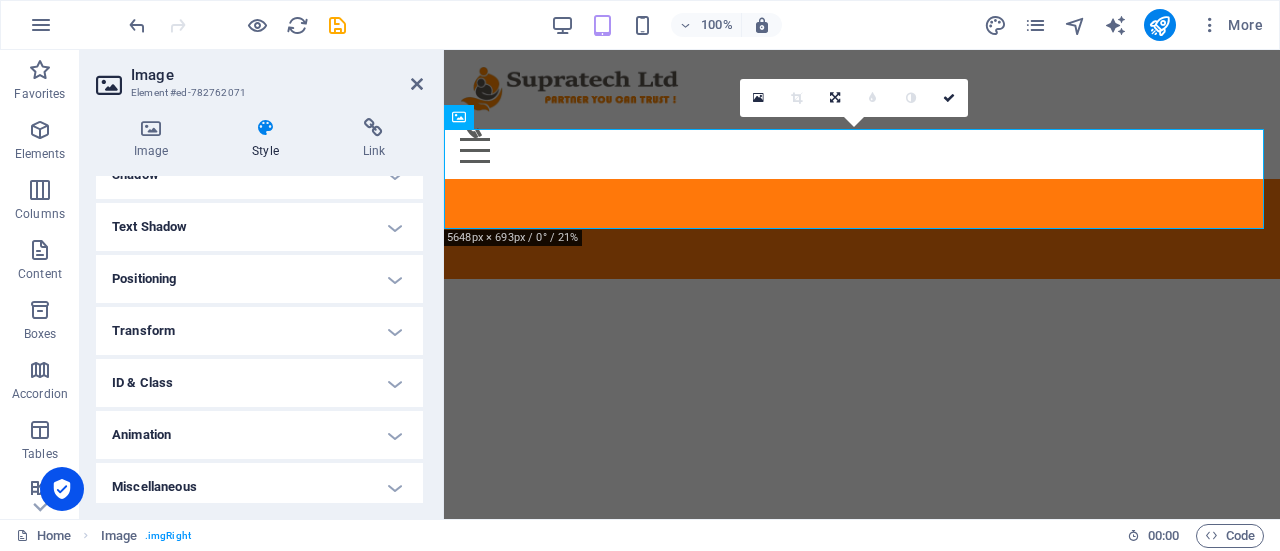 click on "Transform" at bounding box center [259, 331] 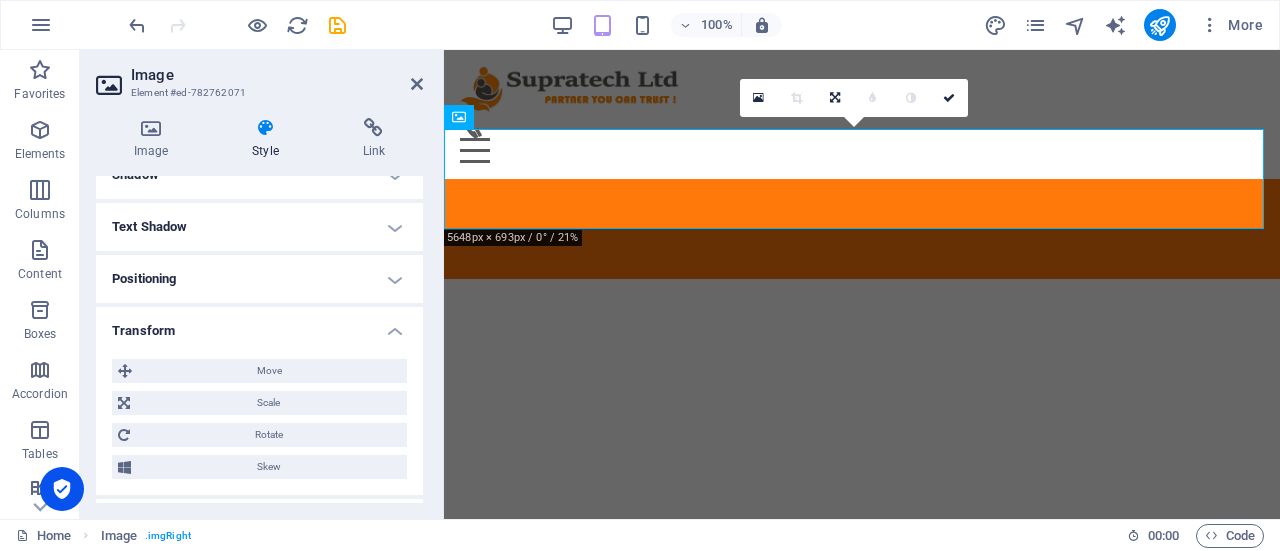 click on "Transform" at bounding box center [259, 325] 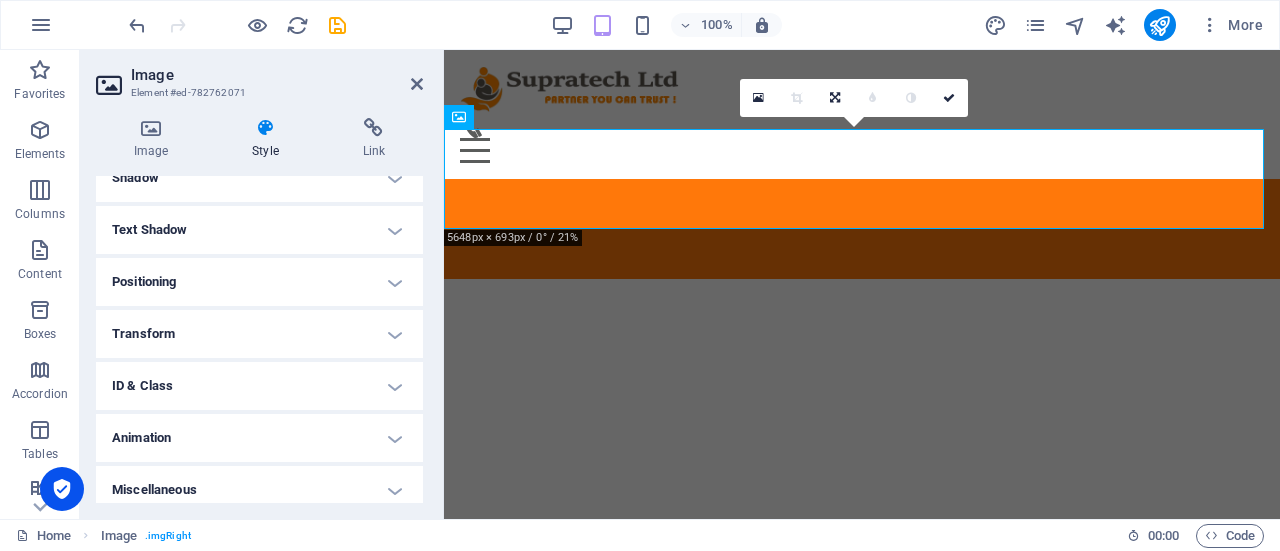 scroll, scrollTop: 307, scrollLeft: 0, axis: vertical 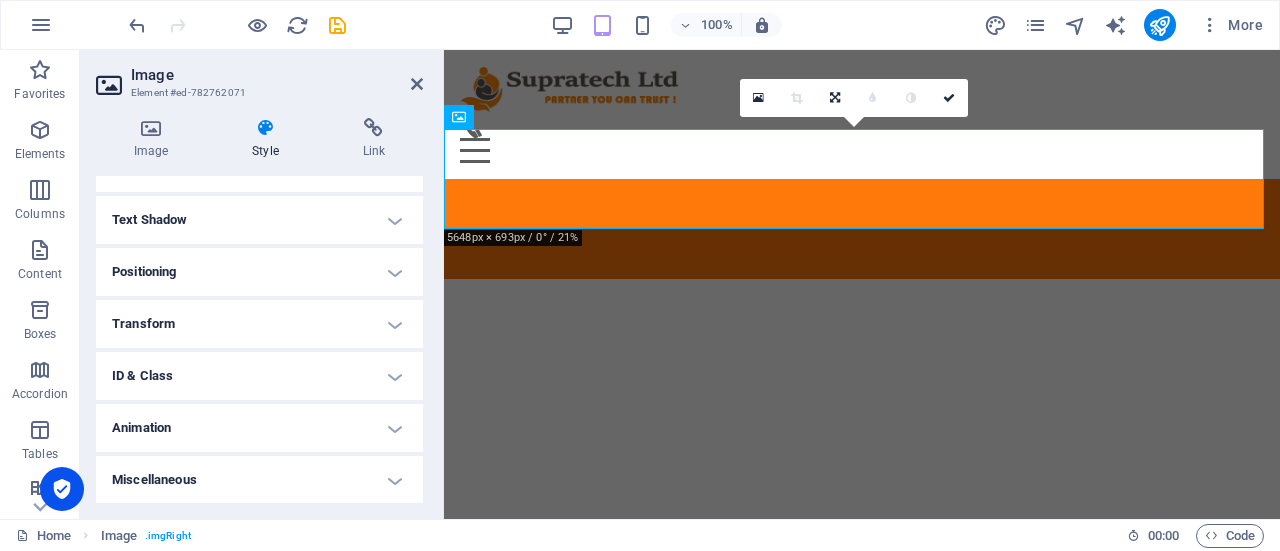 click on "Animation" at bounding box center [259, 428] 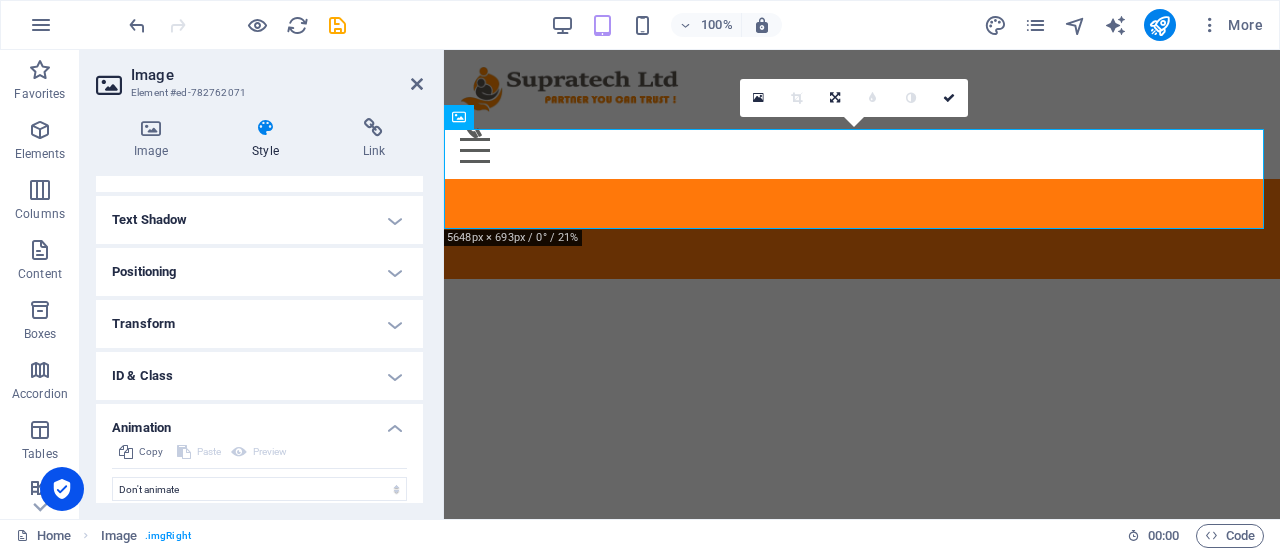scroll, scrollTop: 372, scrollLeft: 0, axis: vertical 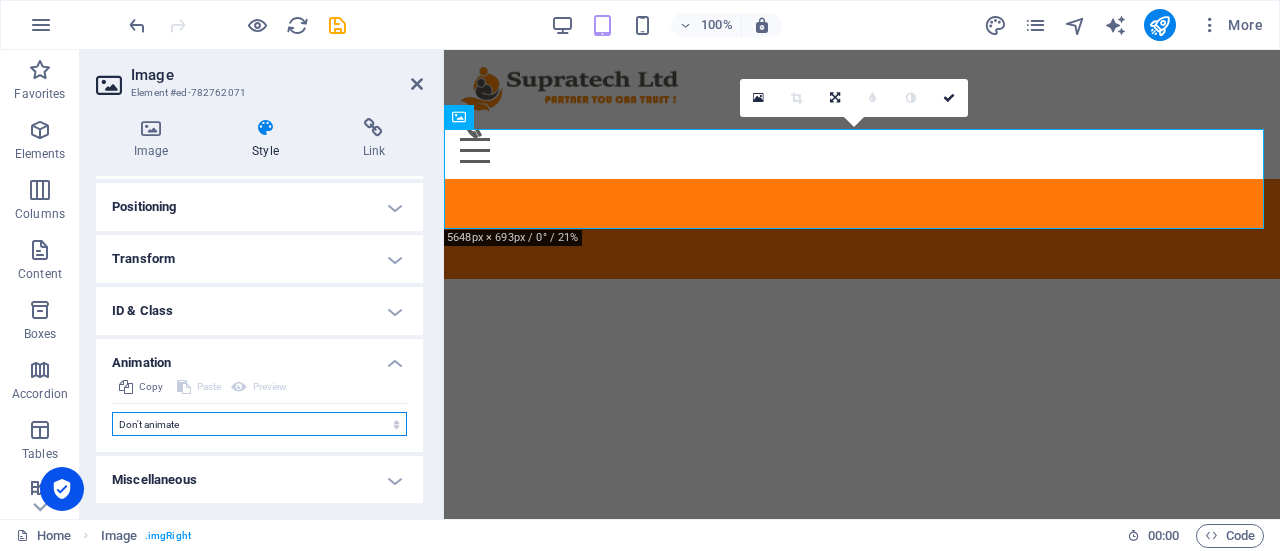 click on "Don't animate Show / Hide Slide up/down Zoom in/out Slide left to right Slide right to left Slide top to bottom Slide bottom to top Pulse Blink Open as overlay" at bounding box center (259, 424) 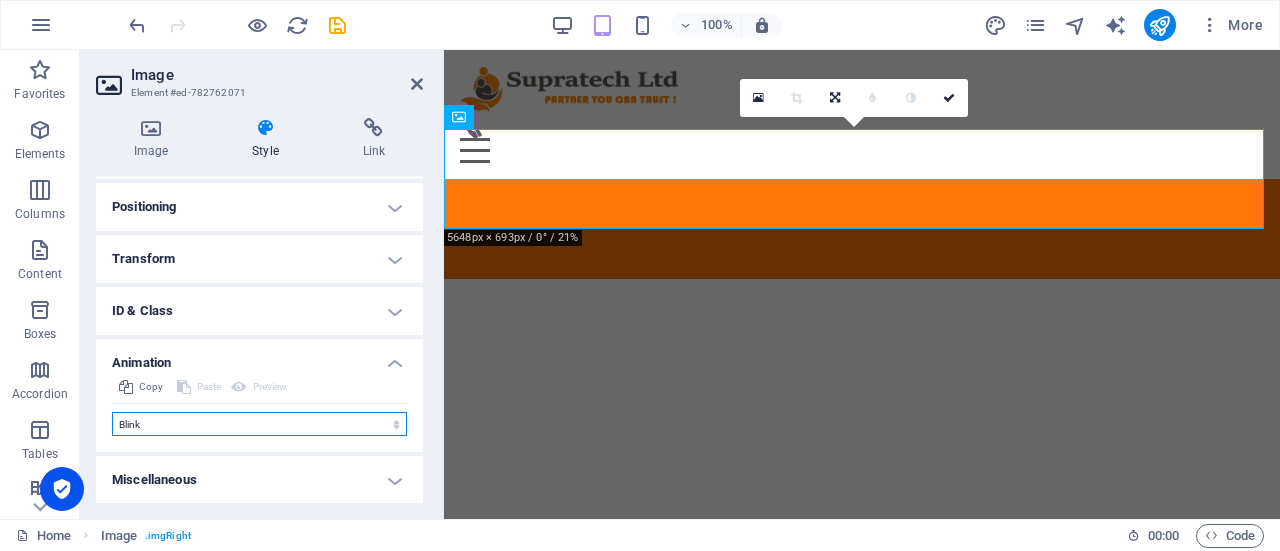 click on "Don't animate Show / Hide Slide up/down Zoom in/out Slide left to right Slide right to left Slide top to bottom Slide bottom to top Pulse Blink Open as overlay" at bounding box center [259, 424] 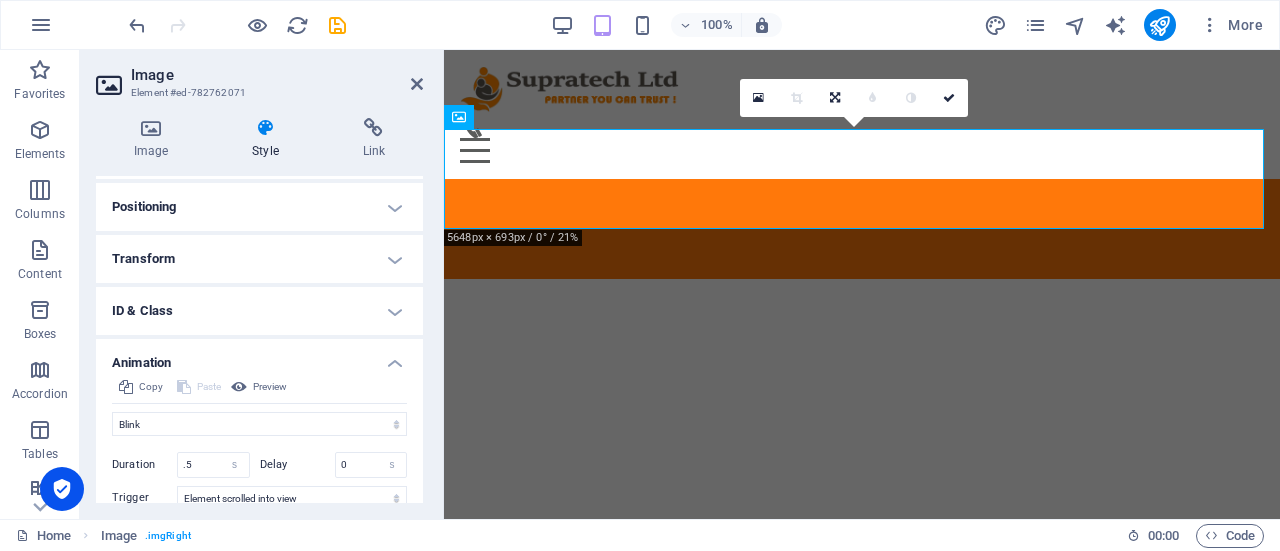 click at bounding box center (237, 25) 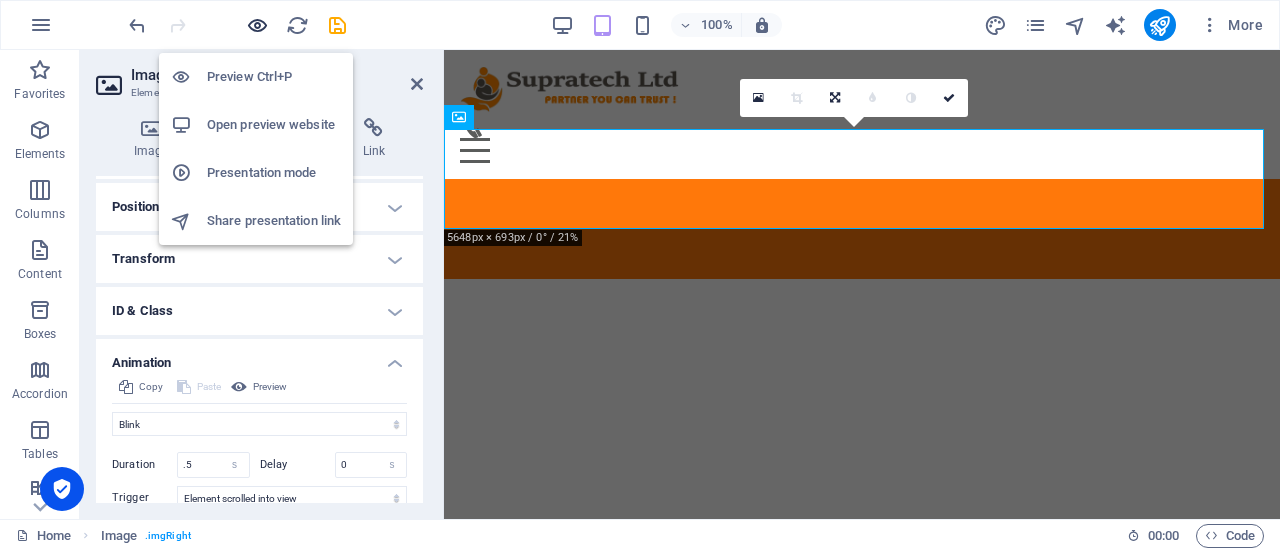 click at bounding box center [257, 25] 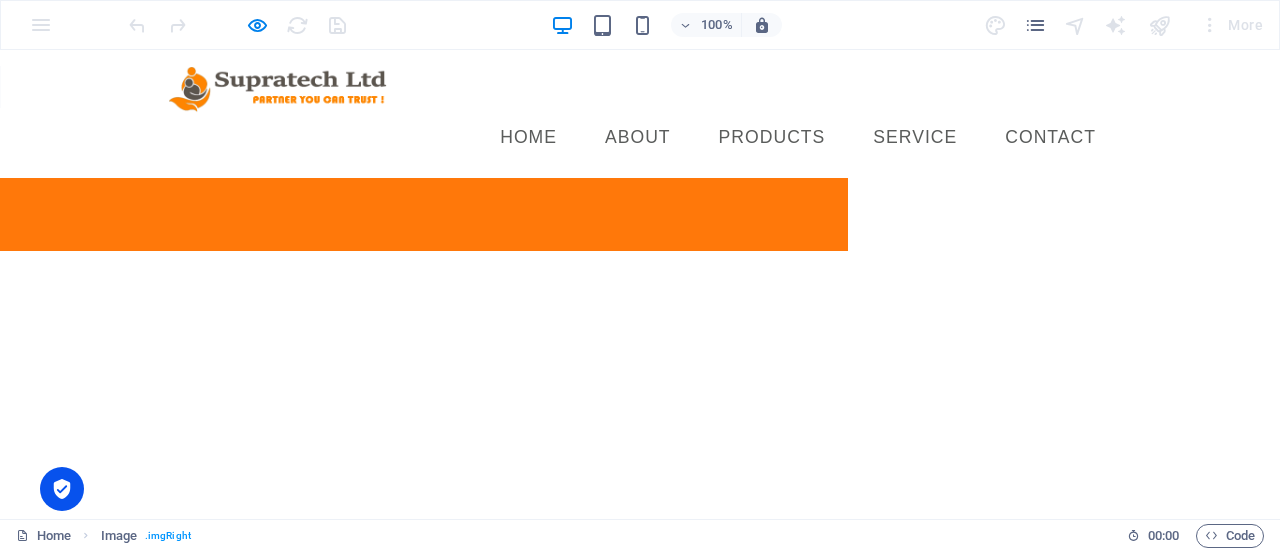 click at bounding box center [424, 214] 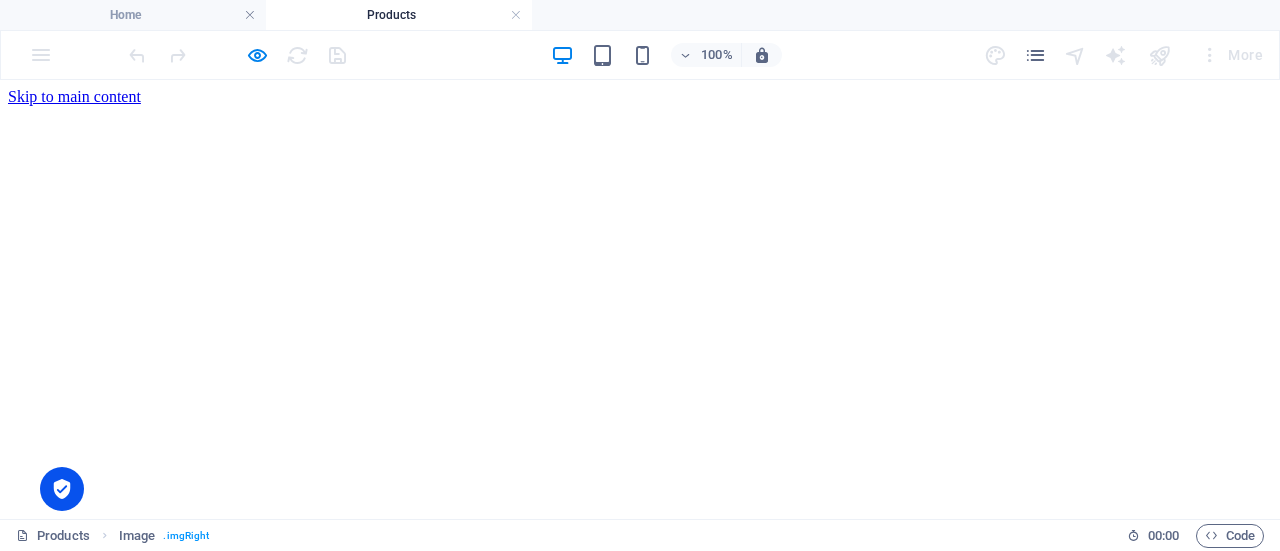 scroll, scrollTop: 0, scrollLeft: 0, axis: both 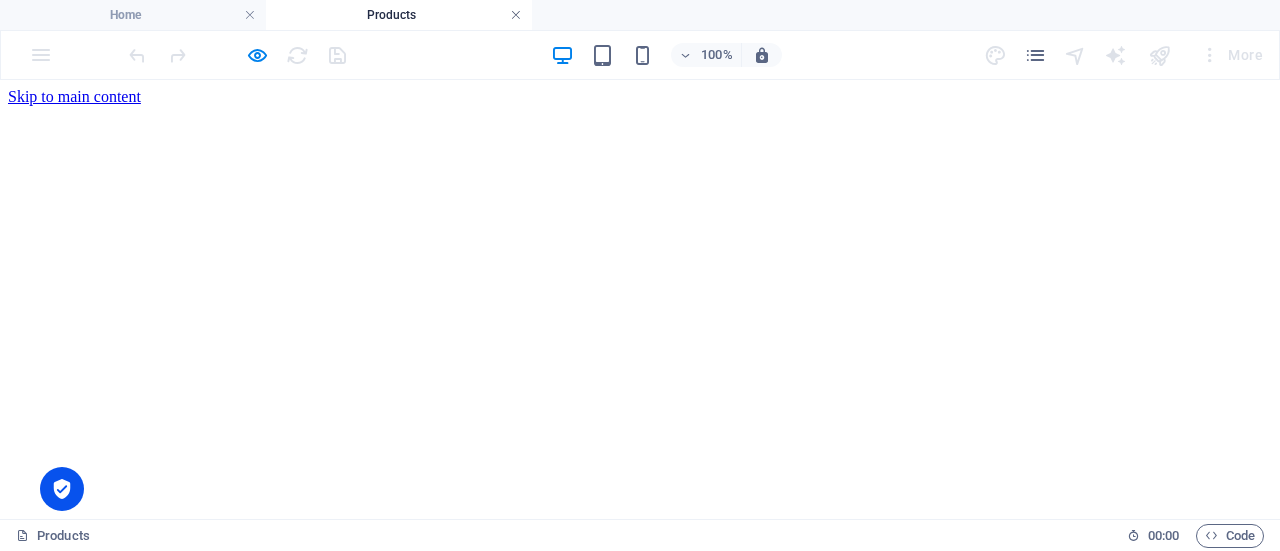 click at bounding box center (516, 15) 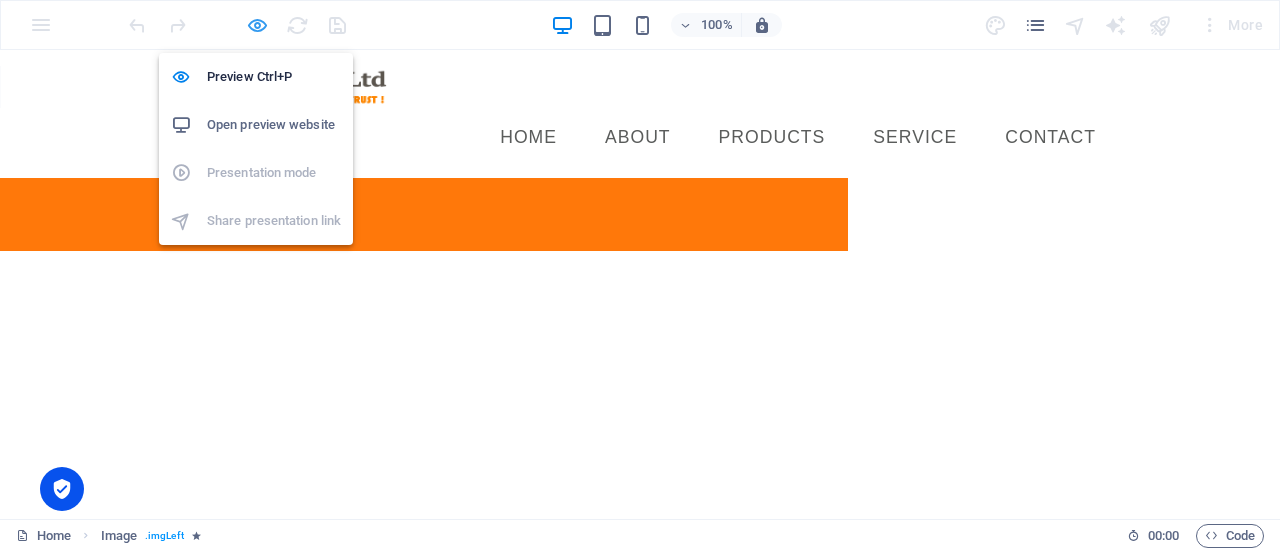 click at bounding box center [257, 25] 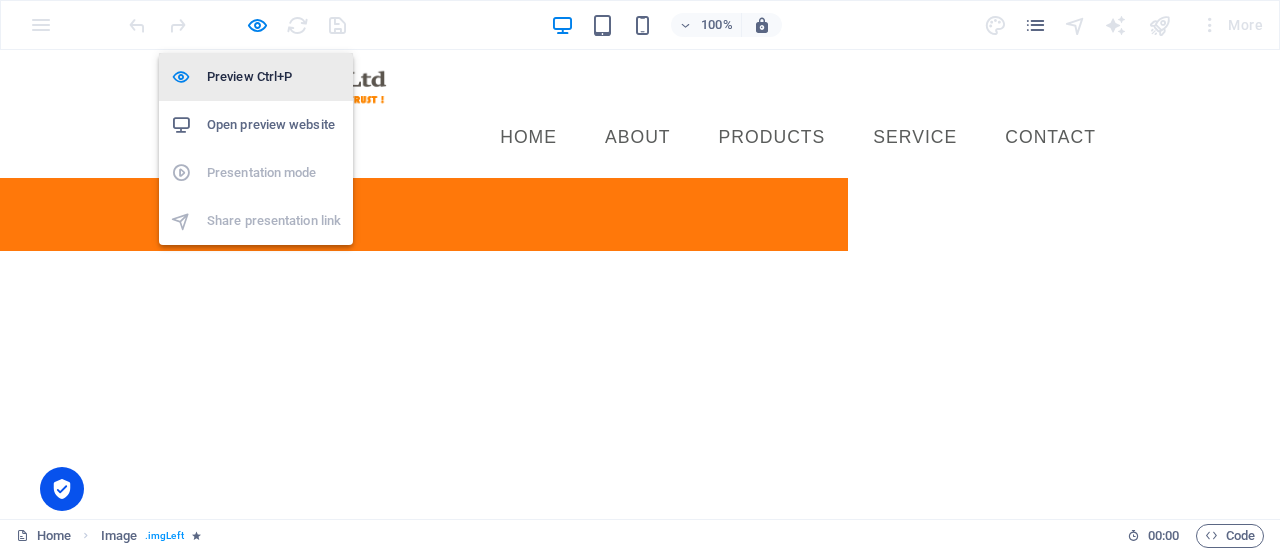 select on "flash" 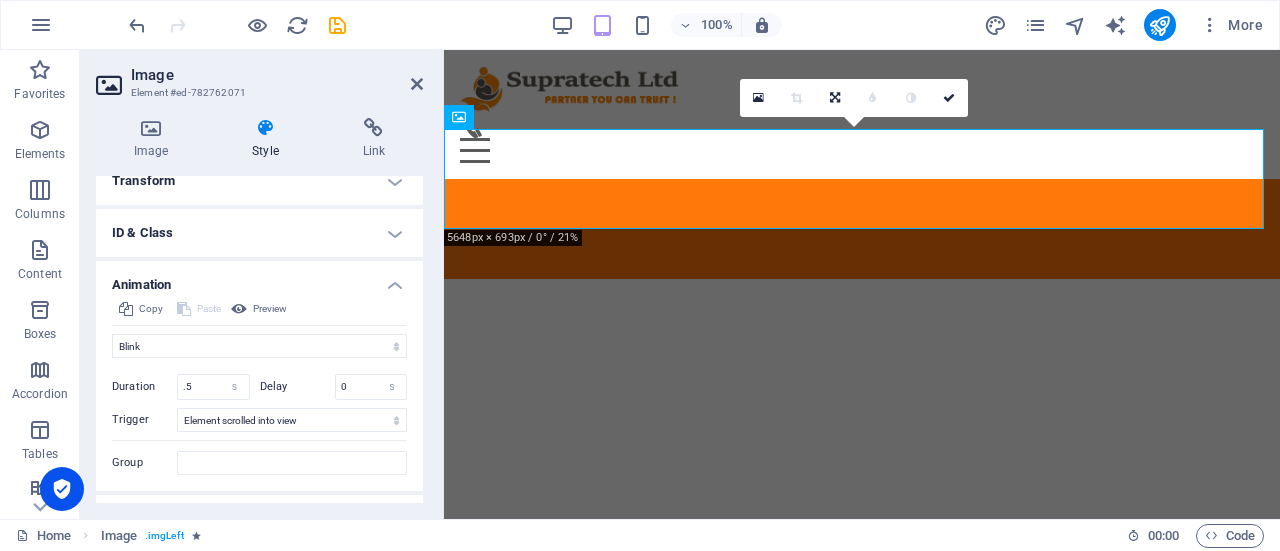 scroll, scrollTop: 488, scrollLeft: 0, axis: vertical 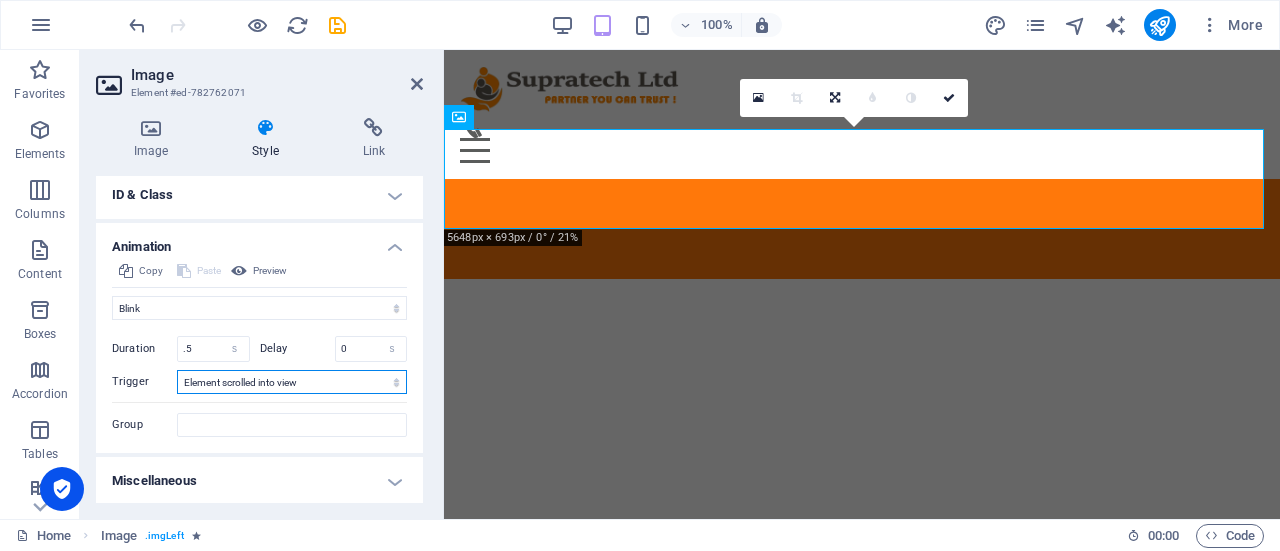 click on "No automatic trigger On page load Element scrolled into view" at bounding box center [292, 382] 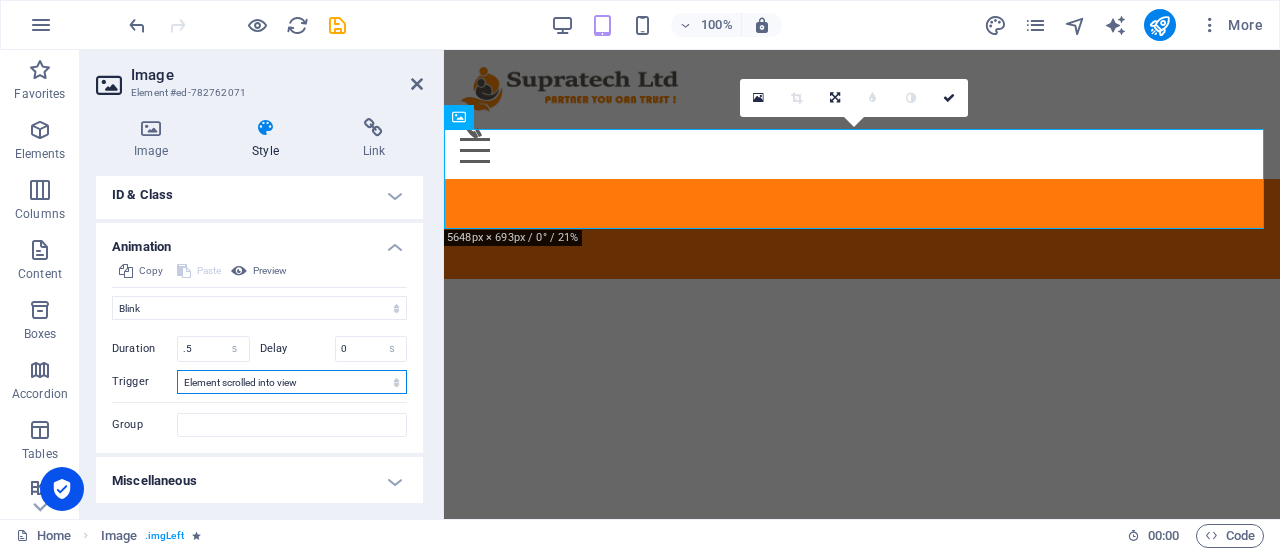 click on "No automatic trigger On page load Element scrolled into view" at bounding box center (292, 382) 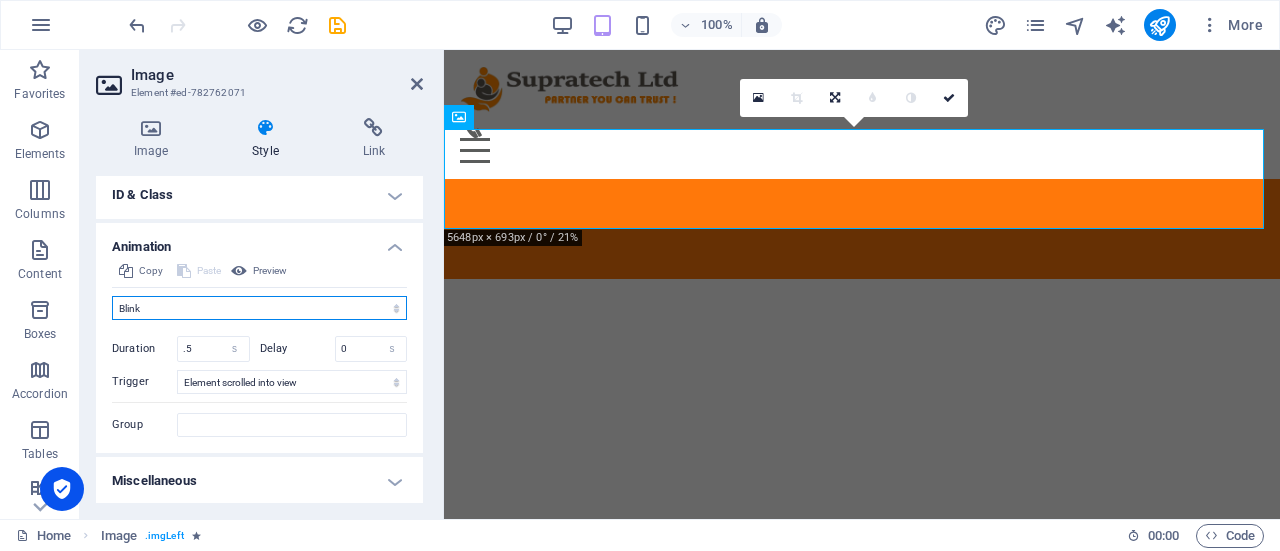 click on "Don't animate Show / Hide Slide up/down Zoom in/out Slide left to right Slide right to left Slide top to bottom Slide bottom to top Pulse Blink Open as overlay" at bounding box center (259, 308) 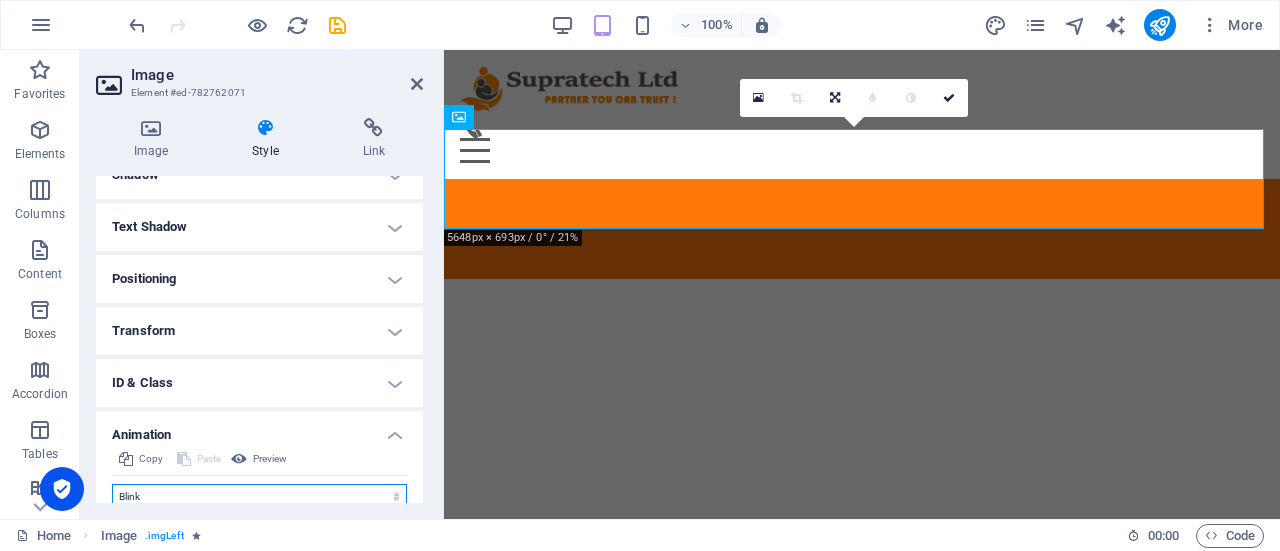 scroll, scrollTop: 488, scrollLeft: 0, axis: vertical 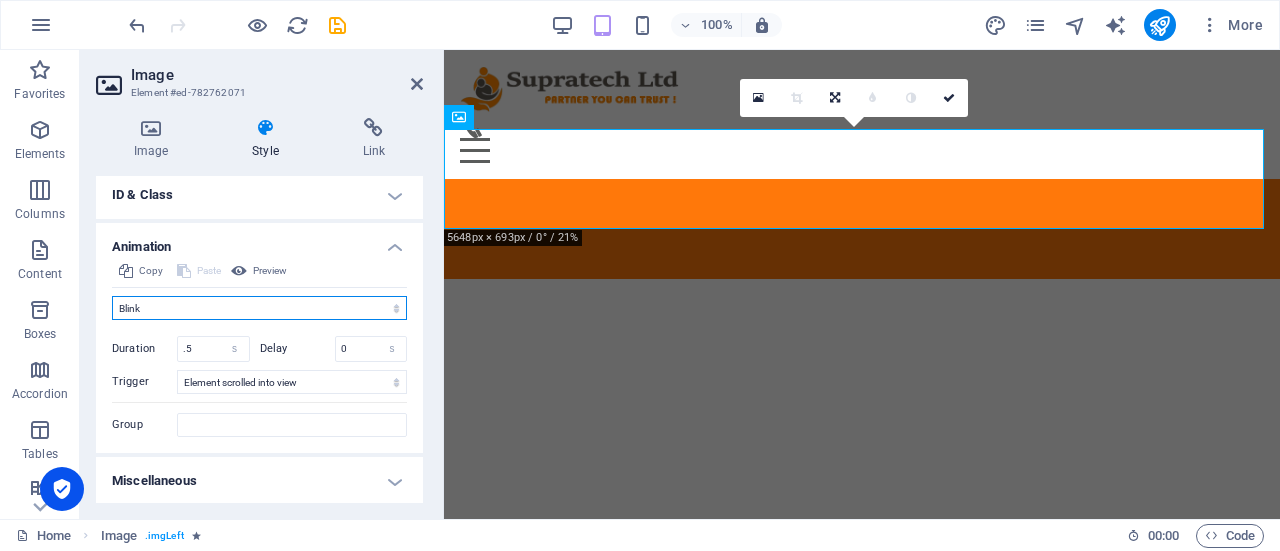 click on "Don't animate Show / Hide Slide up/down Zoom in/out Slide left to right Slide right to left Slide top to bottom Slide bottom to top Pulse Blink Open as overlay" at bounding box center [259, 308] 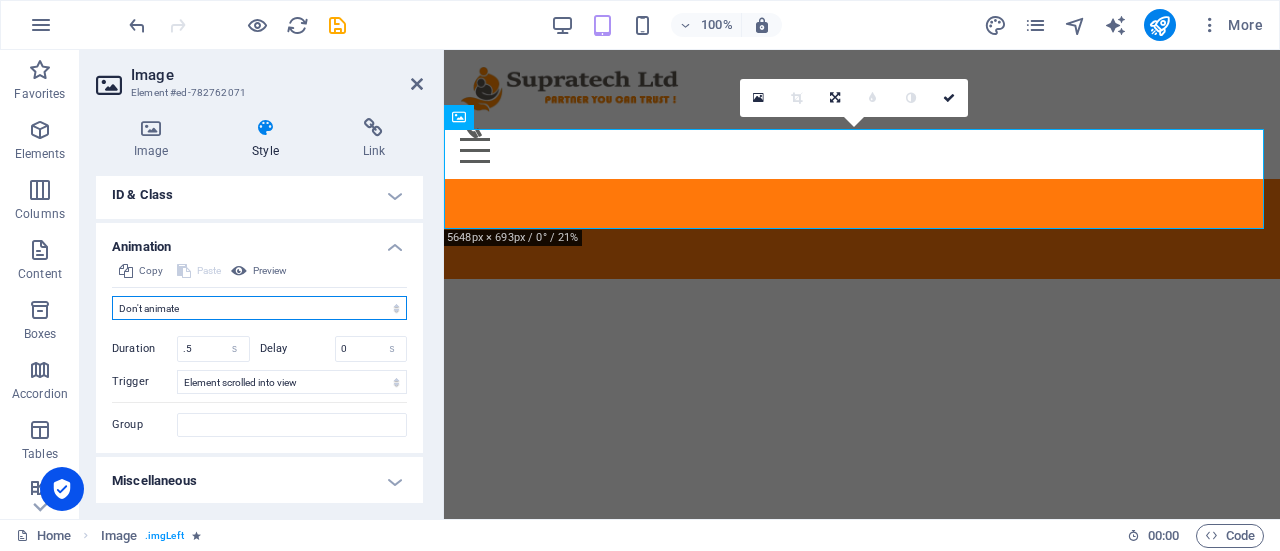 click on "Don't animate Show / Hide Slide up/down Zoom in/out Slide left to right Slide right to left Slide top to bottom Slide bottom to top Pulse Blink Open as overlay" at bounding box center [259, 308] 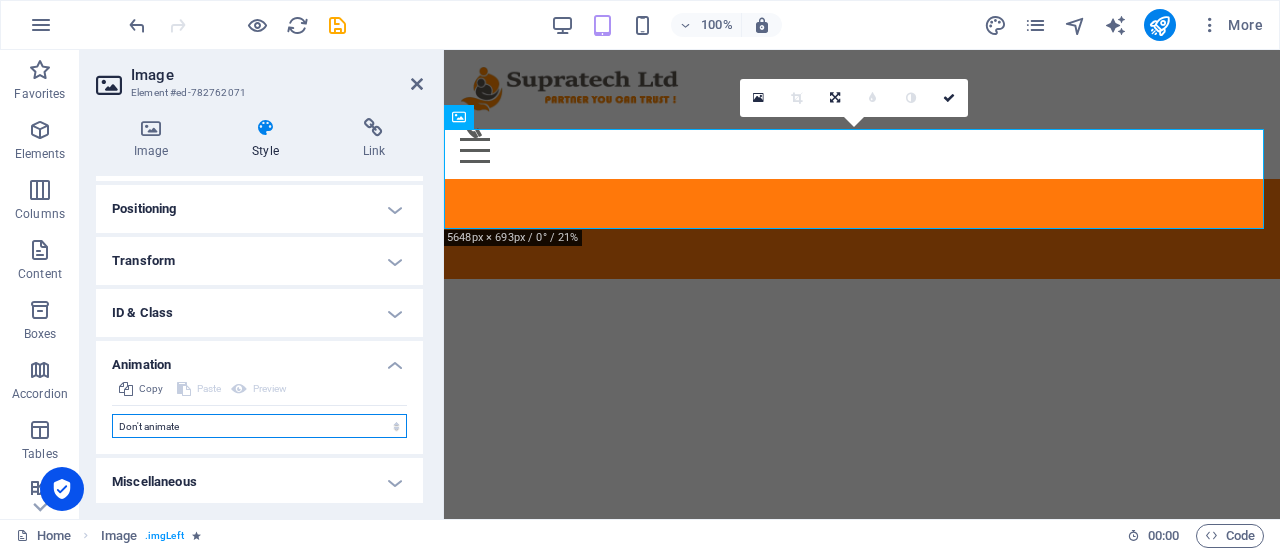 scroll, scrollTop: 372, scrollLeft: 0, axis: vertical 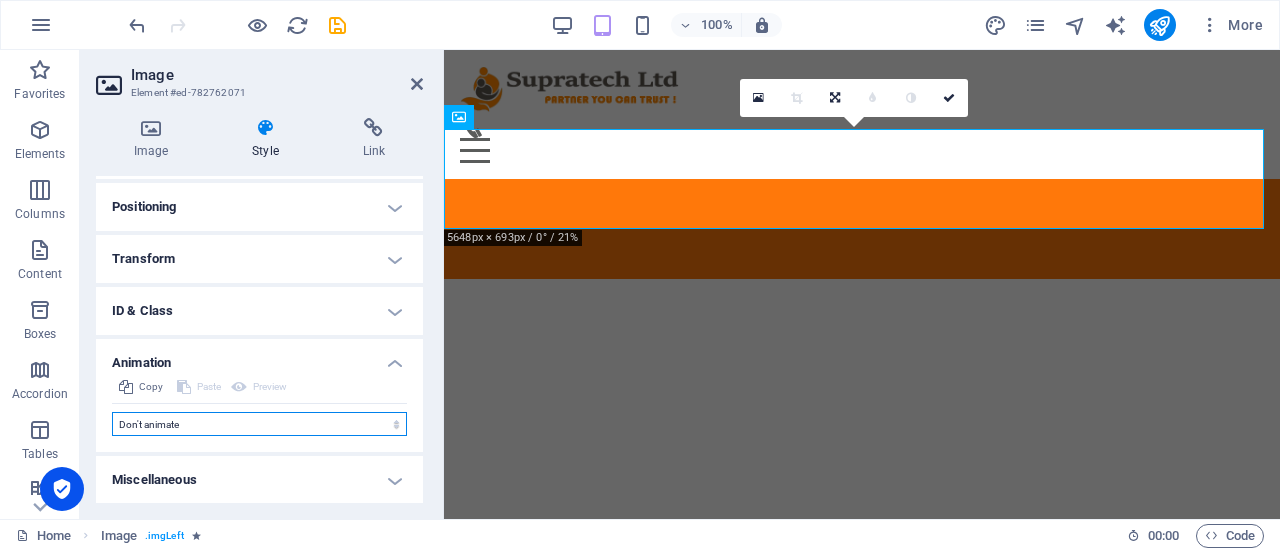 click on "Don't animate Show / Hide Slide up/down Zoom in/out Slide left to right Slide right to left Slide top to bottom Slide bottom to top Pulse Blink Open as overlay" at bounding box center [259, 424] 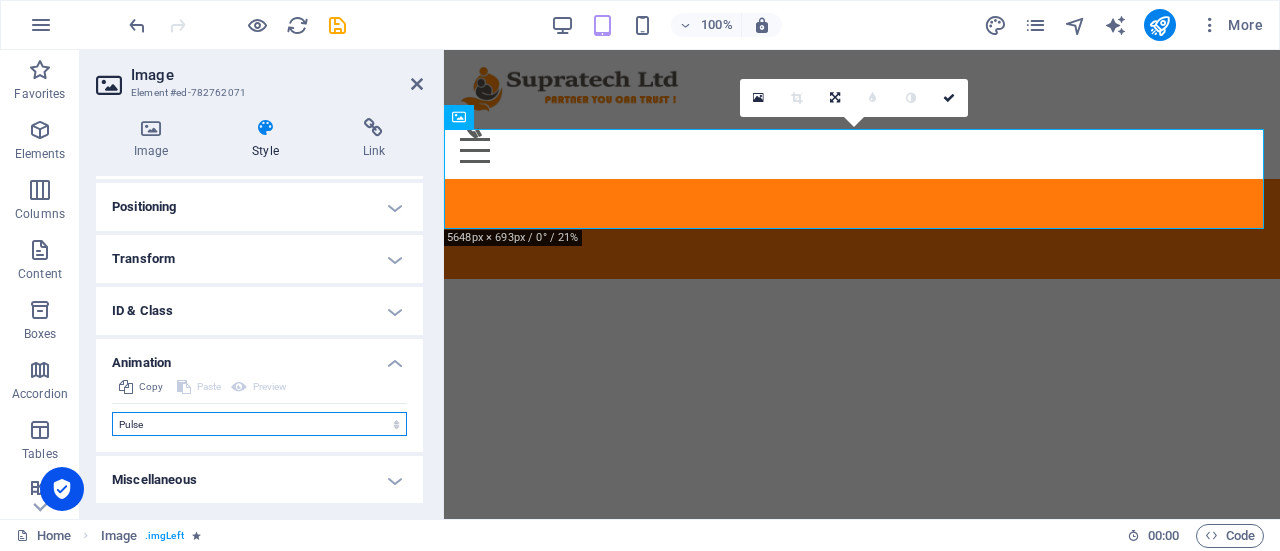click on "Don't animate Show / Hide Slide up/down Zoom in/out Slide left to right Slide right to left Slide top to bottom Slide bottom to top Pulse Blink Open as overlay" at bounding box center [259, 424] 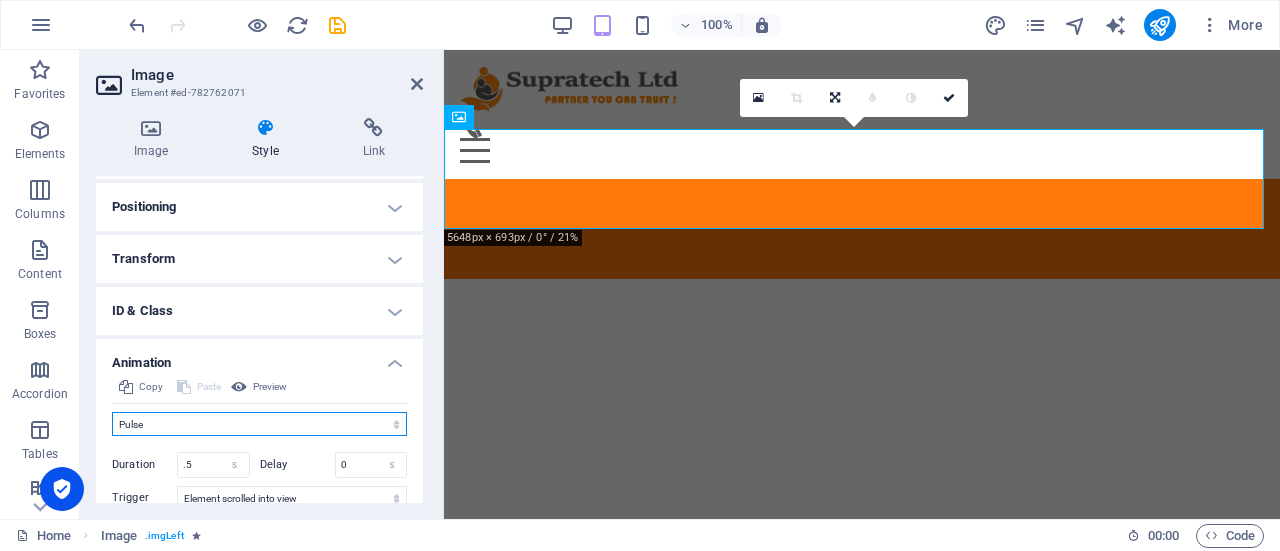 click on "Don't animate Show / Hide Slide up/down Zoom in/out Slide left to right Slide right to left Slide top to bottom Slide bottom to top Pulse Blink Open as overlay" at bounding box center [259, 424] 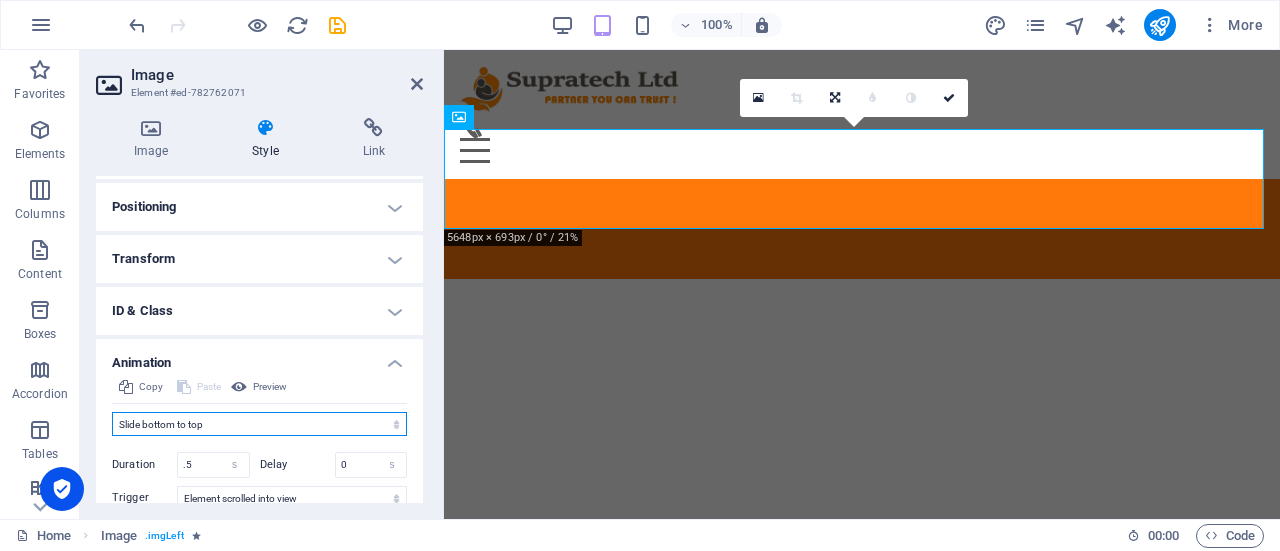 click on "Don't animate Show / Hide Slide up/down Zoom in/out Slide left to right Slide right to left Slide top to bottom Slide bottom to top Pulse Blink Open as overlay" at bounding box center [259, 424] 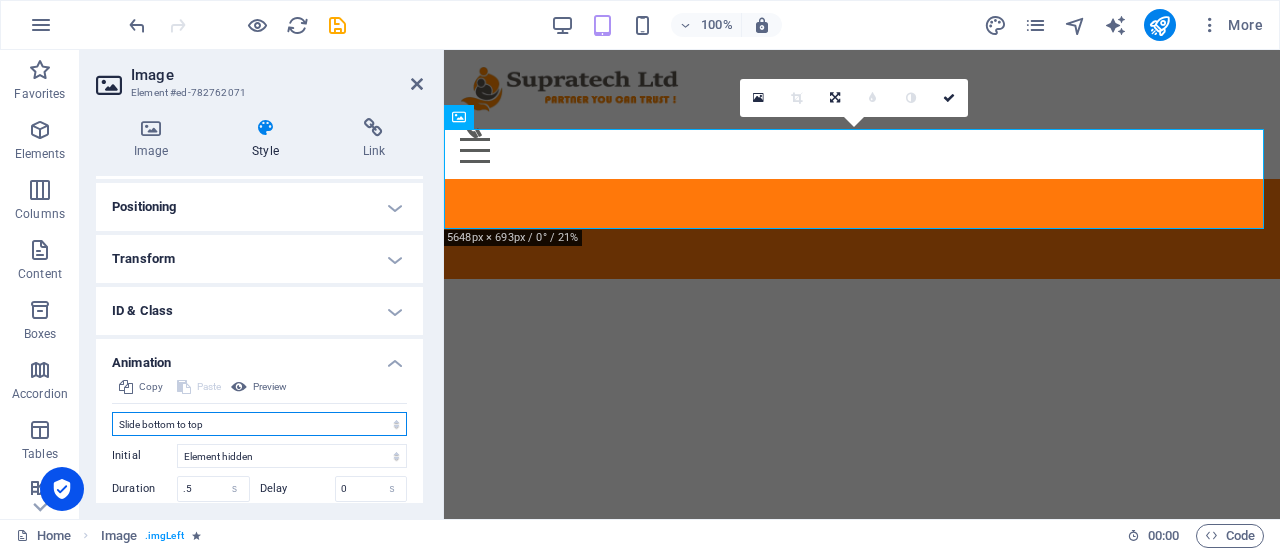 click on "Don't animate Show / Hide Slide up/down Zoom in/out Slide left to right Slide right to left Slide top to bottom Slide bottom to top Pulse Blink Open as overlay" at bounding box center (259, 424) 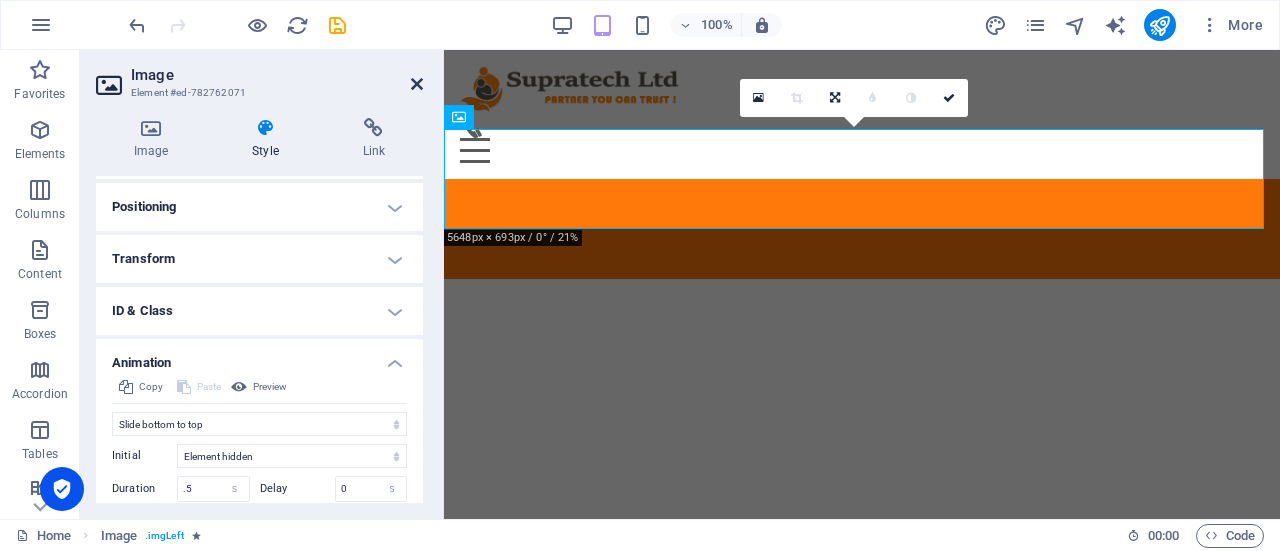 click at bounding box center [417, 84] 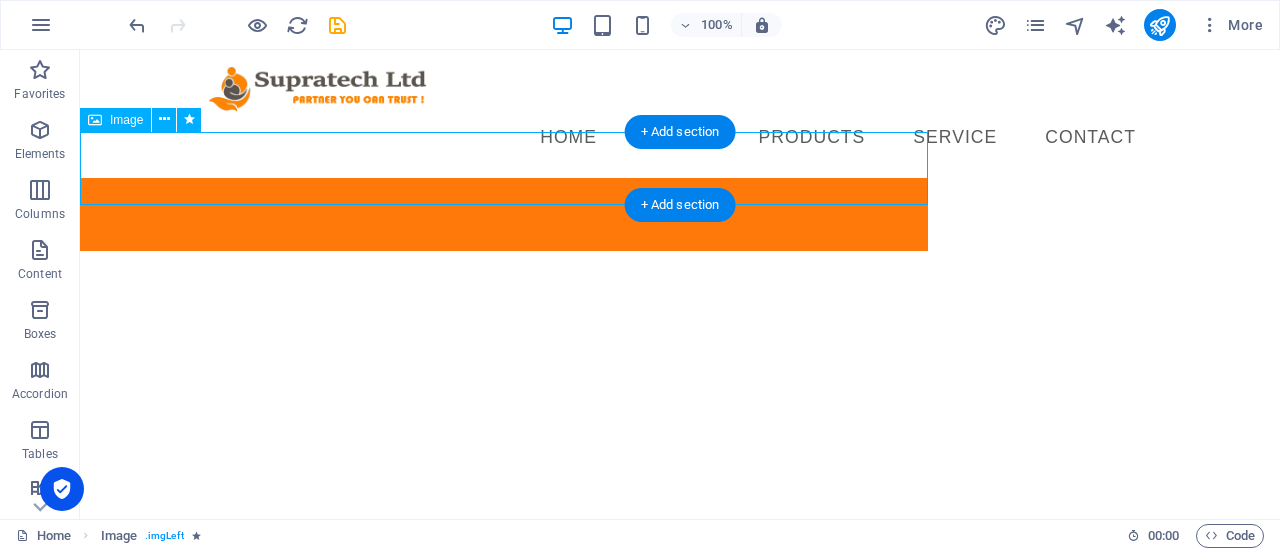 click at bounding box center (504, 214) 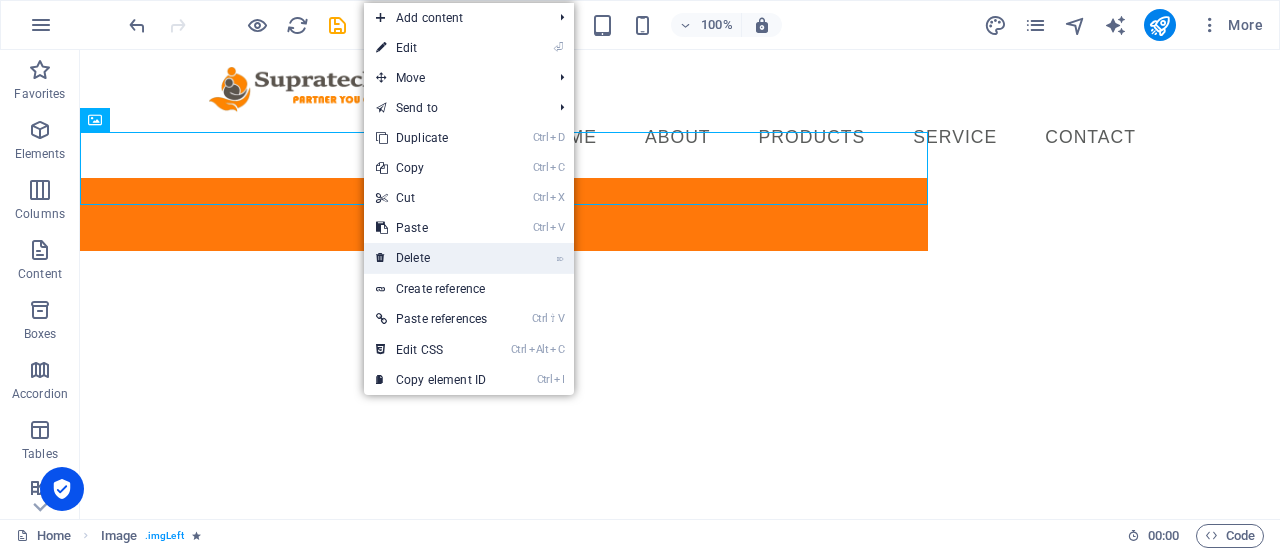 click on "⌦  Delete" at bounding box center (431, 258) 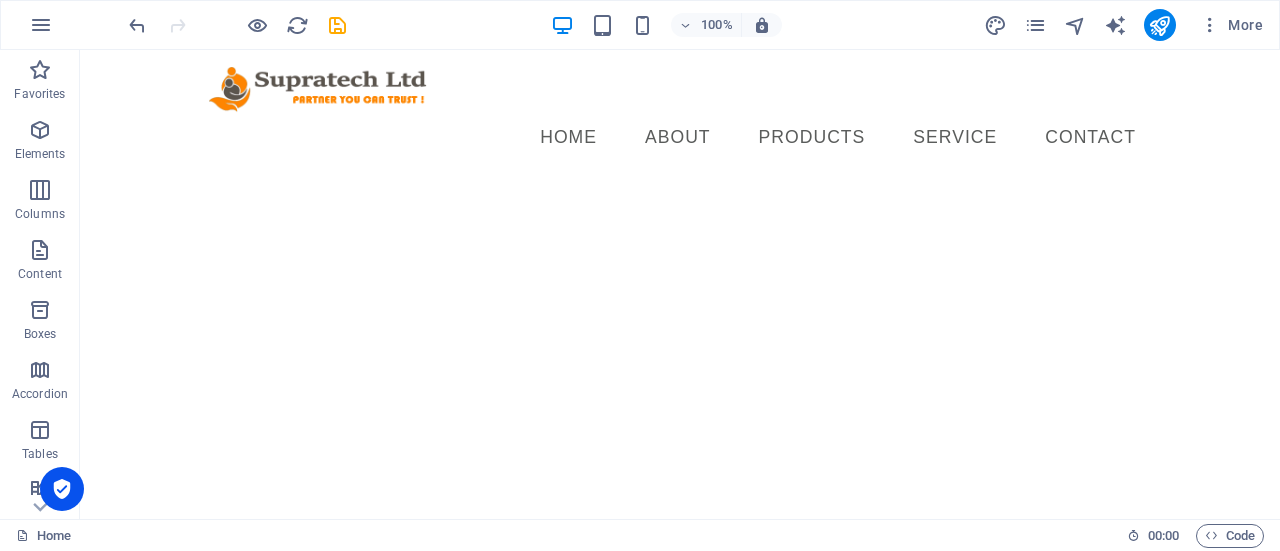drag, startPoint x: 355, startPoint y: 280, endPoint x: 302, endPoint y: 265, distance: 55.081757 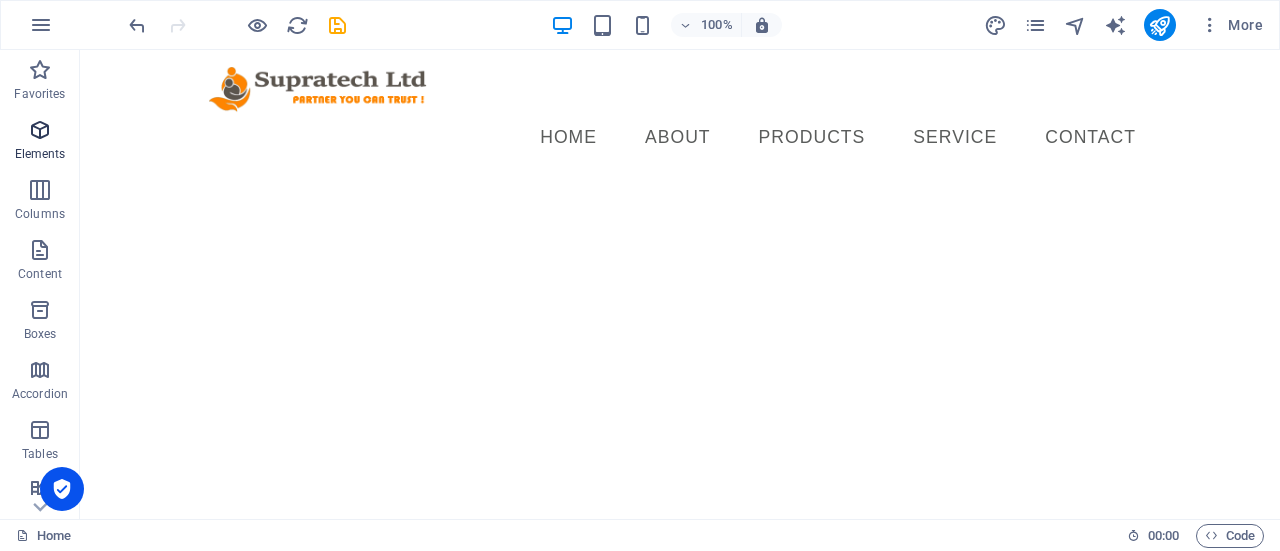 click on "Elements" at bounding box center [40, 154] 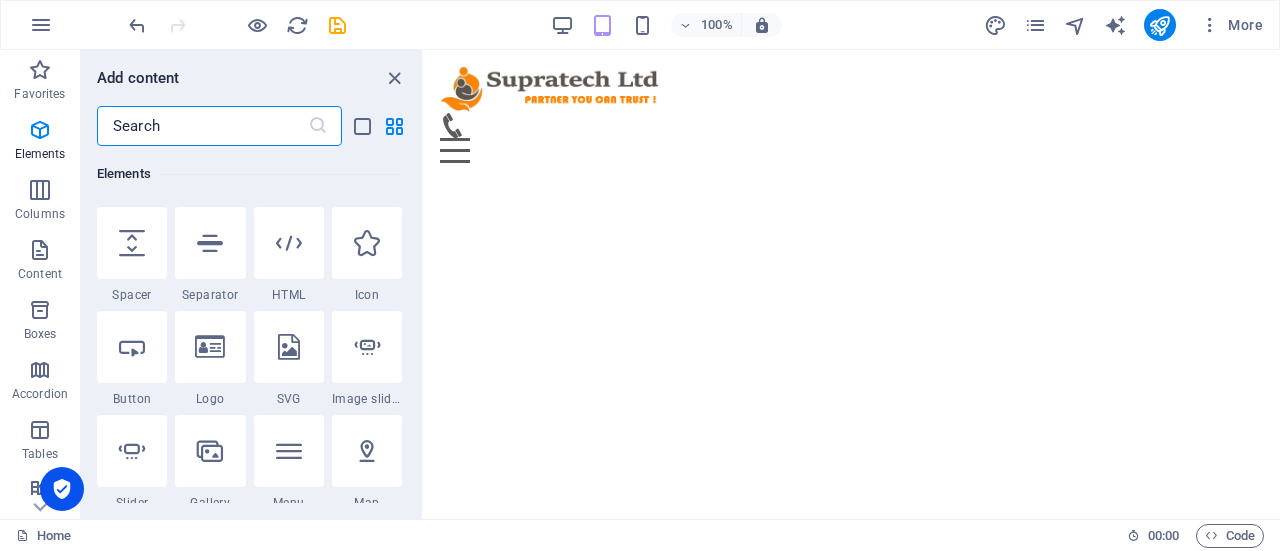 scroll, scrollTop: 577, scrollLeft: 0, axis: vertical 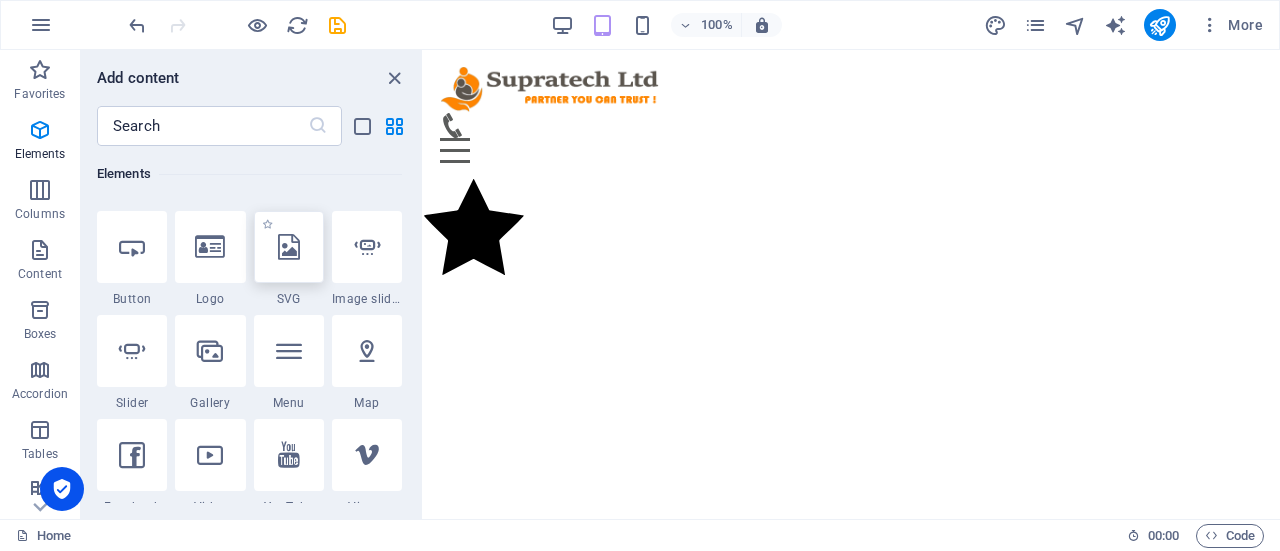 select on "xMidYMid" 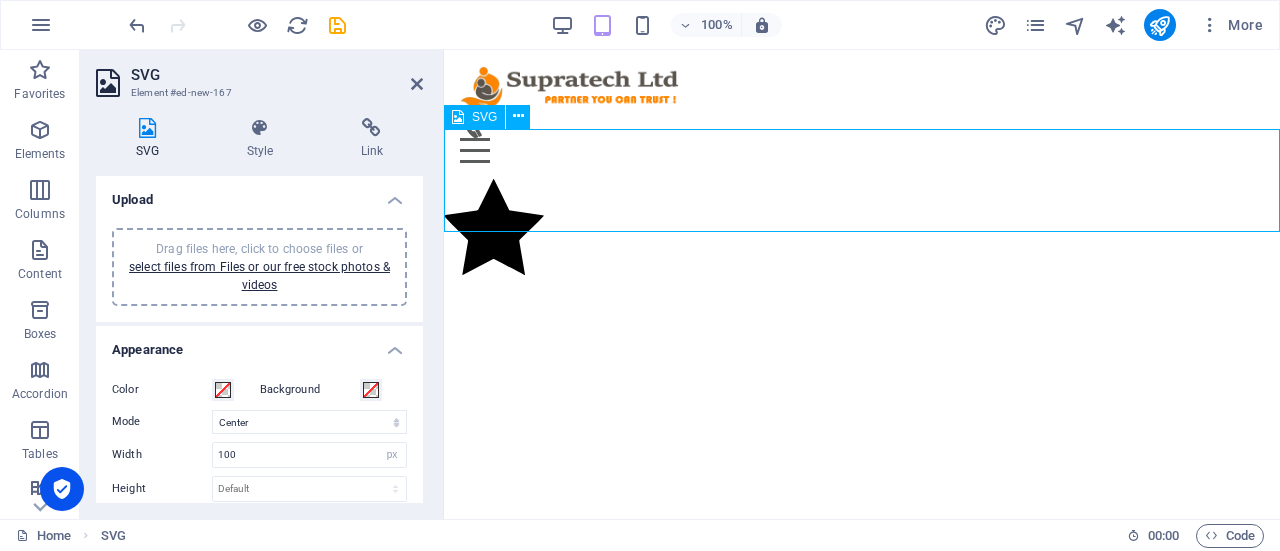 click at bounding box center (862, 230) 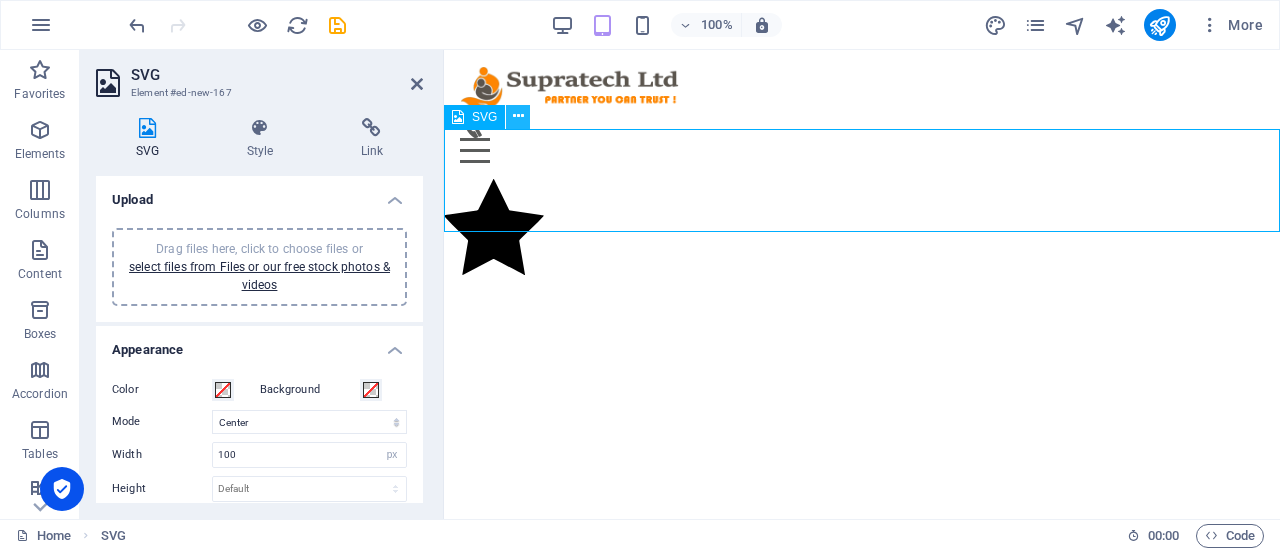 click at bounding box center (518, 116) 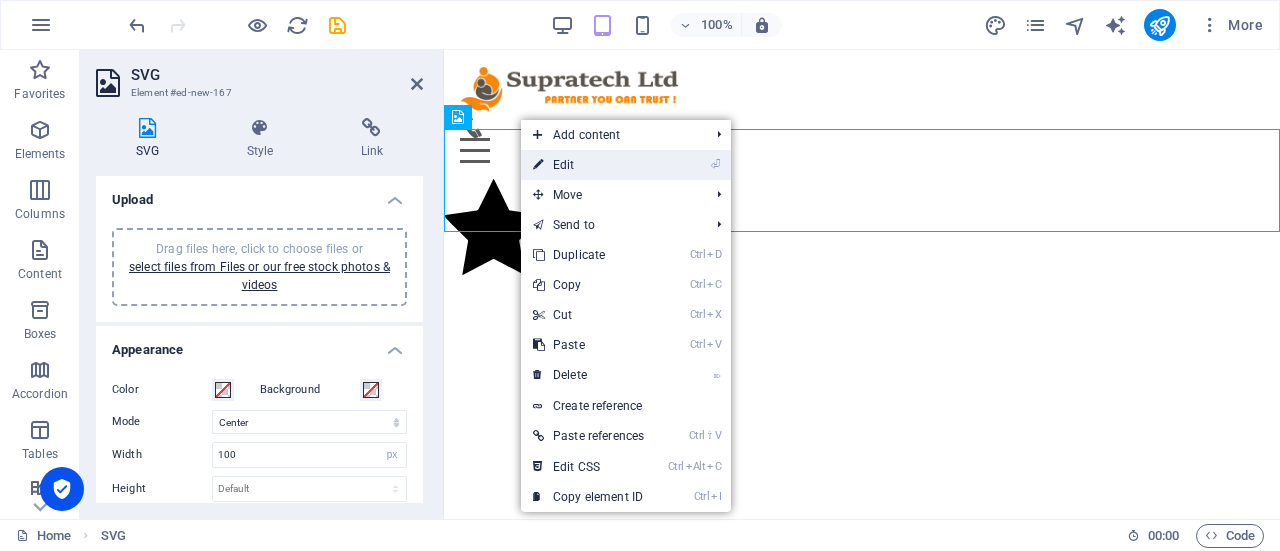 click at bounding box center [538, 165] 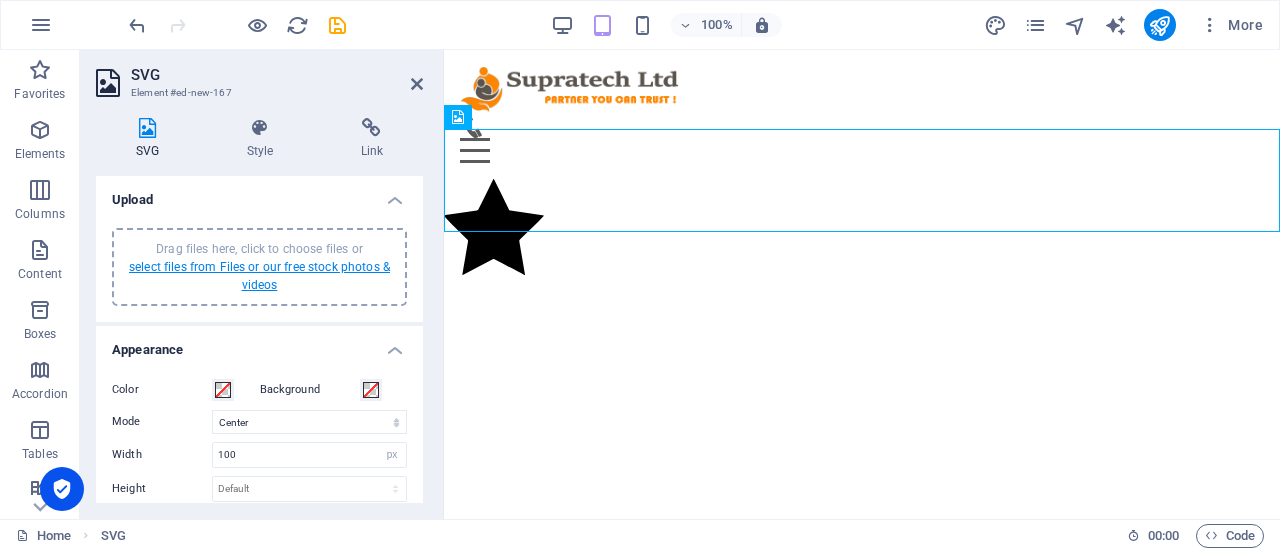 click on "select files from Files or our free stock photos & videos" at bounding box center (259, 276) 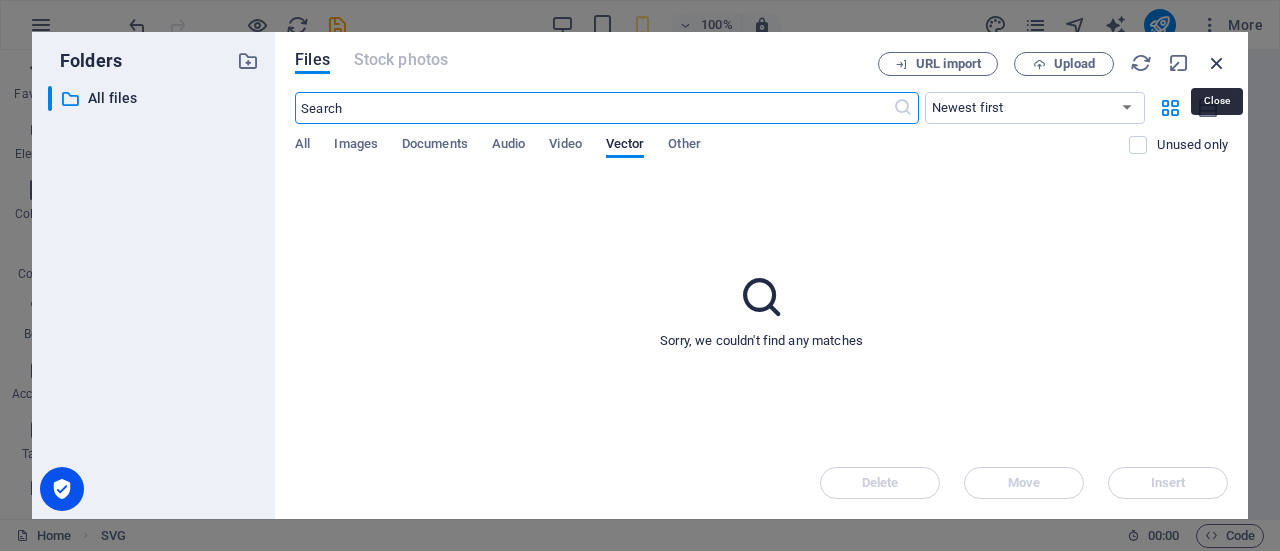 click at bounding box center (1217, 63) 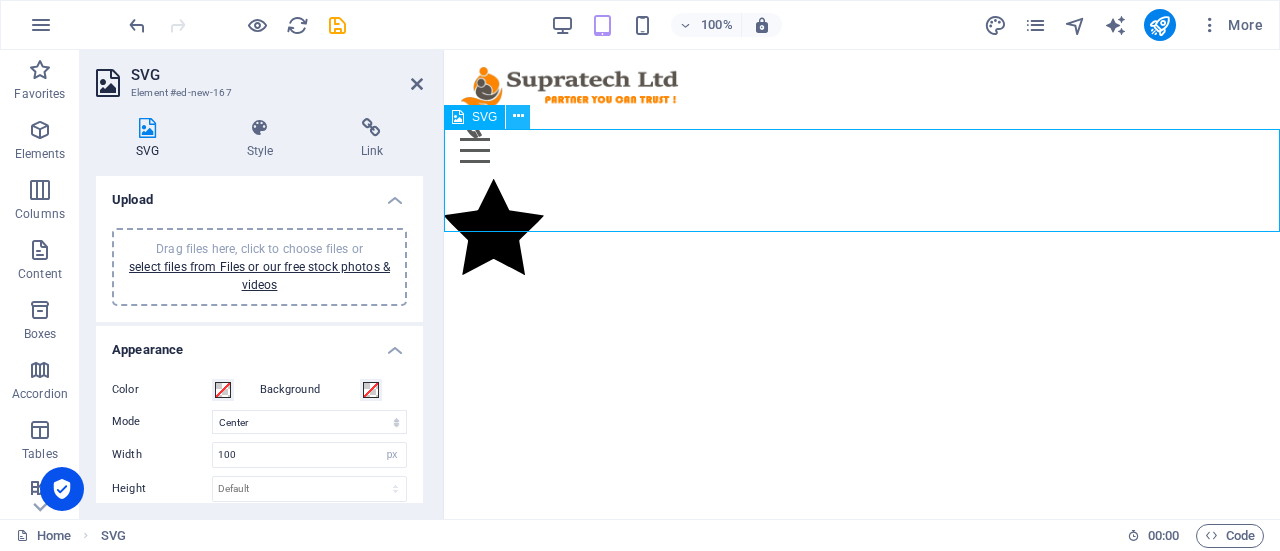 click at bounding box center [518, 116] 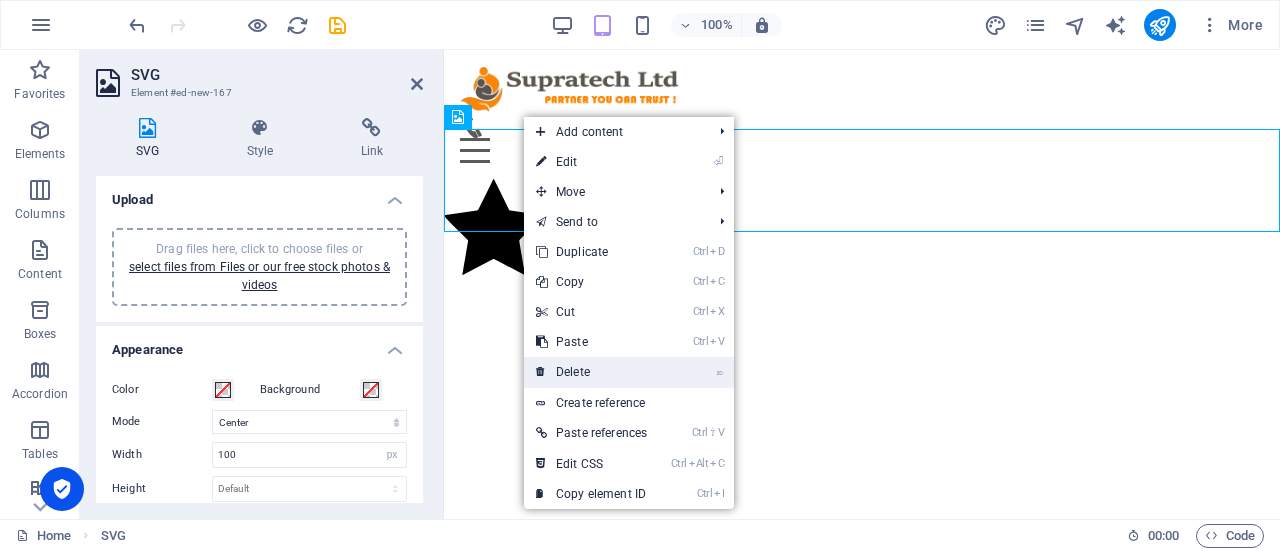 click on "⌦  Delete" at bounding box center [591, 372] 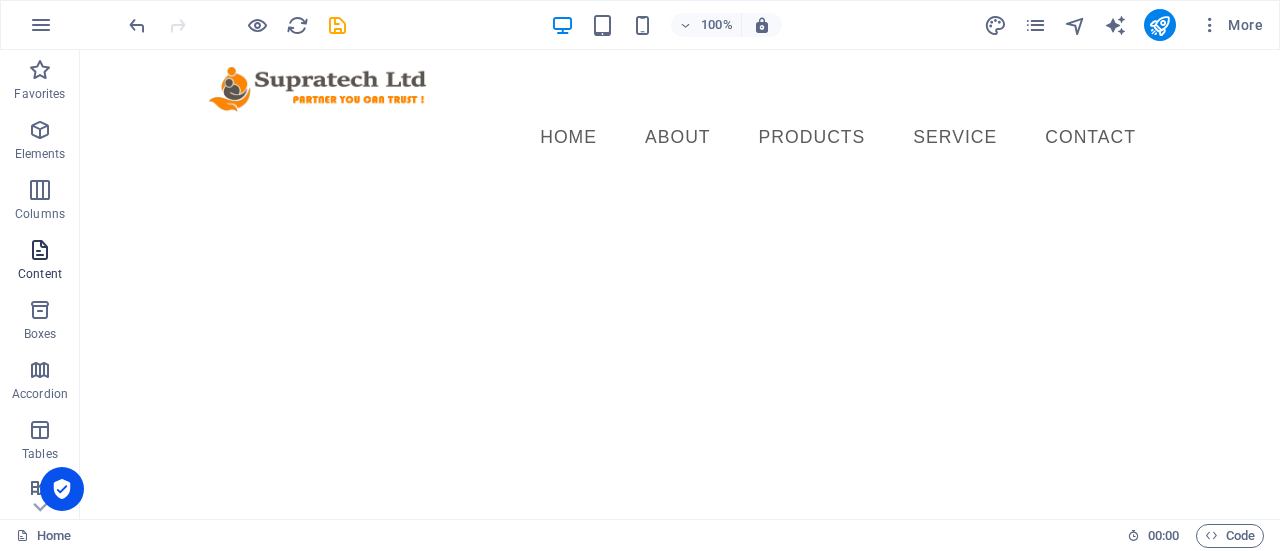 click at bounding box center (40, 250) 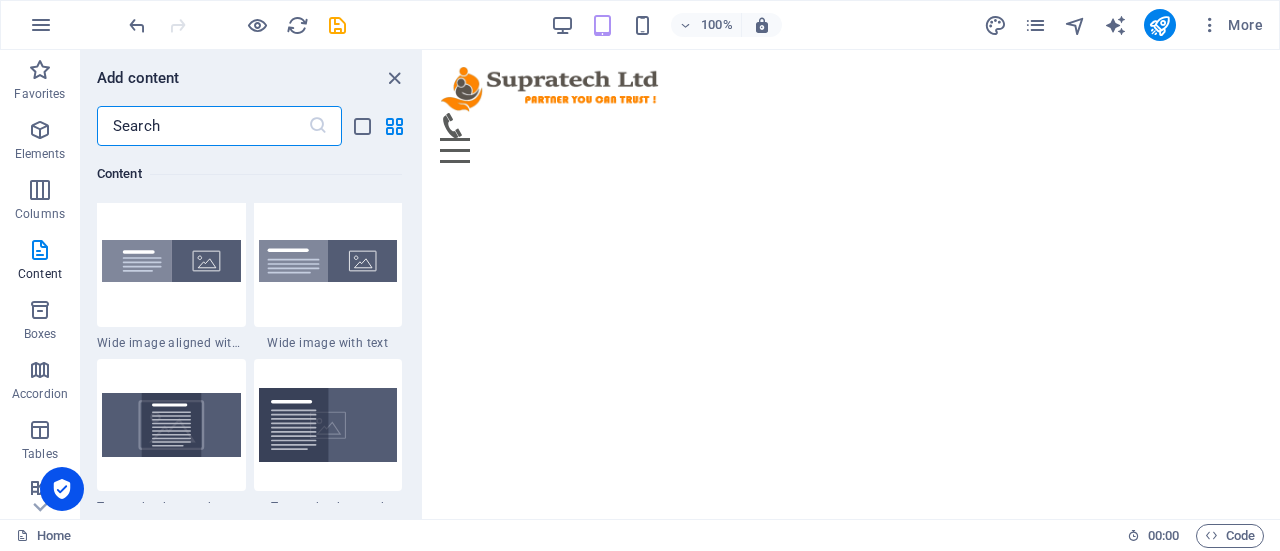 scroll, scrollTop: 4063, scrollLeft: 0, axis: vertical 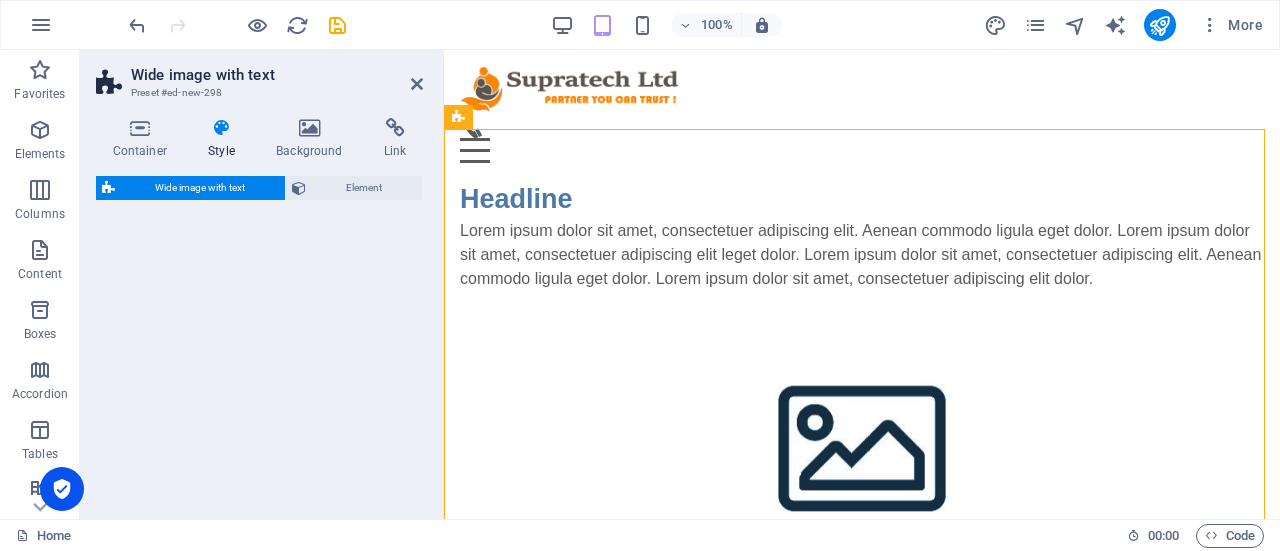 select on "%" 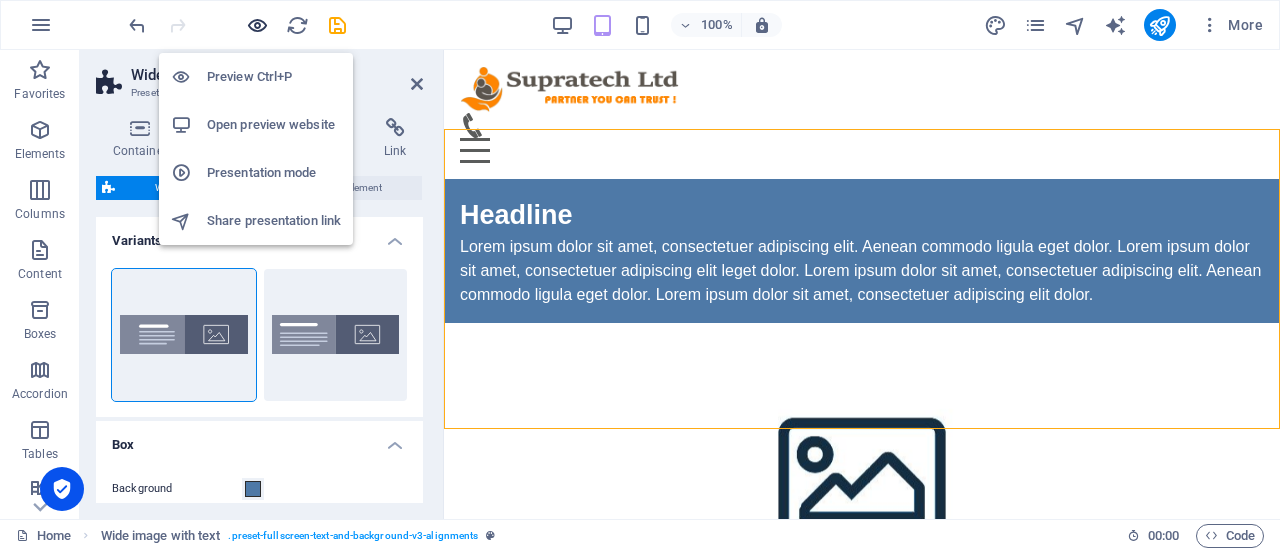 click at bounding box center (257, 25) 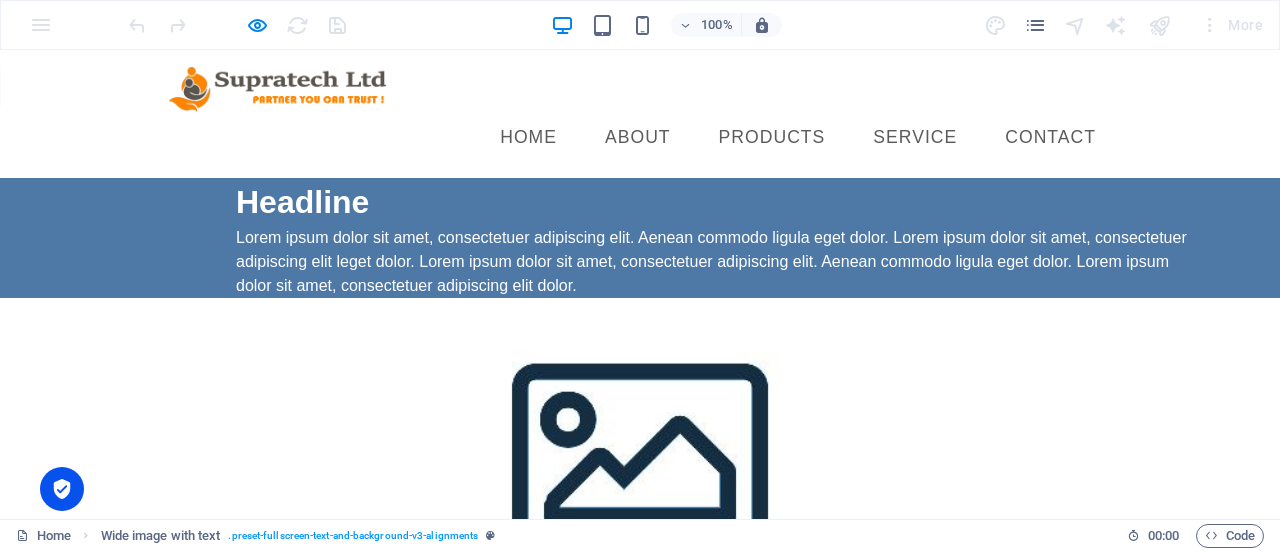 click on "Lorem ipsum dolor sit amet, consectetuer adipiscing elit. Aenean commodo ligula eget dolor. Lorem ipsum dolor sit amet, consectetuer adipiscing elit leget dolor. Lorem ipsum dolor sit amet, consectetuer adipiscing elit. Aenean commodo ligula eget dolor. Lorem ipsum dolor sit amet, consectetuer adipiscing elit dolor." at bounding box center (716, 262) 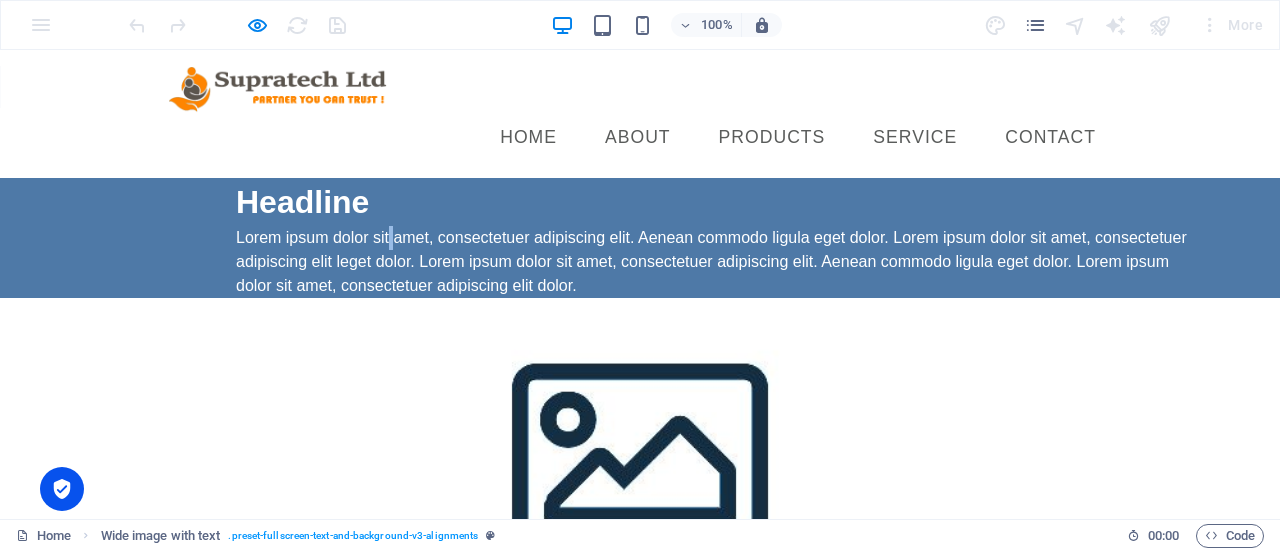 click on "Lorem ipsum dolor sit amet, consectetuer adipiscing elit. Aenean commodo ligula eget dolor. Lorem ipsum dolor sit amet, consectetuer adipiscing elit leget dolor. Lorem ipsum dolor sit amet, consectetuer adipiscing elit. Aenean commodo ligula eget dolor. Lorem ipsum dolor sit amet, consectetuer adipiscing elit dolor." at bounding box center (716, 262) 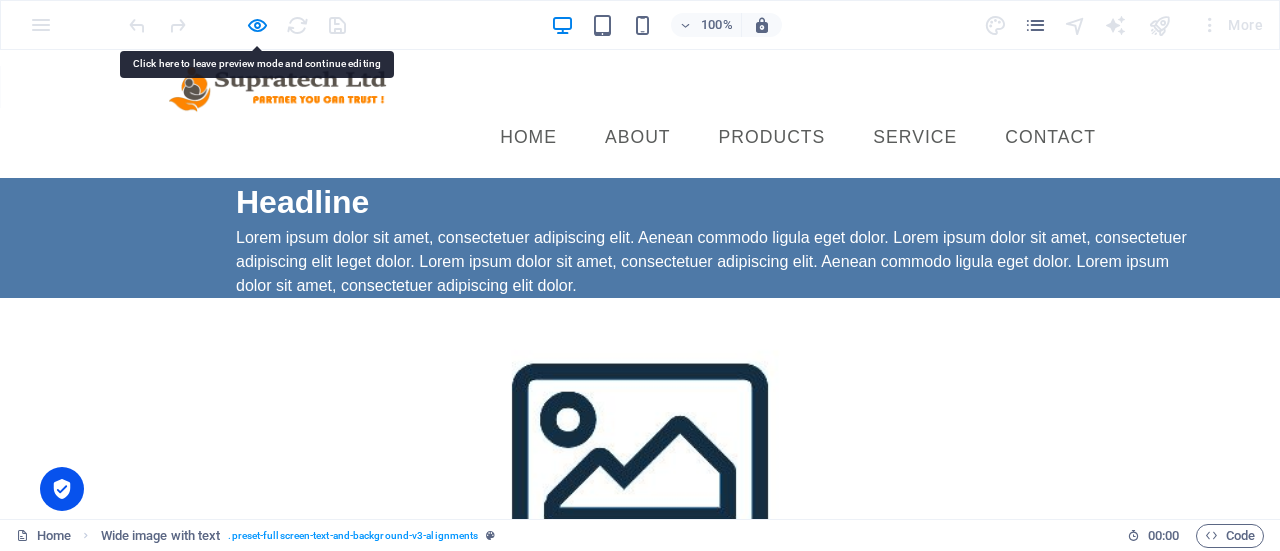 click on "Lorem ipsum dolor sit amet, consectetuer adipiscing elit. Aenean commodo ligula eget dolor. Lorem ipsum dolor sit amet, consectetuer adipiscing elit leget dolor. Lorem ipsum dolor sit amet, consectetuer adipiscing elit. Aenean commodo ligula eget dolor. Lorem ipsum dolor sit amet, consectetuer adipiscing elit dolor." at bounding box center (716, 262) 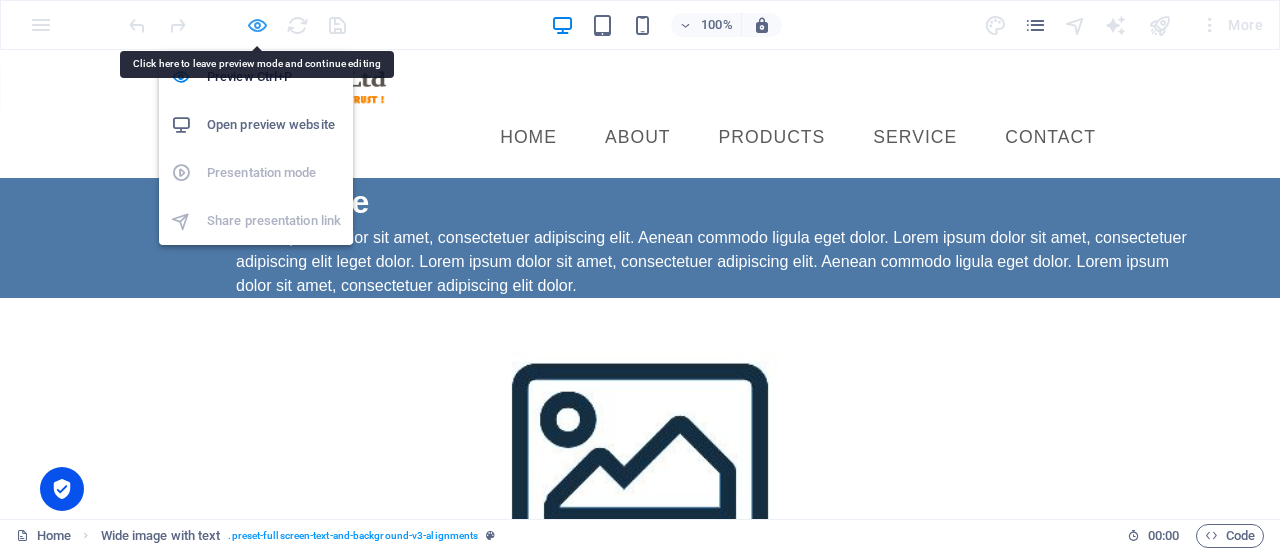 click at bounding box center (257, 25) 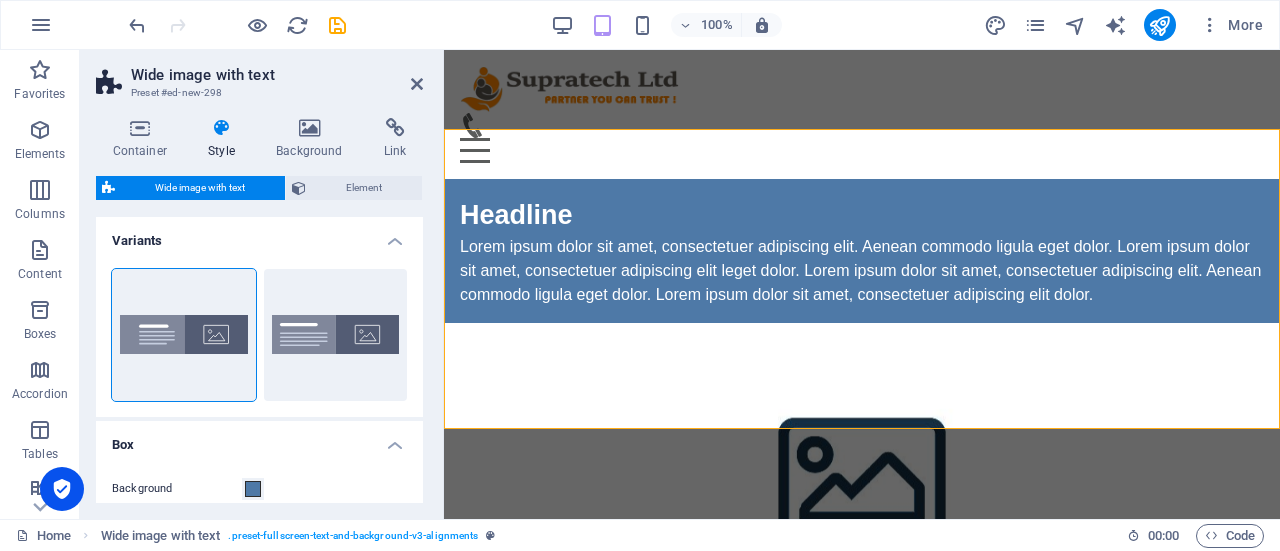 click at bounding box center (862, 473) 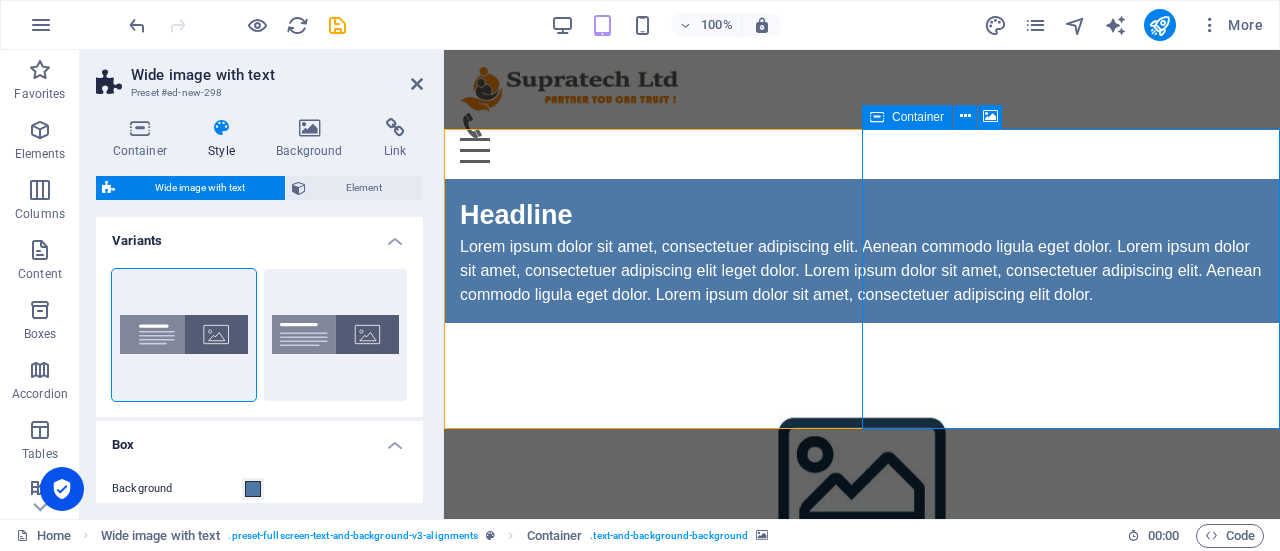 click on "Add elements" at bounding box center [803, 724] 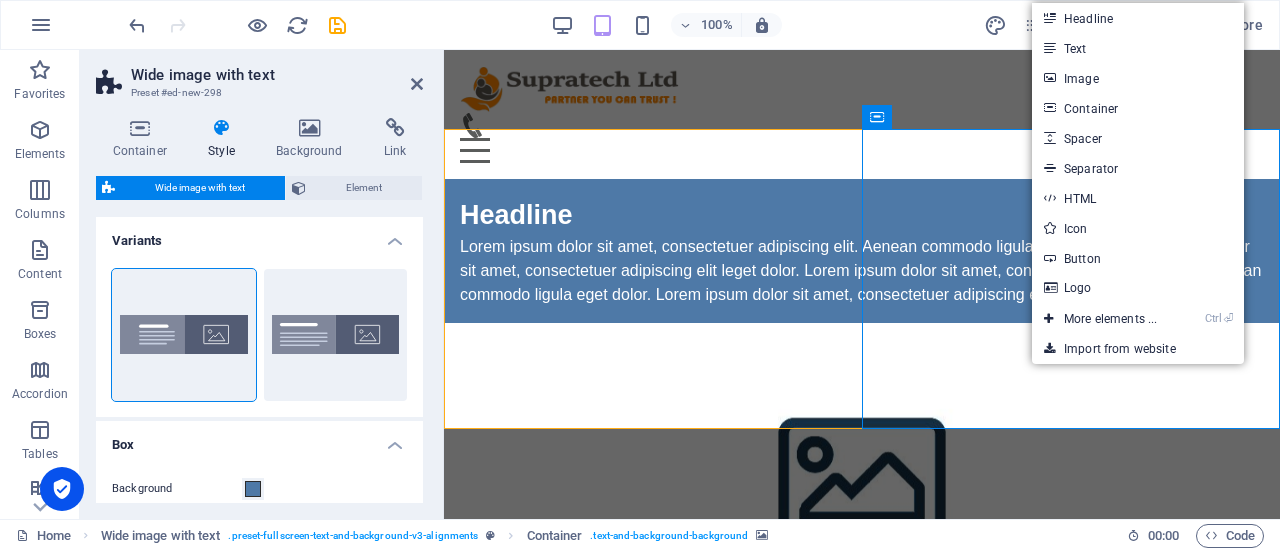 click at bounding box center (862, 473) 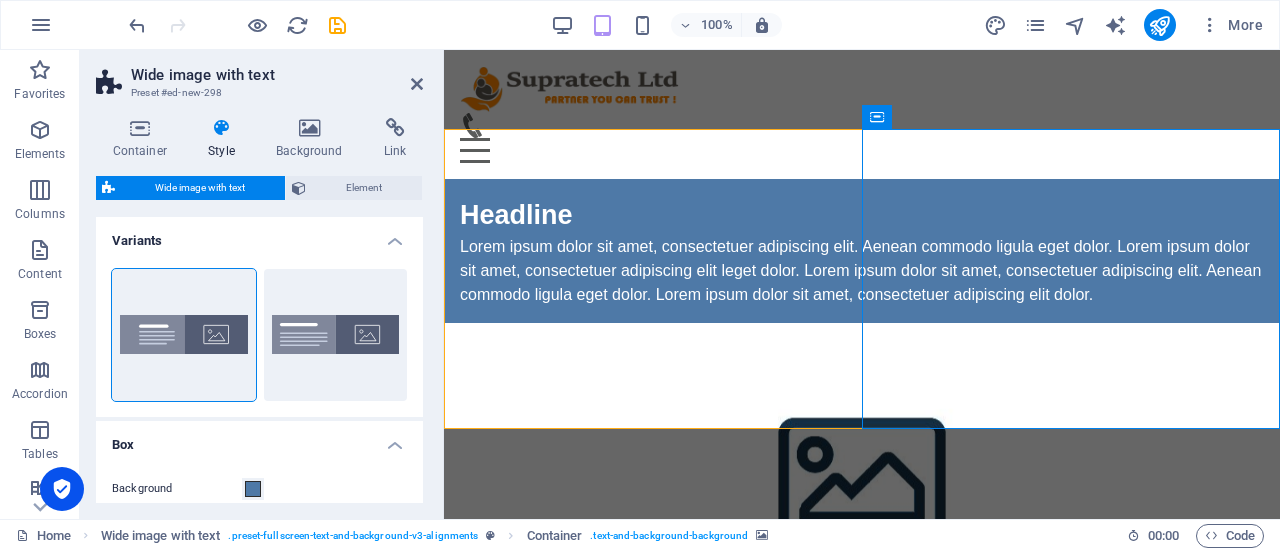 click at bounding box center (862, 473) 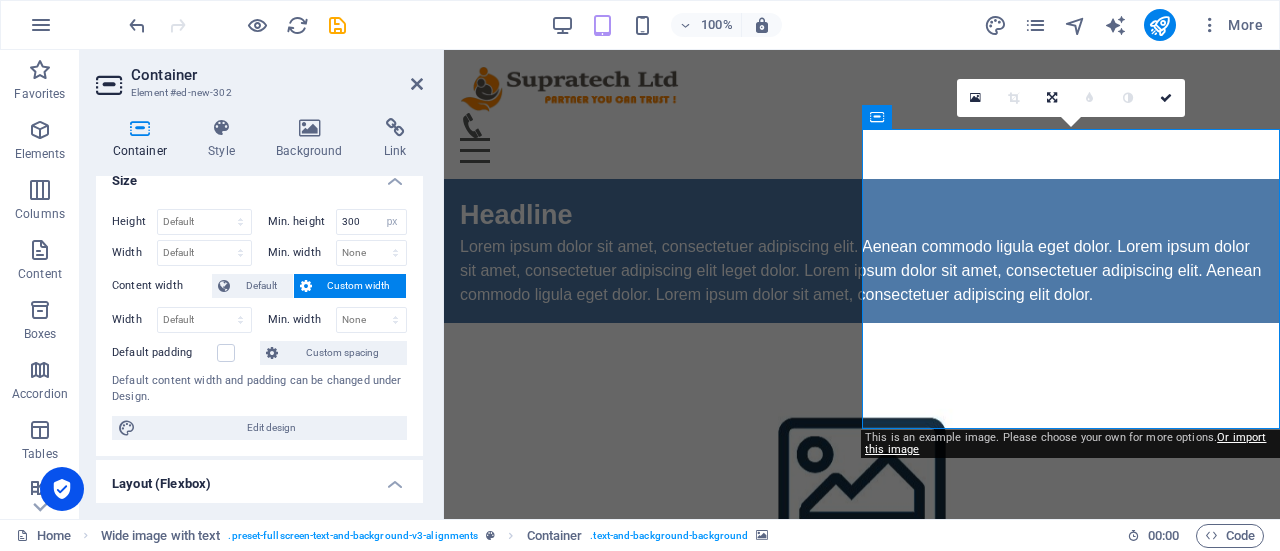 scroll, scrollTop: 0, scrollLeft: 0, axis: both 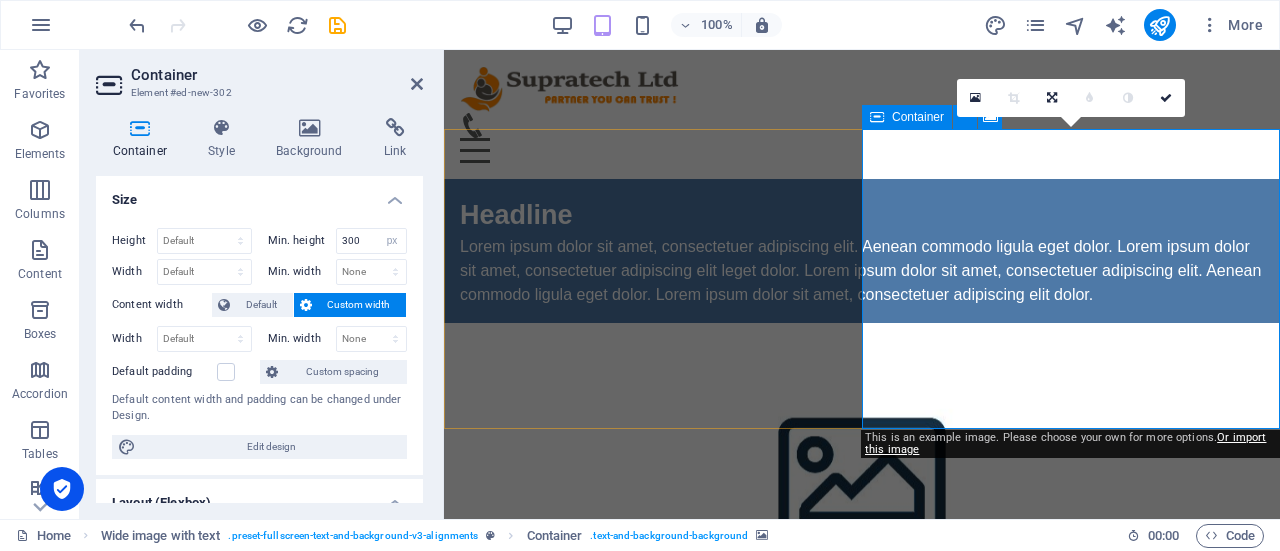 click on "Add elements" at bounding box center [803, 724] 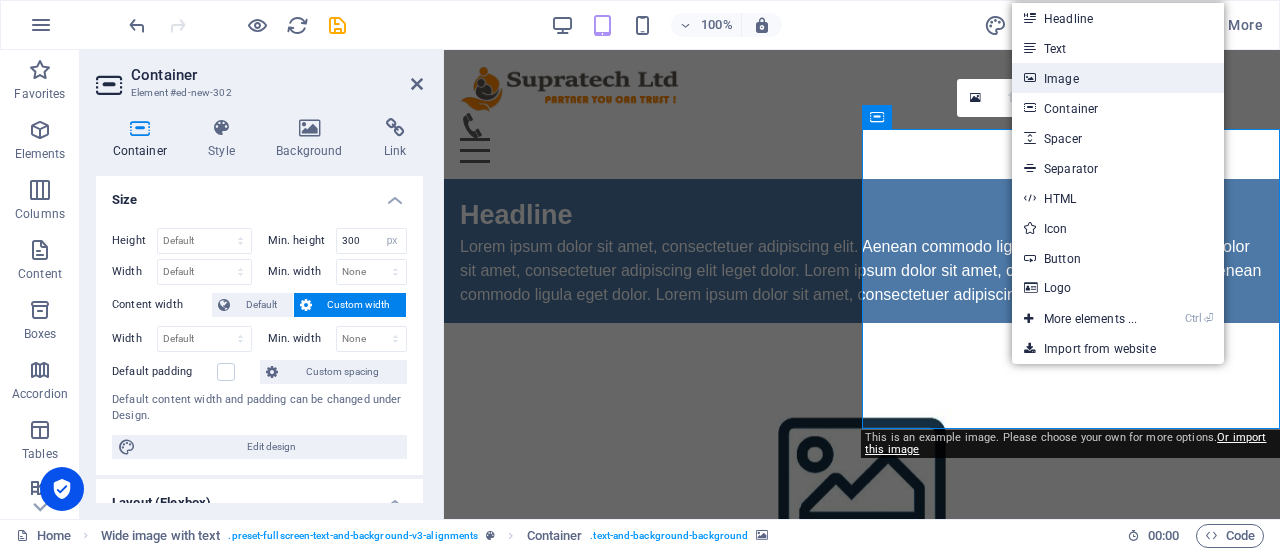 click on "Image" at bounding box center (1118, 78) 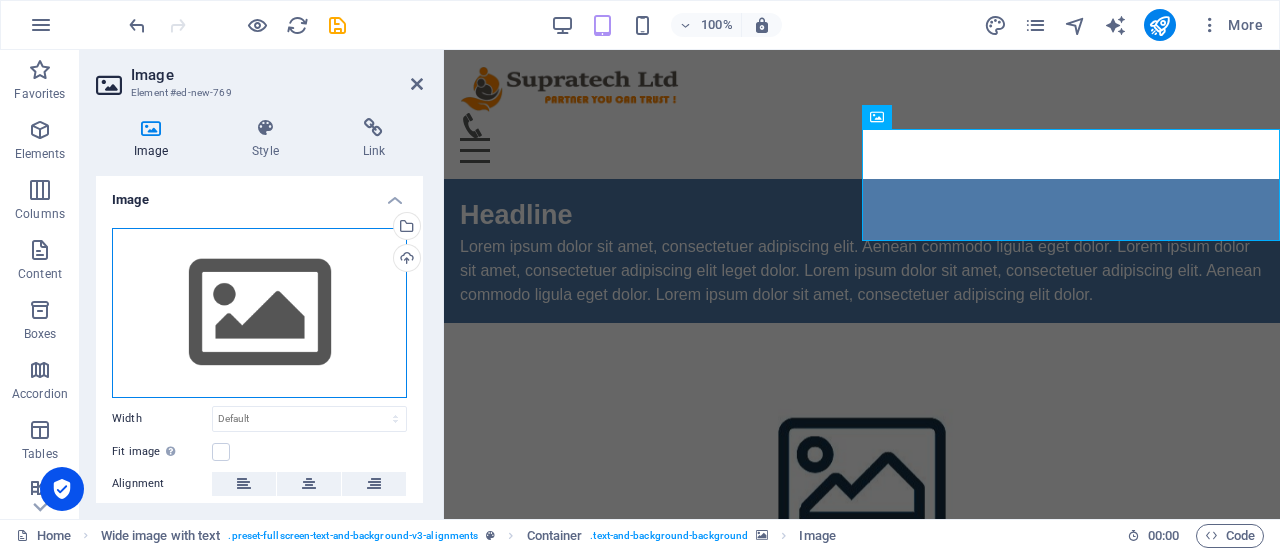 click on "Drag files here, click to choose files or select files from Files or our free stock photos & videos" at bounding box center (259, 313) 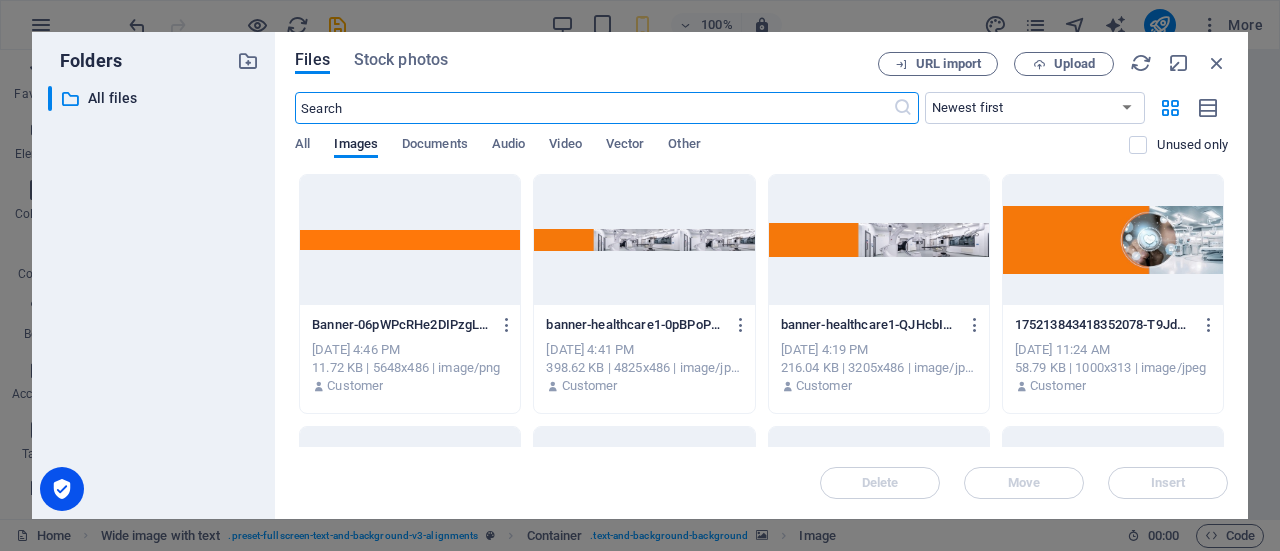 click at bounding box center [879, 240] 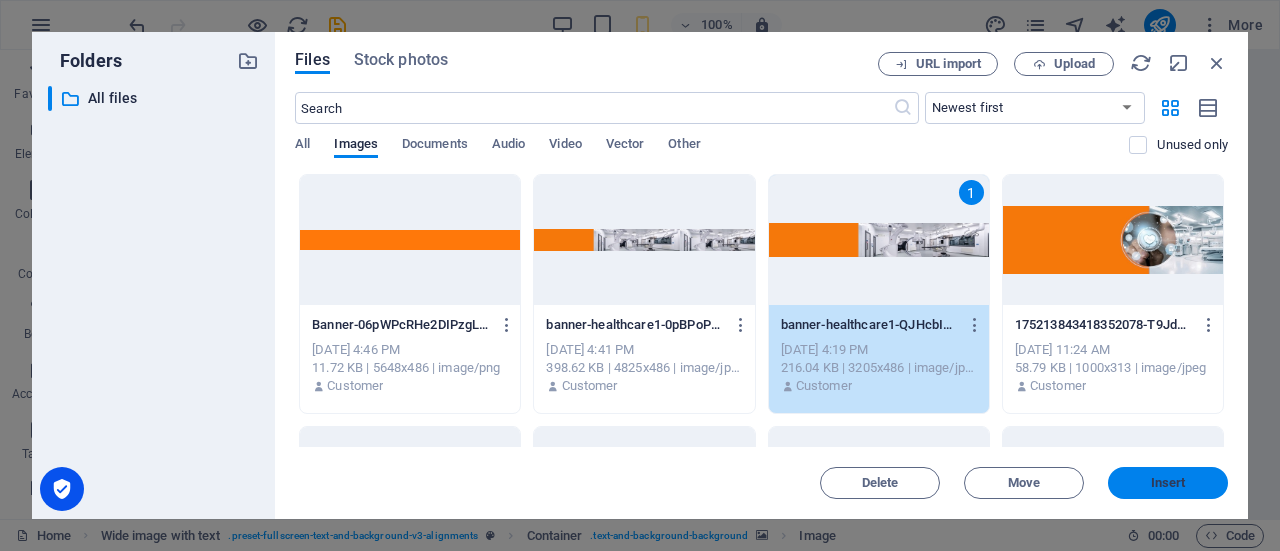 click on "Insert" at bounding box center (1168, 483) 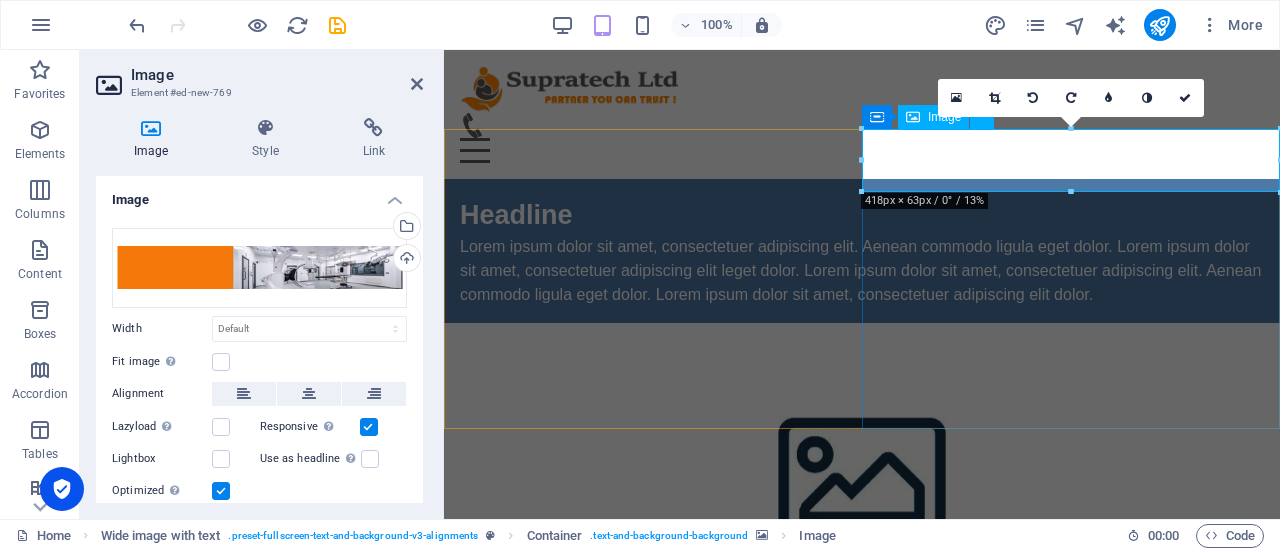 click at bounding box center [862, 686] 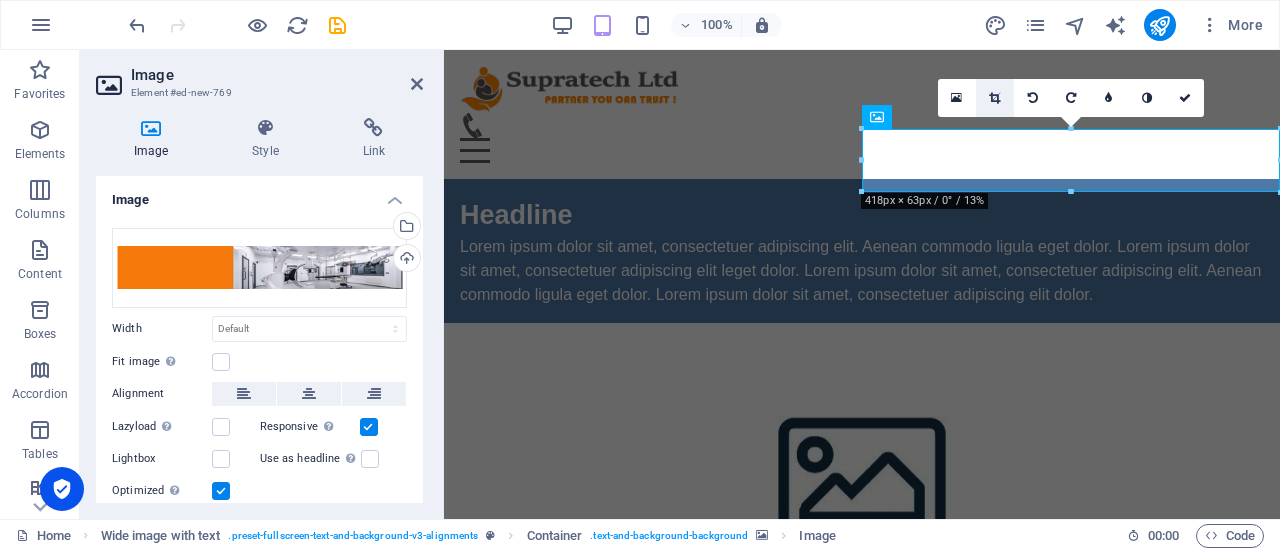 click at bounding box center [994, 98] 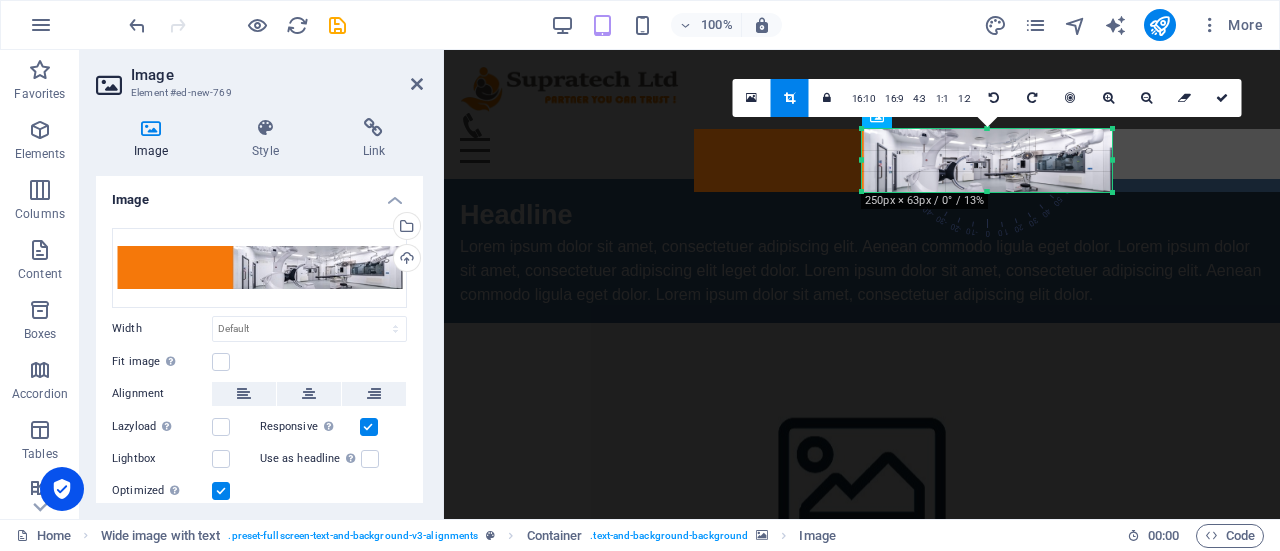 drag, startPoint x: 864, startPoint y: 160, endPoint x: 1032, endPoint y: 164, distance: 168.0476 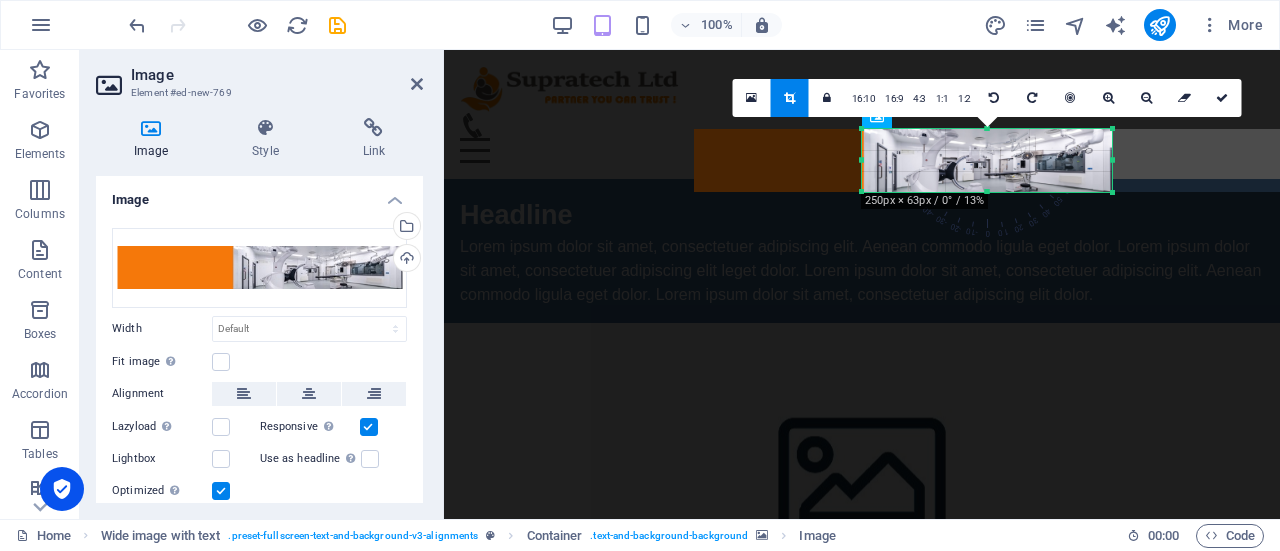 click on "180 170 160 150 140 130 120 110 100 90 80 70 60 50 40 30 20 10 0 -10 -20 -30 -40 -50 -60 -70 -80 -90 -100 -110 -120 -130 -140 -150 -160 -170 250px × 63px / 0° / 13% 16:10 16:9 4:3 1:1 1:2 0" at bounding box center [987, 160] 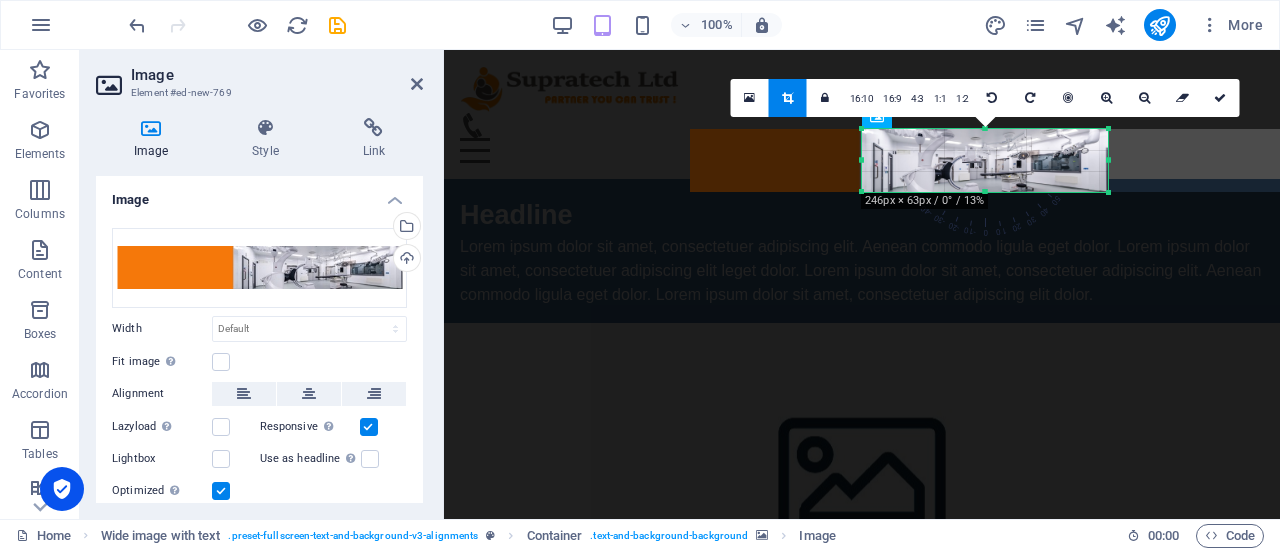 click on "180 170 160 150 140 130 120 110 100 90 80 70 60 50 40 30 20 10 0 -10 -20 -30 -40 -50 -60 -70 -80 -90 -100 -110 -120 -130 -140 -150 -160 -170 246px × 63px / 0° / 13% 16:10 16:9 4:3 1:1 1:2 0" at bounding box center [985, 160] 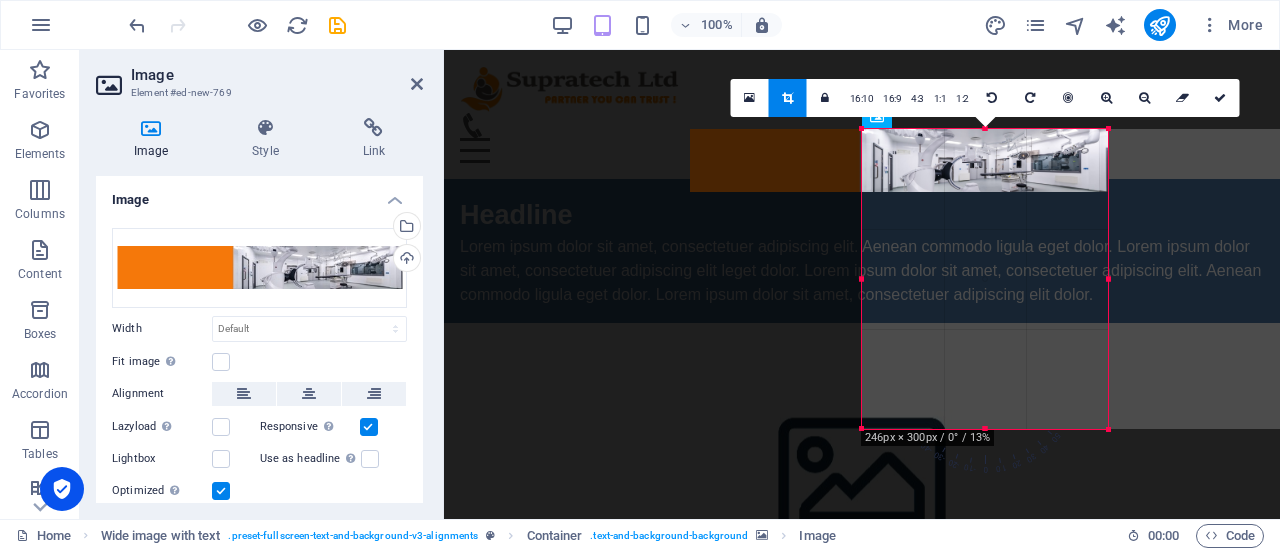 drag, startPoint x: 989, startPoint y: 193, endPoint x: 984, endPoint y: 425, distance: 232.05388 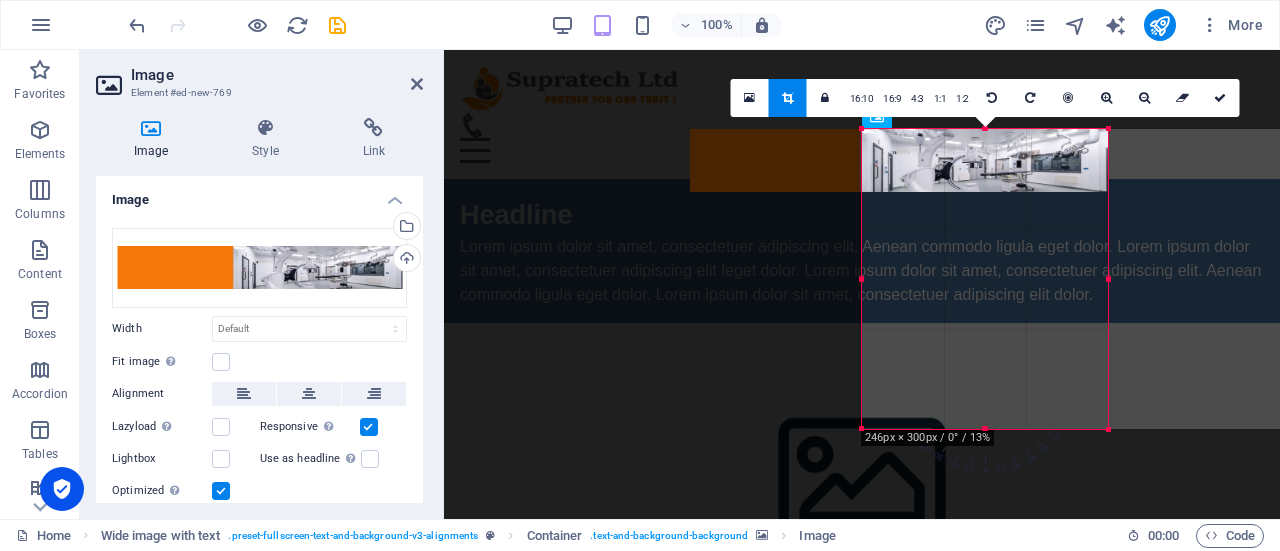 click on "180 170 160 150 140 130 120 110 100 90 80 70 60 50 40 30 20 10 0 -10 -20 -30 -40 -50 -60 -70 -80 -90 -100 -110 -120 -130 -140 -150 -160 -170 246px × 300px / 0° / 13% 16:10 16:9 4:3 1:1 1:2 0" at bounding box center (985, 279) 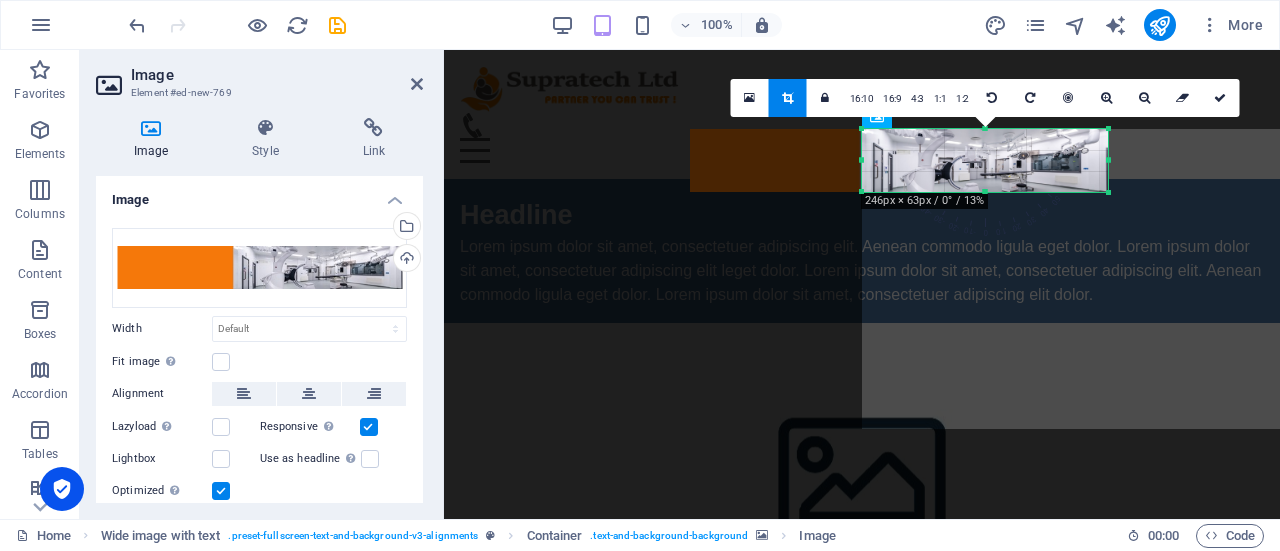 click on "Skip to main content
Menu Home About PRODUCTS Service Contact Headline Lorem ipsum dolor sit amet, consectetuer adipiscing elit. Aenean commodo ligula eget dolor. Lorem ipsum dolor sit amet, consectetuer adipiscing elit leget dolor. Lorem ipsum dolor sit amet, consectetuer adipiscing elit. Aenean commodo ligula eget dolor. Lorem ipsum dolor sit amet, consectetuer adipiscing elit dolor." at bounding box center [862, 486] 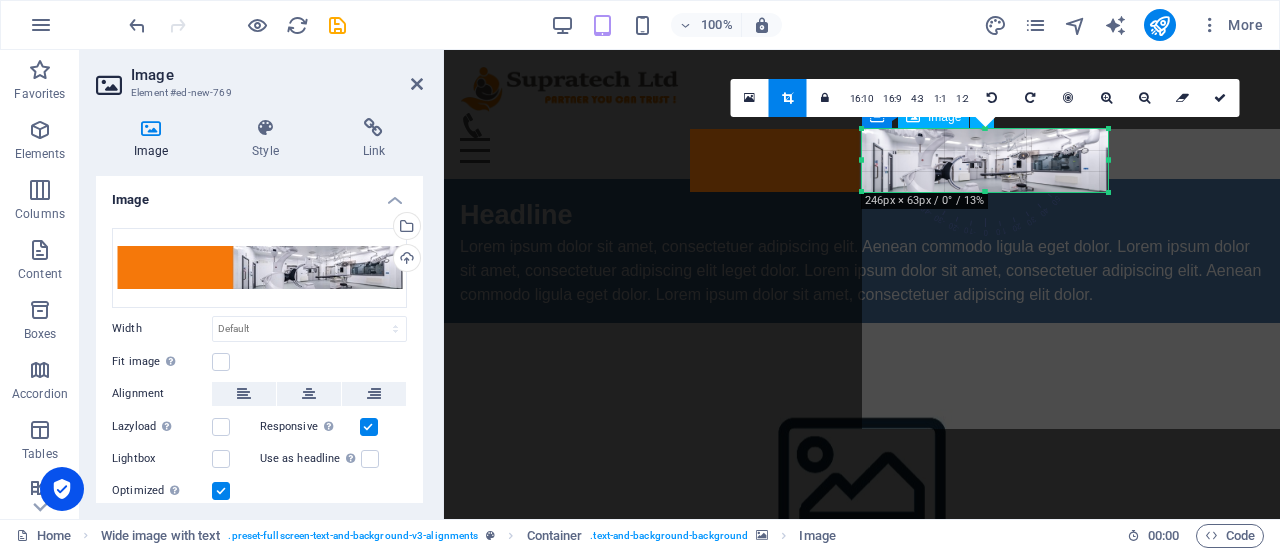 click at bounding box center [862, 773] 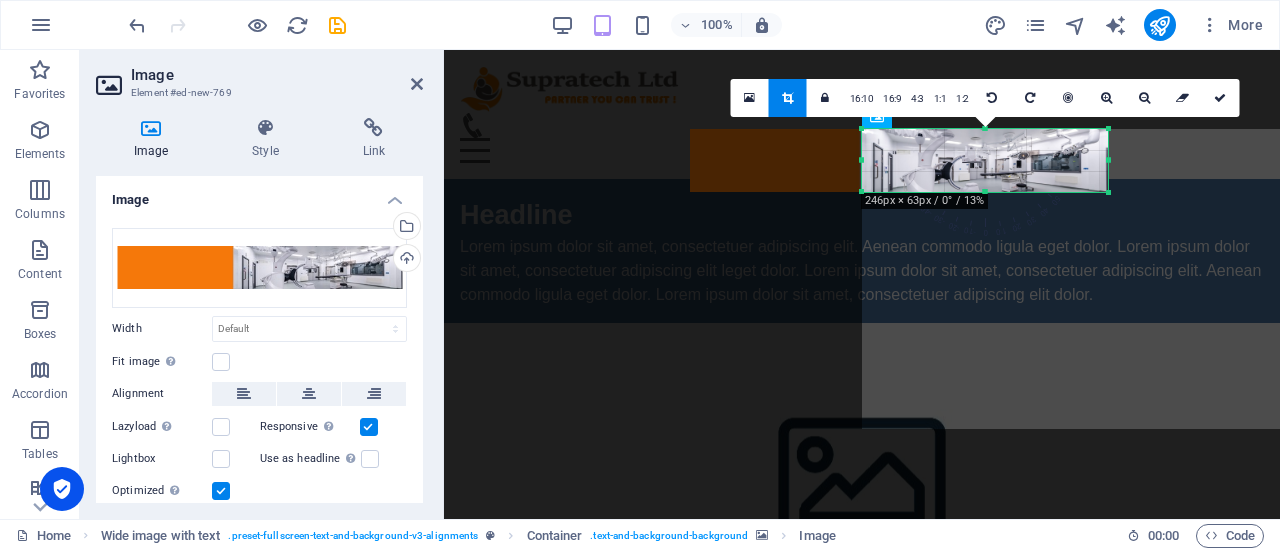 click at bounding box center [787, 98] 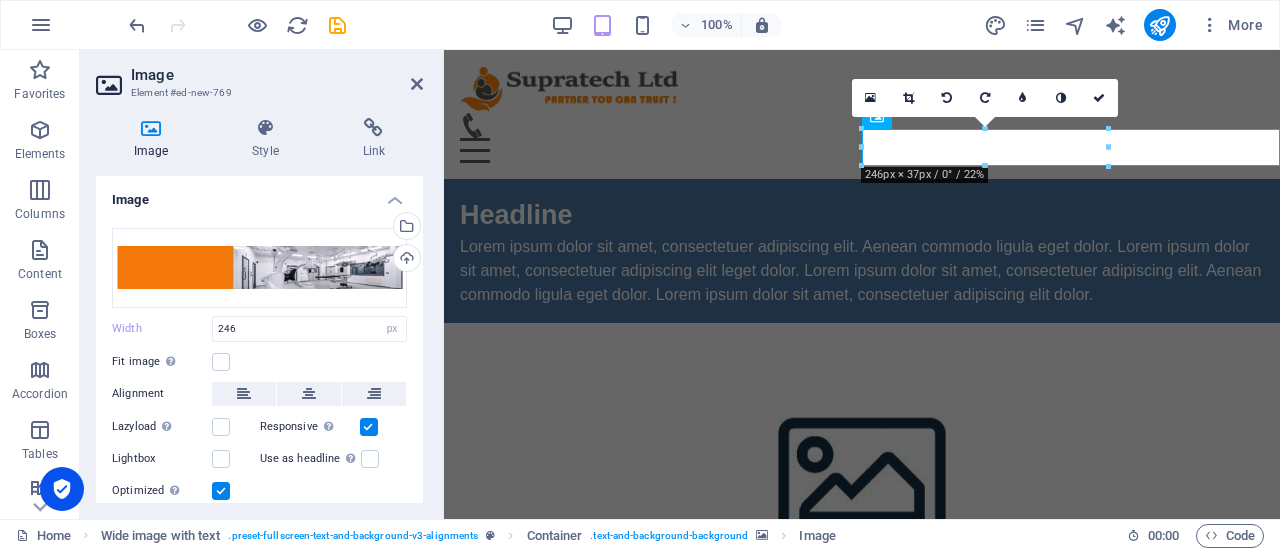 click at bounding box center [862, 473] 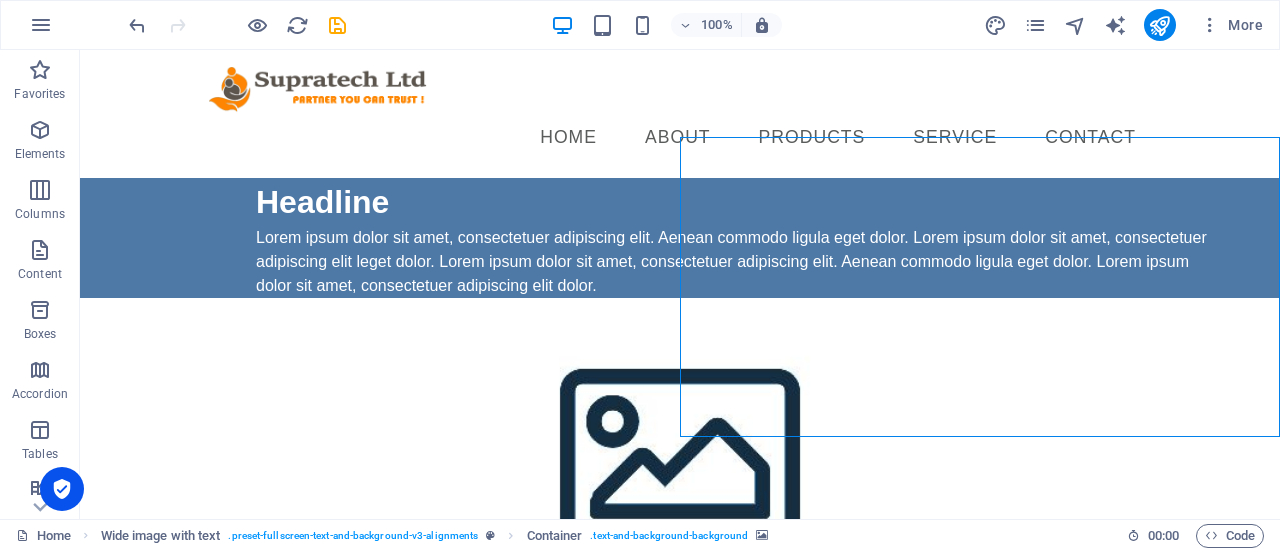 click at bounding box center (680, 448) 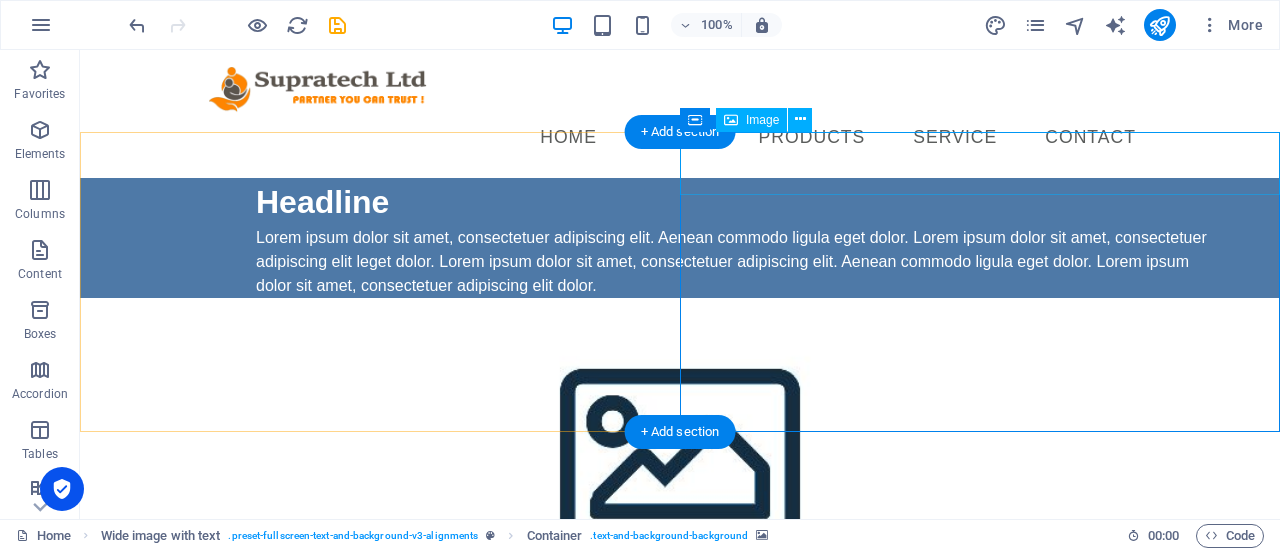 click at bounding box center [680, 629] 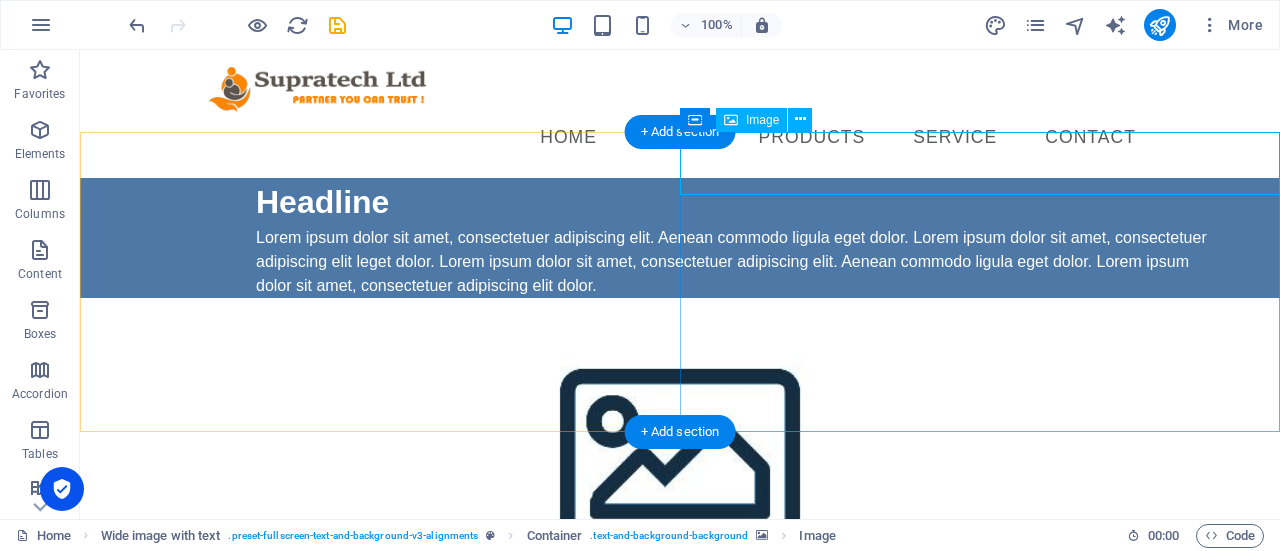 click at bounding box center [680, 629] 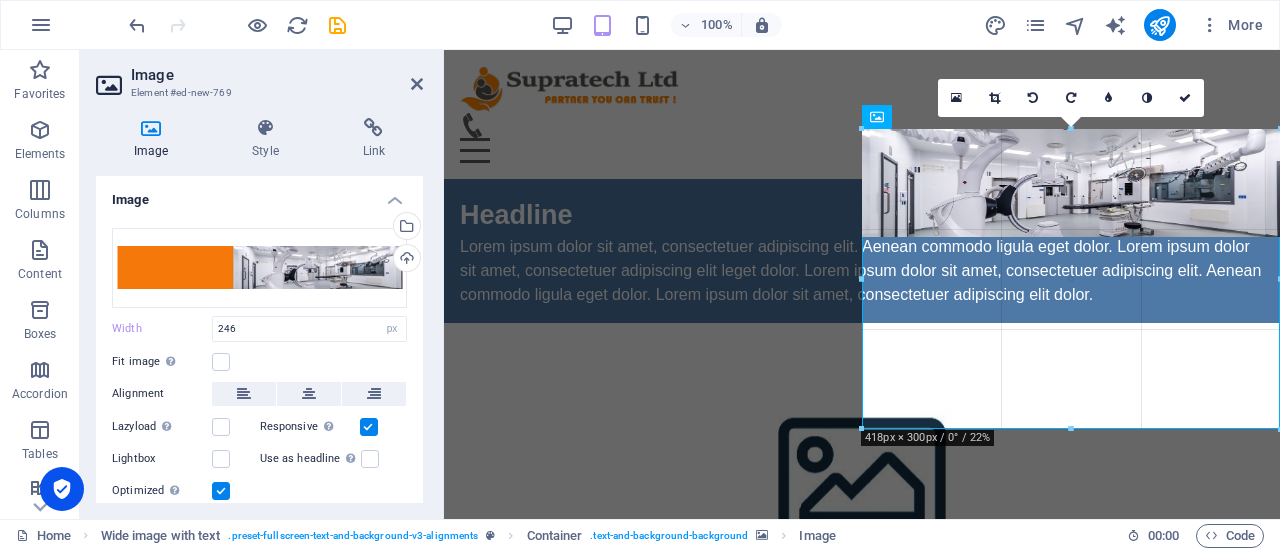 drag, startPoint x: 1104, startPoint y: 190, endPoint x: 738, endPoint y: 369, distance: 407.4273 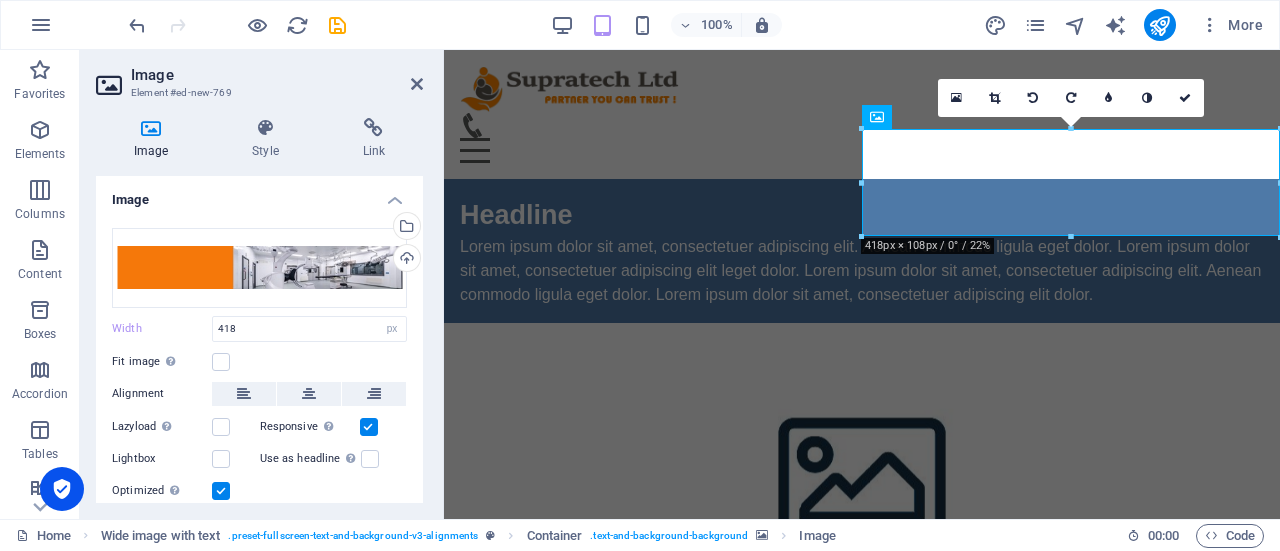 click on "Image" at bounding box center (277, 75) 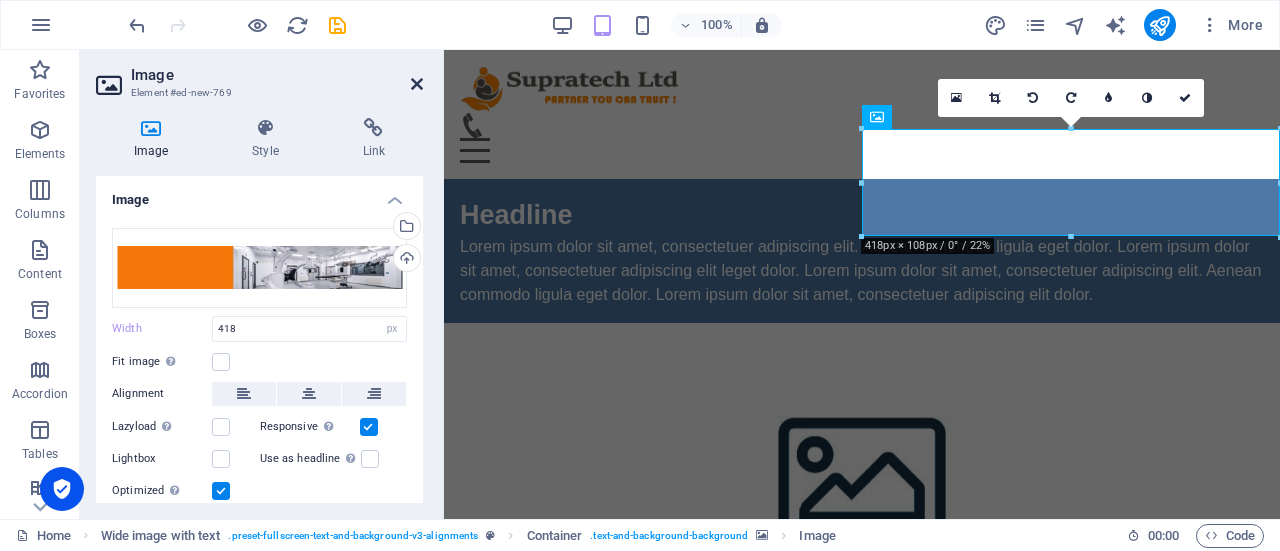 click at bounding box center (417, 84) 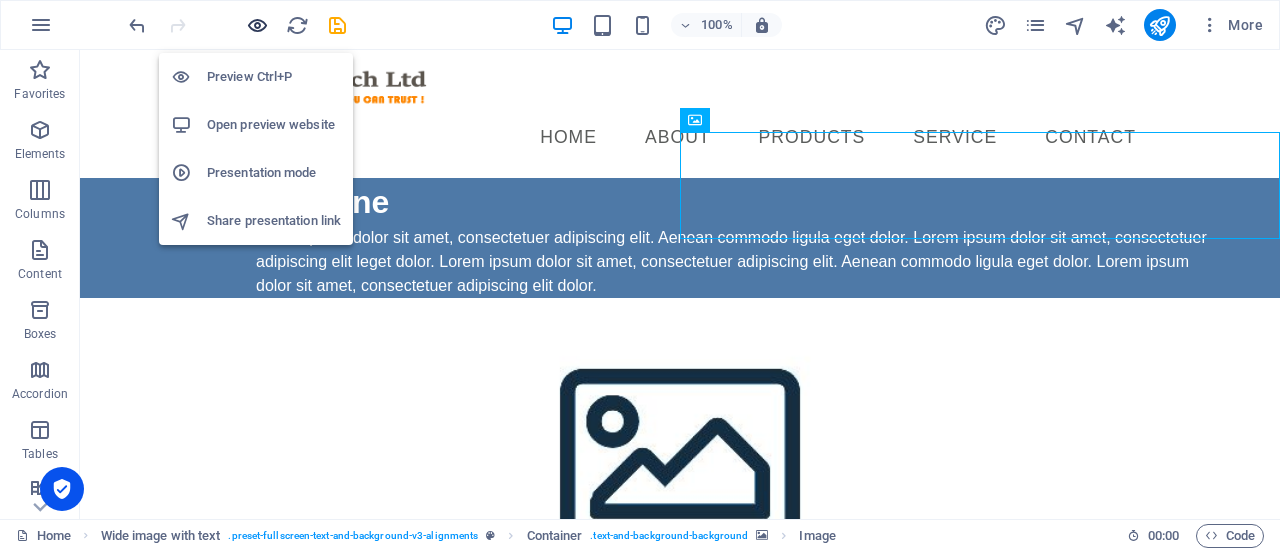 click at bounding box center (257, 25) 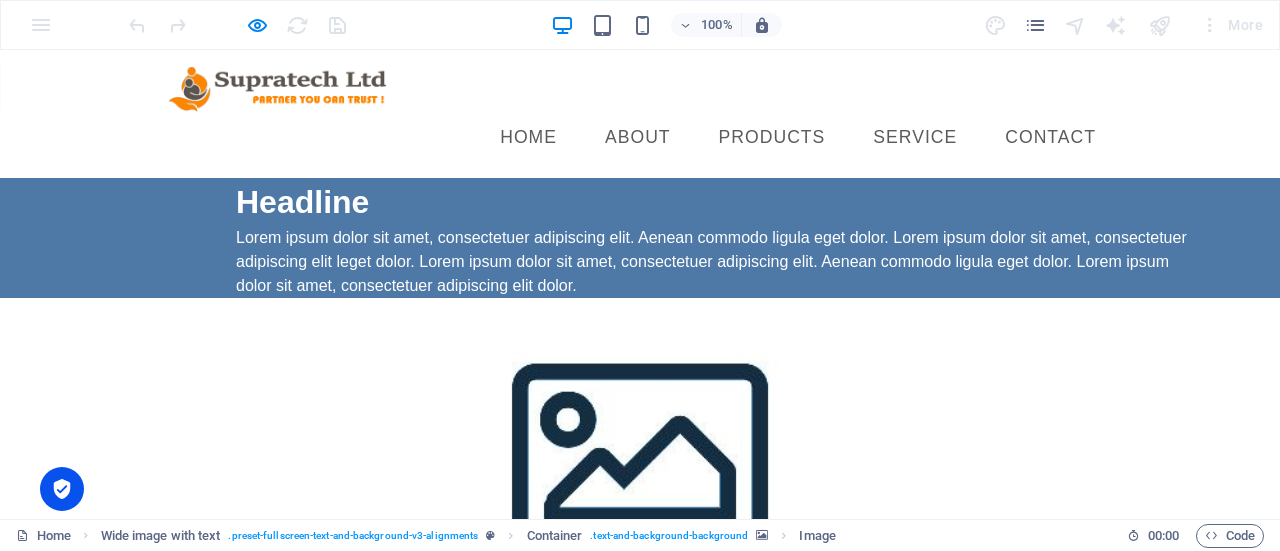 click at bounding box center (209, 652) 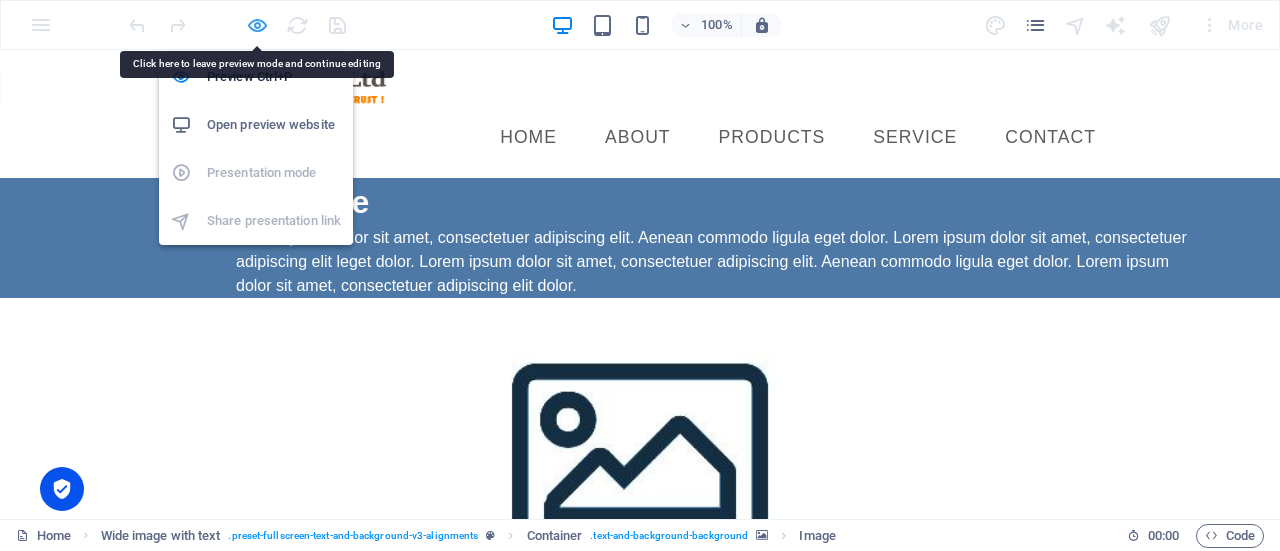 click at bounding box center [257, 25] 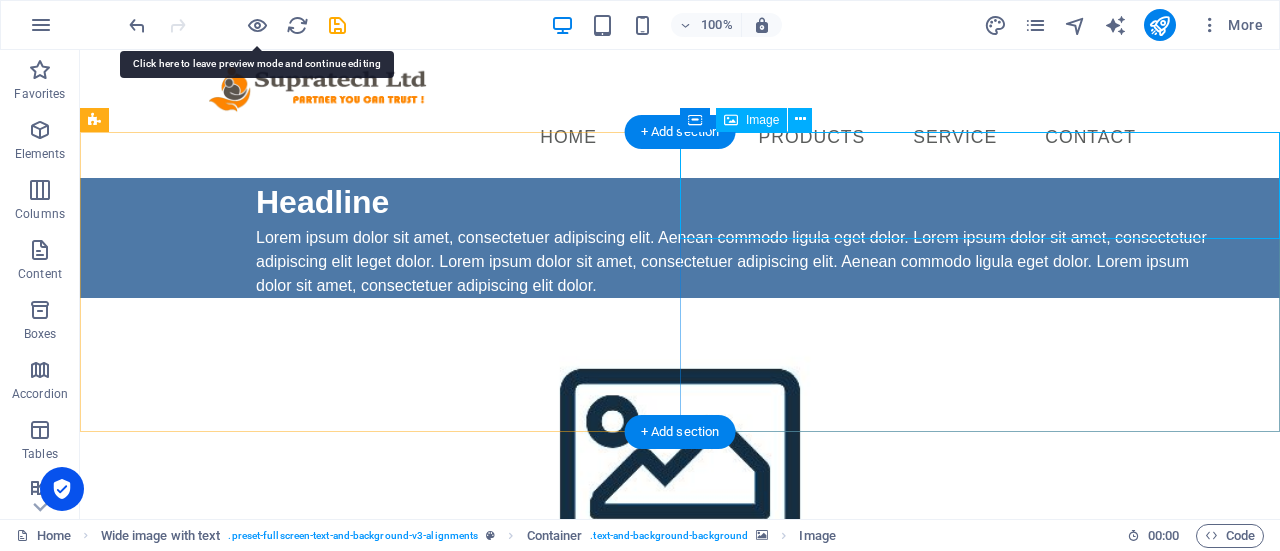 click at bounding box center [680, 652] 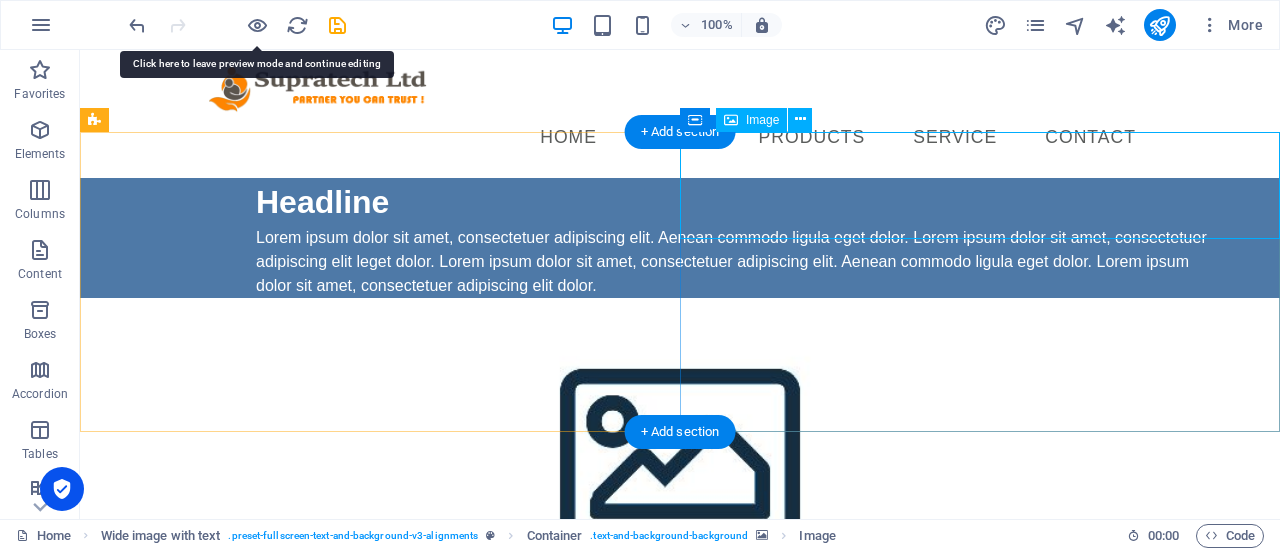select on "px" 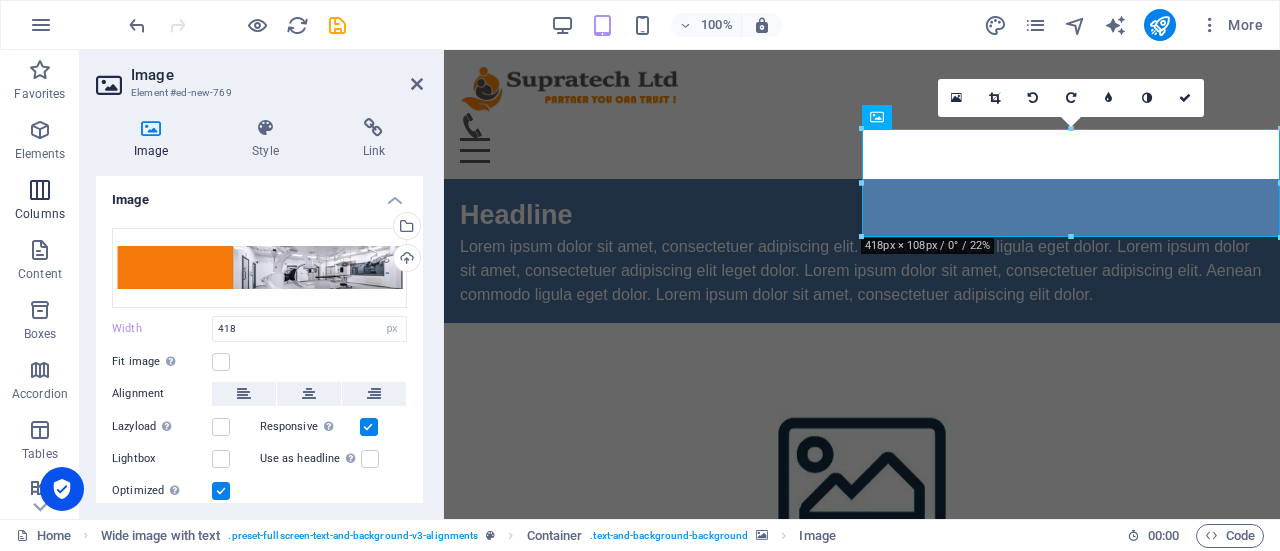 drag, startPoint x: 441, startPoint y: 177, endPoint x: 75, endPoint y: 173, distance: 366.02185 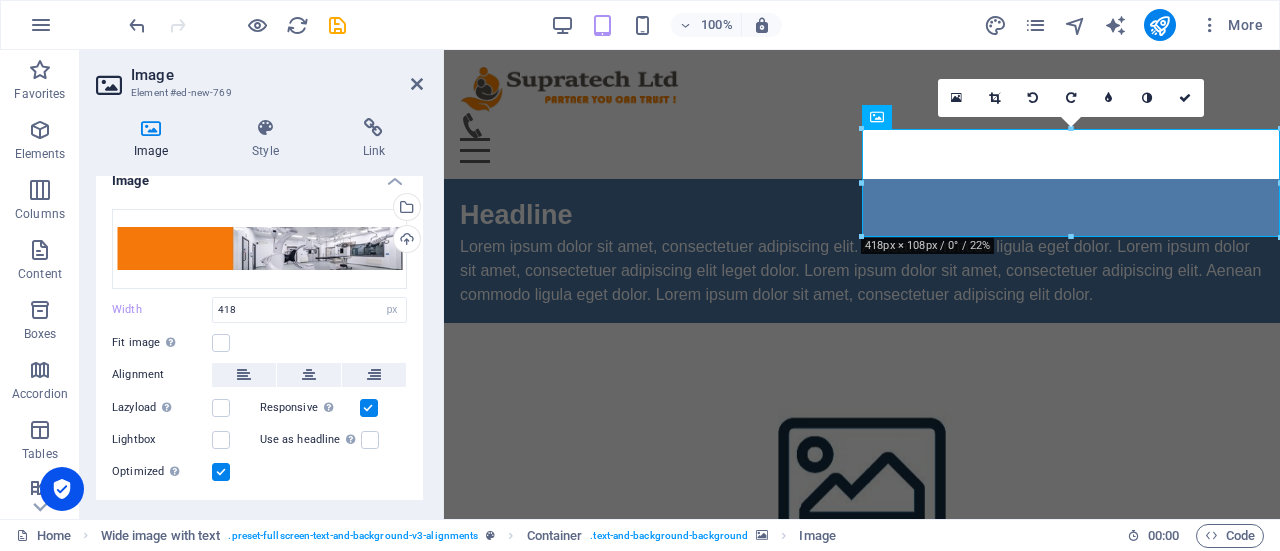 scroll, scrollTop: 0, scrollLeft: 0, axis: both 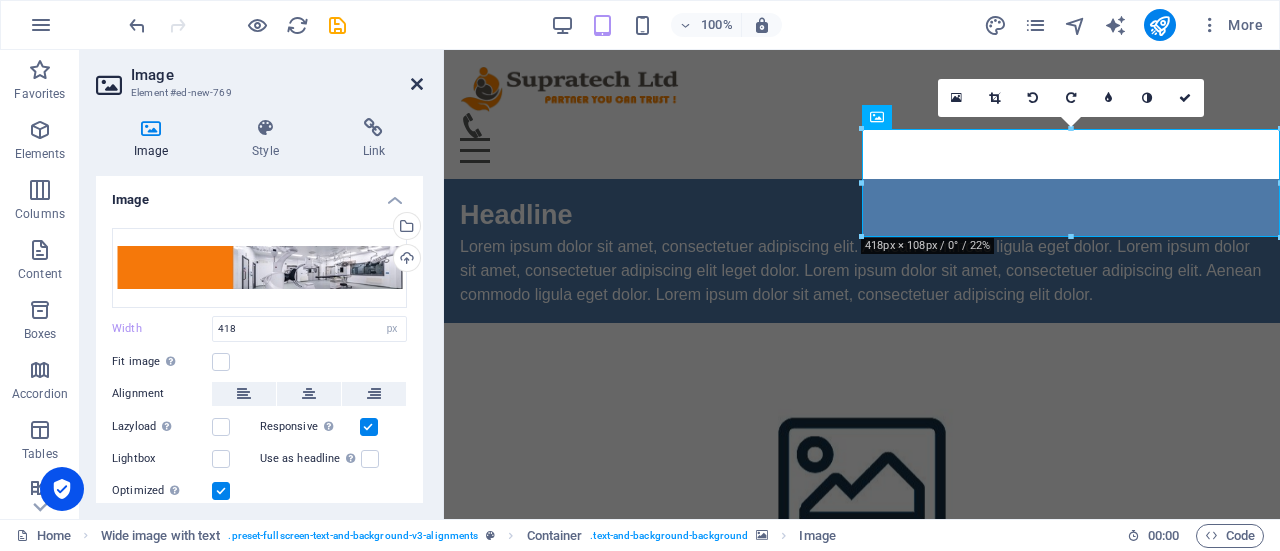 click at bounding box center (417, 84) 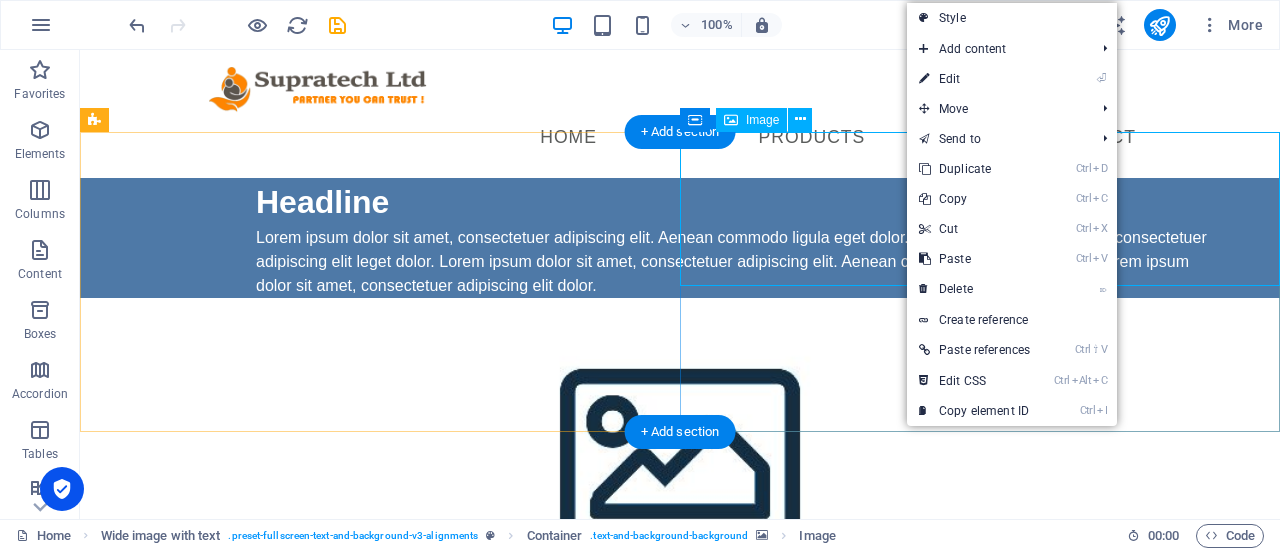 click at bounding box center [680, 752] 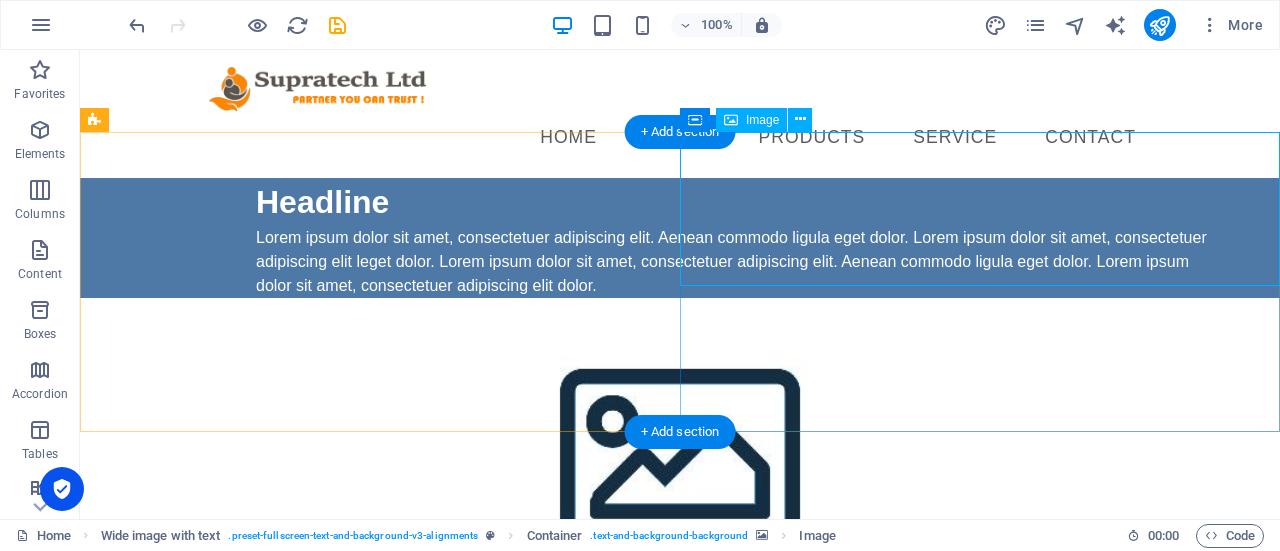 click at bounding box center [680, 752] 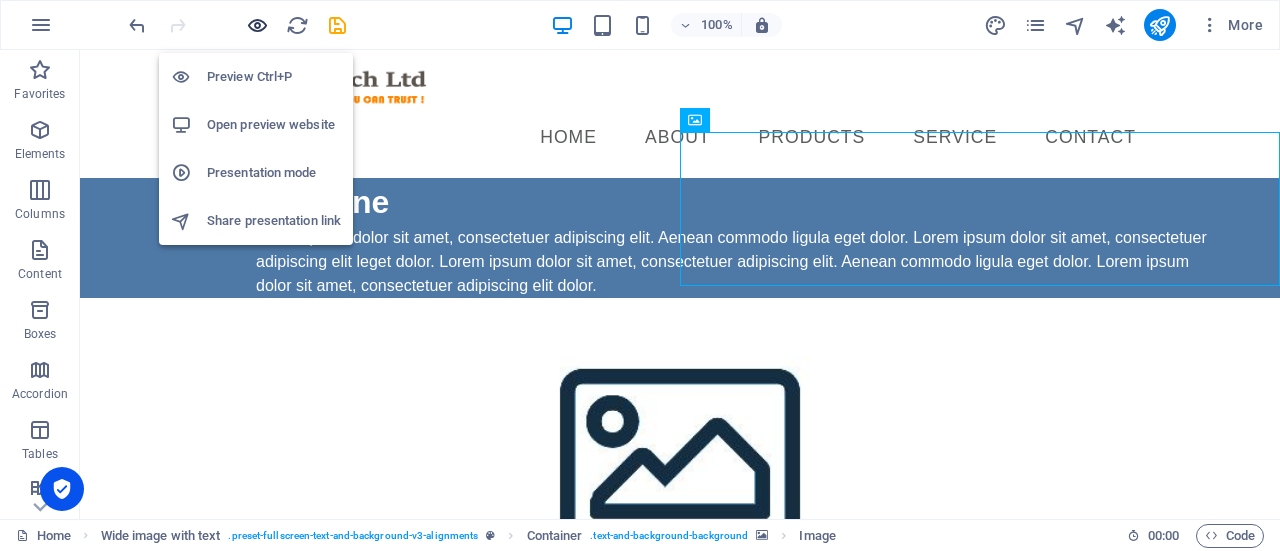 click at bounding box center (257, 25) 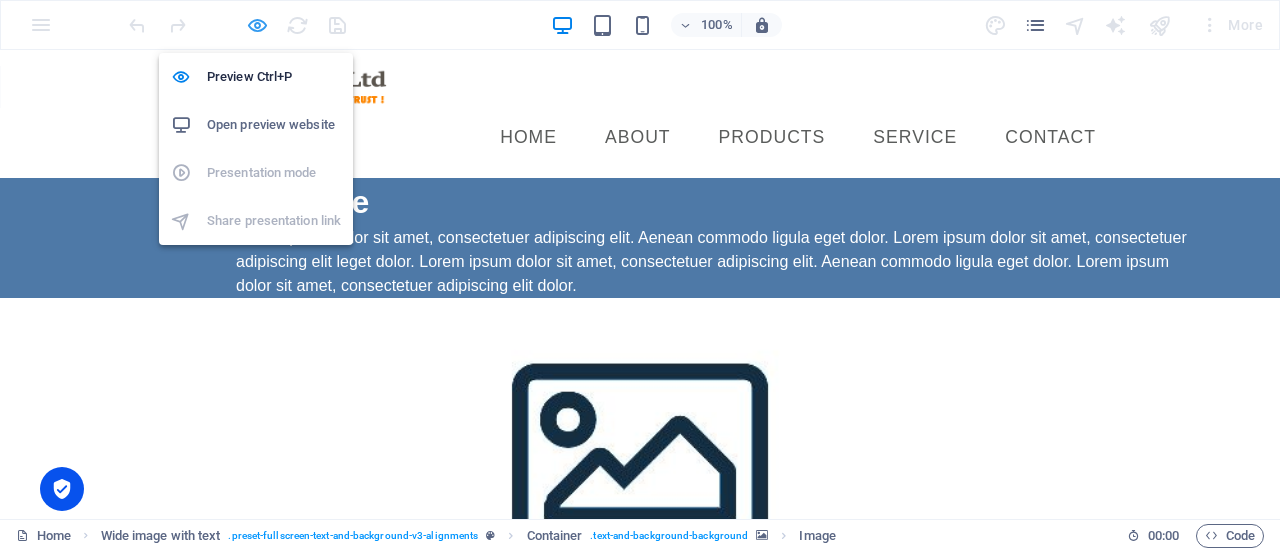 click at bounding box center [257, 25] 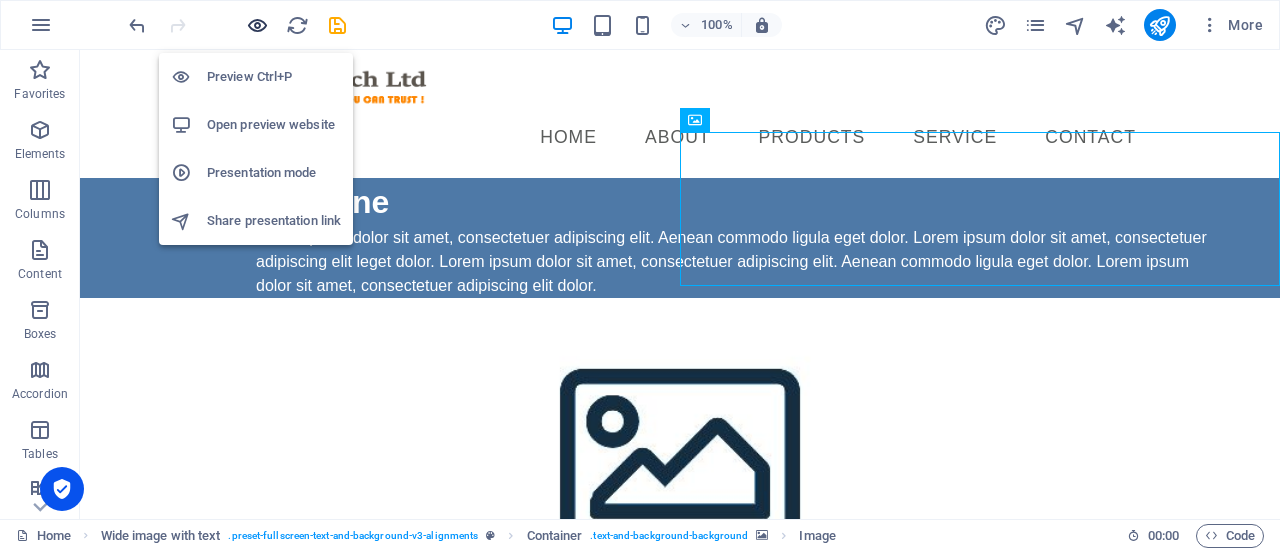 click at bounding box center [257, 25] 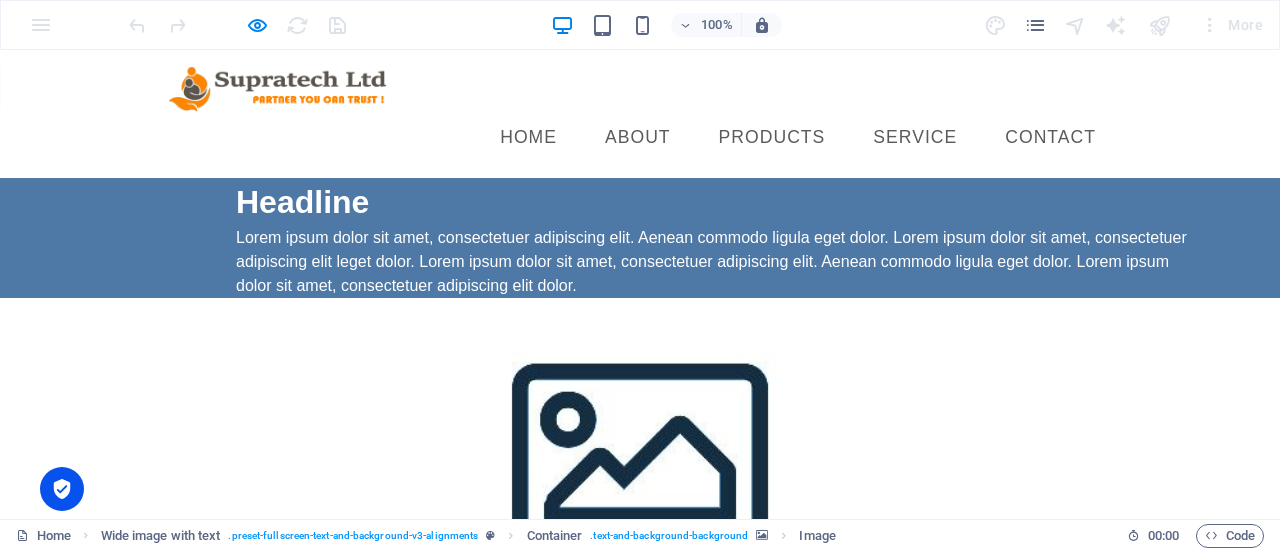 click at bounding box center [640, 763] 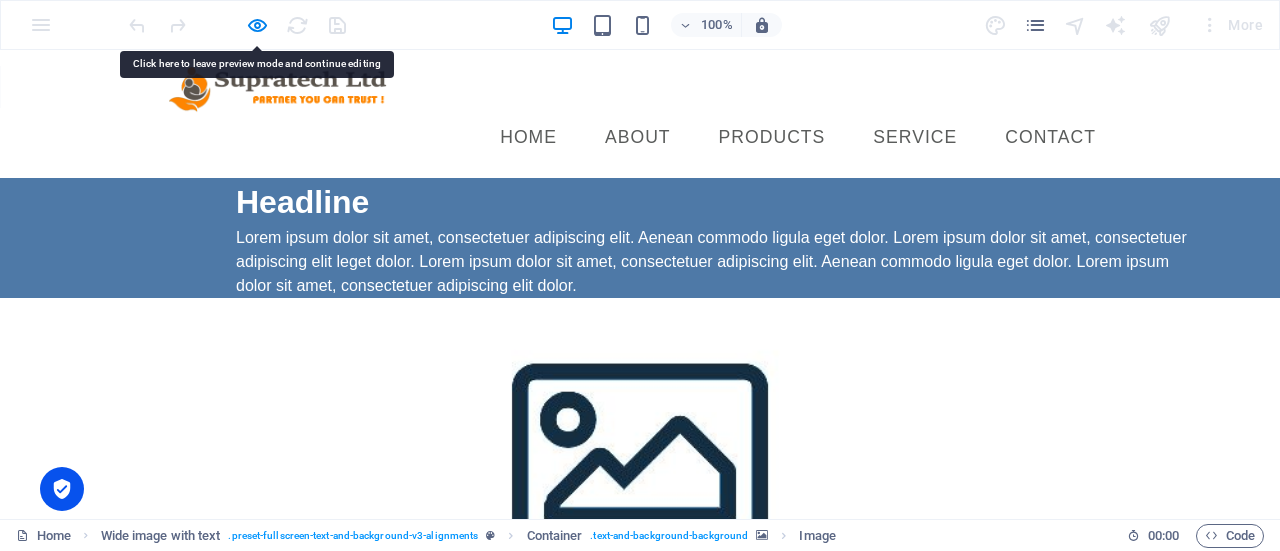 drag, startPoint x: 822, startPoint y: 234, endPoint x: 753, endPoint y: 235, distance: 69.00725 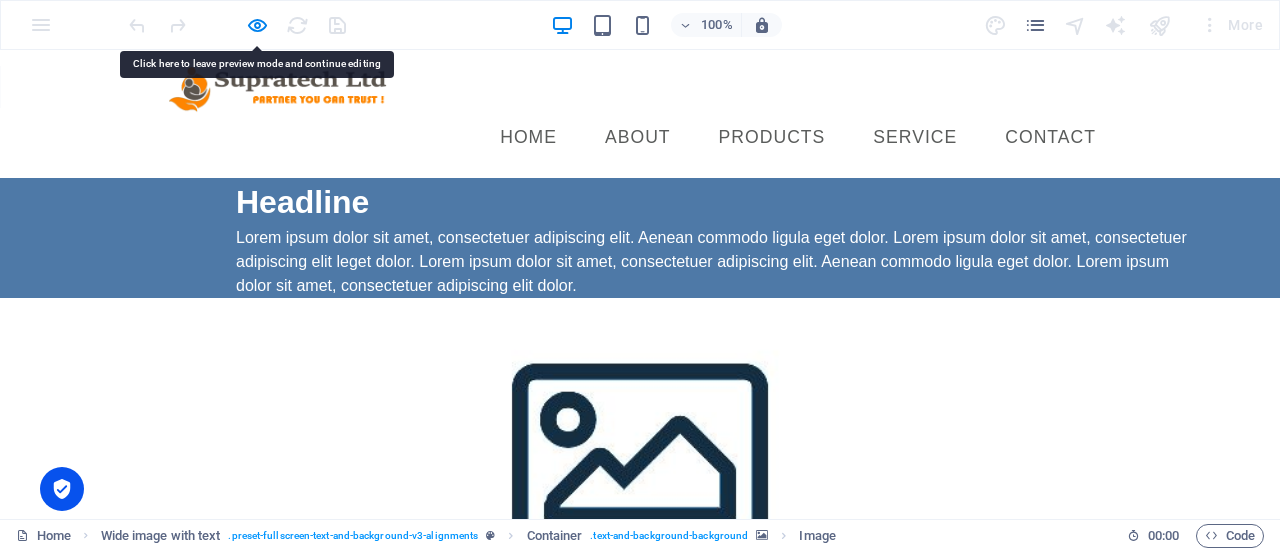 click at bounding box center (640, 763) 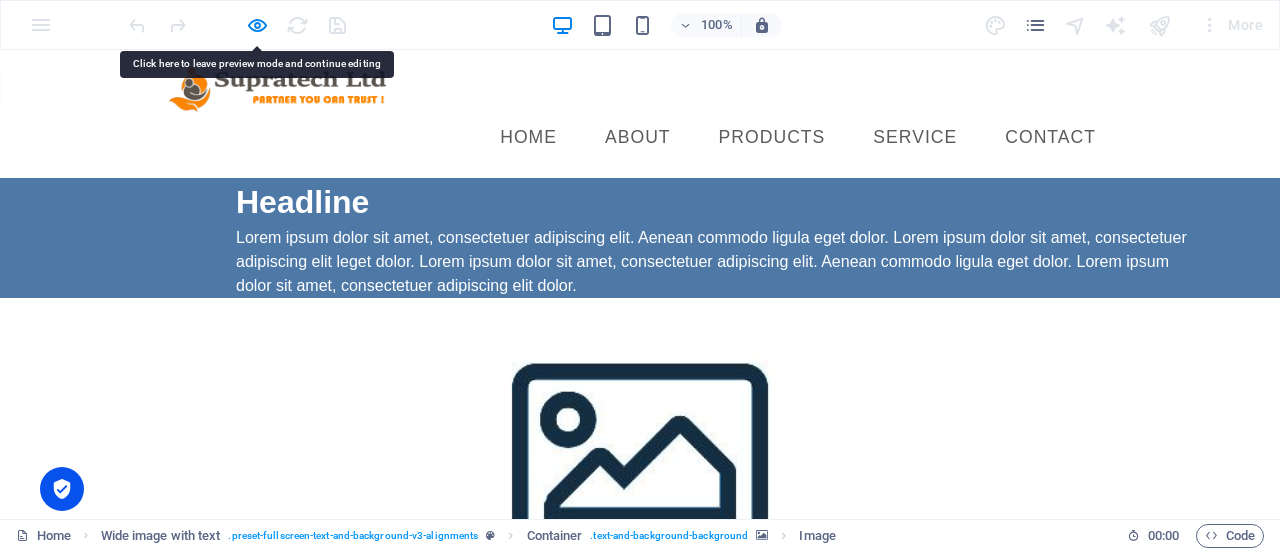 click at bounding box center [640, 763] 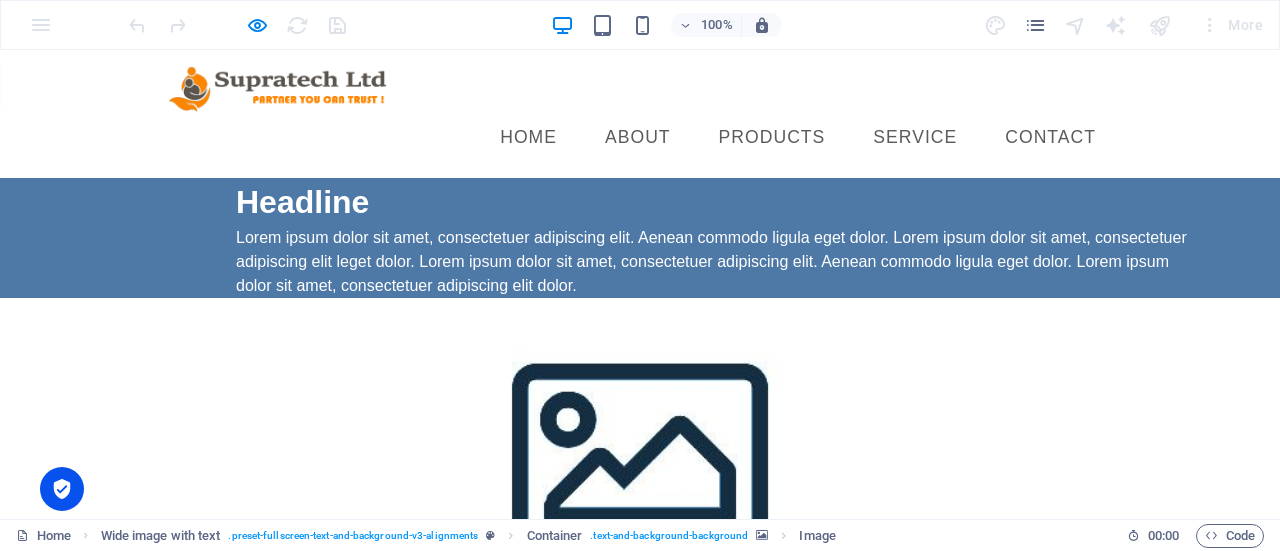 drag, startPoint x: 967, startPoint y: 237, endPoint x: 852, endPoint y: 230, distance: 115.212845 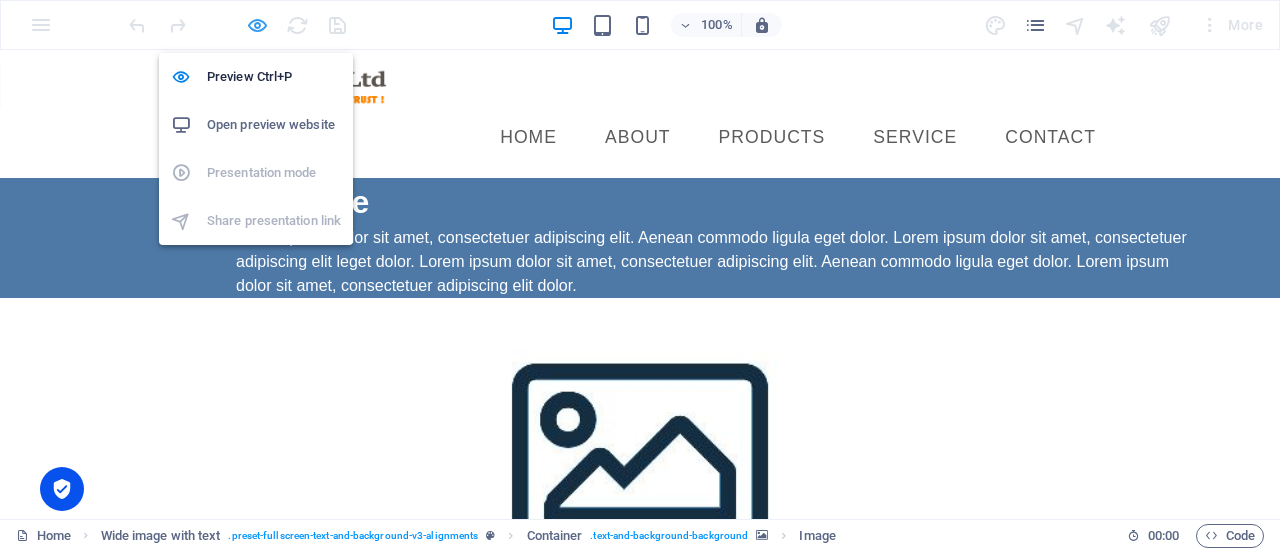 click at bounding box center [257, 25] 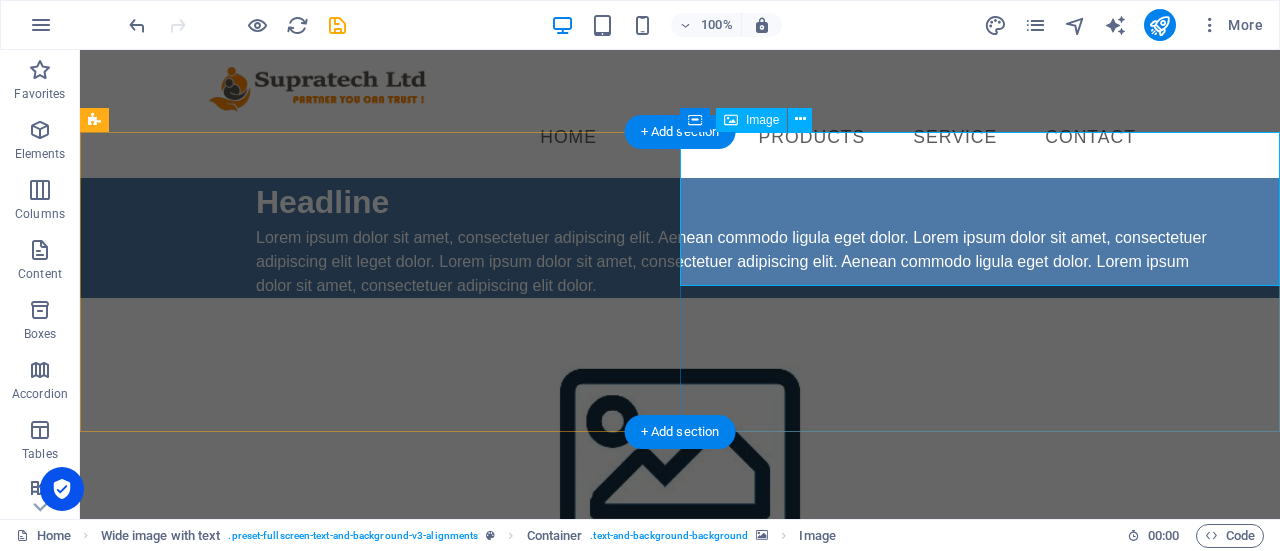 click at bounding box center [680, 752] 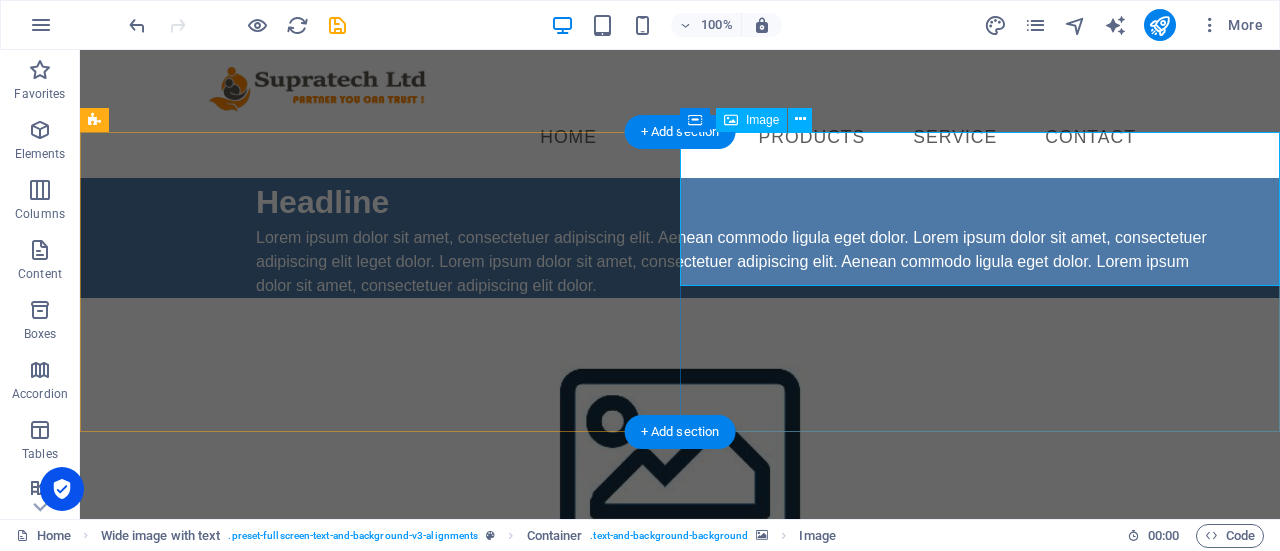click at bounding box center [680, 752] 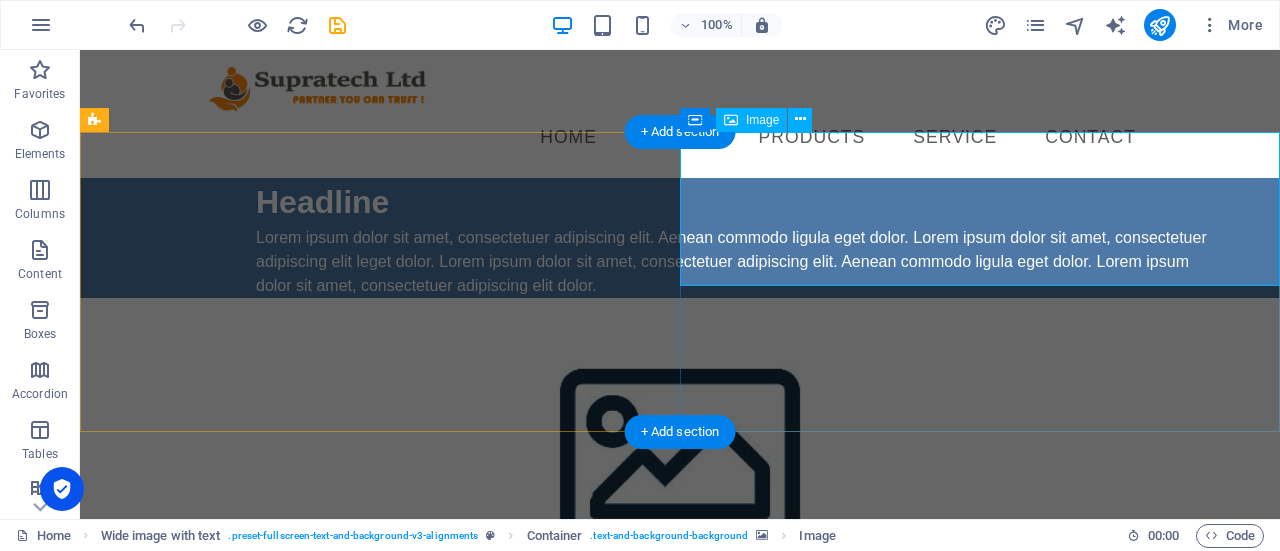 select on "px" 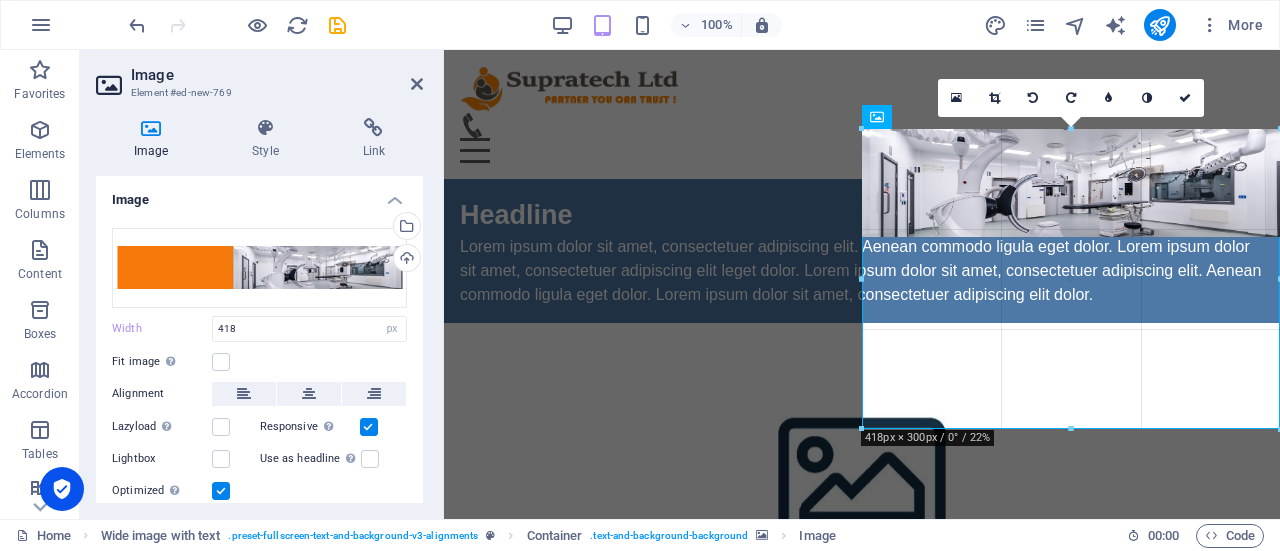 drag, startPoint x: 1073, startPoint y: 237, endPoint x: 1072, endPoint y: 423, distance: 186.00269 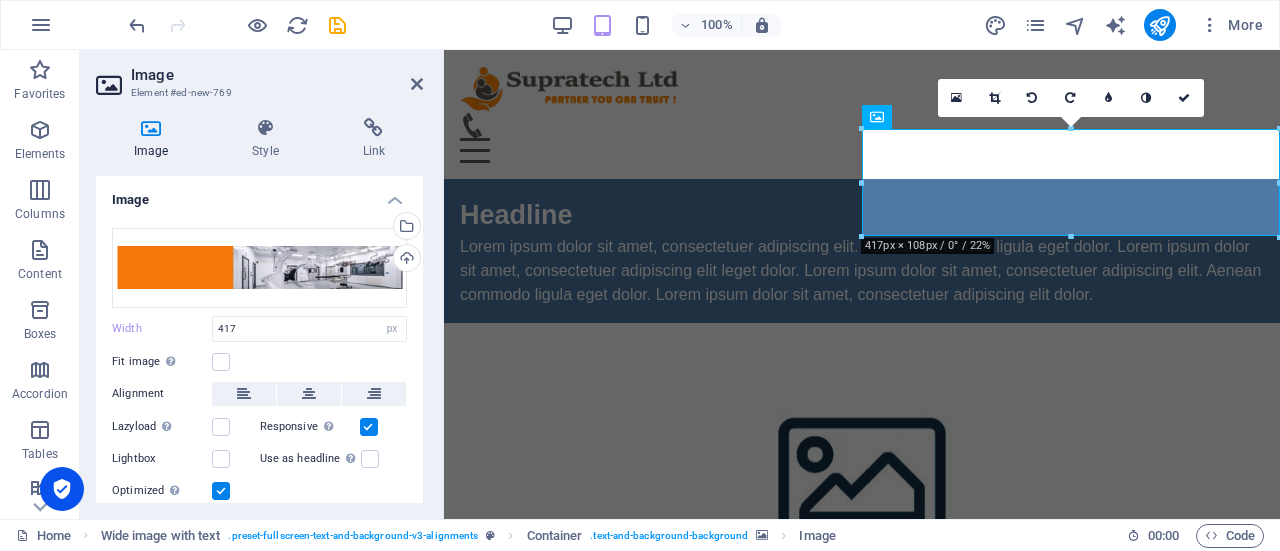 click at bounding box center (862, 473) 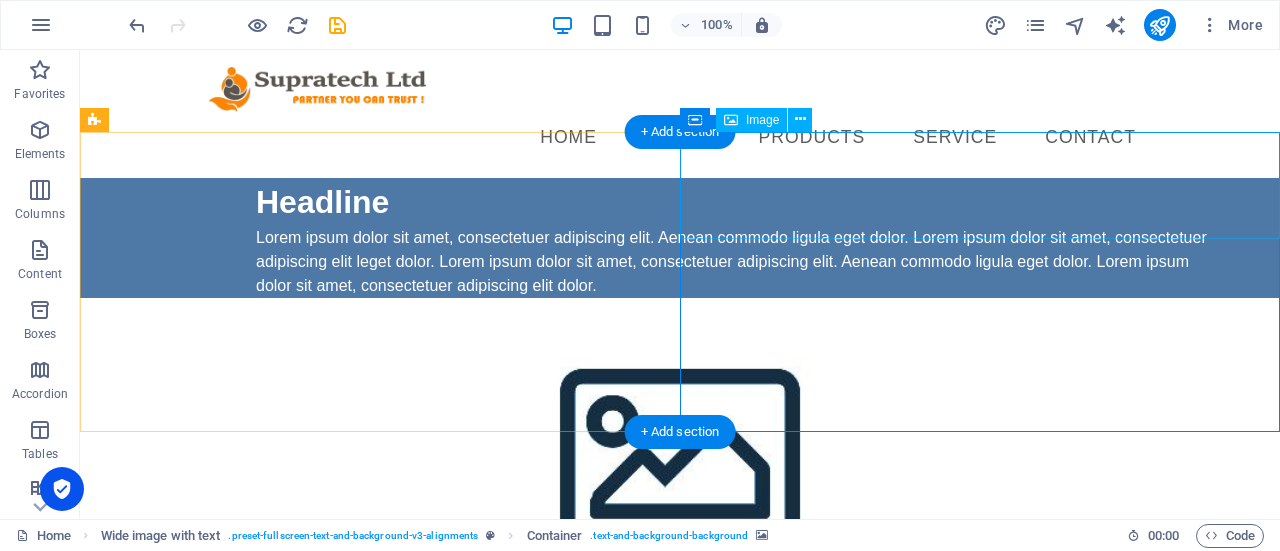 click at bounding box center [680, 651] 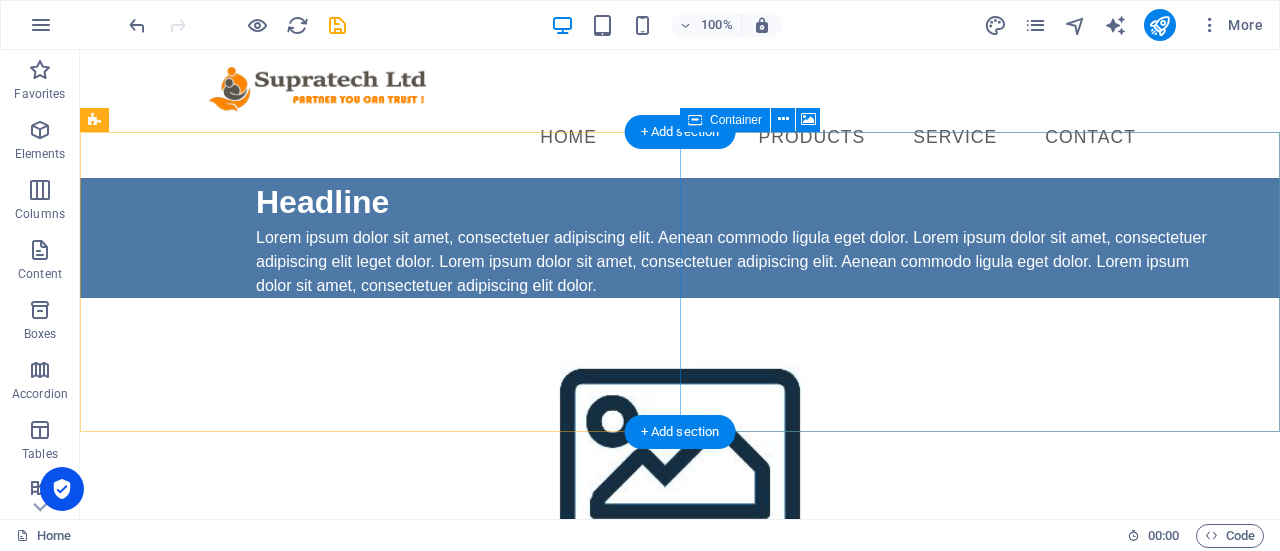 click on "Add elements" at bounding box center [621, 699] 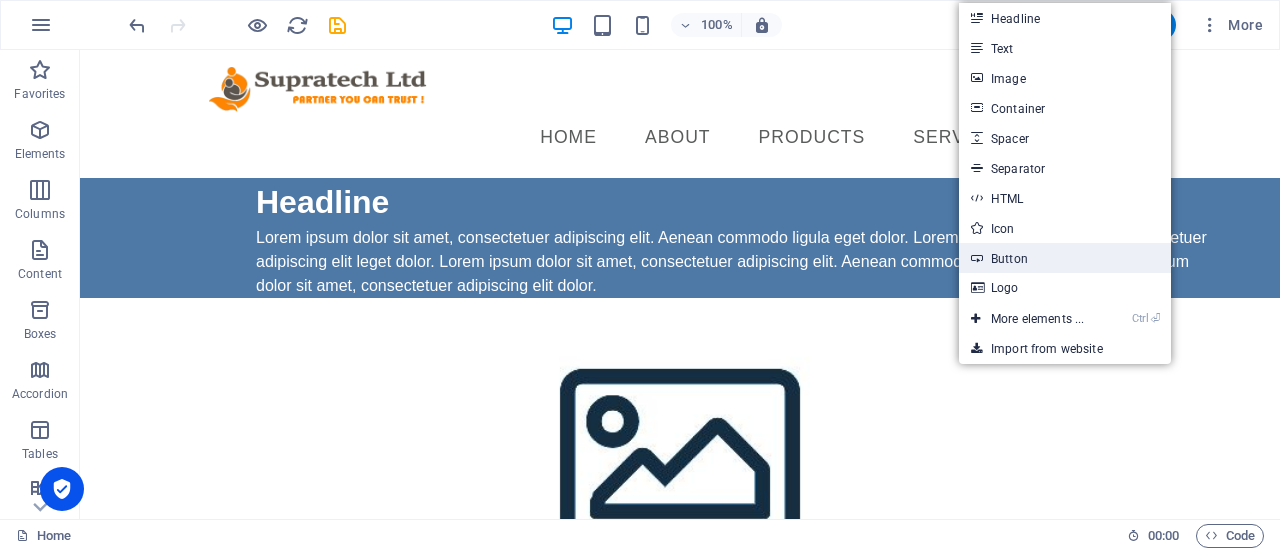 click on "Button" at bounding box center [1065, 258] 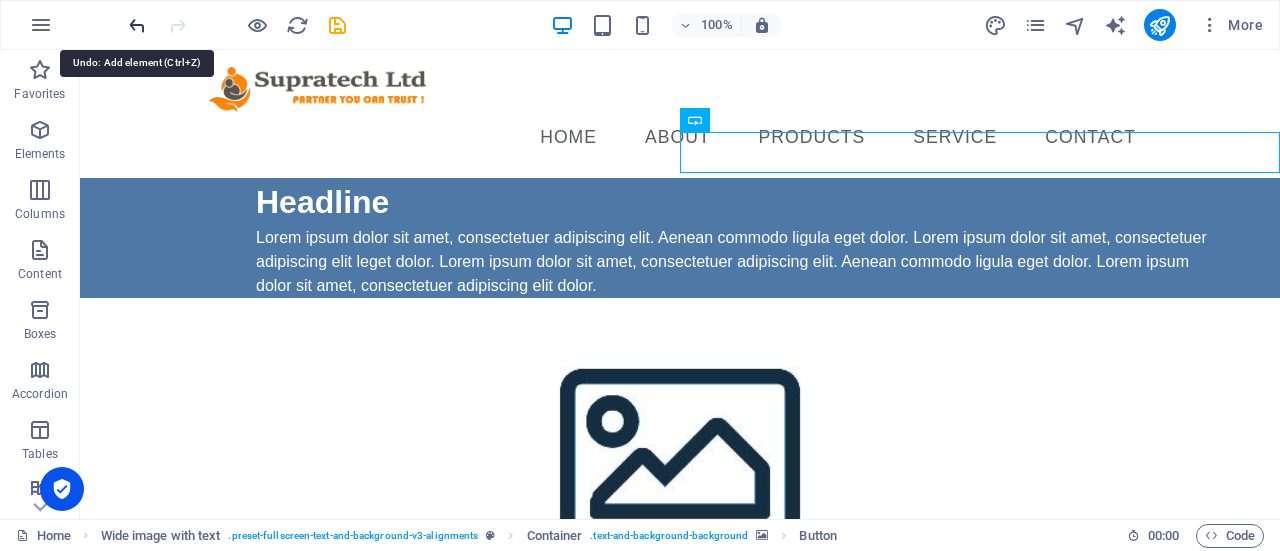 click at bounding box center [137, 25] 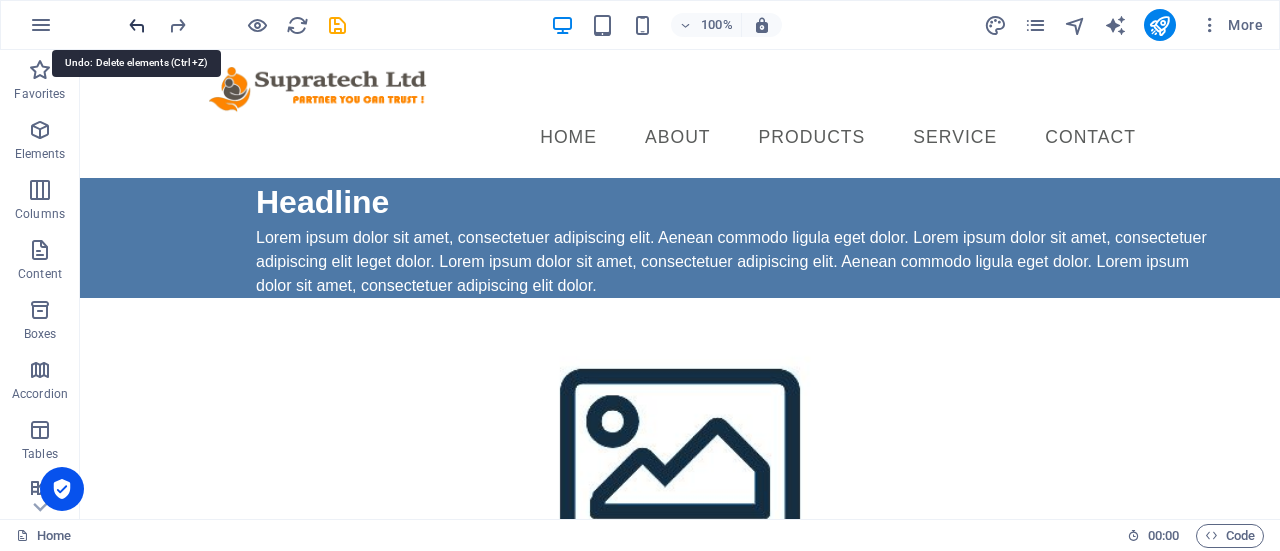 click at bounding box center (137, 25) 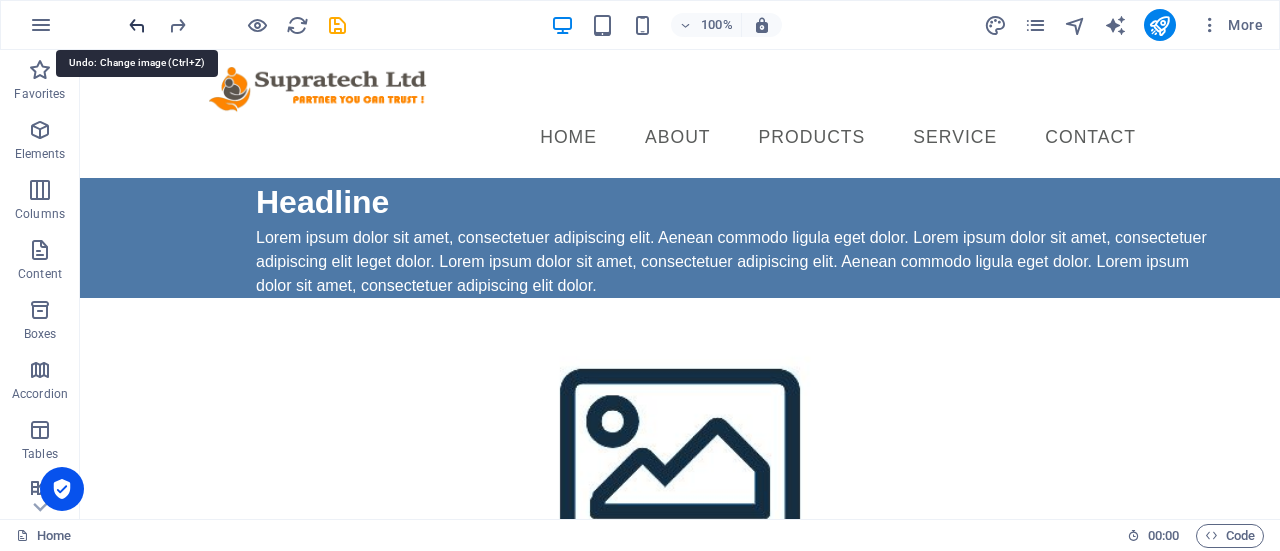 click at bounding box center (137, 25) 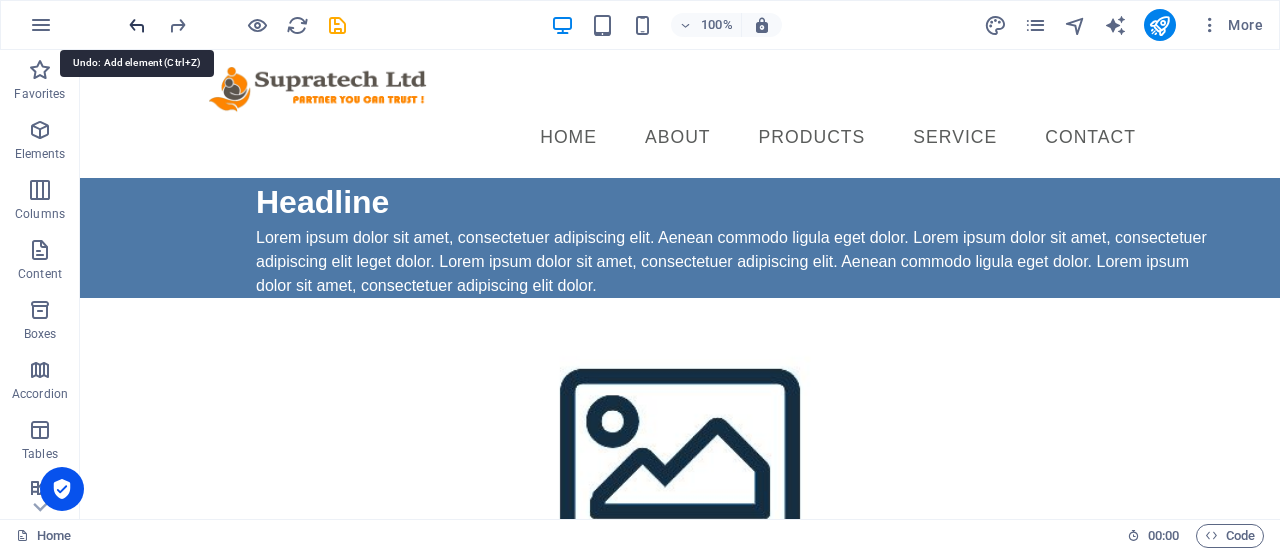 click at bounding box center [137, 25] 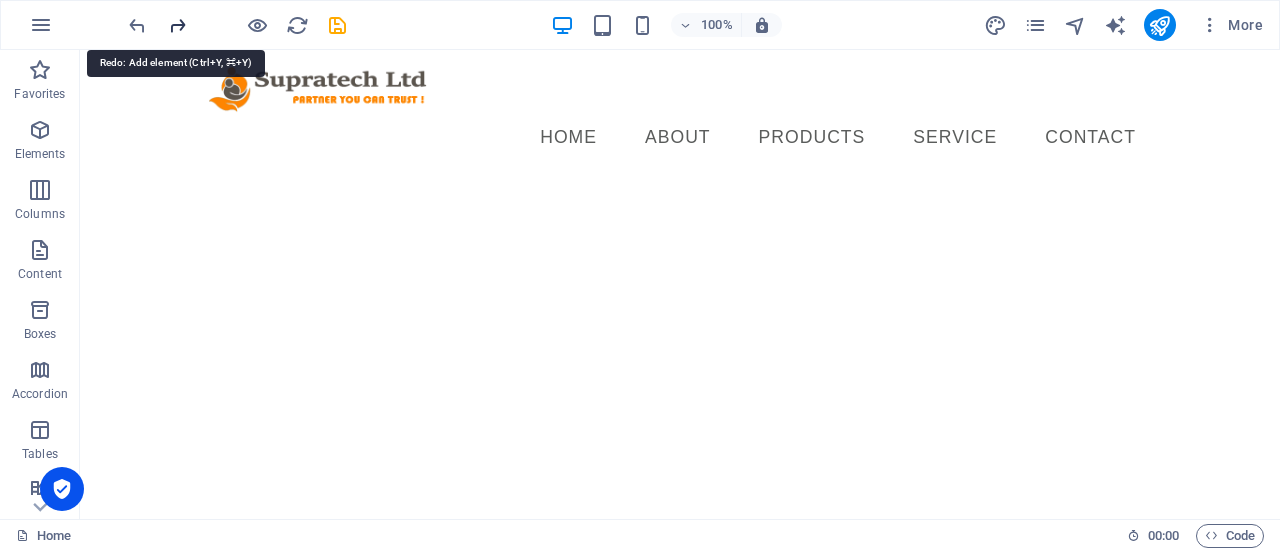 click at bounding box center (177, 25) 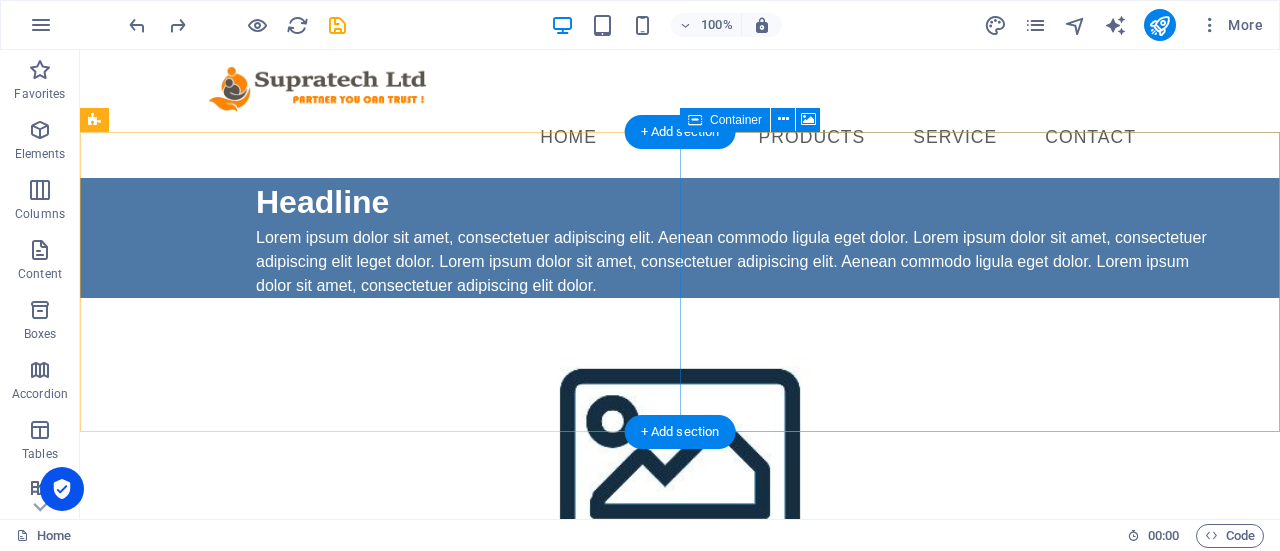click on "Drop content here or  Add elements  Paste clipboard" at bounding box center [680, 669] 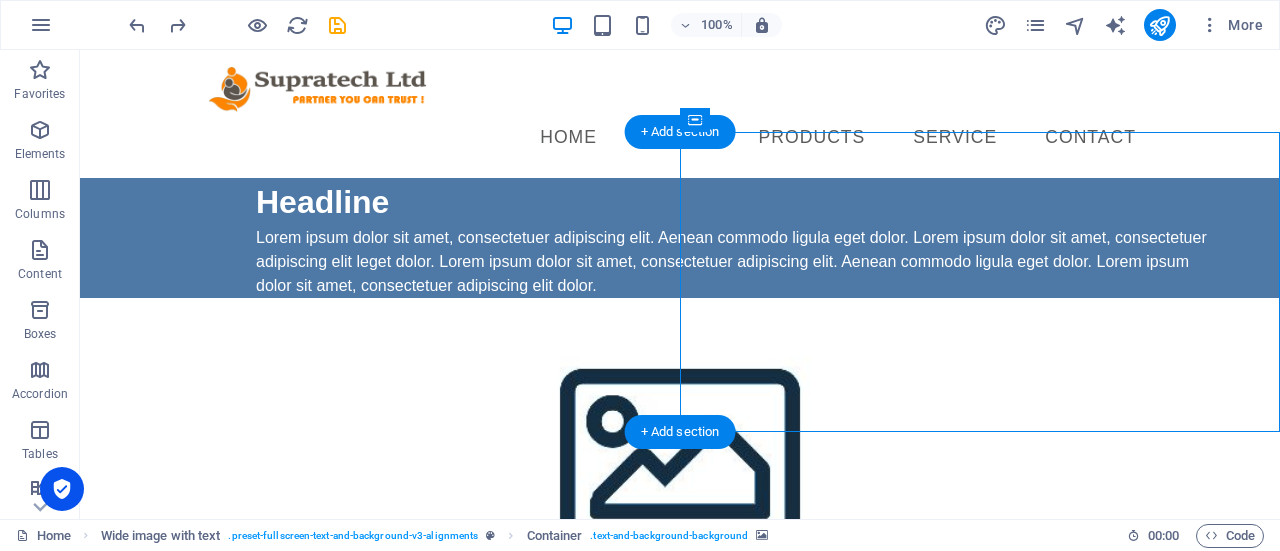 click at bounding box center [680, 448] 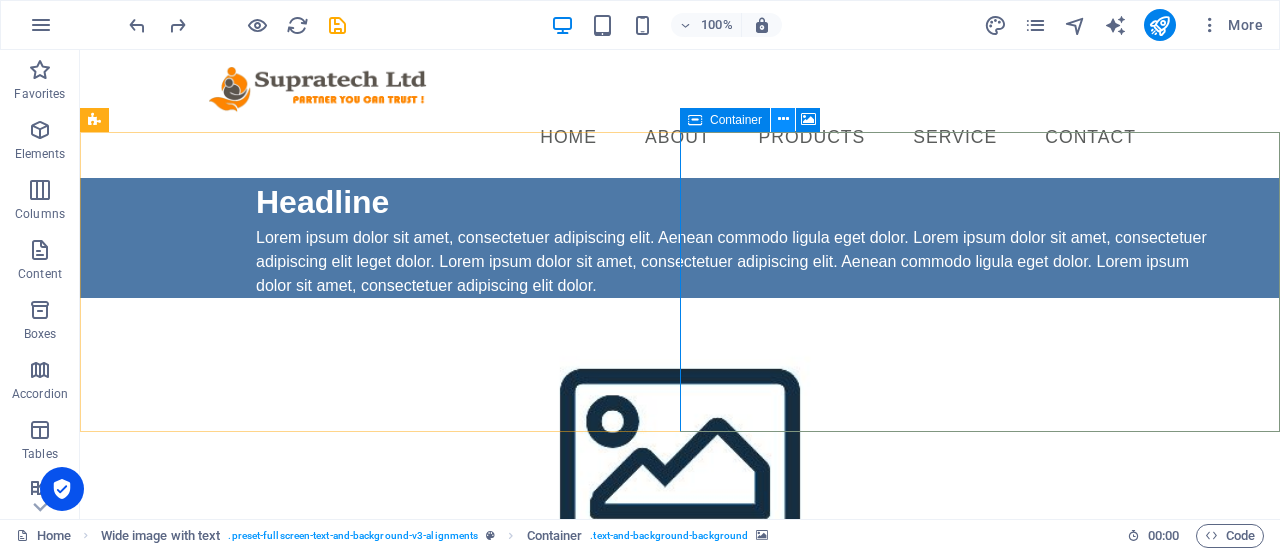 click at bounding box center (783, 119) 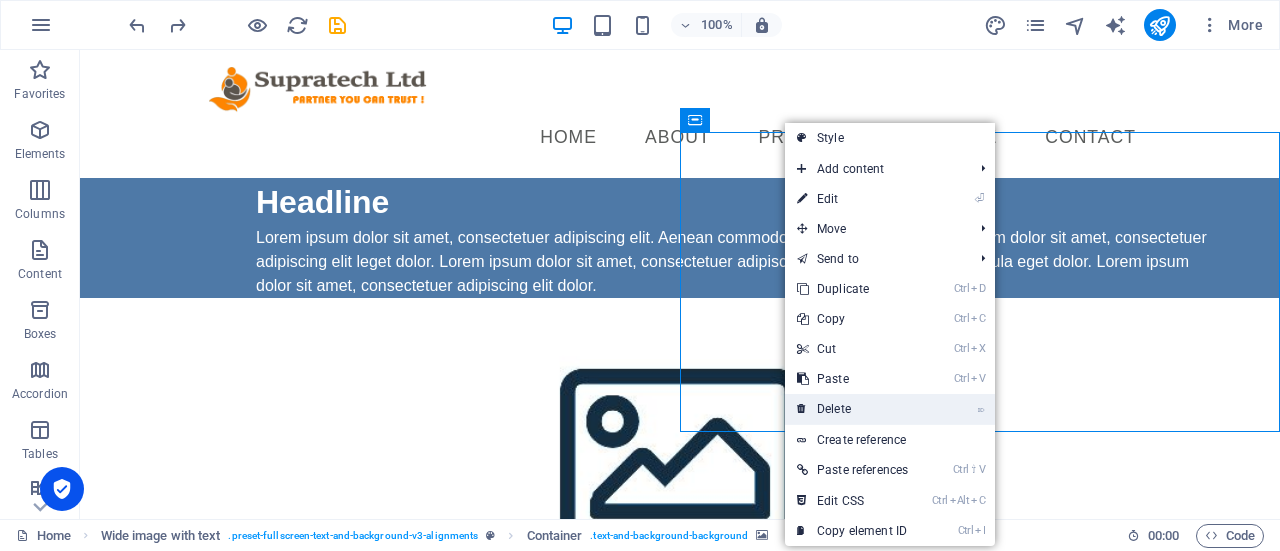 click on "⌦  Delete" at bounding box center (852, 409) 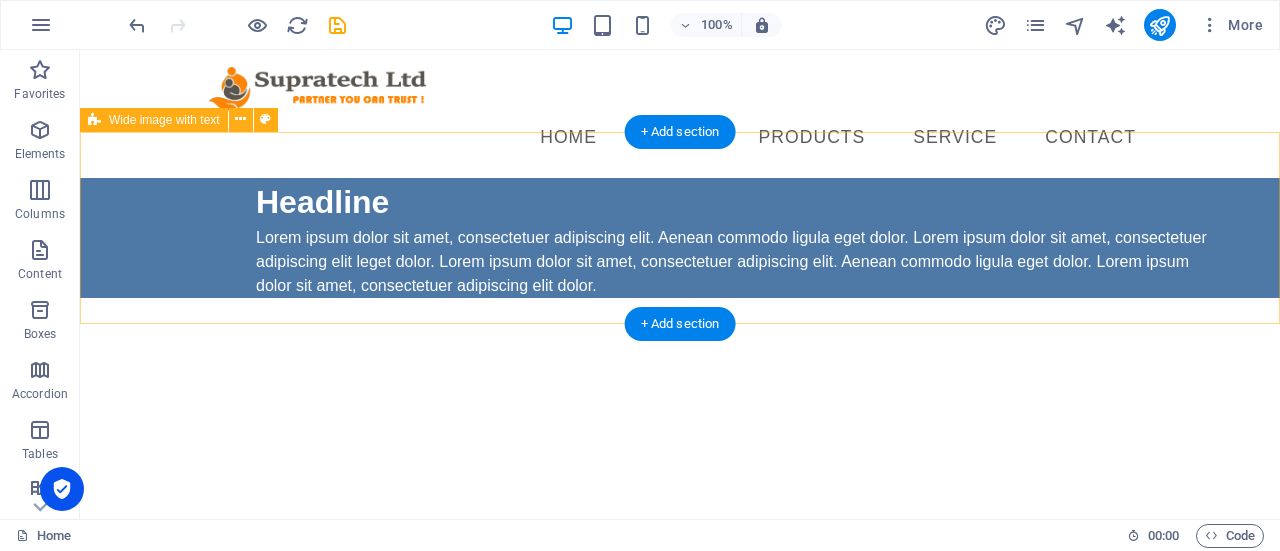 click on "Headline Lorem ipsum dolor sit amet, consectetuer adipiscing elit. Aenean commodo ligula eget dolor. Lorem ipsum dolor sit amet, consectetuer adipiscing elit leget dolor. Lorem ipsum dolor sit amet, consectetuer adipiscing elit. Aenean commodo ligula eget dolor. Lorem ipsum dolor sit amet, consectetuer adipiscing elit dolor." at bounding box center [680, 238] 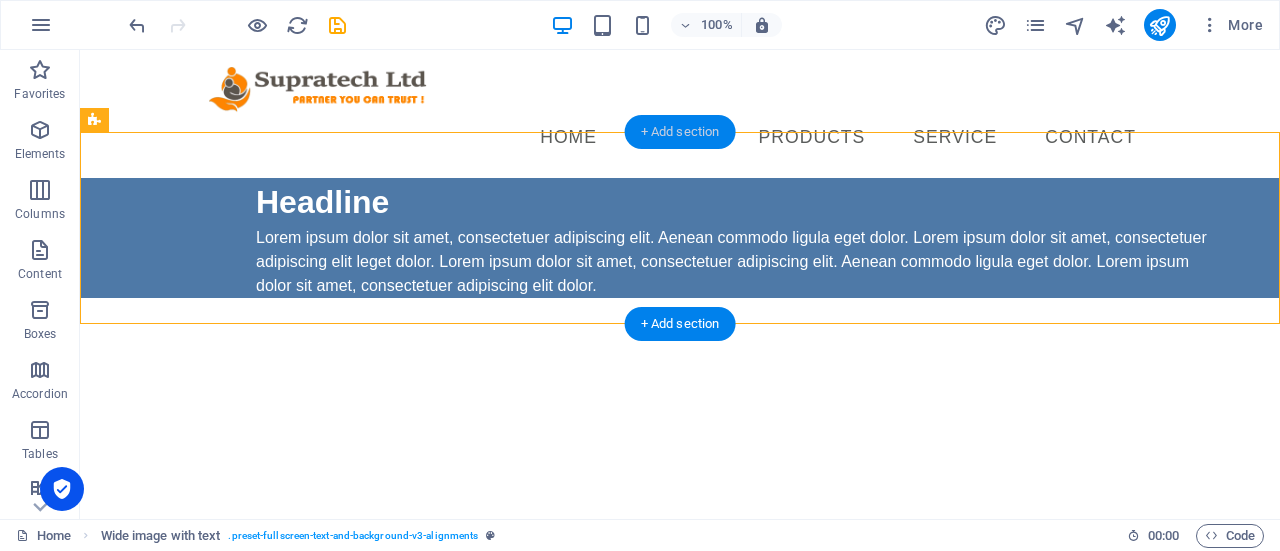click on "+ Add section" at bounding box center (680, 132) 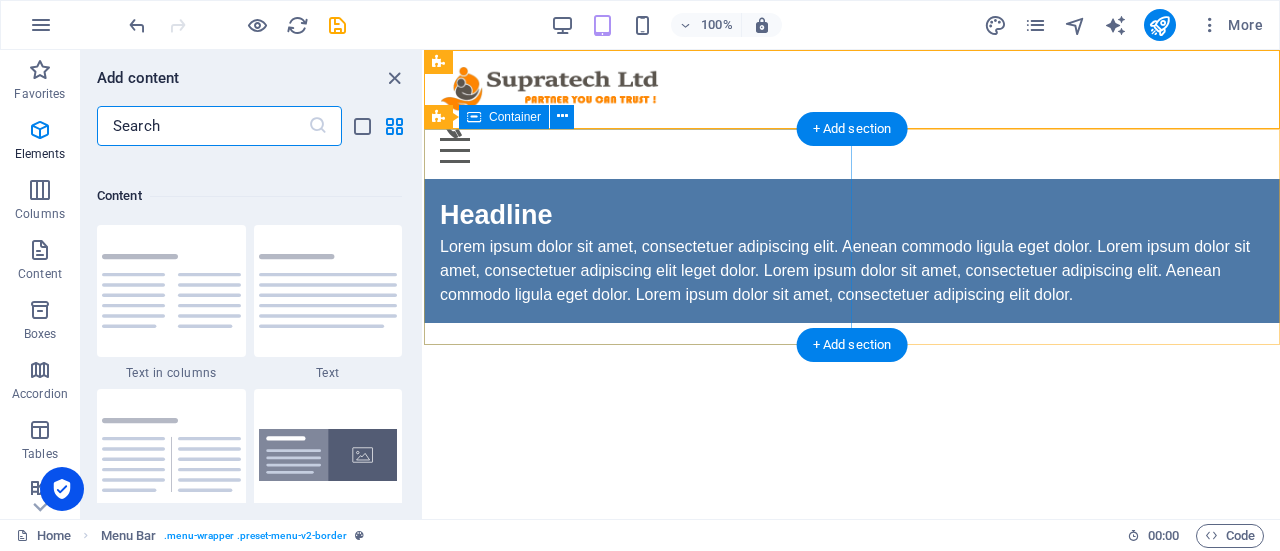 scroll, scrollTop: 3663, scrollLeft: 0, axis: vertical 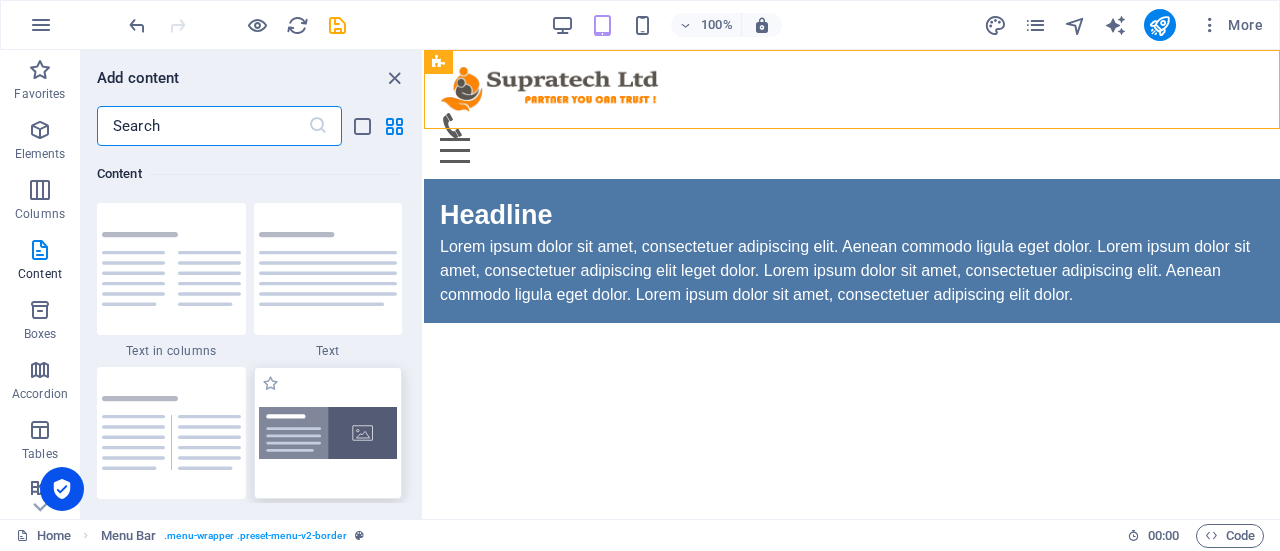click at bounding box center (328, 433) 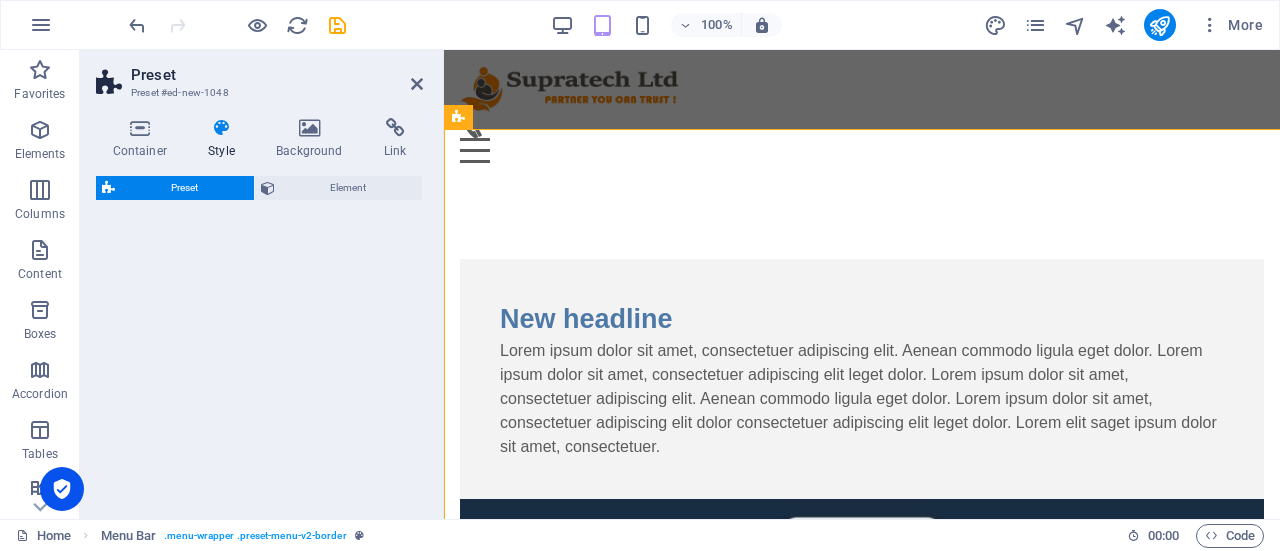 click on "Preset Element" at bounding box center [259, 339] 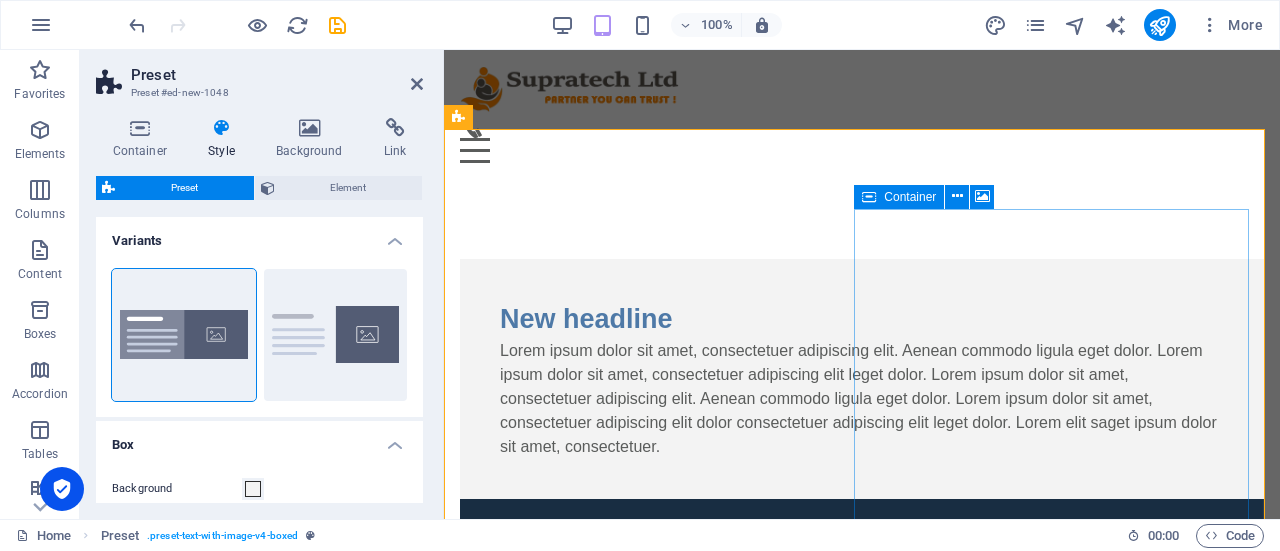 click on "Add elements" at bounding box center (803, 985) 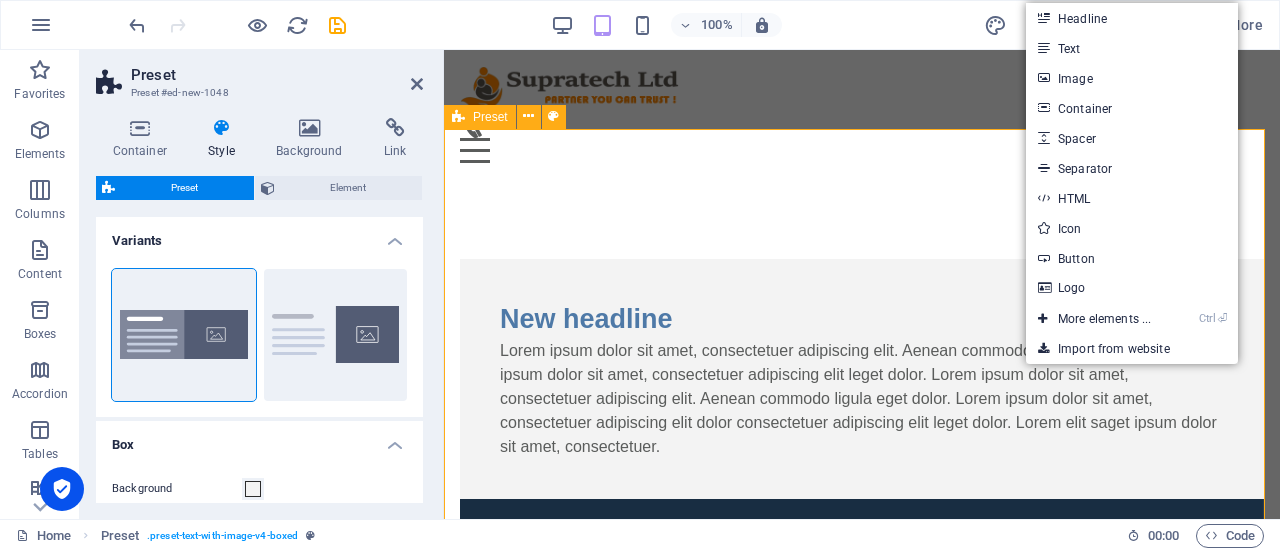 click on "New headline Lorem ipsum dolor sit amet, consectetuer adipiscing elit. Aenean commodo ligula eget dolor. Lorem ipsum dolor sit amet, consectetuer adipiscing elit leget dolor. Lorem ipsum dolor sit amet, consectetuer adipiscing elit. Aenean commodo ligula eget dolor. Lorem ipsum dolor sit amet, consectetuer adipiscing elit dolor consectetuer adipiscing elit leget dolor. Lorem elit saget ipsum dolor sit amet, consectetuer. Drop content here or  Add elements  Paste clipboard" at bounding box center (862, 643) 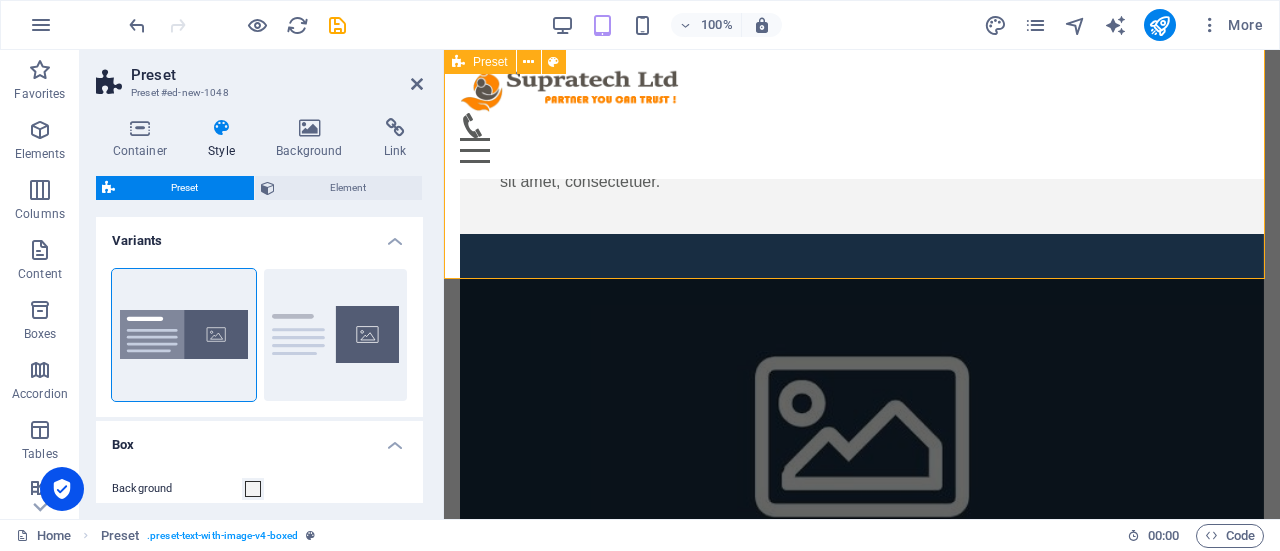 scroll, scrollTop: 0, scrollLeft: 0, axis: both 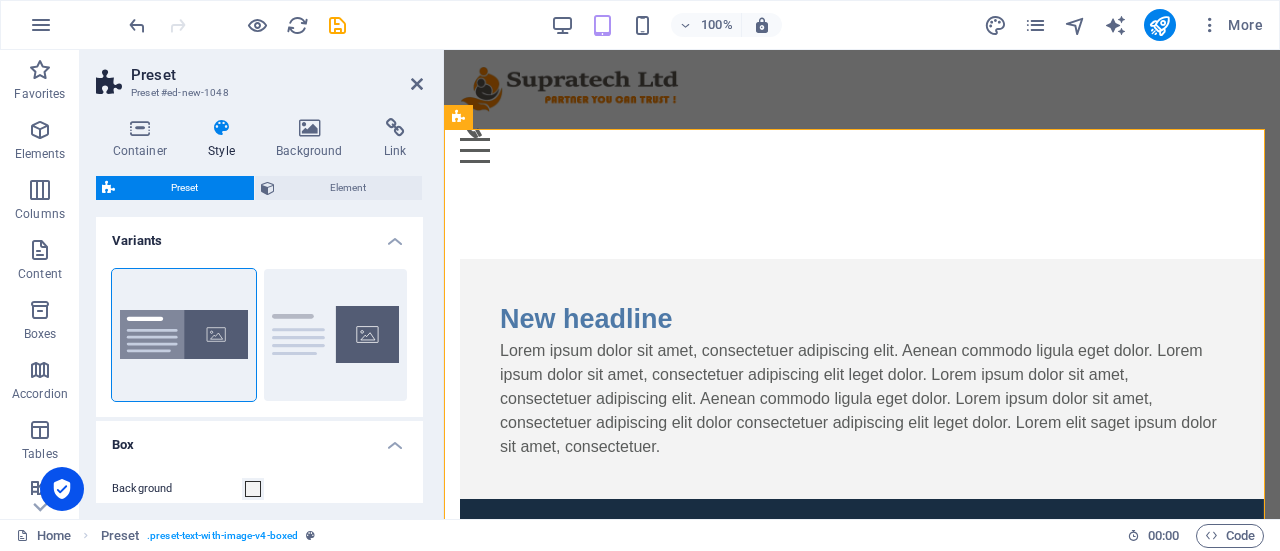 click on "Preset" at bounding box center (277, 75) 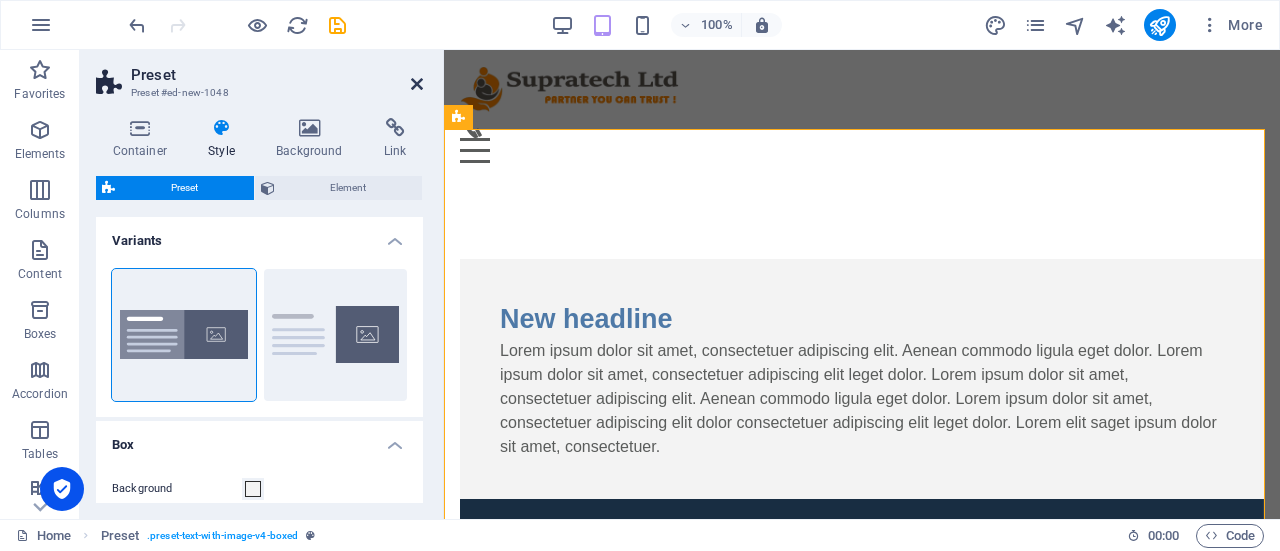 drag, startPoint x: 415, startPoint y: 81, endPoint x: 318, endPoint y: 31, distance: 109.128365 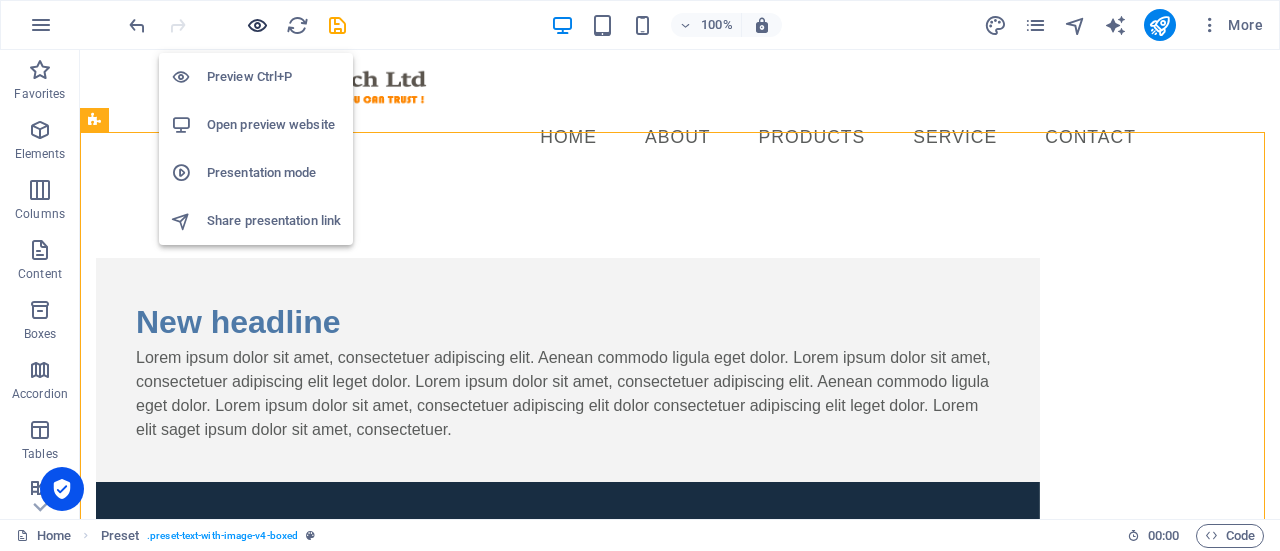 click at bounding box center (257, 25) 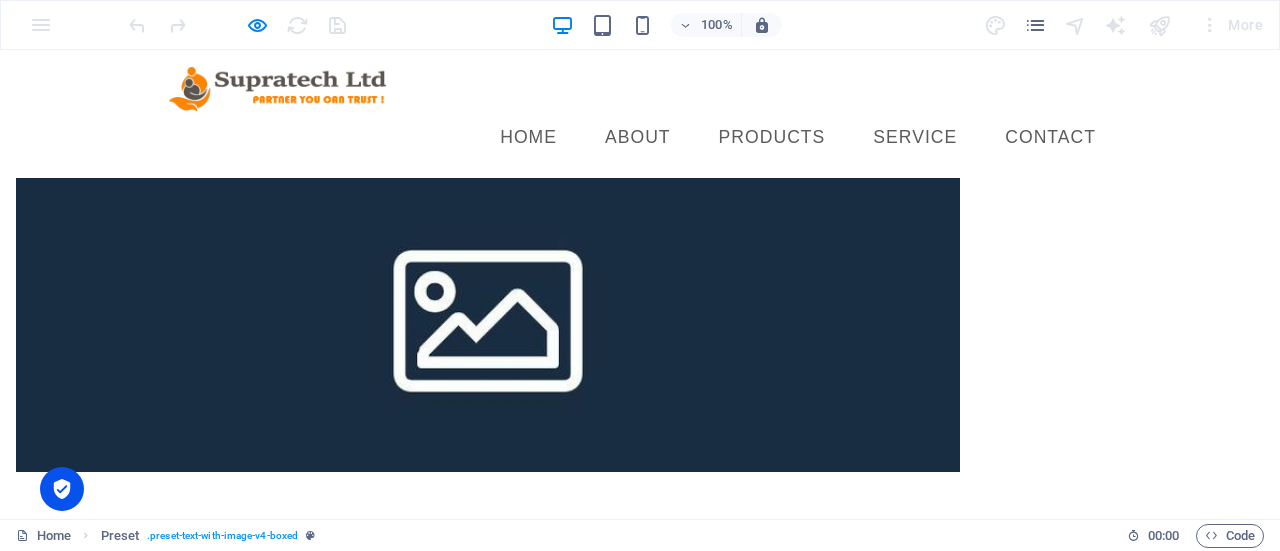 scroll, scrollTop: 0, scrollLeft: 0, axis: both 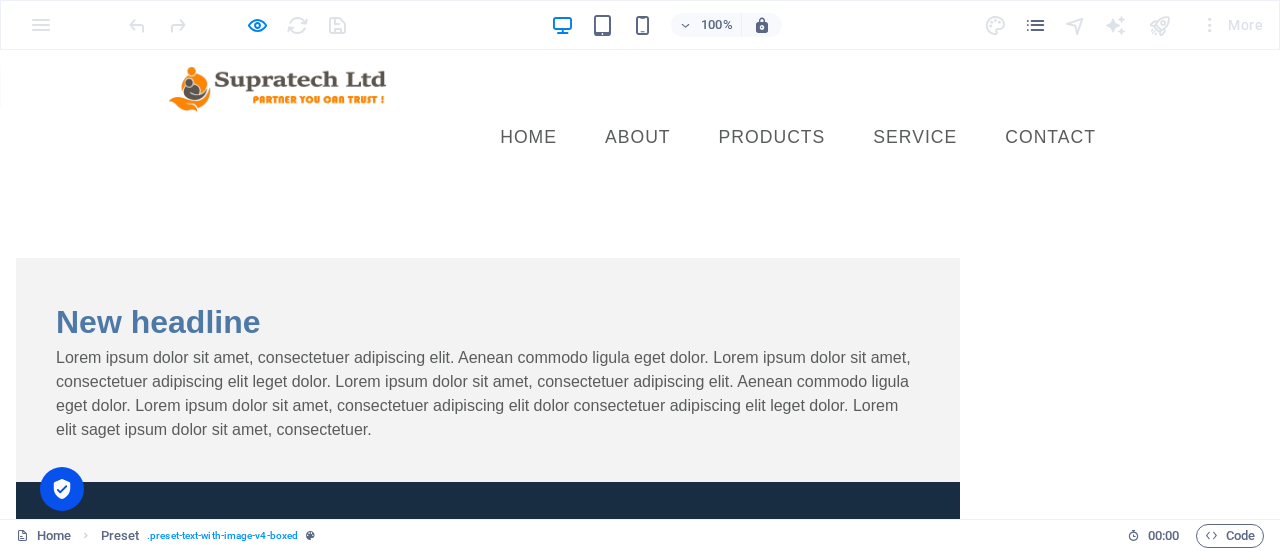 click on "About" at bounding box center [638, 138] 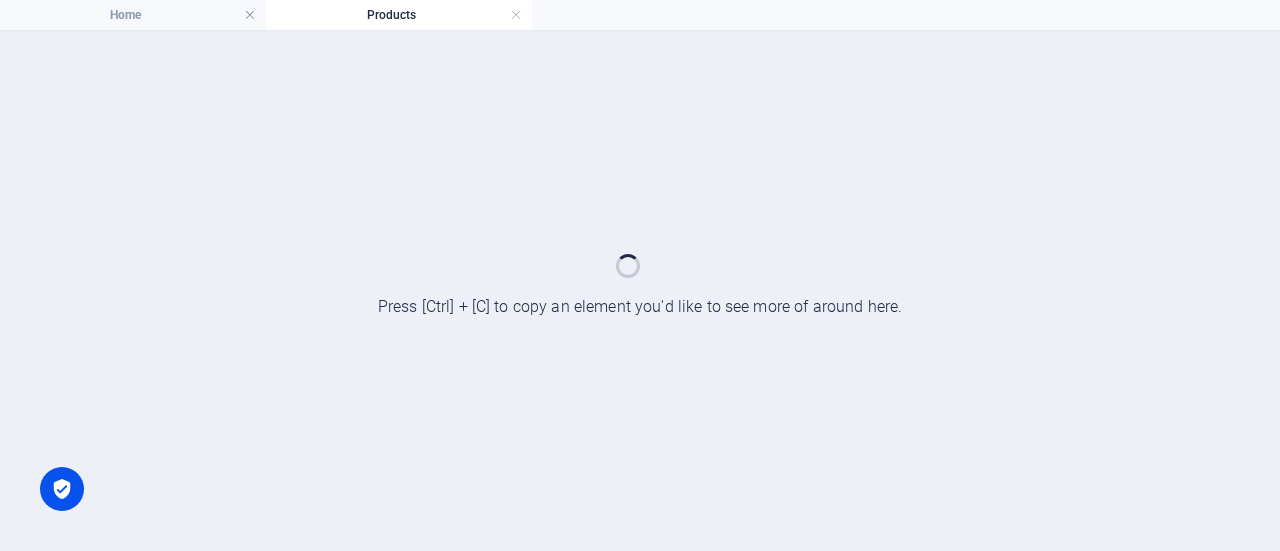 click on "Products" at bounding box center (399, 15) 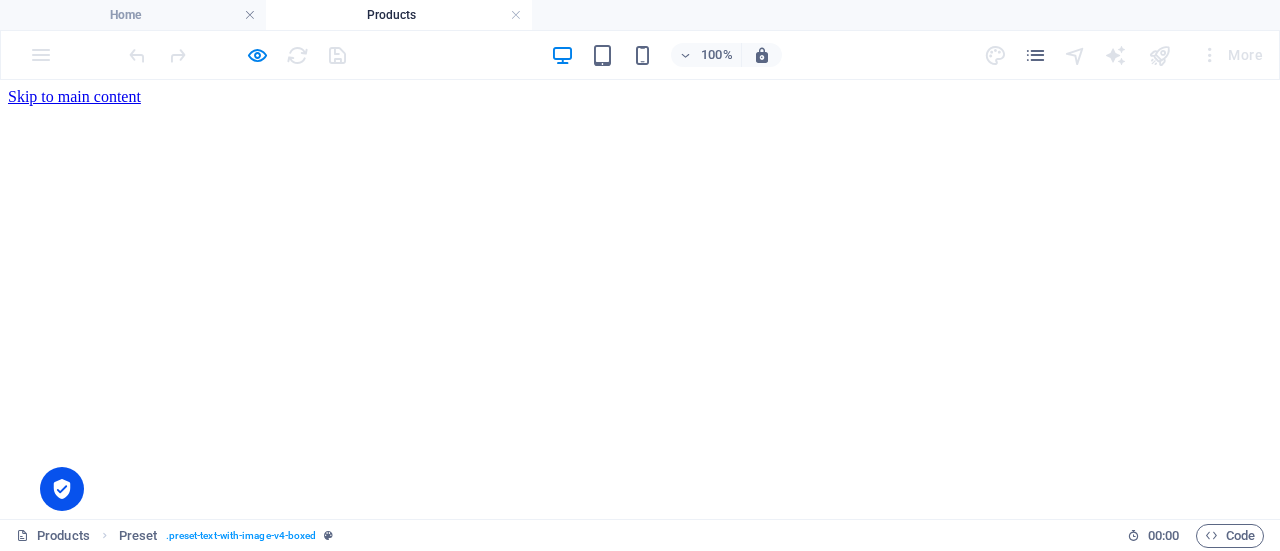 scroll, scrollTop: 0, scrollLeft: 0, axis: both 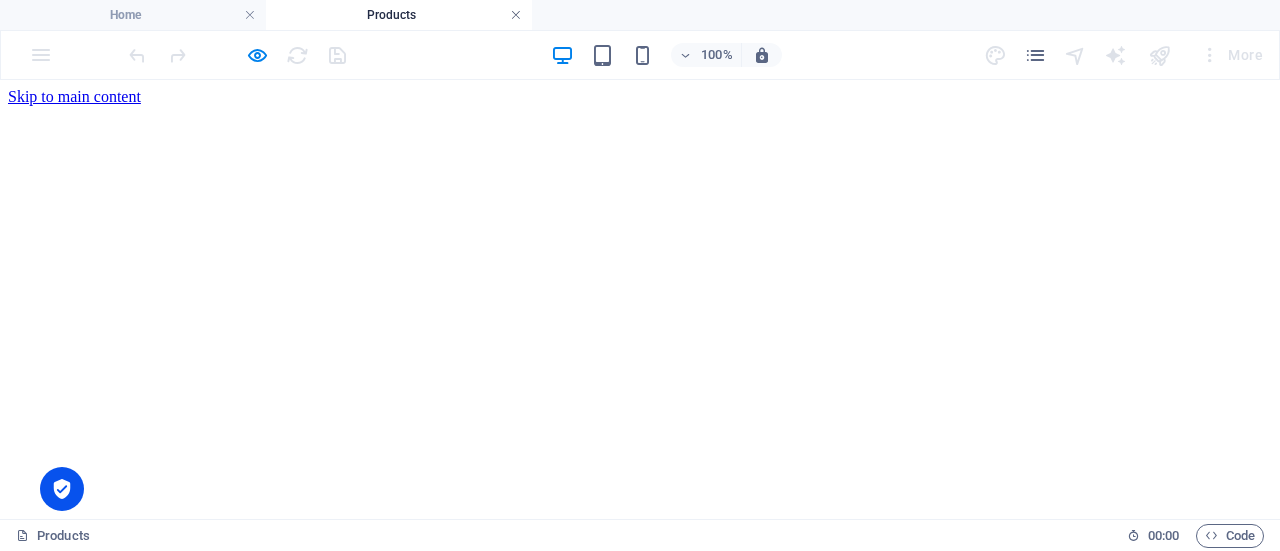 click at bounding box center [516, 15] 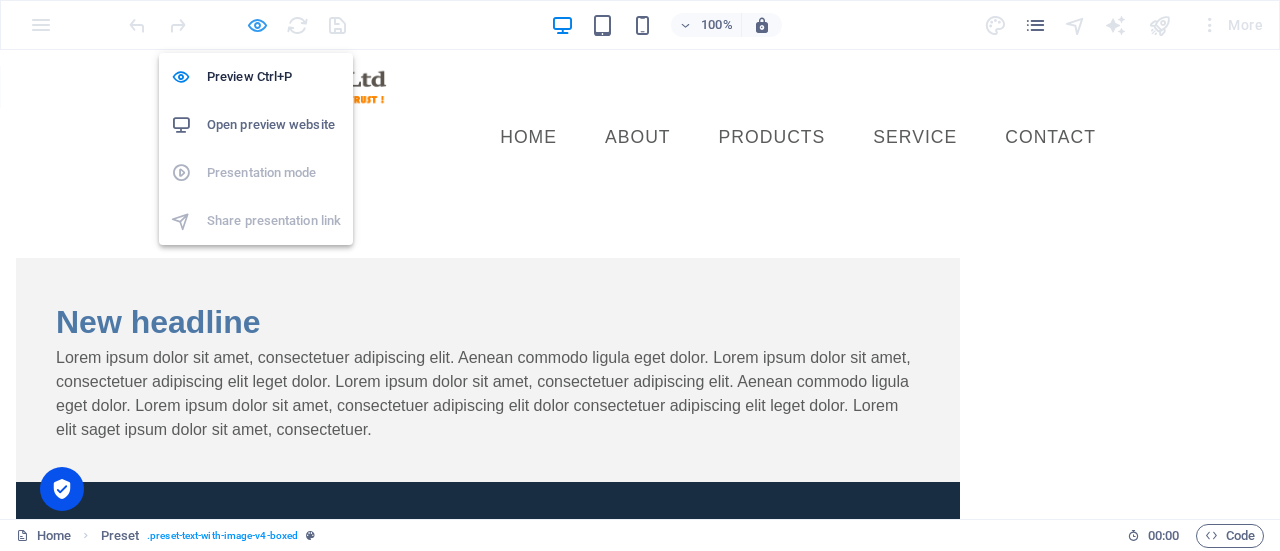 click at bounding box center (257, 25) 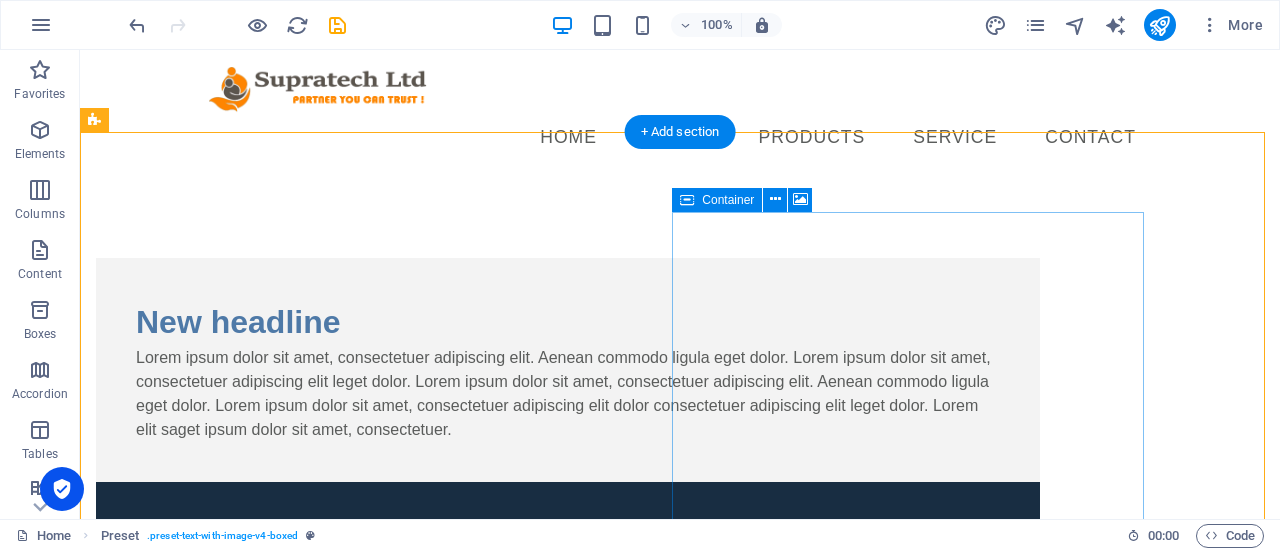 click on "Drop content here or  Add elements  Paste clipboard" at bounding box center [568, 873] 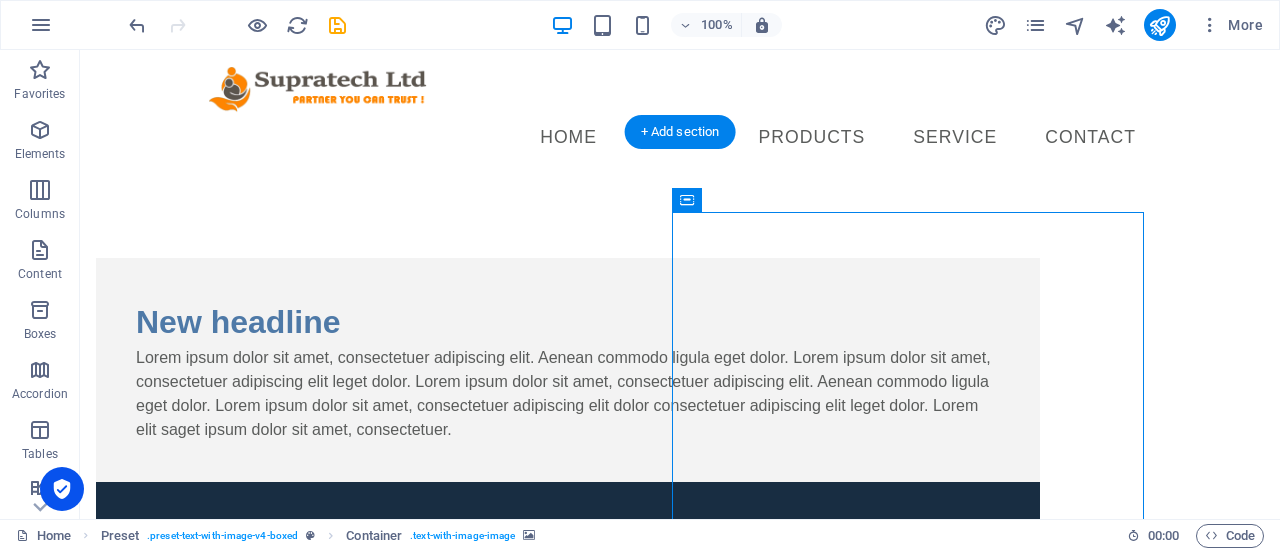 click at bounding box center [568, 642] 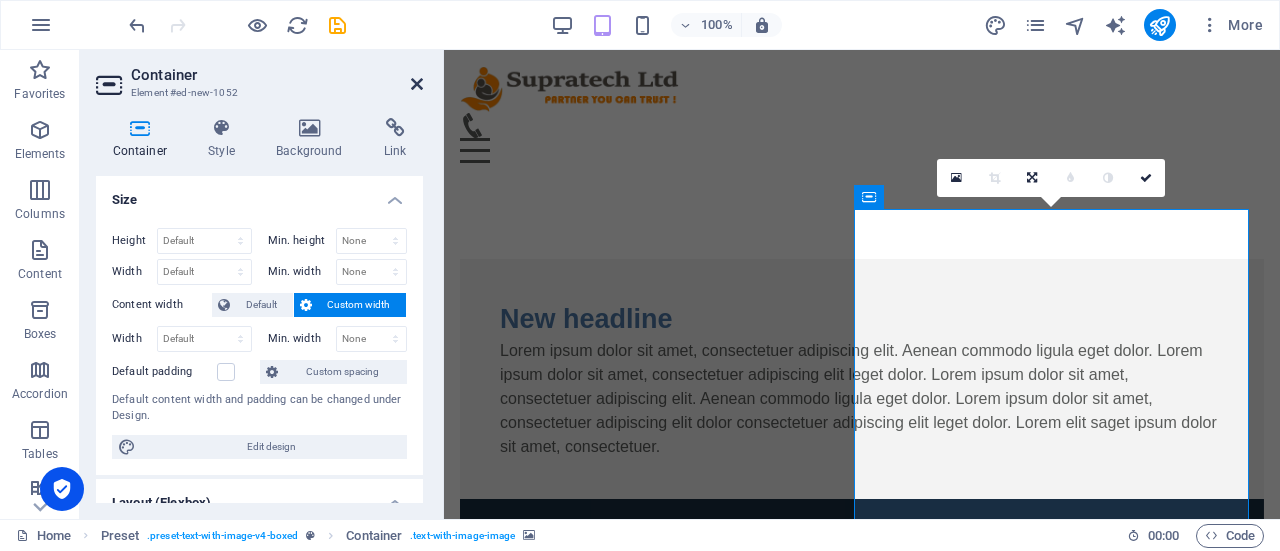 drag, startPoint x: 411, startPoint y: 82, endPoint x: 332, endPoint y: 32, distance: 93.49332 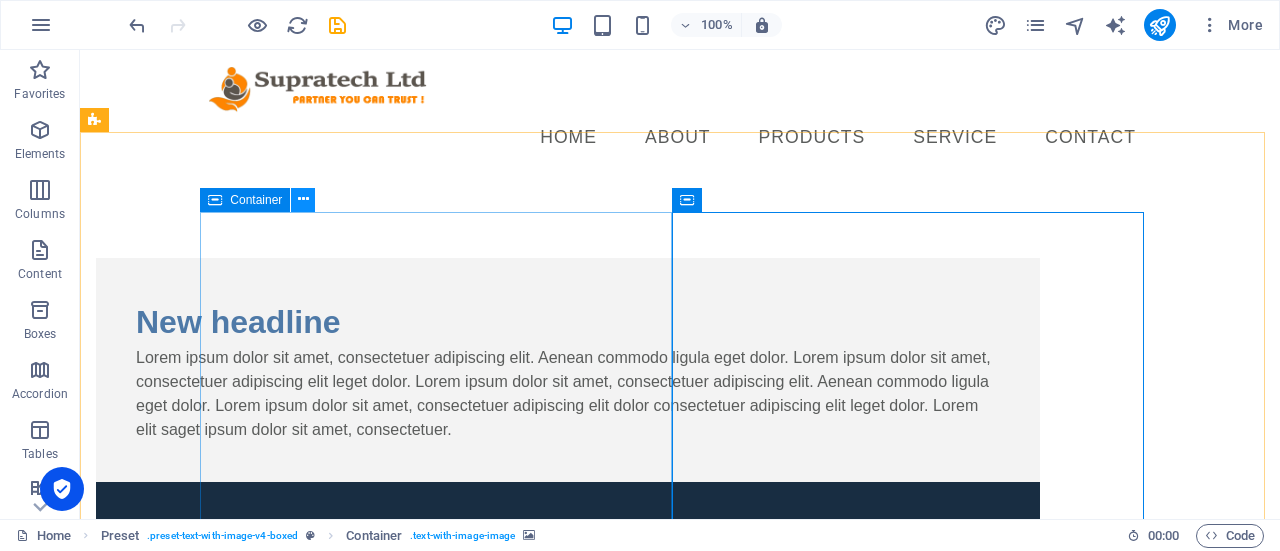 click at bounding box center (303, 199) 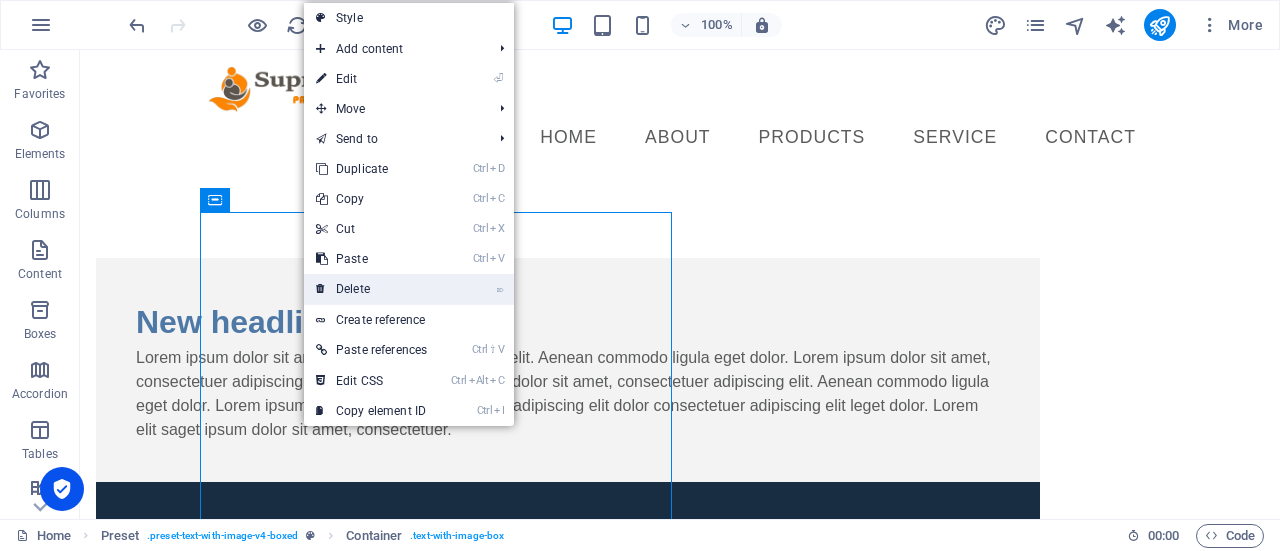 click on "⌦  Delete" at bounding box center (371, 289) 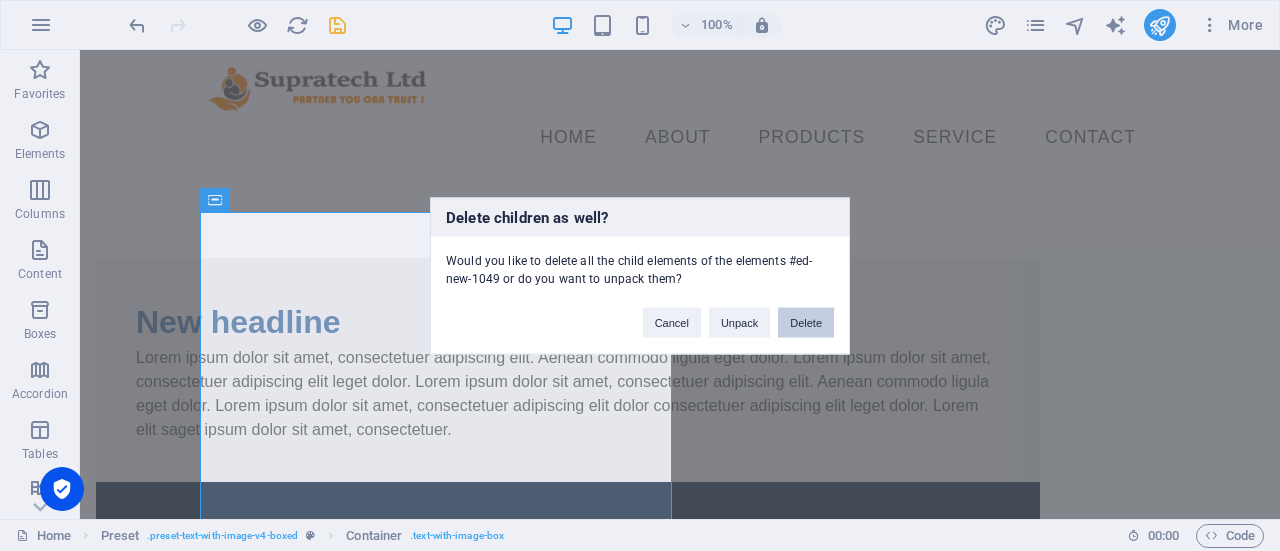 click on "Delete" at bounding box center [806, 322] 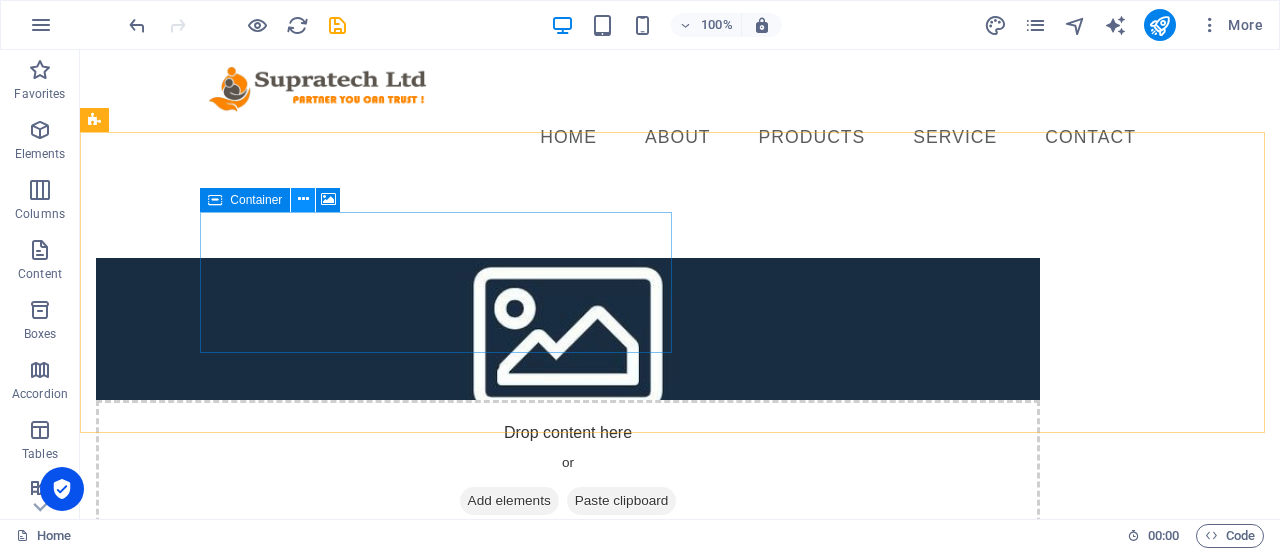 click at bounding box center [303, 199] 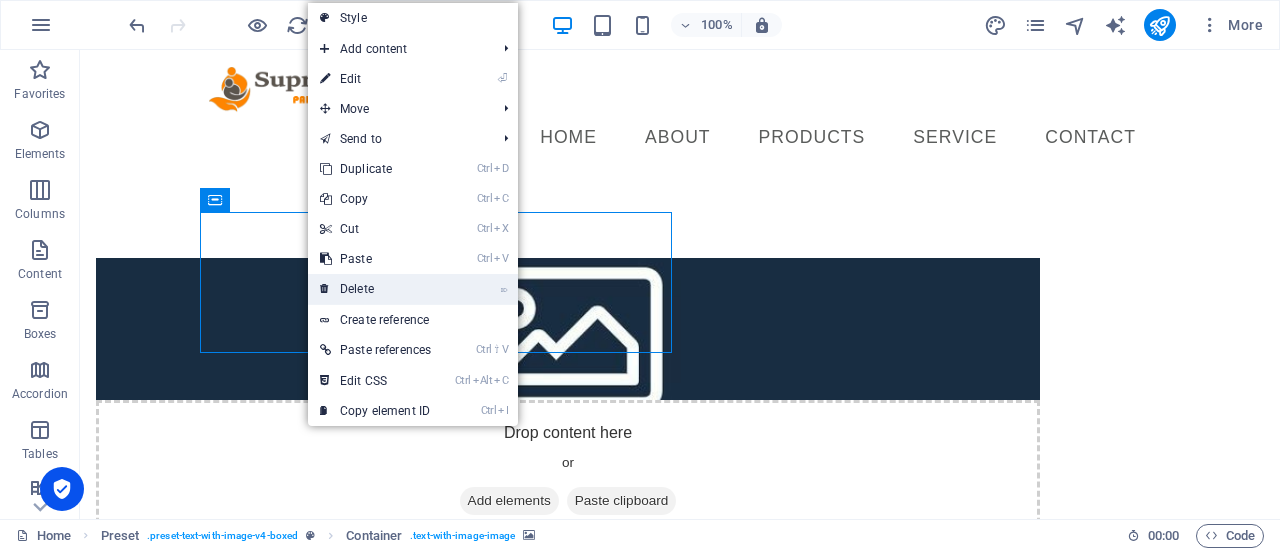 click on "⌦  Delete" at bounding box center [375, 289] 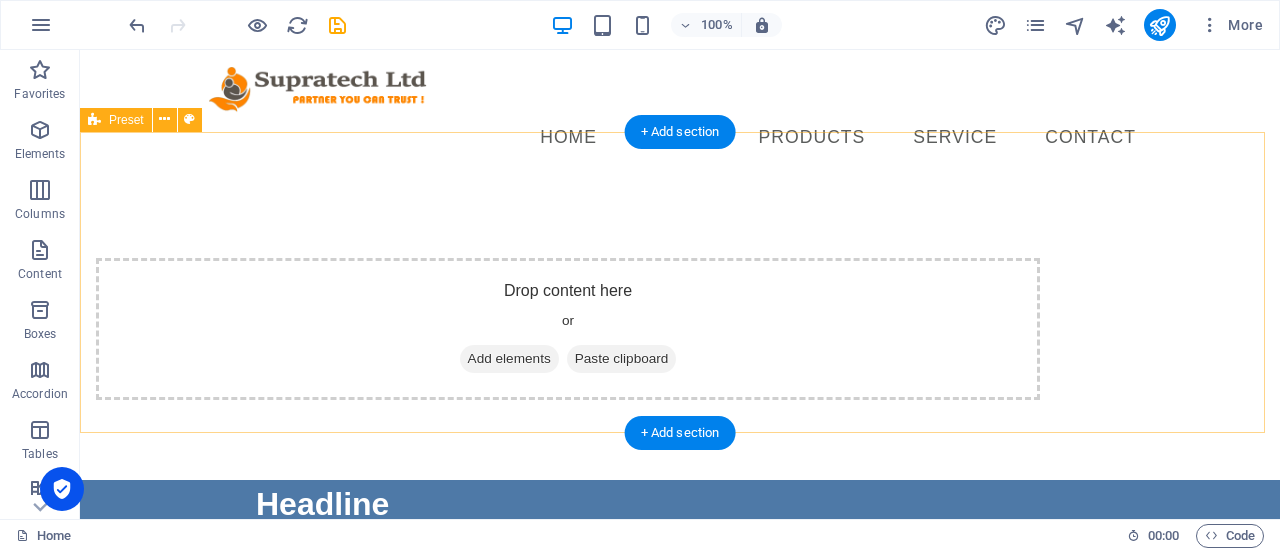 click on "Drop content here or  Add elements  Paste clipboard" at bounding box center [568, 329] 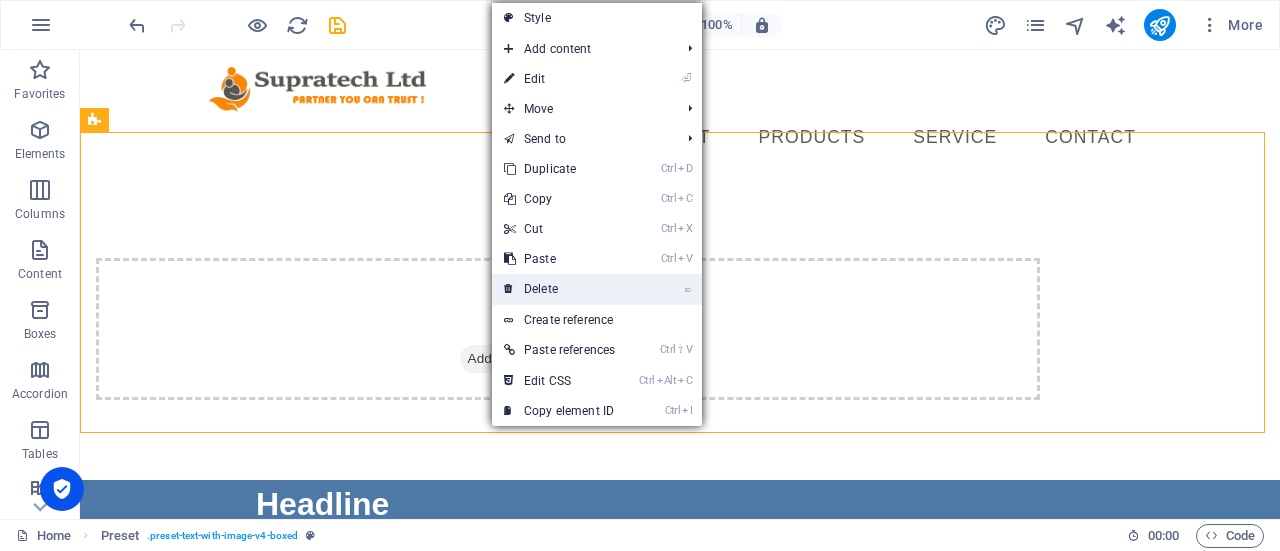 click on "⌦  Delete" at bounding box center (559, 289) 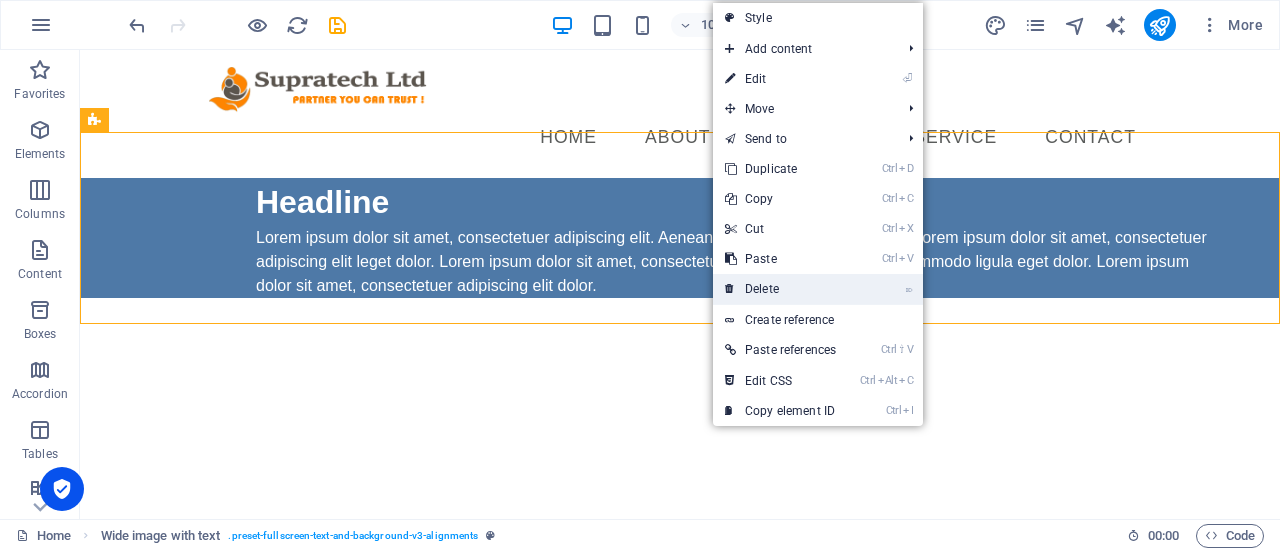click on "⌦  Delete" at bounding box center [780, 289] 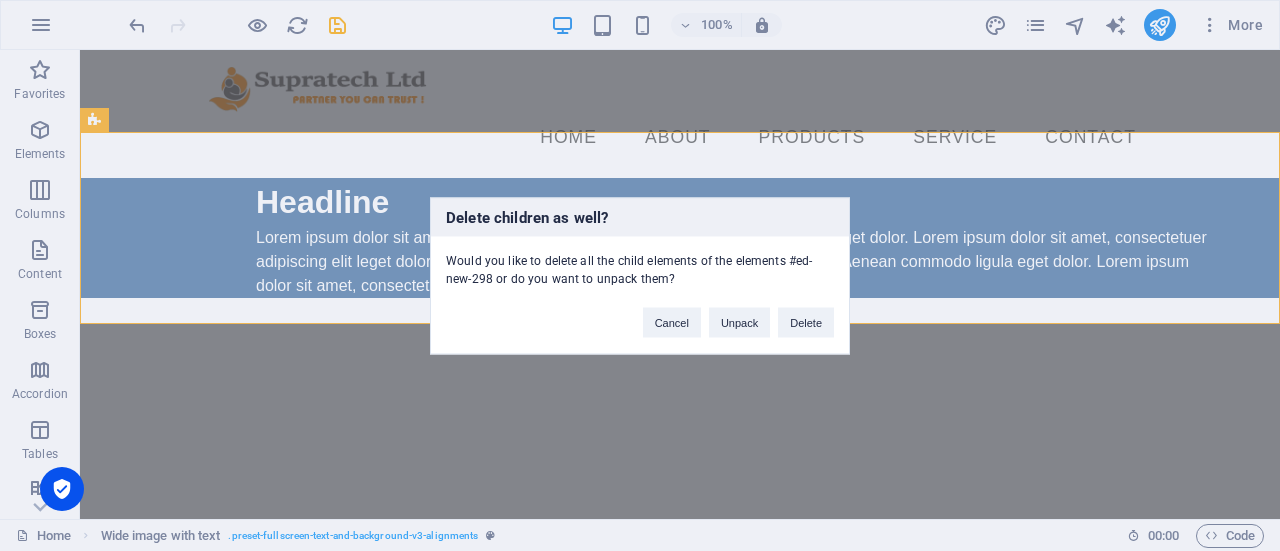 click on "Cancel Unpack Delete" at bounding box center (738, 312) 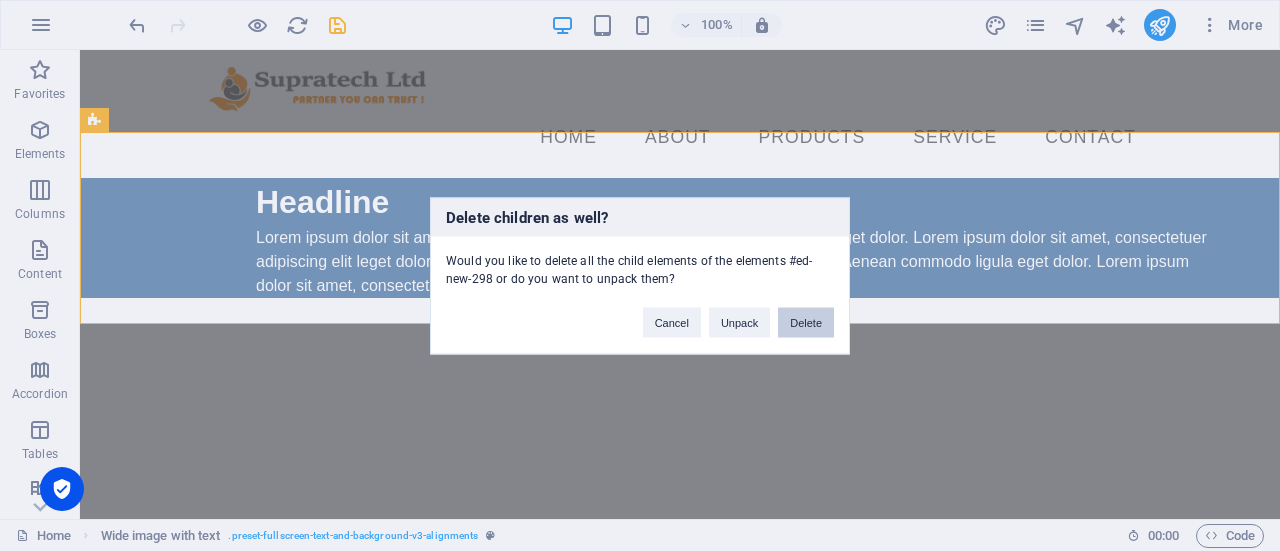 click on "Delete" at bounding box center (806, 322) 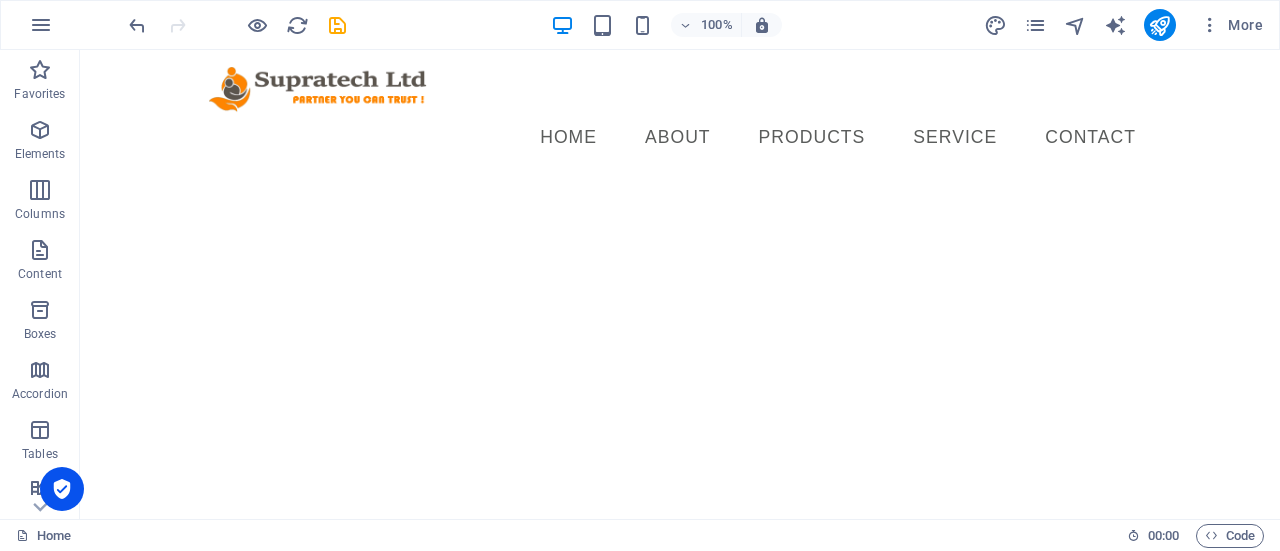 click on "Skip to main content
Menu Home About PRODUCTS Service Contact" at bounding box center (680, 114) 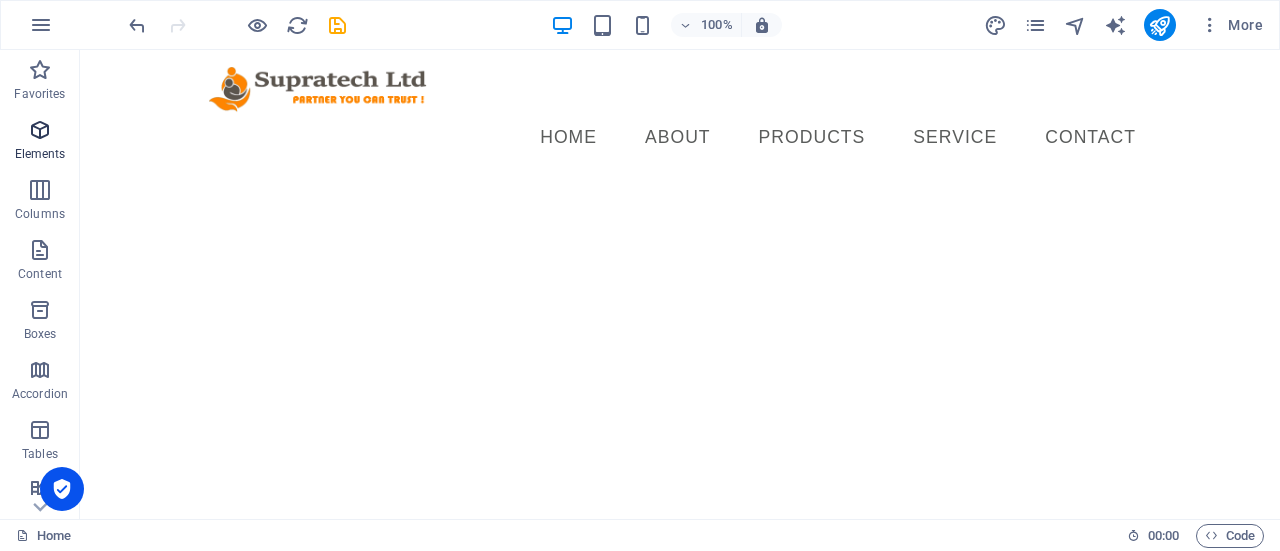 click at bounding box center (40, 130) 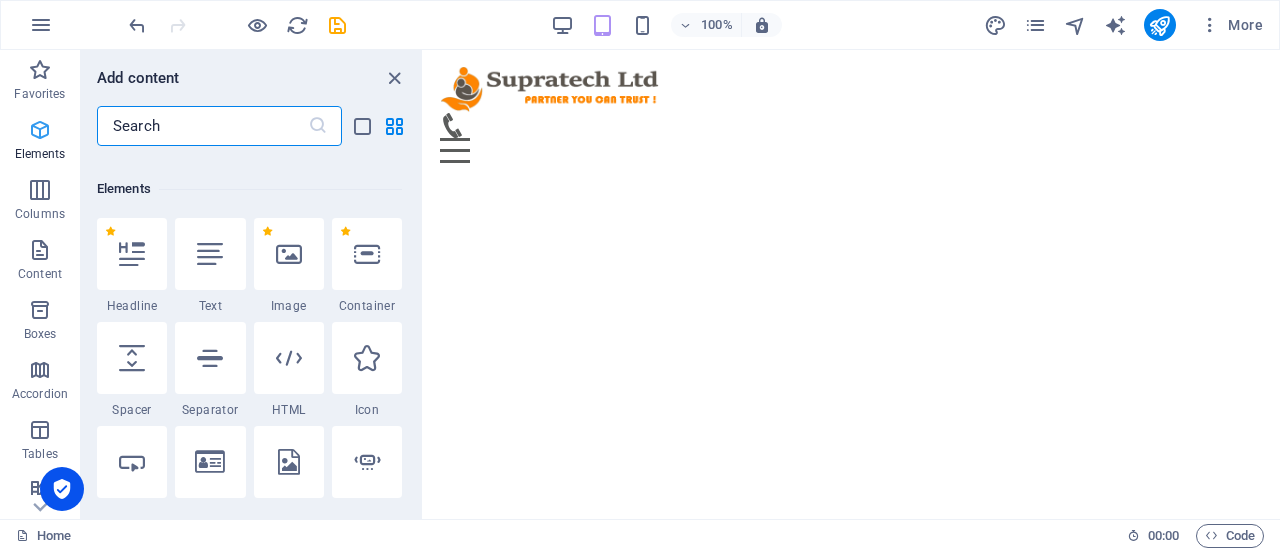 scroll, scrollTop: 377, scrollLeft: 0, axis: vertical 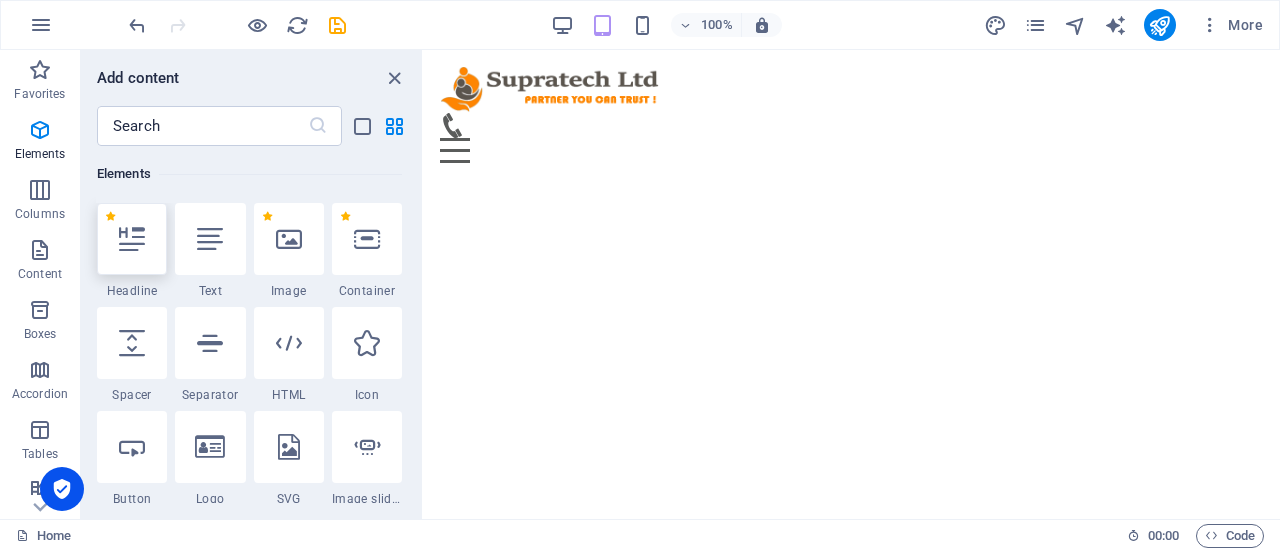 click at bounding box center [132, 239] 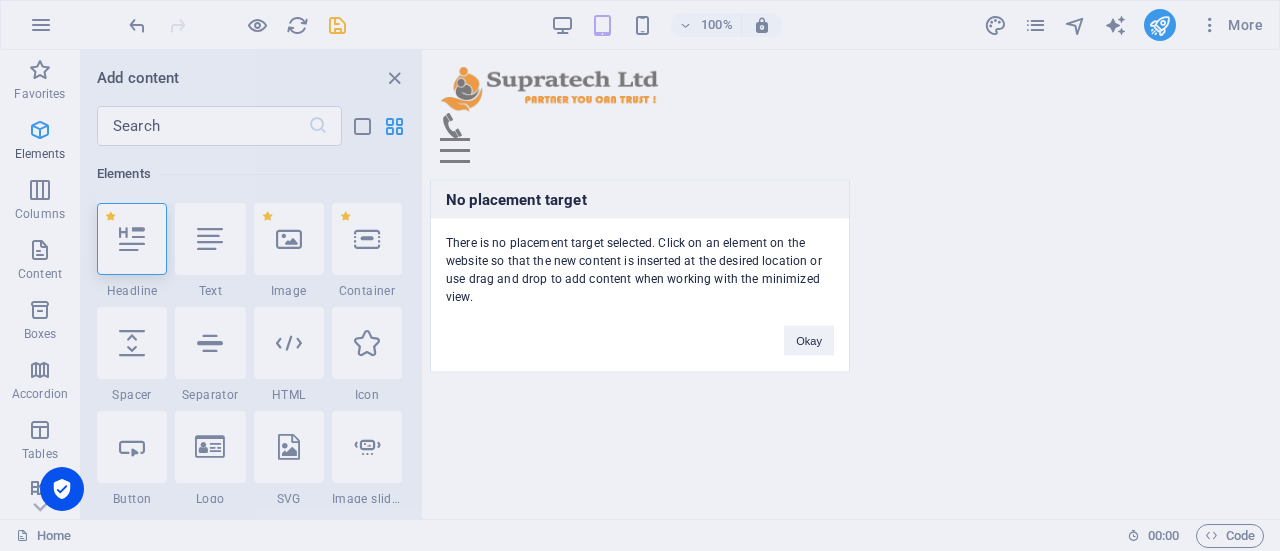 click on "No placement target There is no placement target selected. Click on an element on the website so that the new content is inserted at the desired location or use drag and drop to add content when working with the minimized view. Okay" at bounding box center (640, 275) 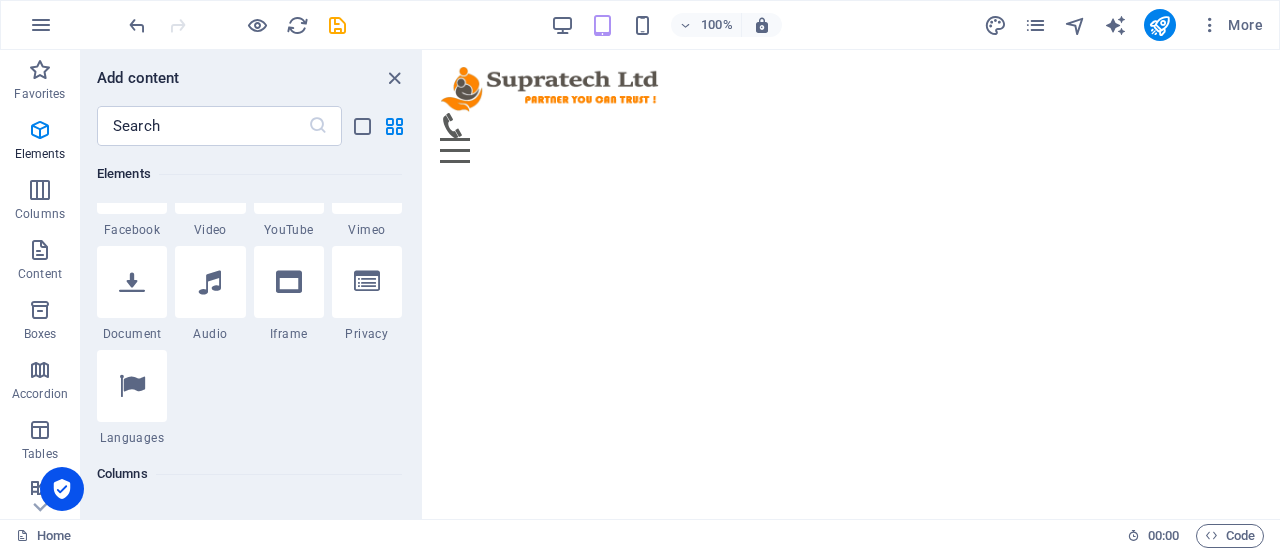 scroll, scrollTop: 877, scrollLeft: 0, axis: vertical 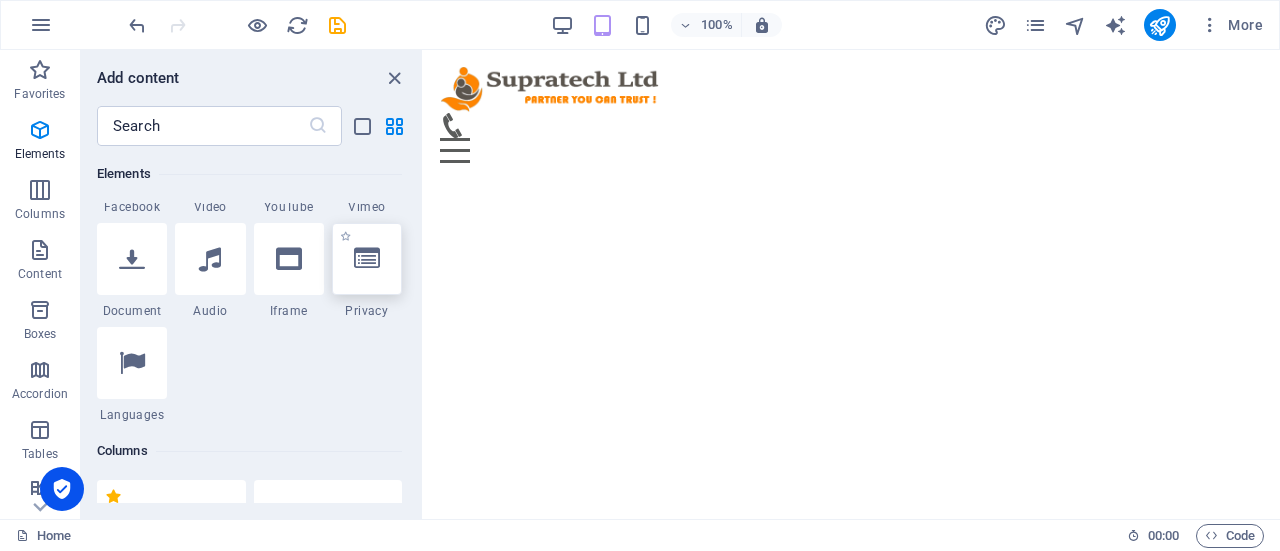 click at bounding box center (367, 259) 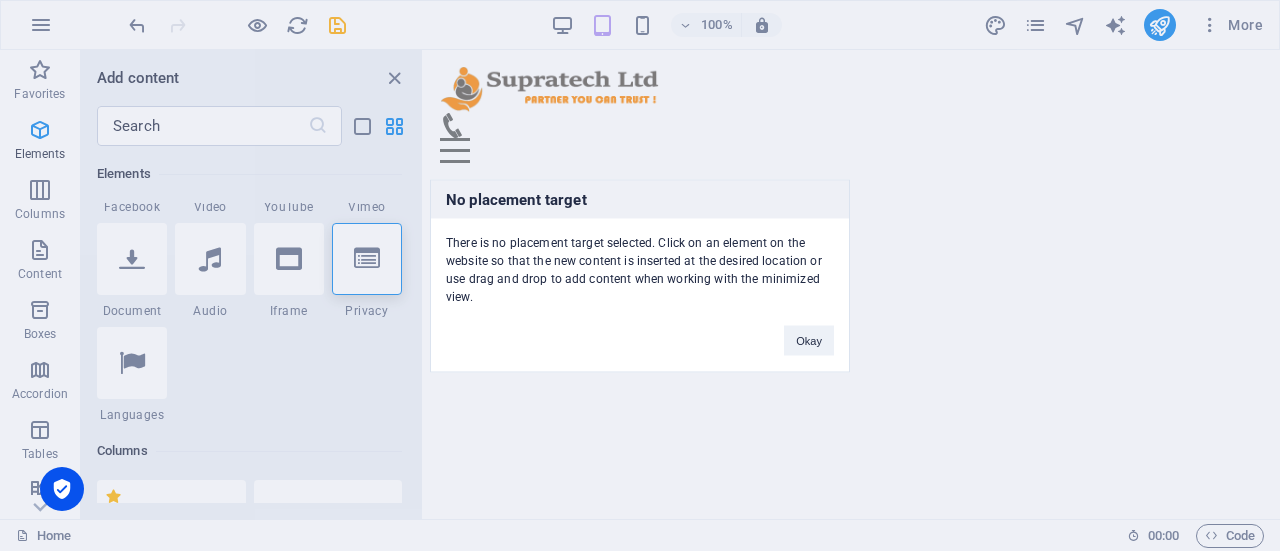 click on "No placement target There is no placement target selected. Click on an element on the website so that the new content is inserted at the desired location or use drag and drop to add content when working with the minimized view. Okay" at bounding box center (640, 275) 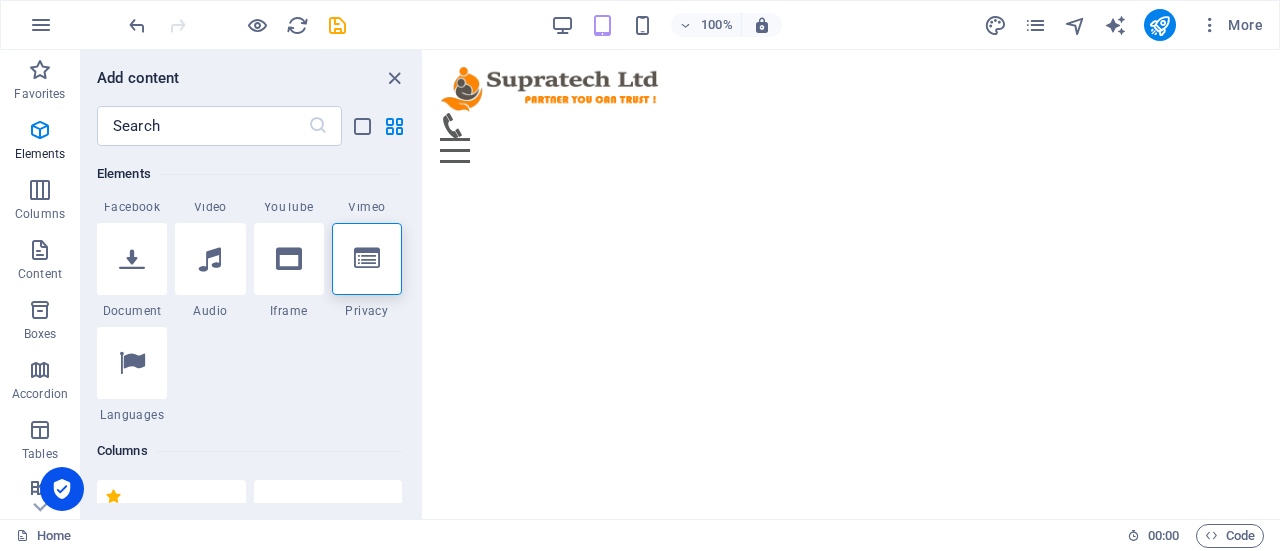 click on "Skip to main content
Menu Home About PRODUCTS Service Contact" at bounding box center [852, 114] 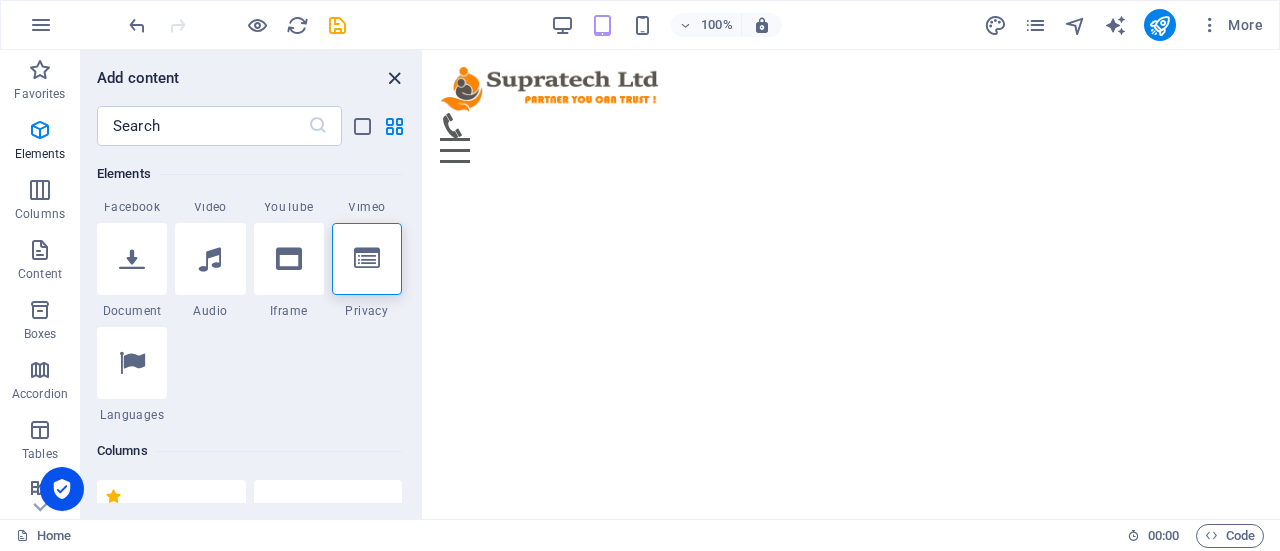 click at bounding box center (394, 78) 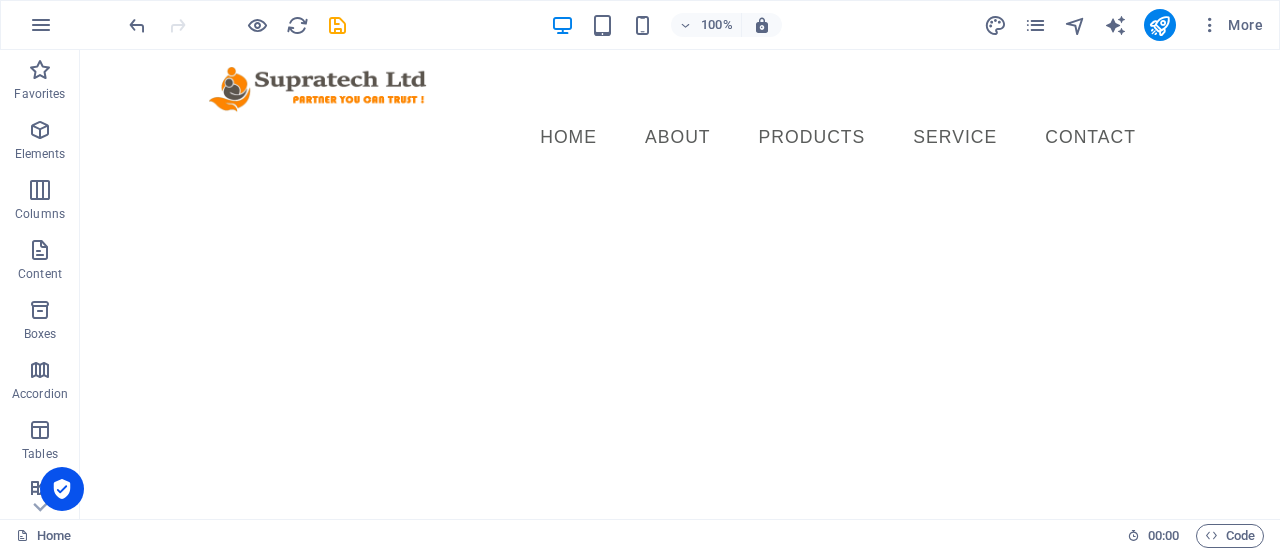 click on "Skip to main content
Menu Home About PRODUCTS Service Contact" at bounding box center [680, 114] 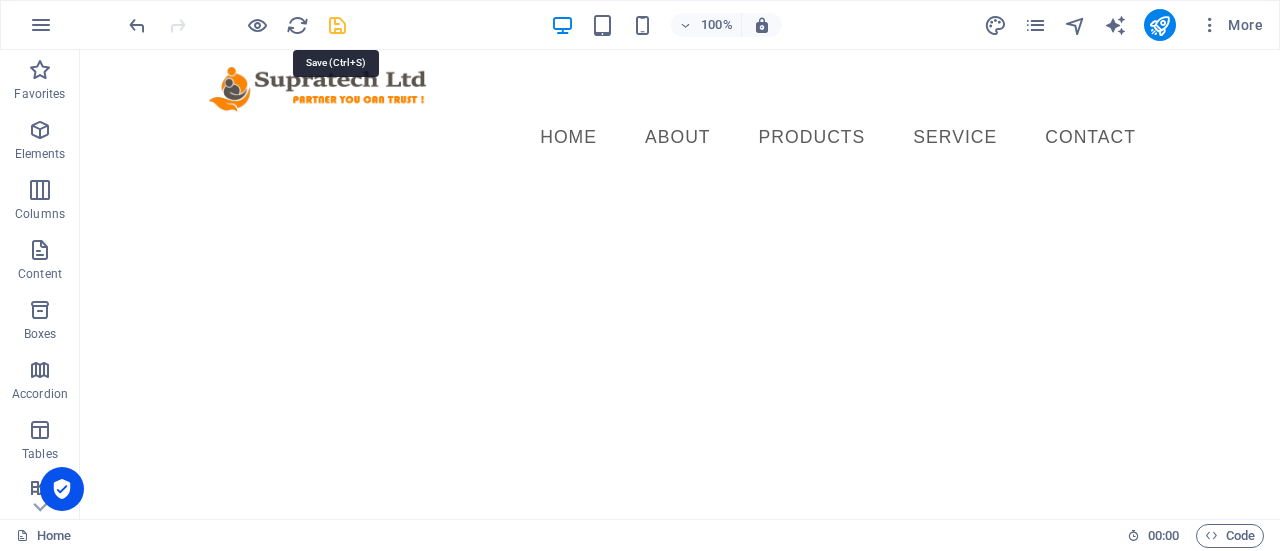 click at bounding box center [337, 25] 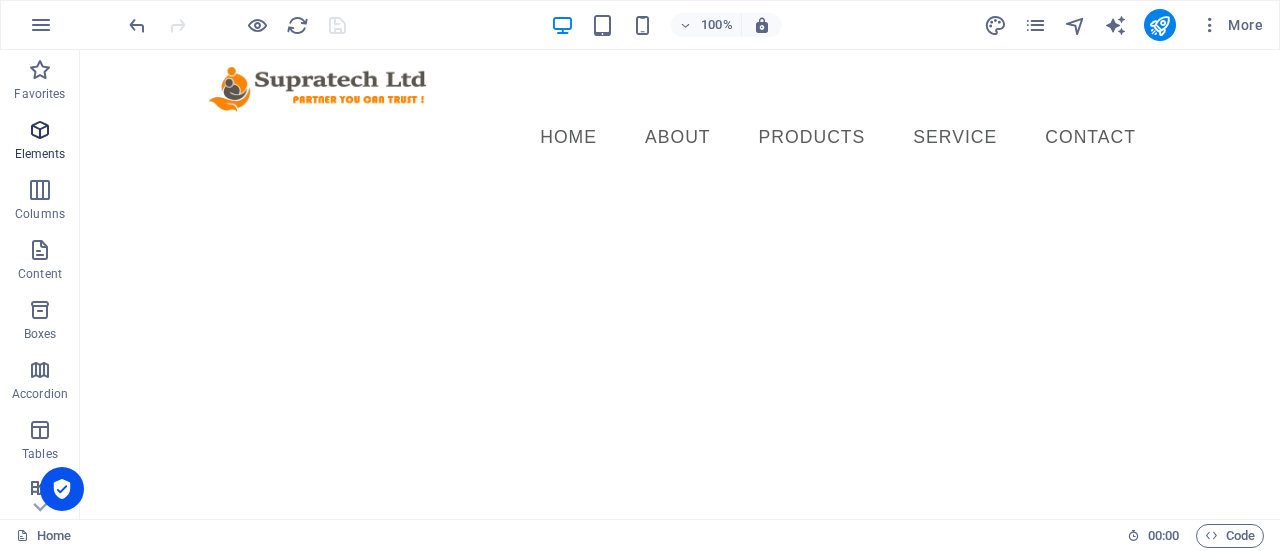 click on "Elements" at bounding box center (40, 142) 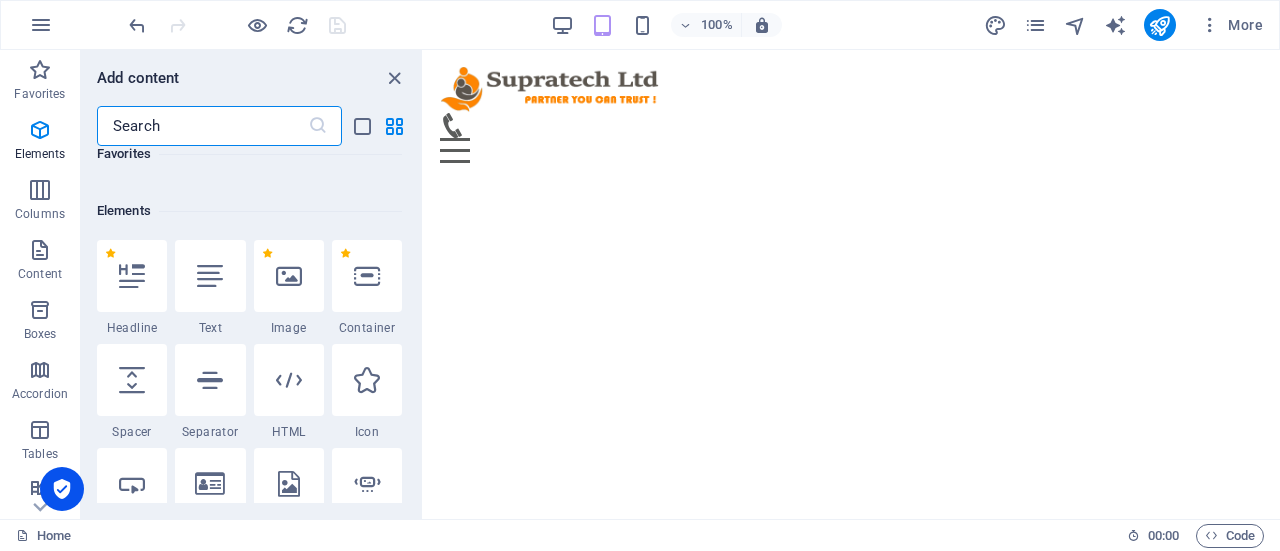 scroll, scrollTop: 377, scrollLeft: 0, axis: vertical 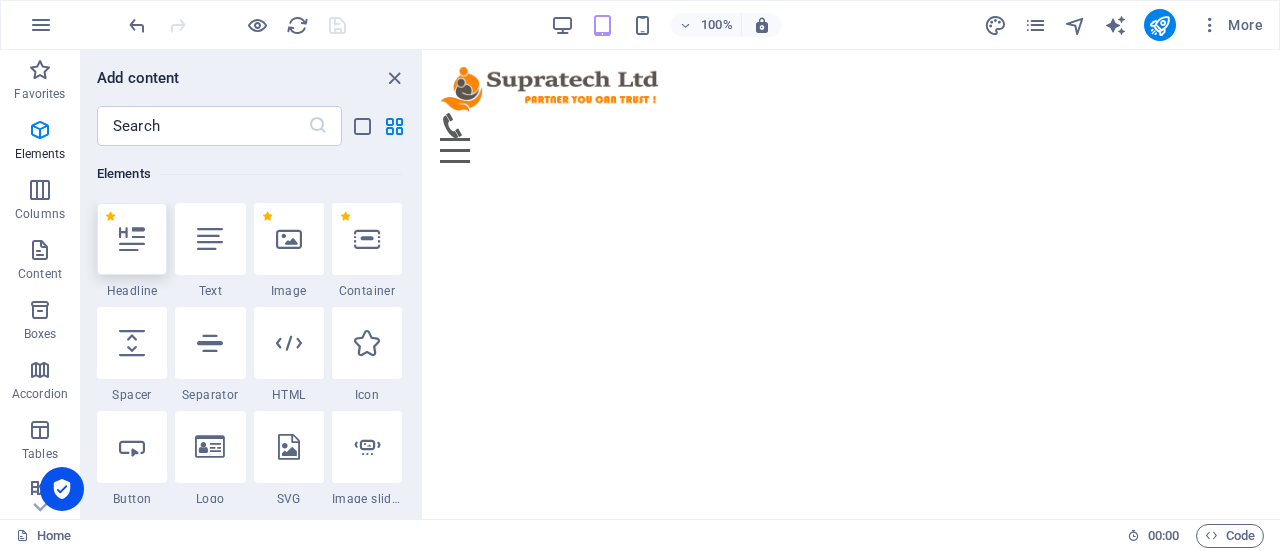 click at bounding box center (132, 239) 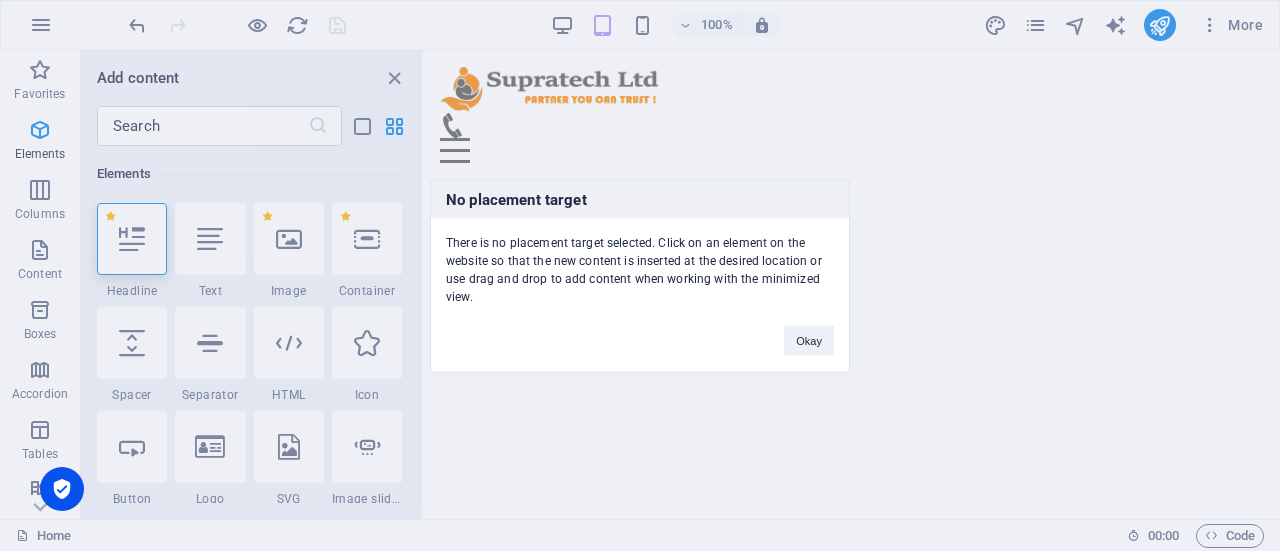 click on "No placement target There is no placement target selected. Click on an element on the website so that the new content is inserted at the desired location or use drag and drop to add content when working with the minimized view. Okay" at bounding box center (640, 275) 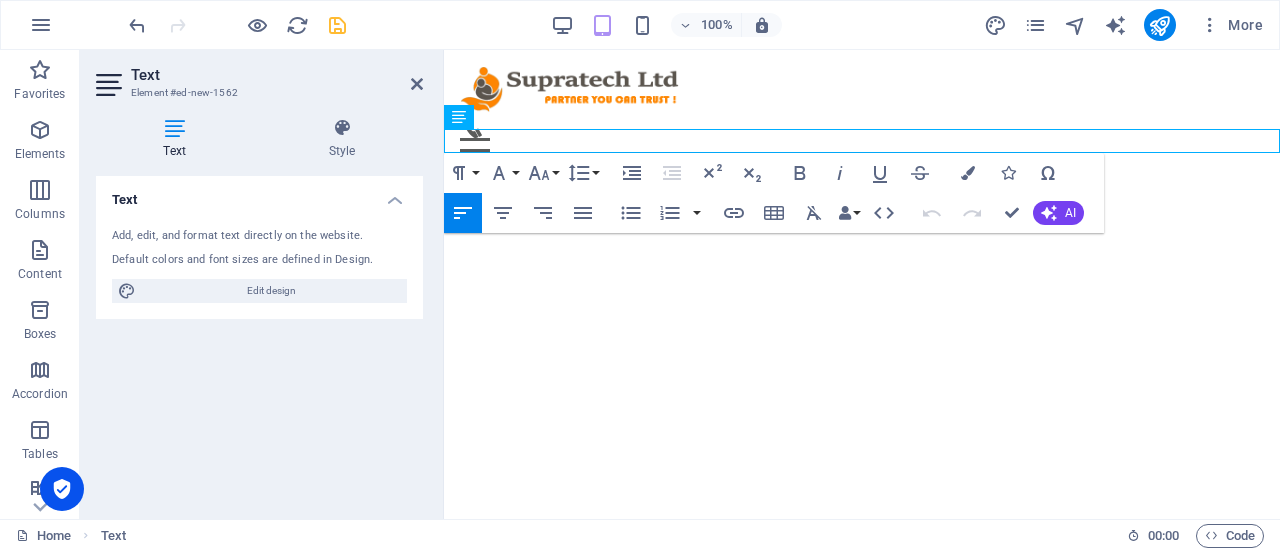 click on "Skip to main content
Menu Home About PRODUCTS Service Contact New text element" at bounding box center [862, 126] 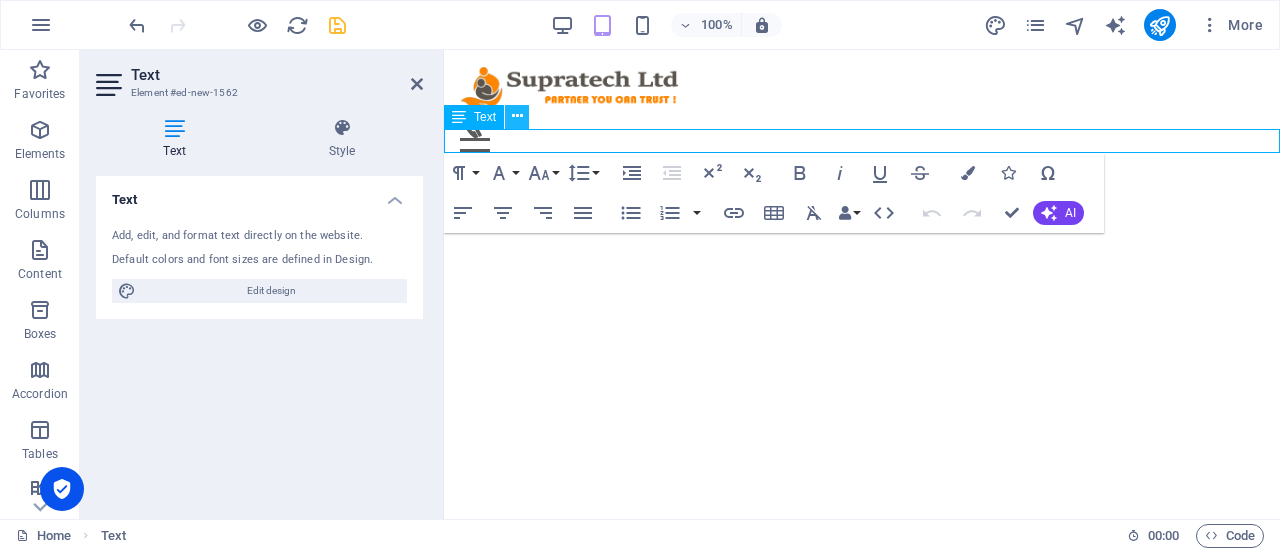 click at bounding box center [517, 117] 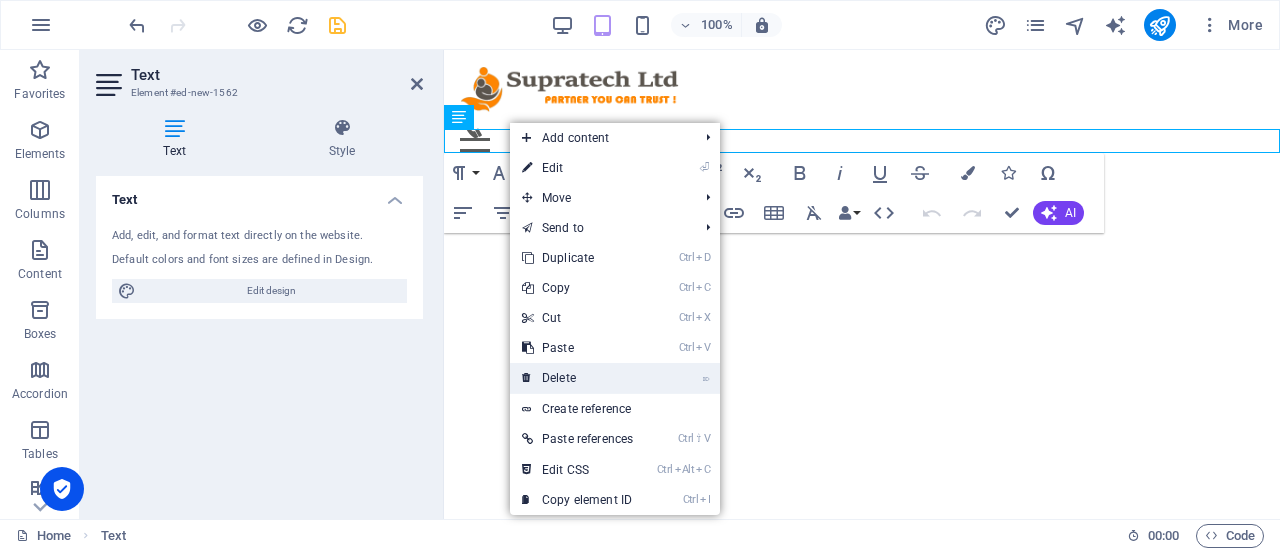 click on "⌦  Delete" at bounding box center (577, 378) 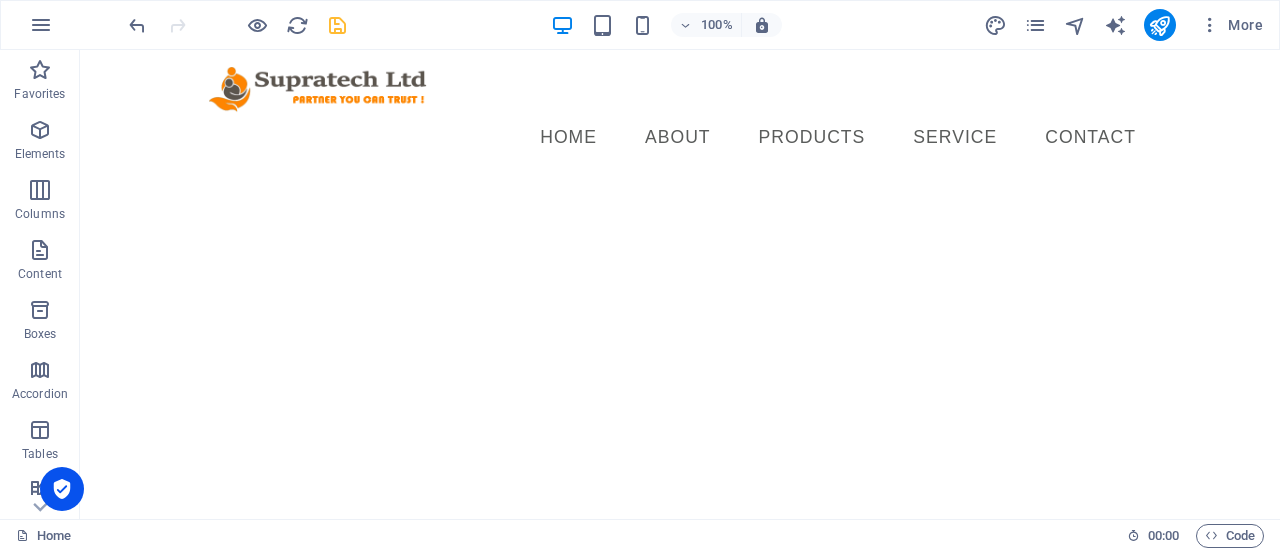click on "Skip to main content
Menu Home About PRODUCTS Service Contact" at bounding box center (680, 114) 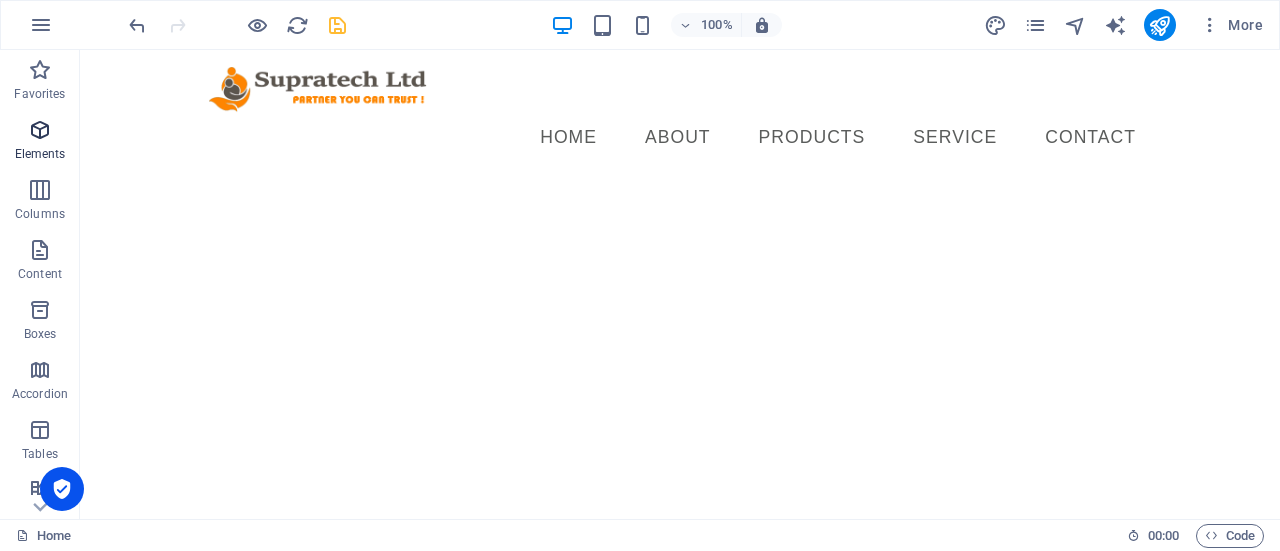click on "Elements" at bounding box center [40, 154] 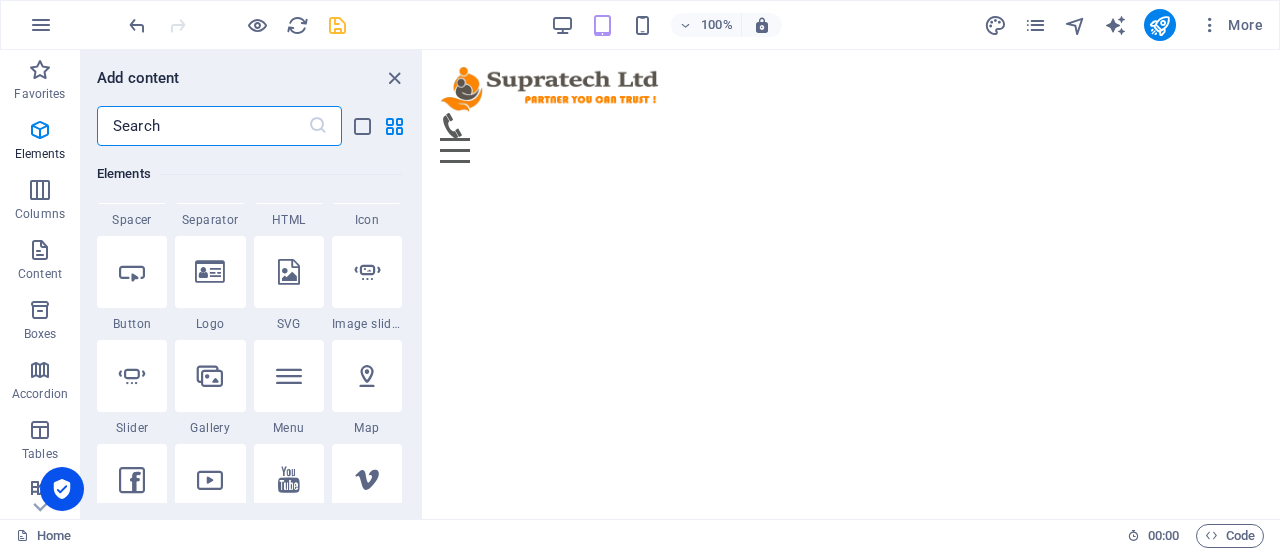 scroll, scrollTop: 577, scrollLeft: 0, axis: vertical 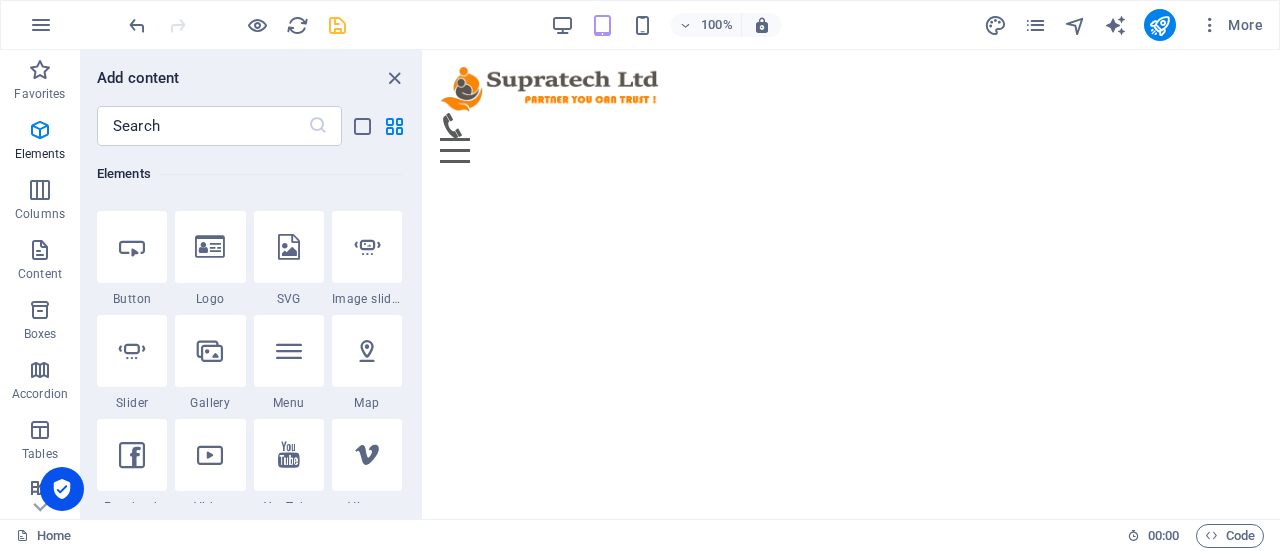 select on "ms" 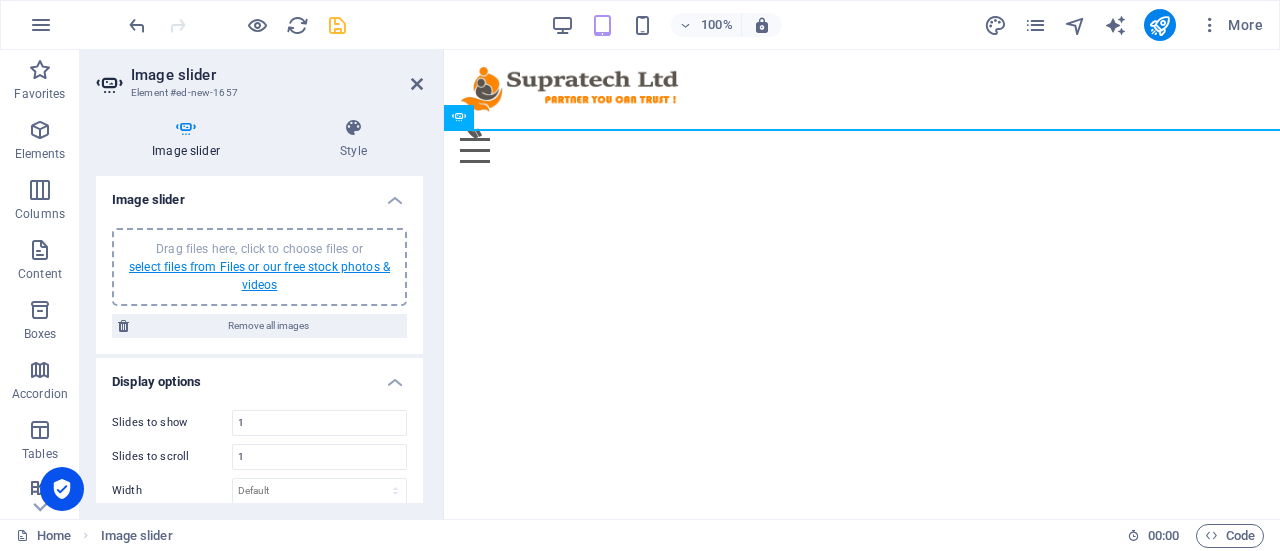 click on "select files from Files or our free stock photos & videos" at bounding box center (259, 276) 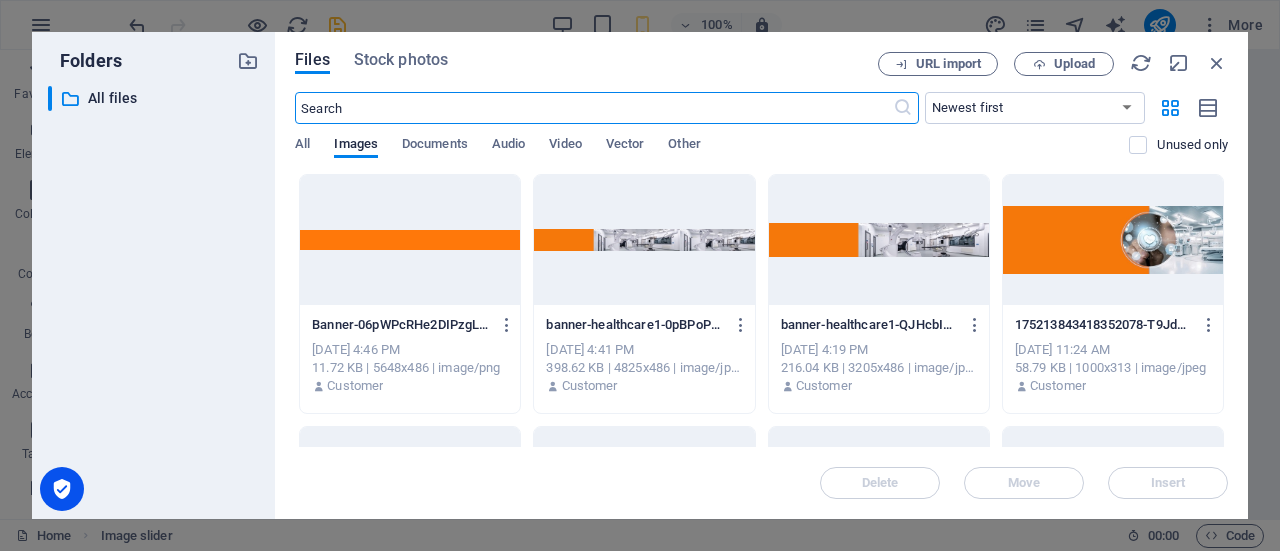 click at bounding box center [879, 240] 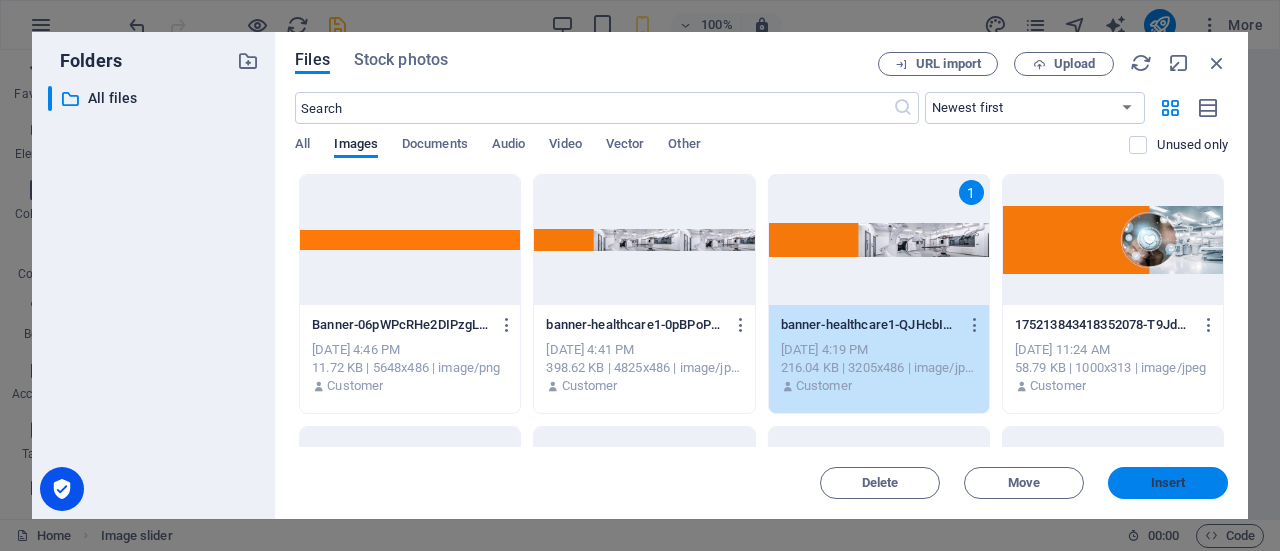 click on "Insert" at bounding box center (1168, 483) 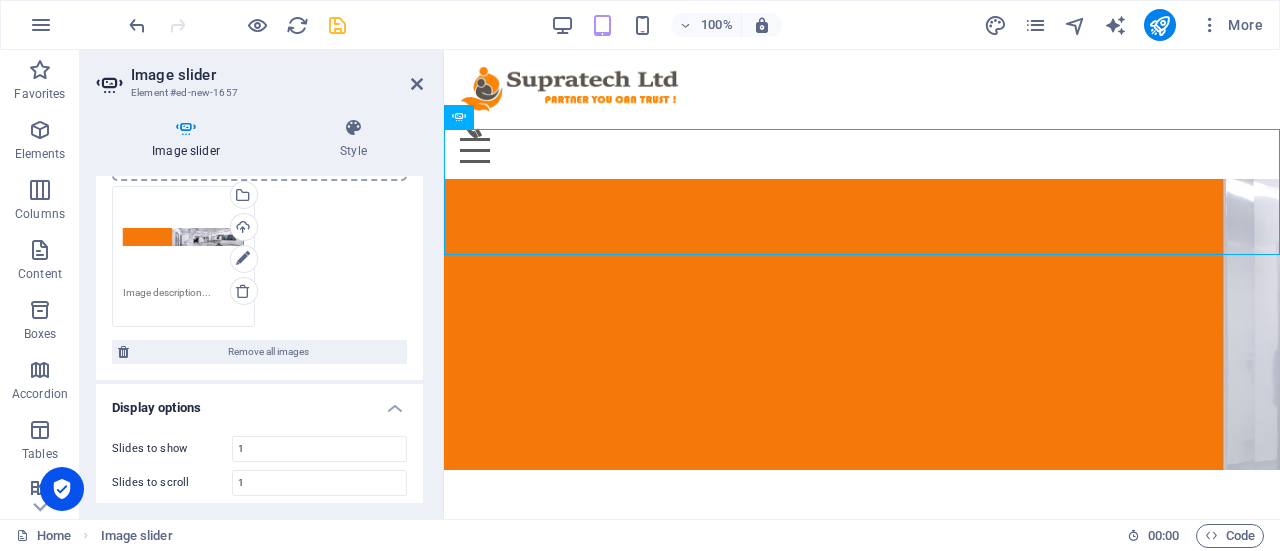 scroll, scrollTop: 100, scrollLeft: 0, axis: vertical 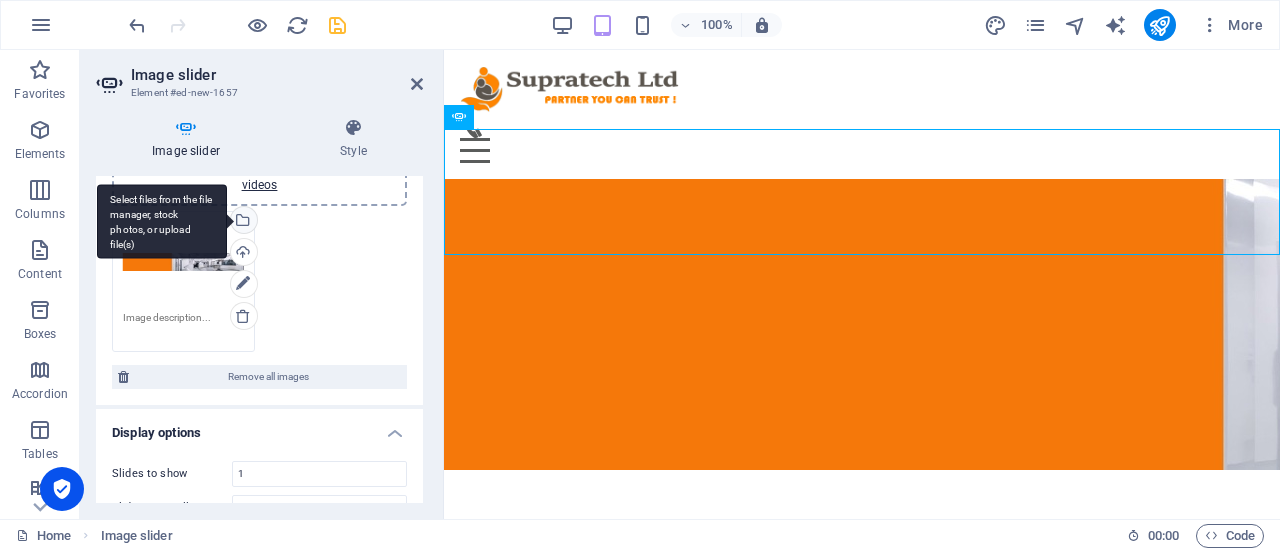click on "Select files from the file manager, stock photos, or upload file(s)" at bounding box center [242, 222] 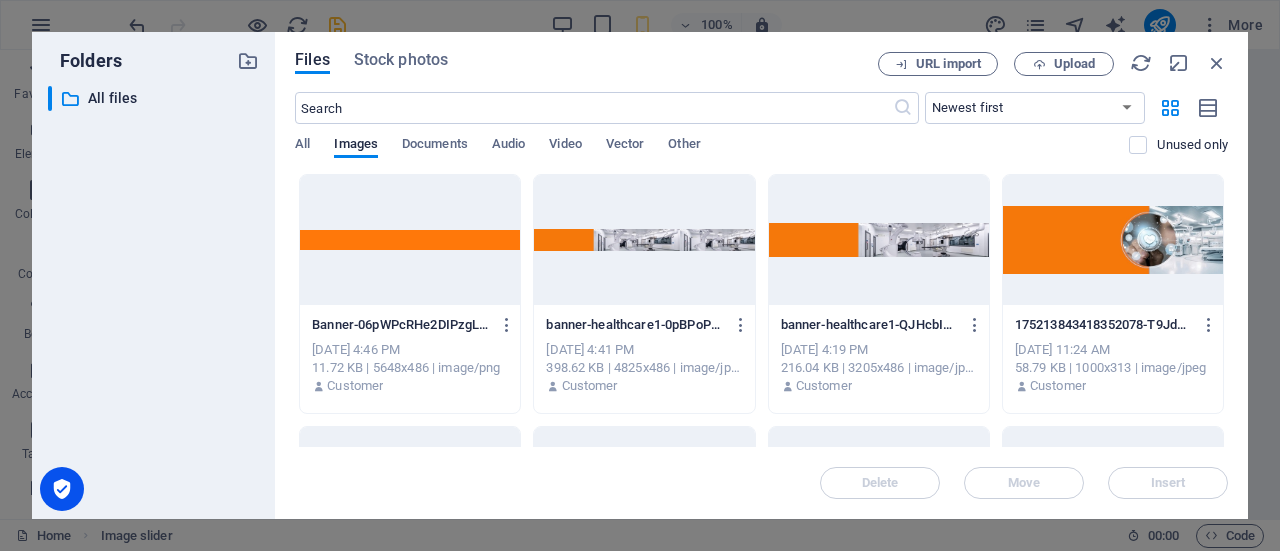 click at bounding box center (1113, 240) 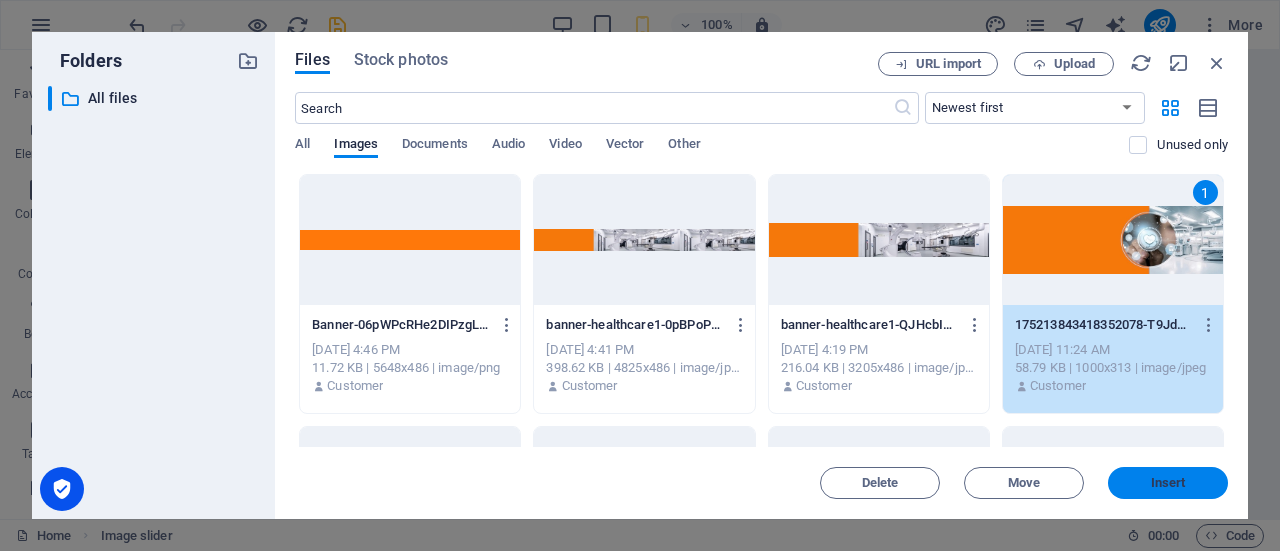 click on "Insert" at bounding box center (1168, 483) 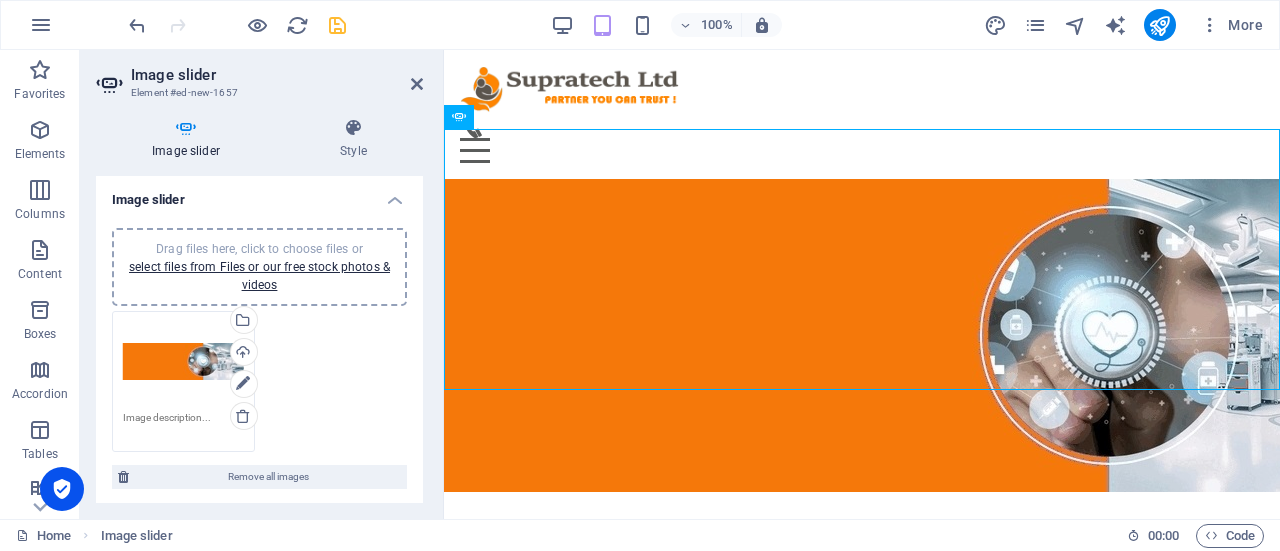 scroll, scrollTop: 100, scrollLeft: 0, axis: vertical 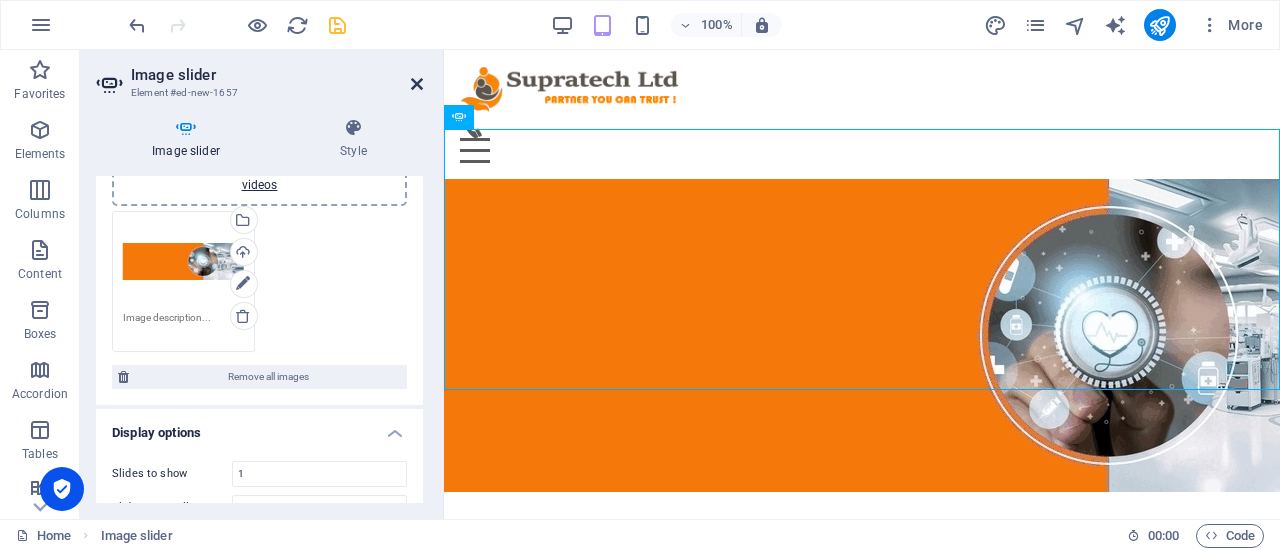 click at bounding box center (417, 84) 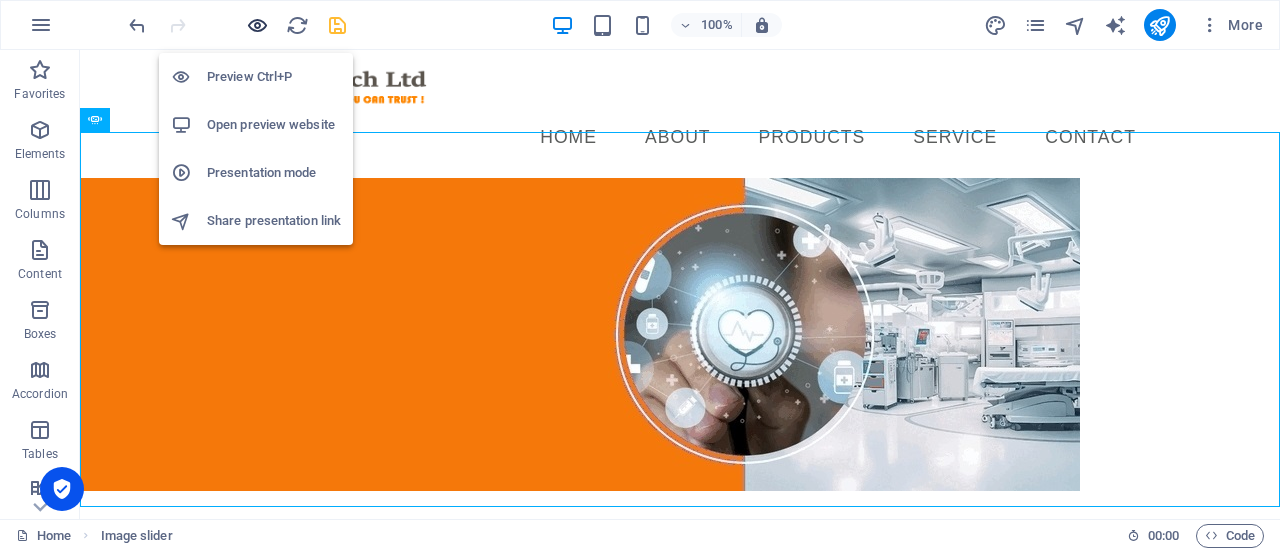 click at bounding box center [257, 25] 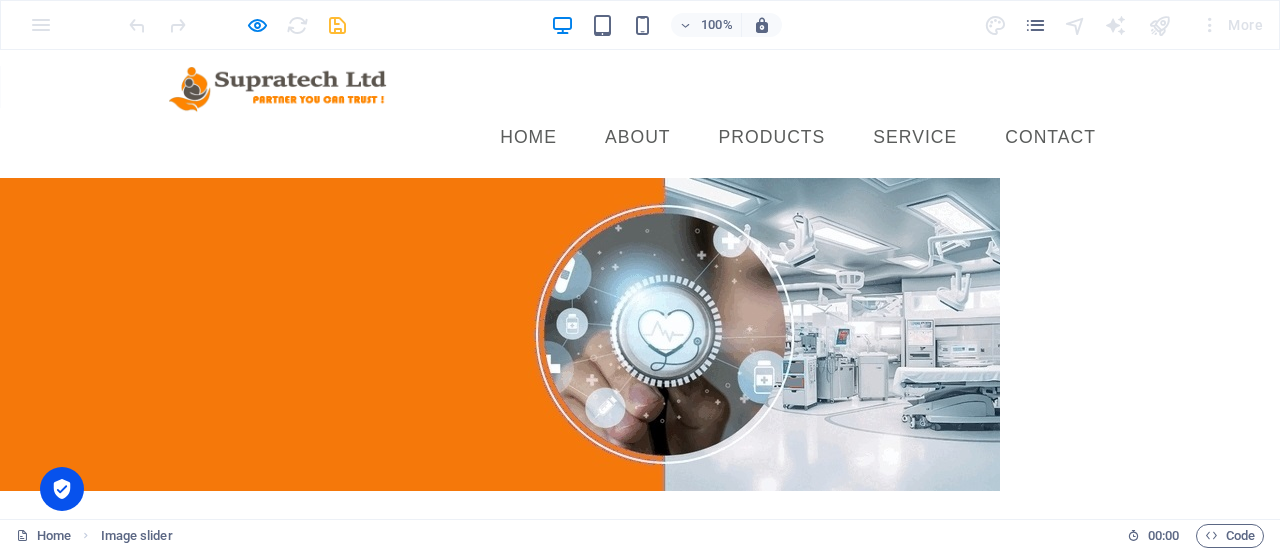 scroll, scrollTop: 12, scrollLeft: 0, axis: vertical 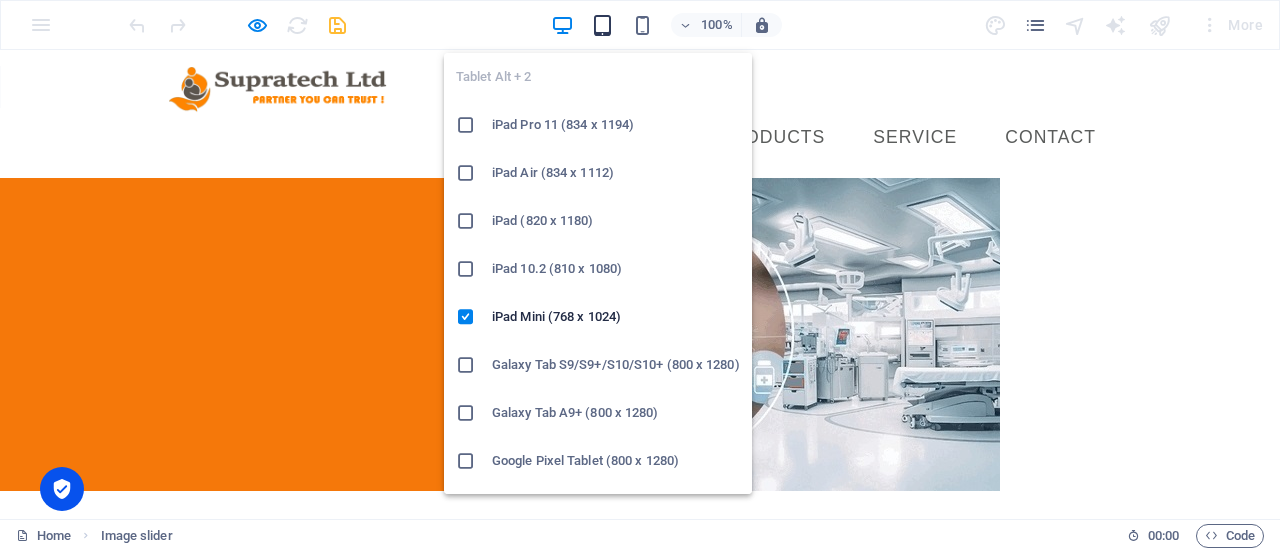 click at bounding box center [602, 25] 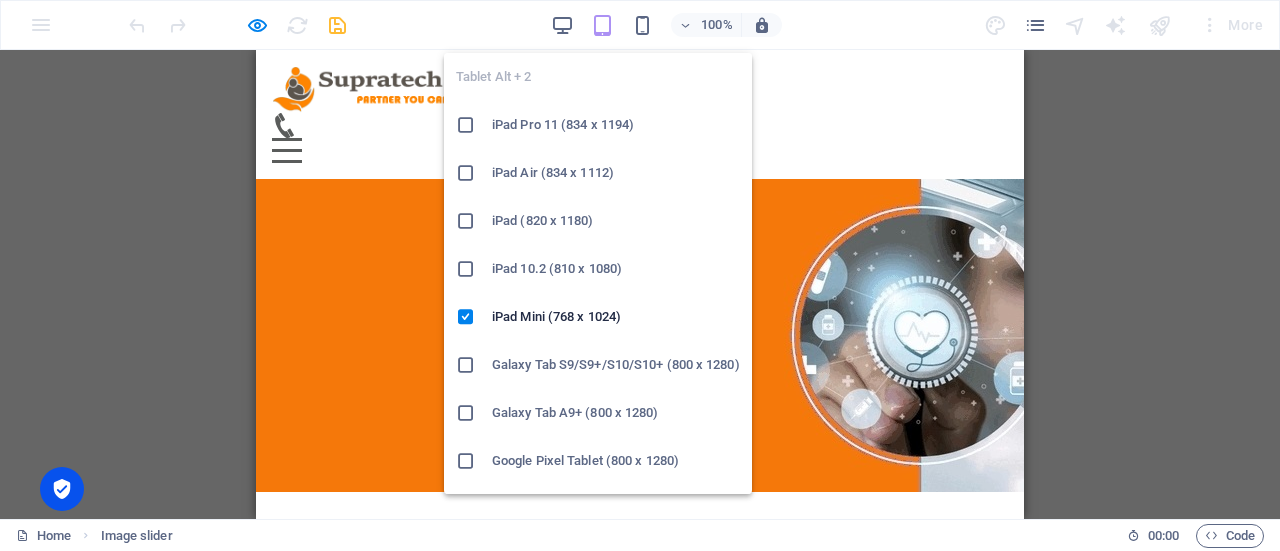 scroll, scrollTop: 0, scrollLeft: 0, axis: both 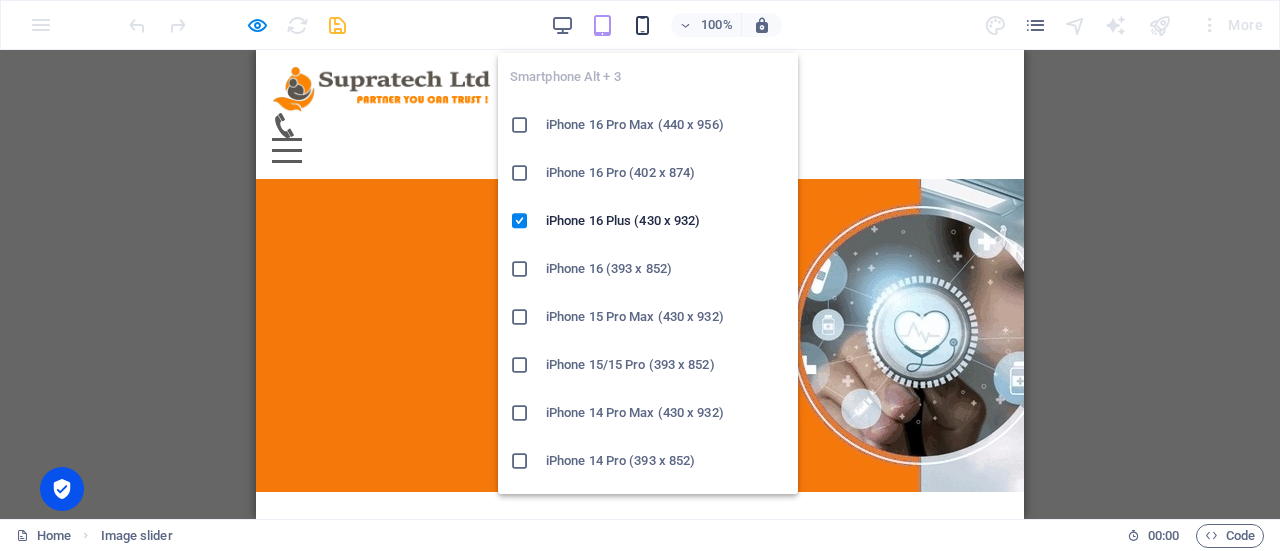 click at bounding box center [642, 25] 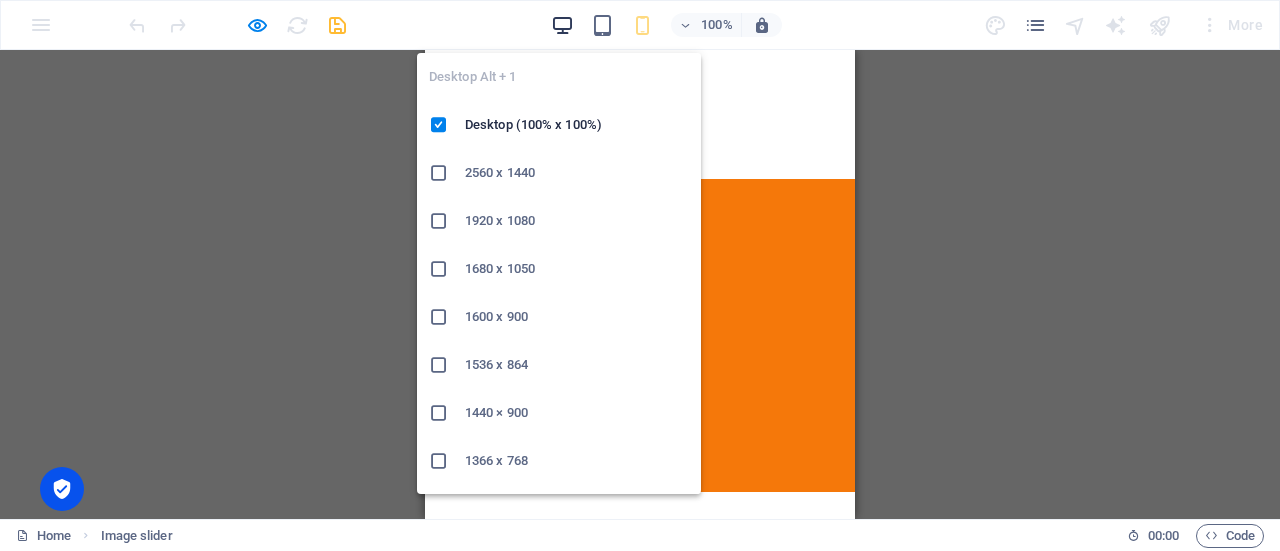 click at bounding box center [562, 25] 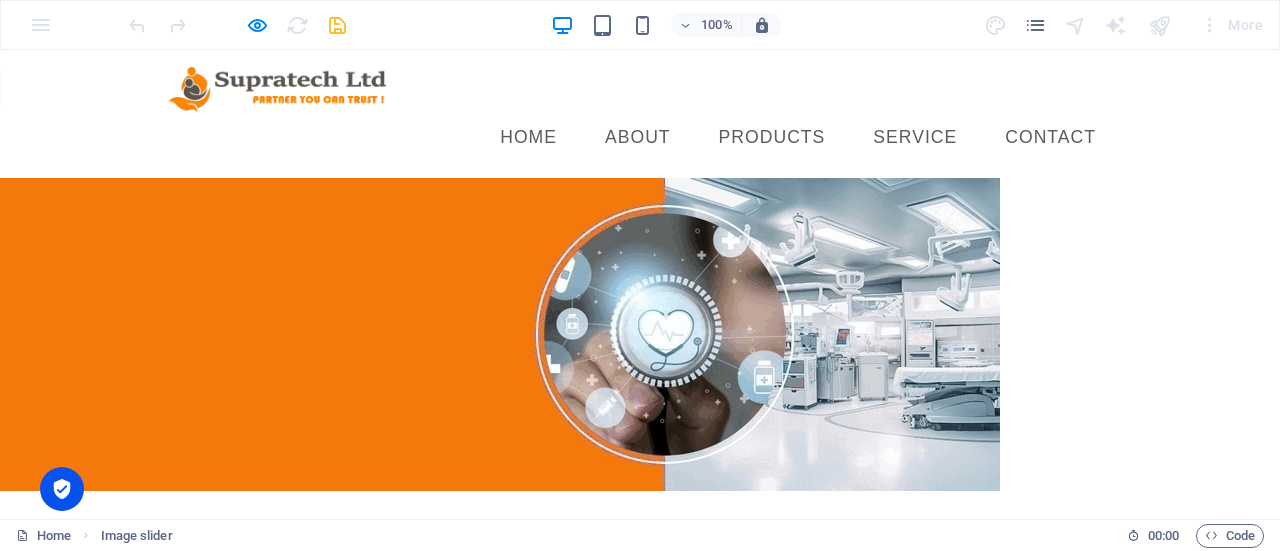 scroll, scrollTop: 0, scrollLeft: 0, axis: both 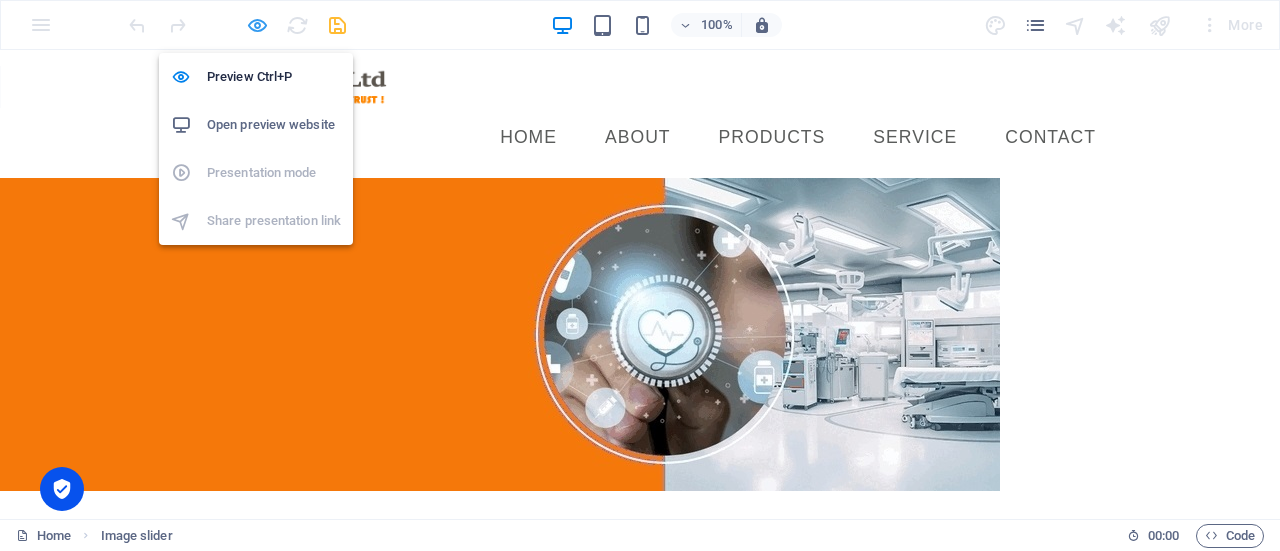 click at bounding box center [257, 25] 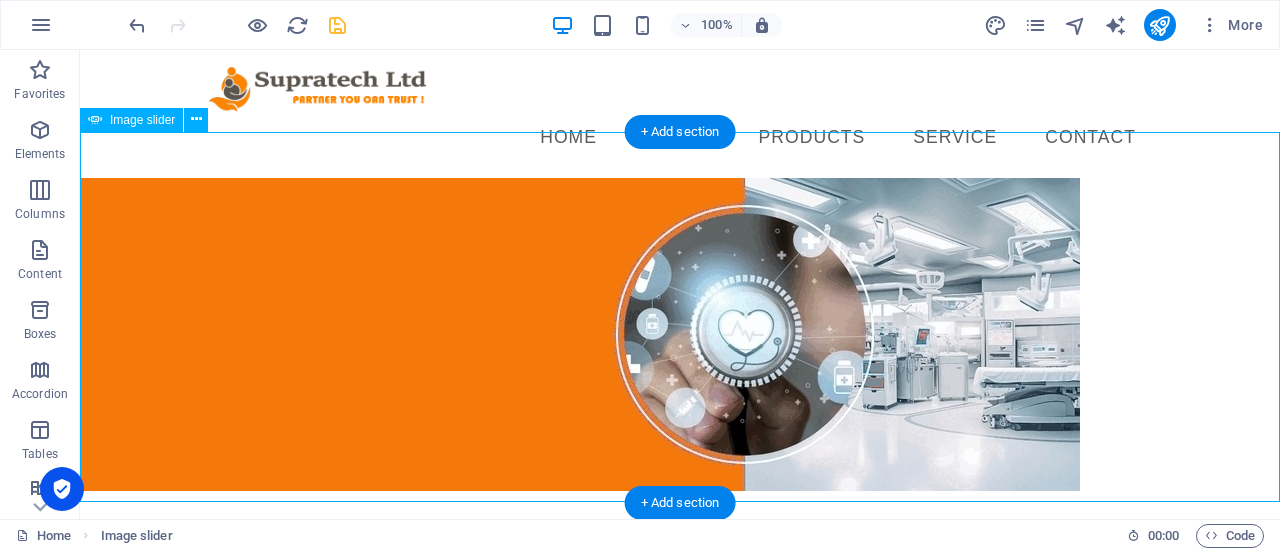 click at bounding box center (580, 334) 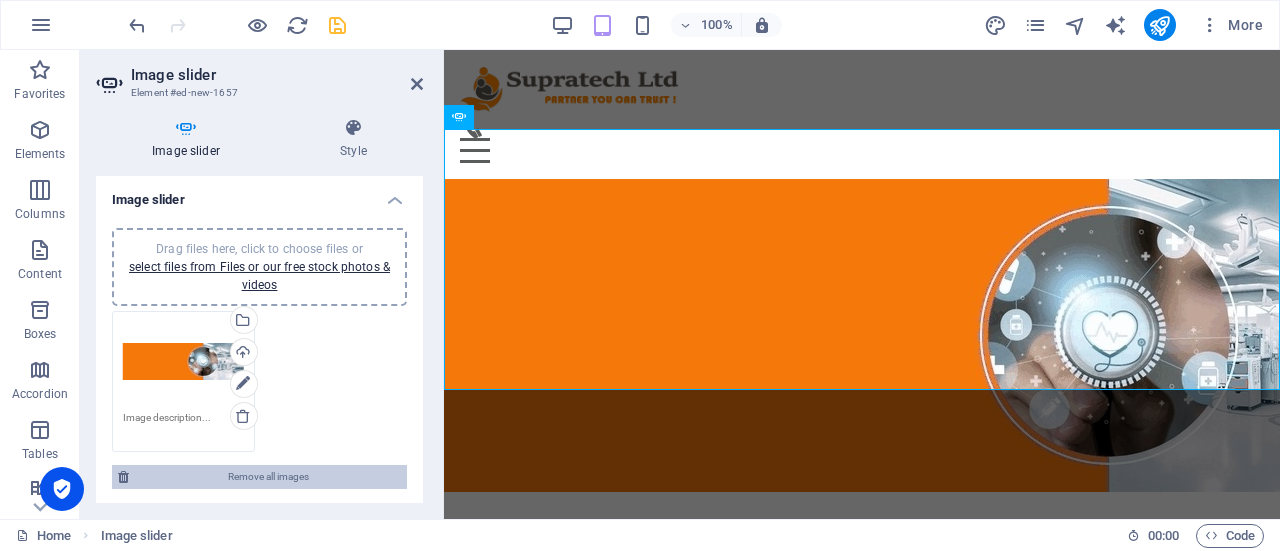click on "Remove all images" at bounding box center (268, 477) 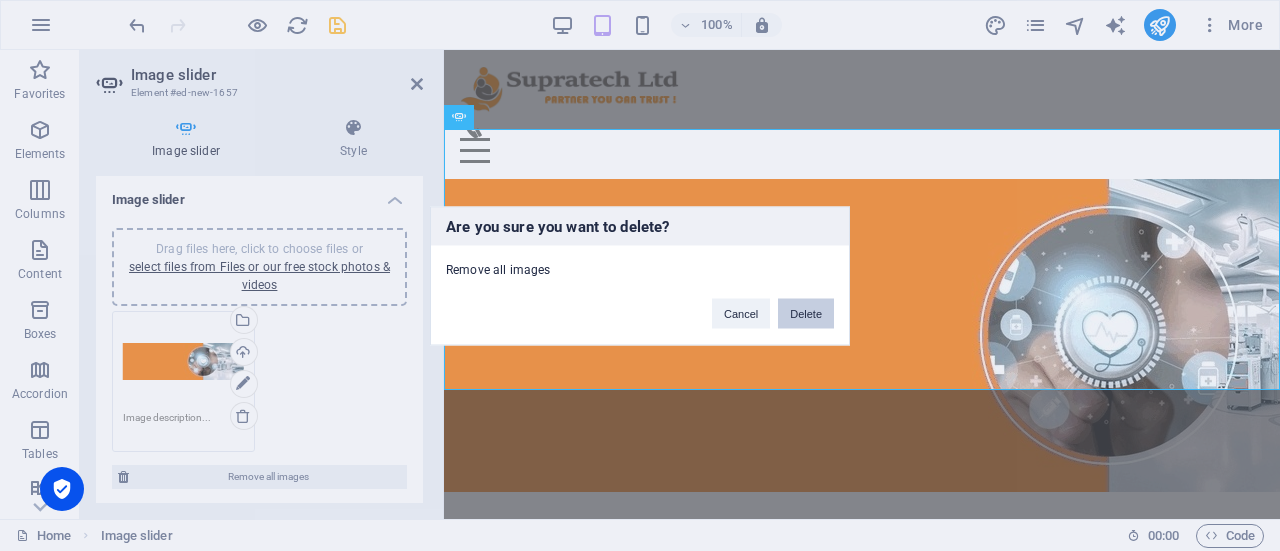 click on "Delete" at bounding box center (806, 313) 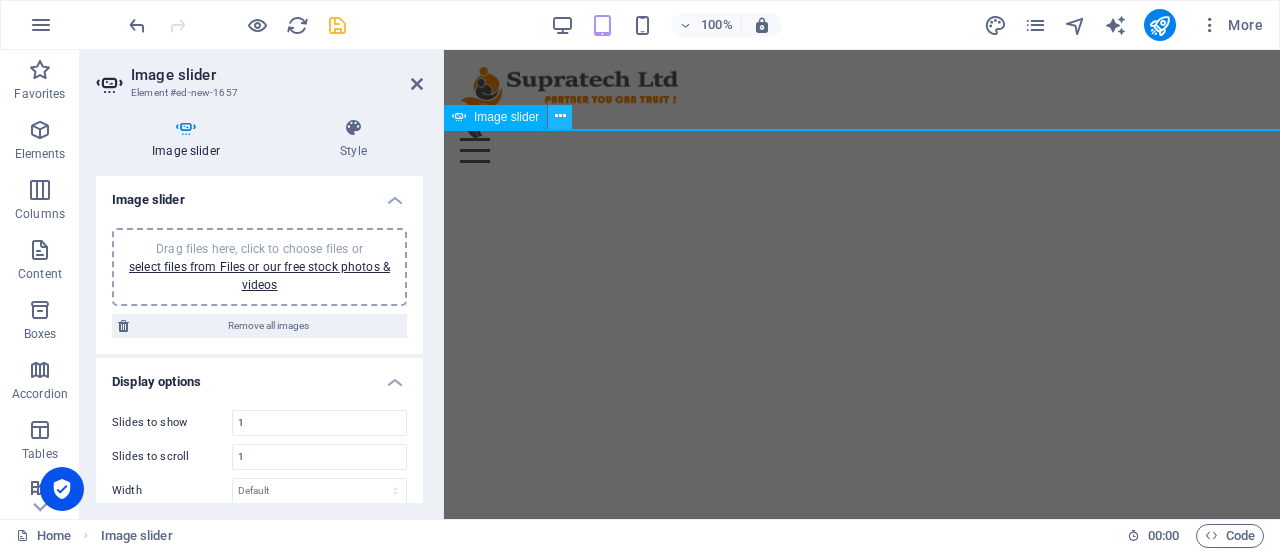 click at bounding box center [560, 116] 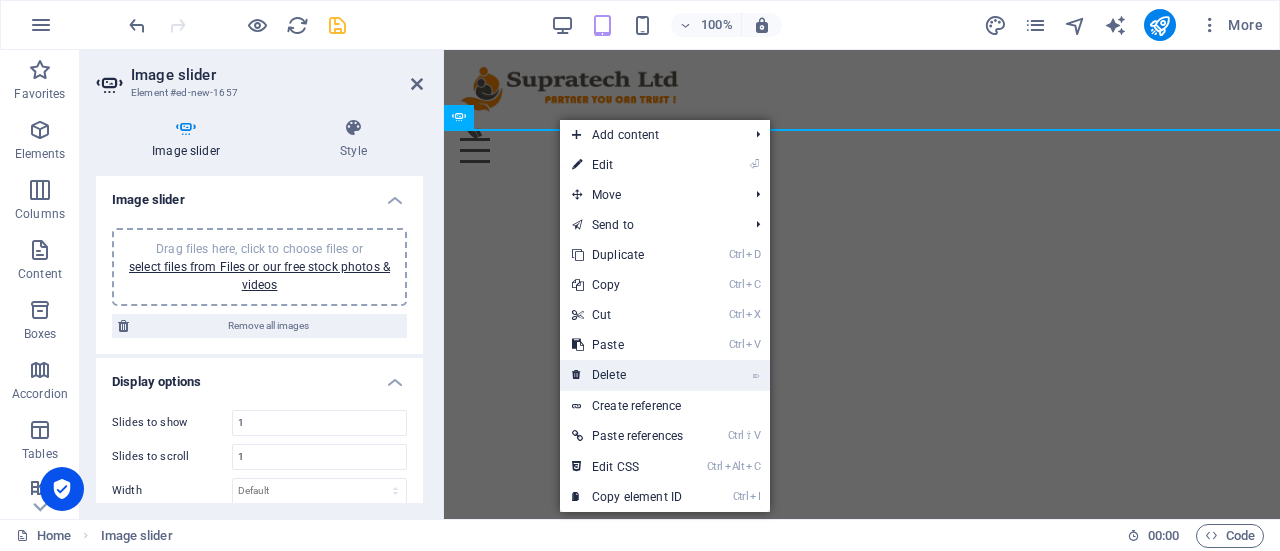 click on "⌦  Delete" at bounding box center [627, 375] 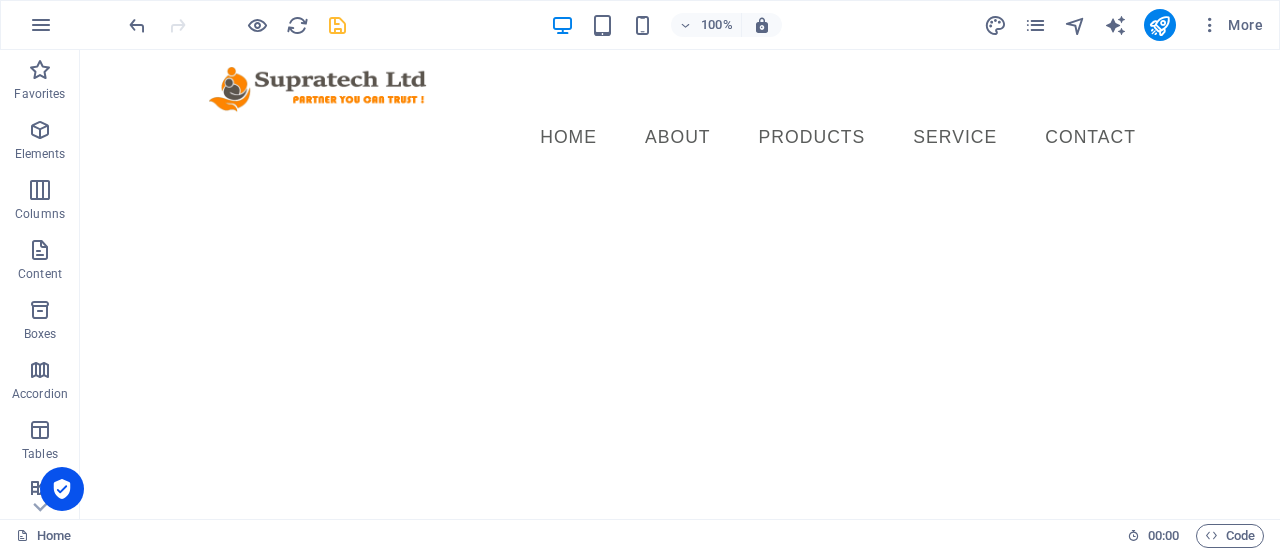 click on "Skip to main content
Menu Home About PRODUCTS Service Contact" at bounding box center (680, 114) 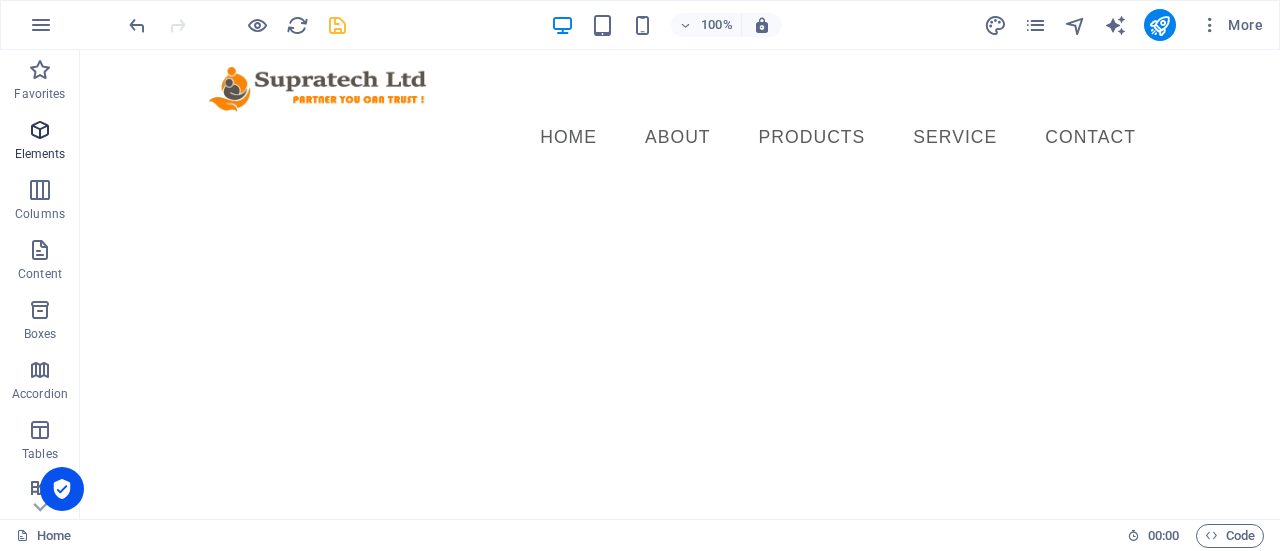 click on "Elements" at bounding box center (40, 154) 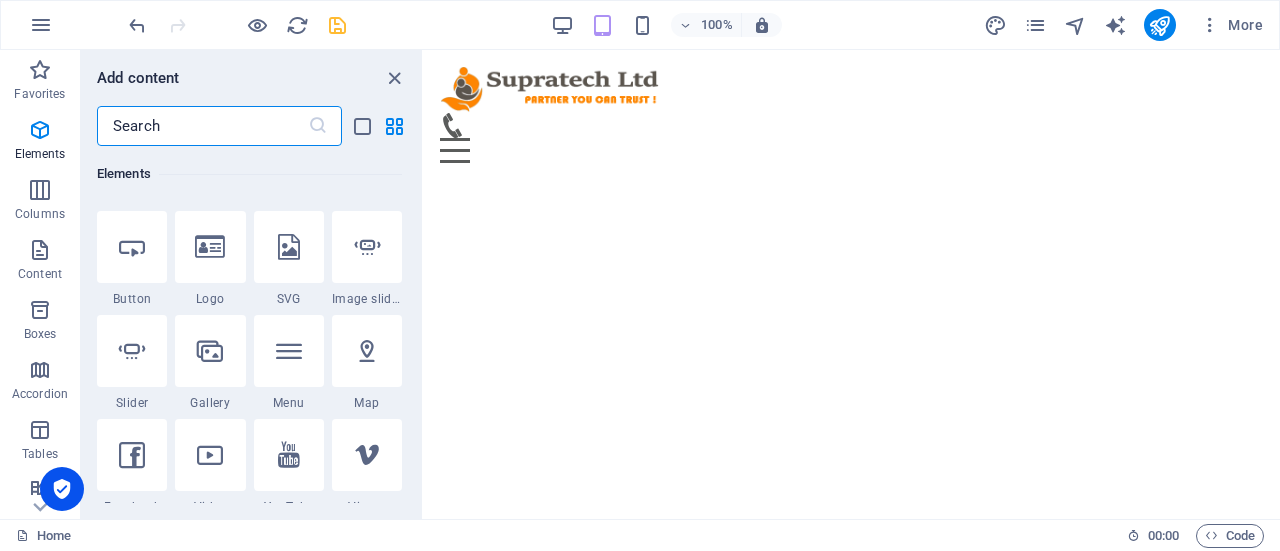 scroll, scrollTop: 677, scrollLeft: 0, axis: vertical 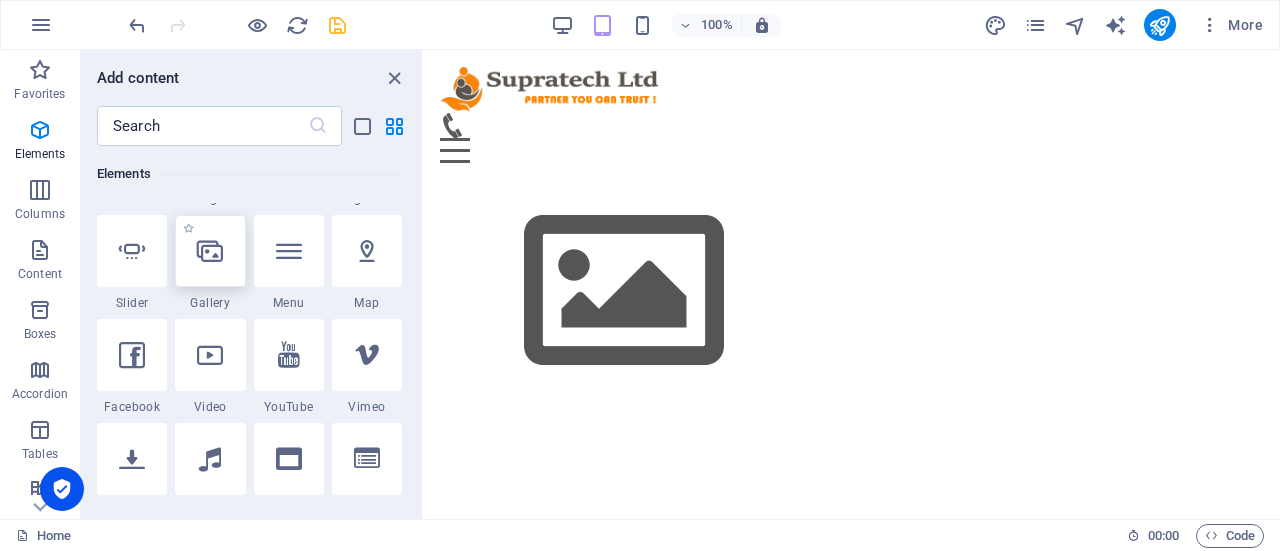 select on "4" 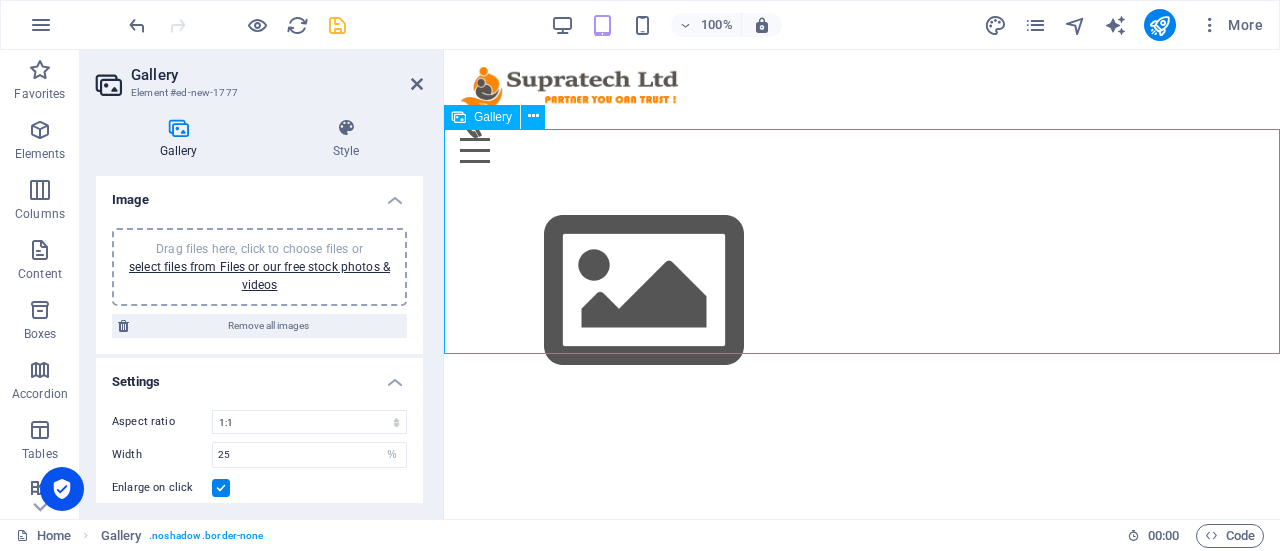 click at bounding box center (644, 291) 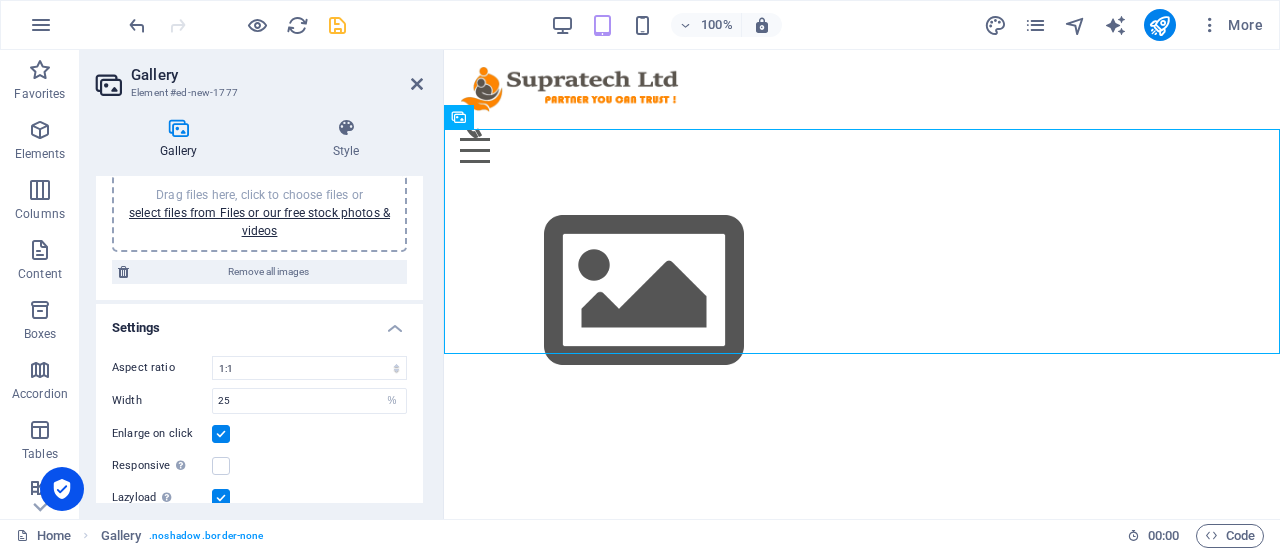 scroll, scrollTop: 0, scrollLeft: 0, axis: both 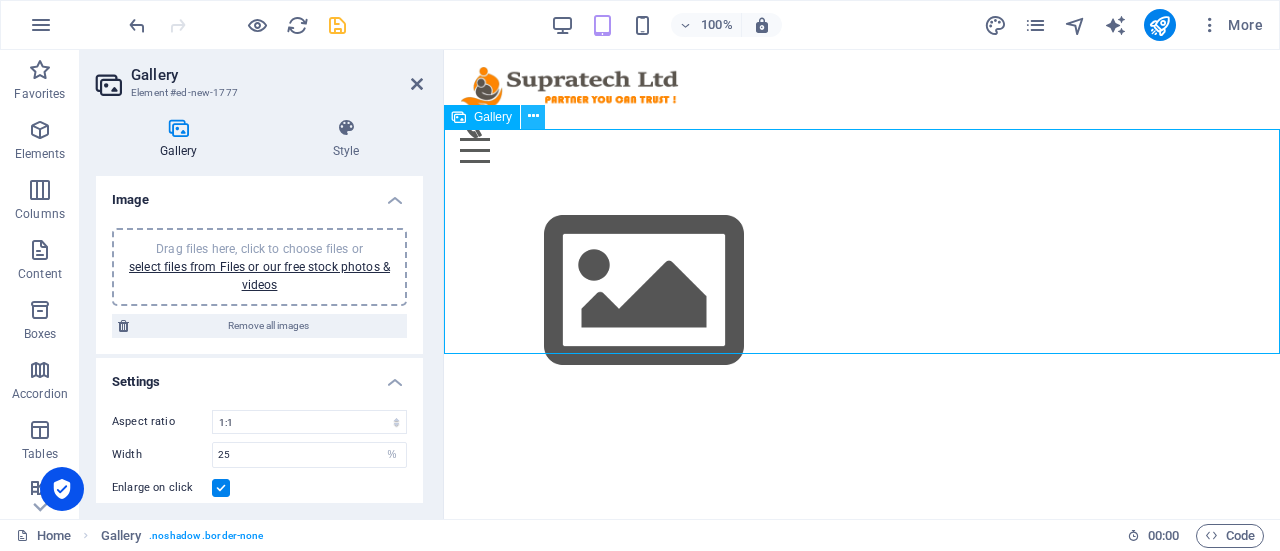 click at bounding box center [533, 116] 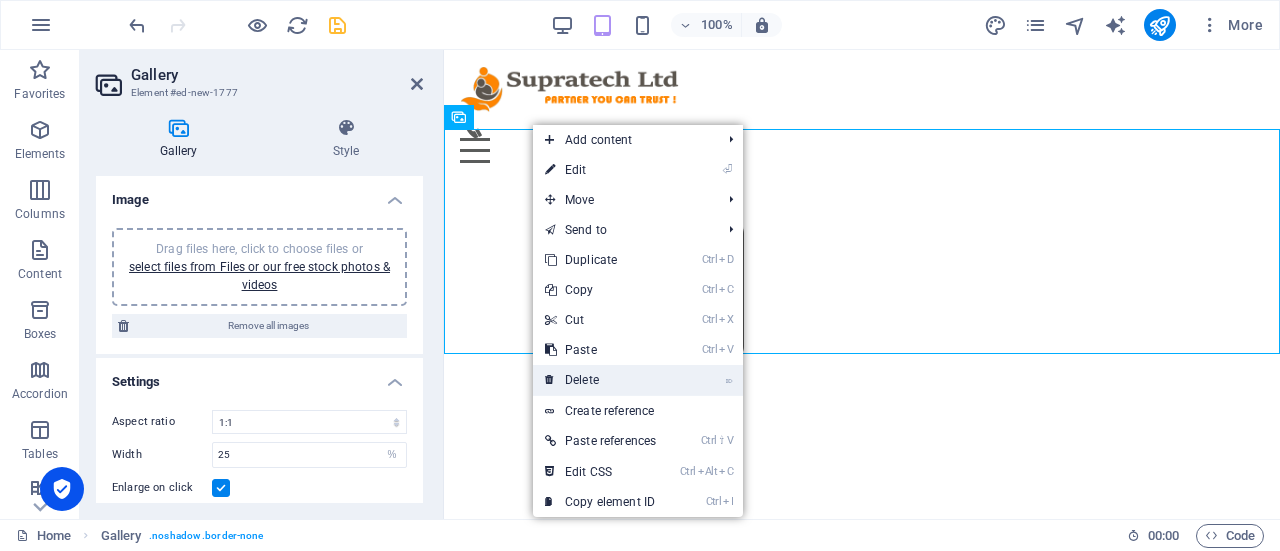click on "⌦  Delete" at bounding box center [600, 380] 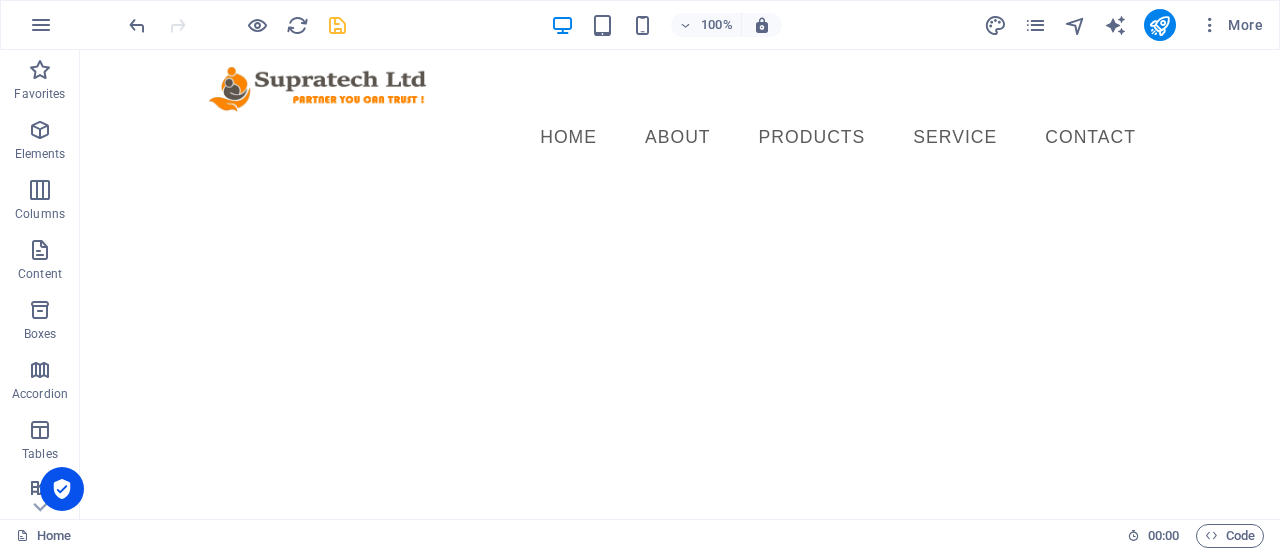 click on "Skip to main content
Menu Home About PRODUCTS Service Contact" at bounding box center (680, 114) 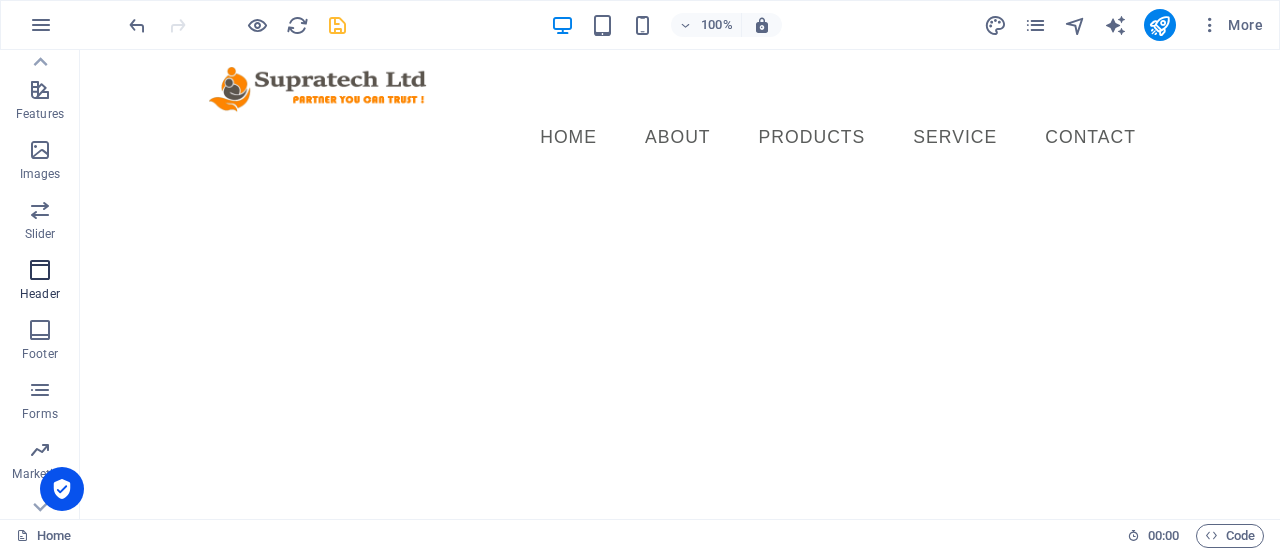 scroll, scrollTop: 430, scrollLeft: 0, axis: vertical 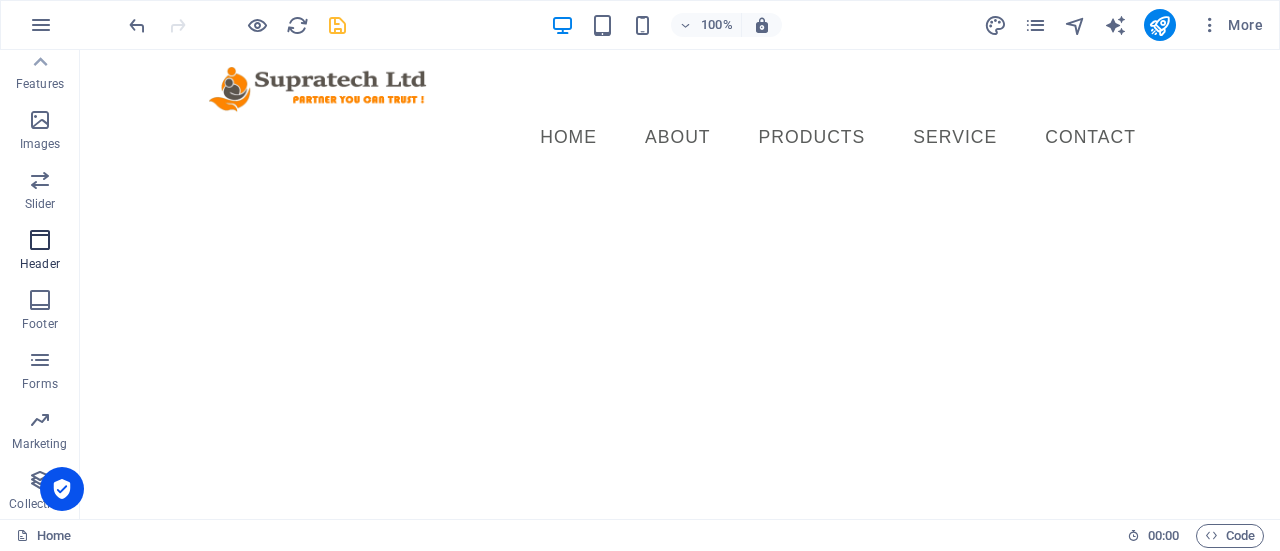 click at bounding box center [40, 240] 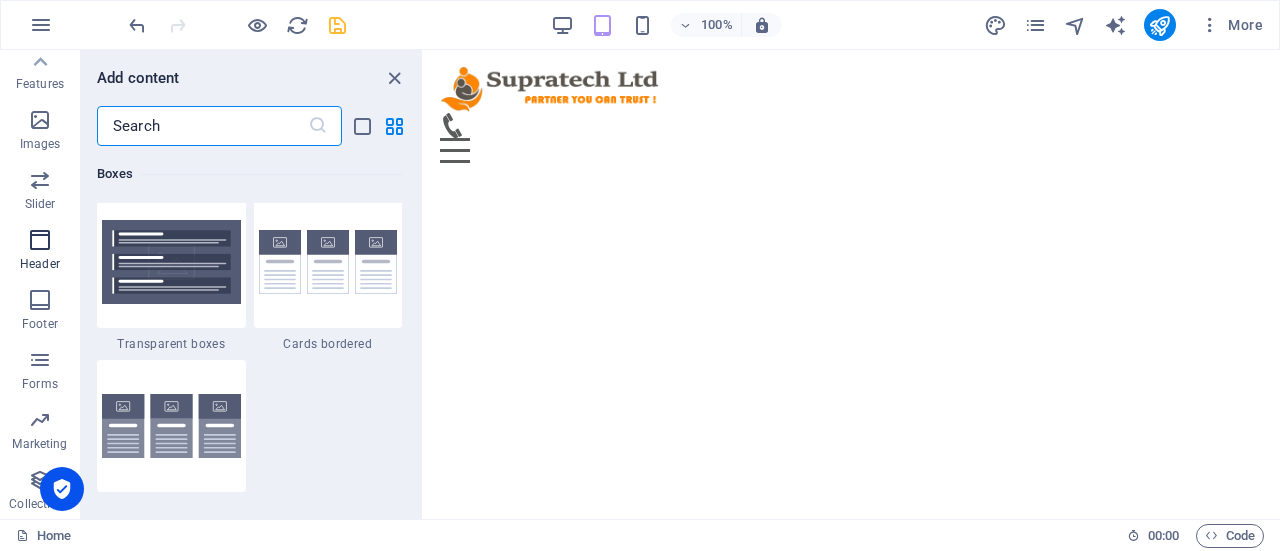 scroll, scrollTop: 12042, scrollLeft: 0, axis: vertical 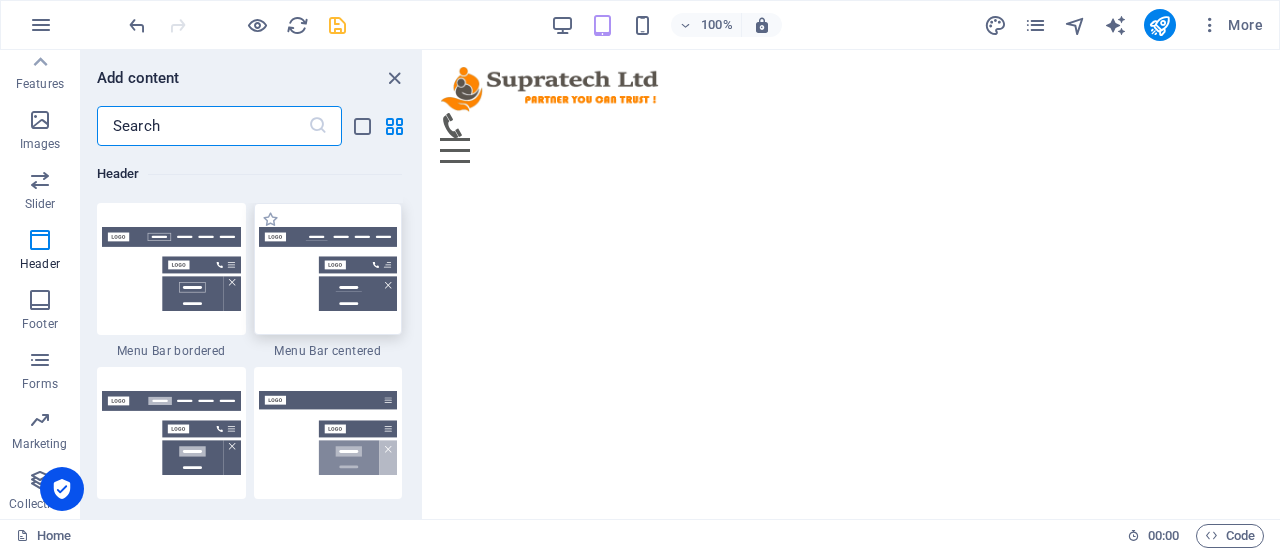 click at bounding box center [328, 269] 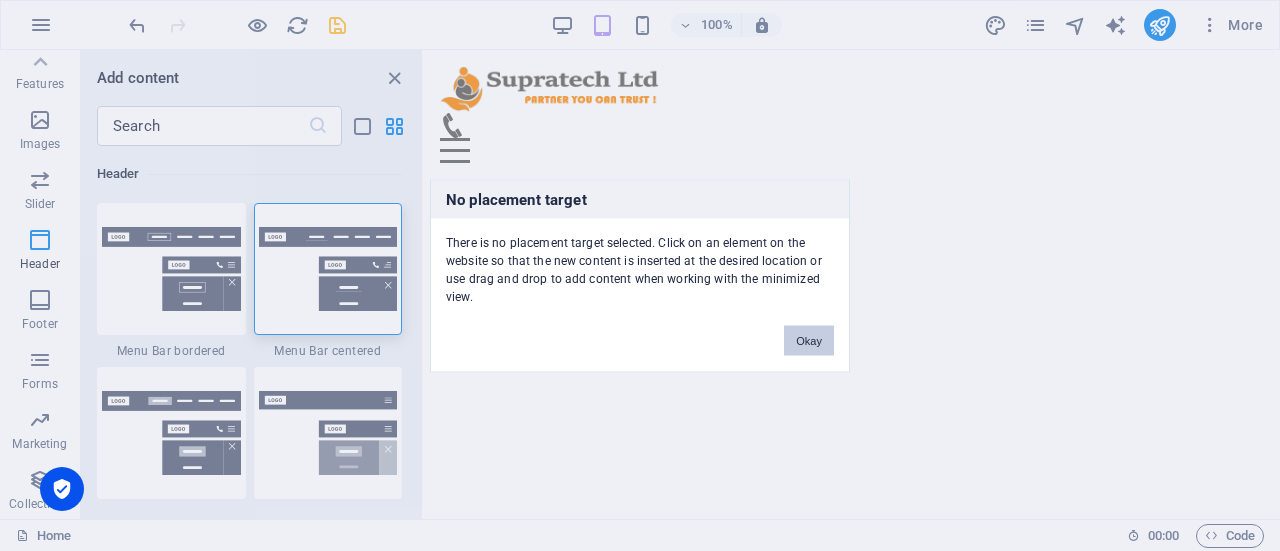 click on "Okay" at bounding box center (809, 340) 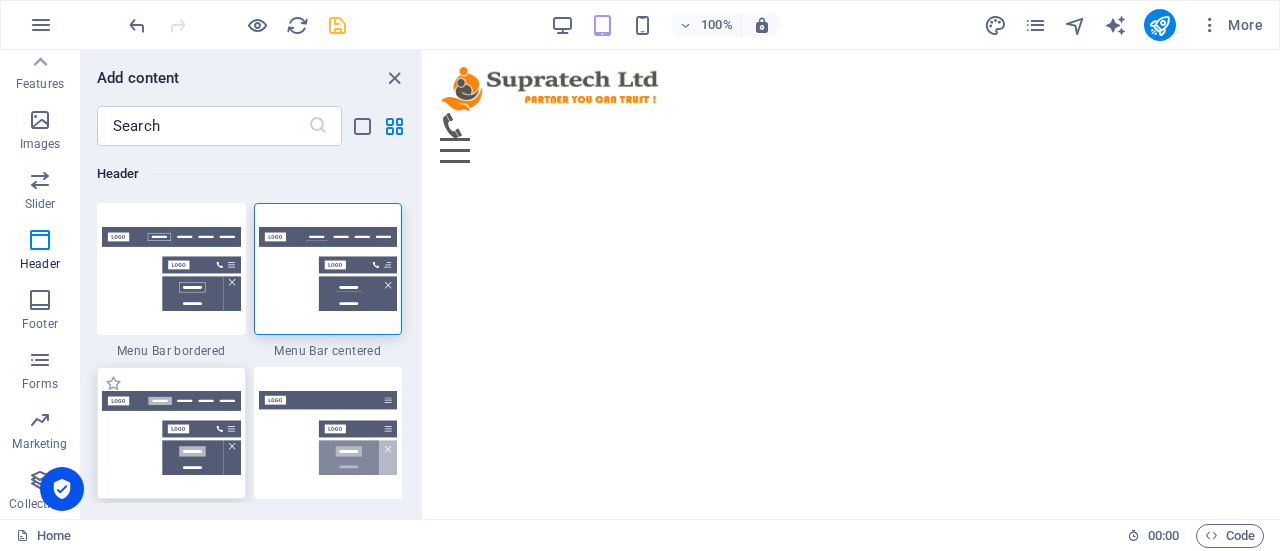 click at bounding box center (171, 433) 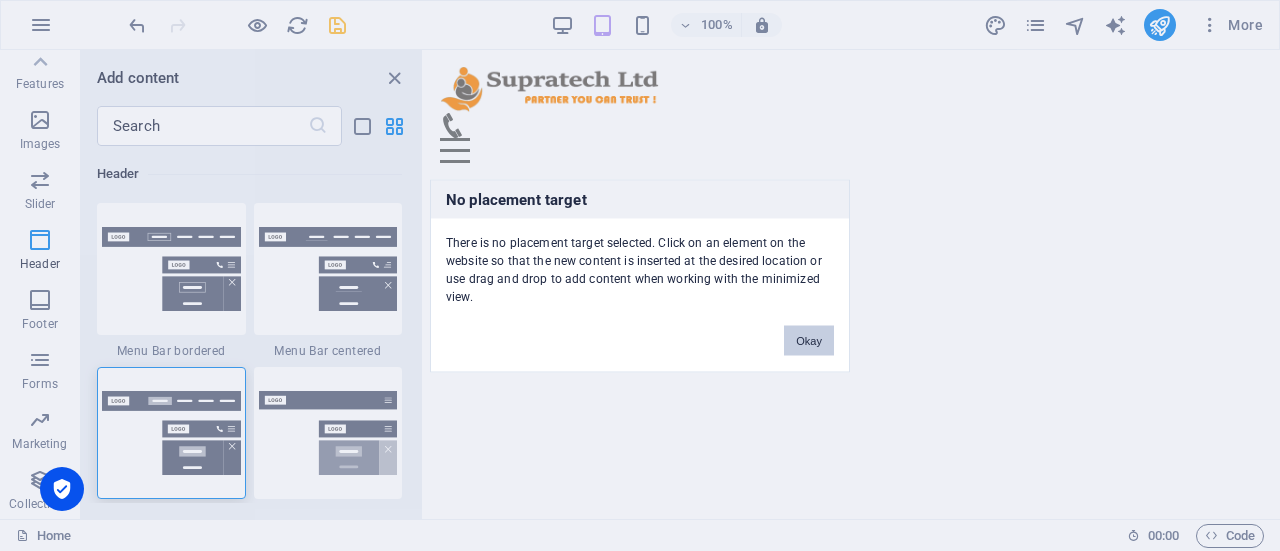 click on "Okay" at bounding box center (809, 340) 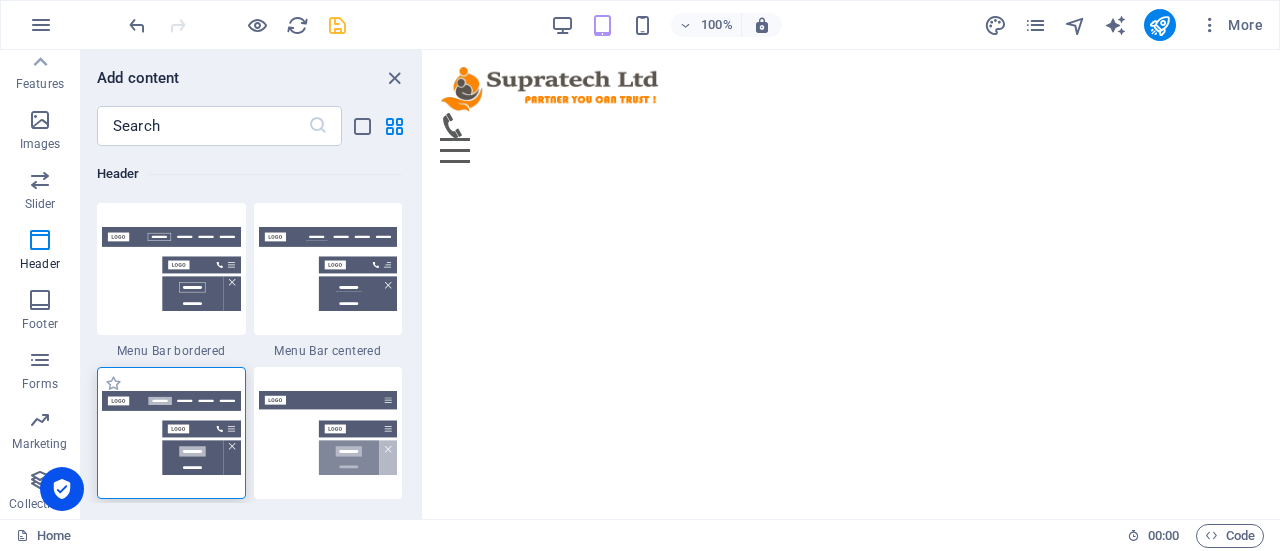 click at bounding box center [171, 433] 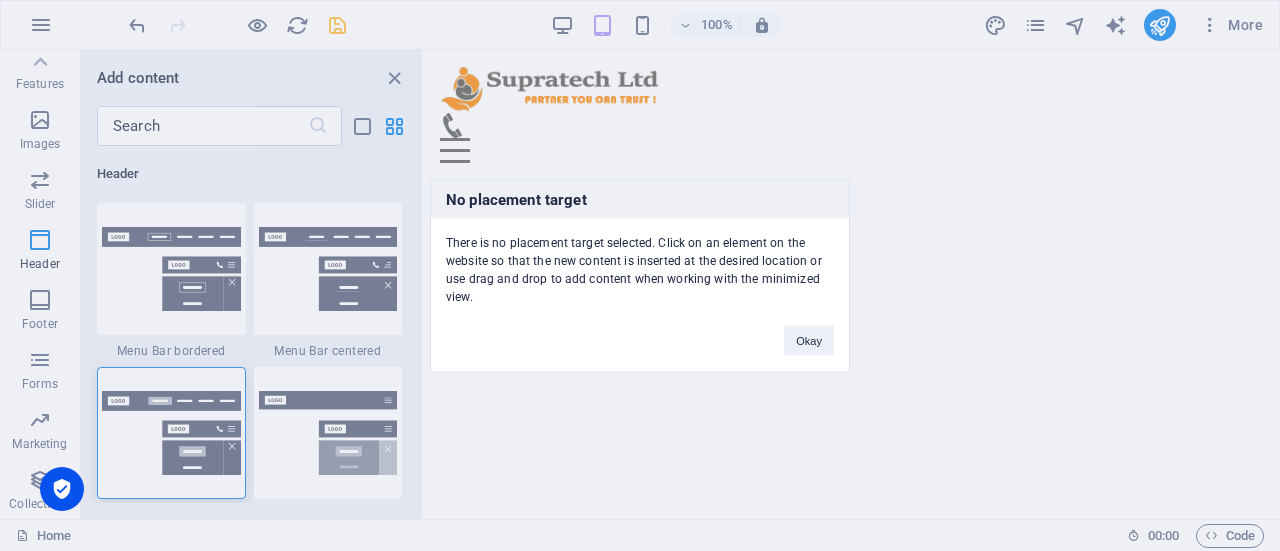 click on "No placement target There is no placement target selected. Click on an element on the website so that the new content is inserted at the desired location or use drag and drop to add content when working with the minimized view. Okay" at bounding box center [640, 275] 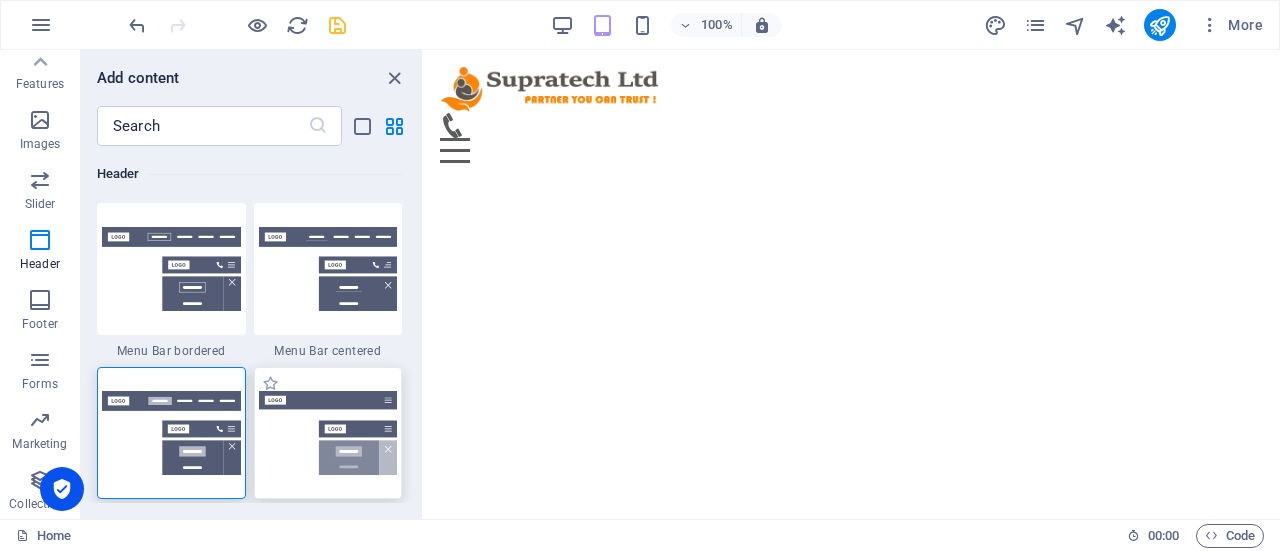 click at bounding box center [328, 433] 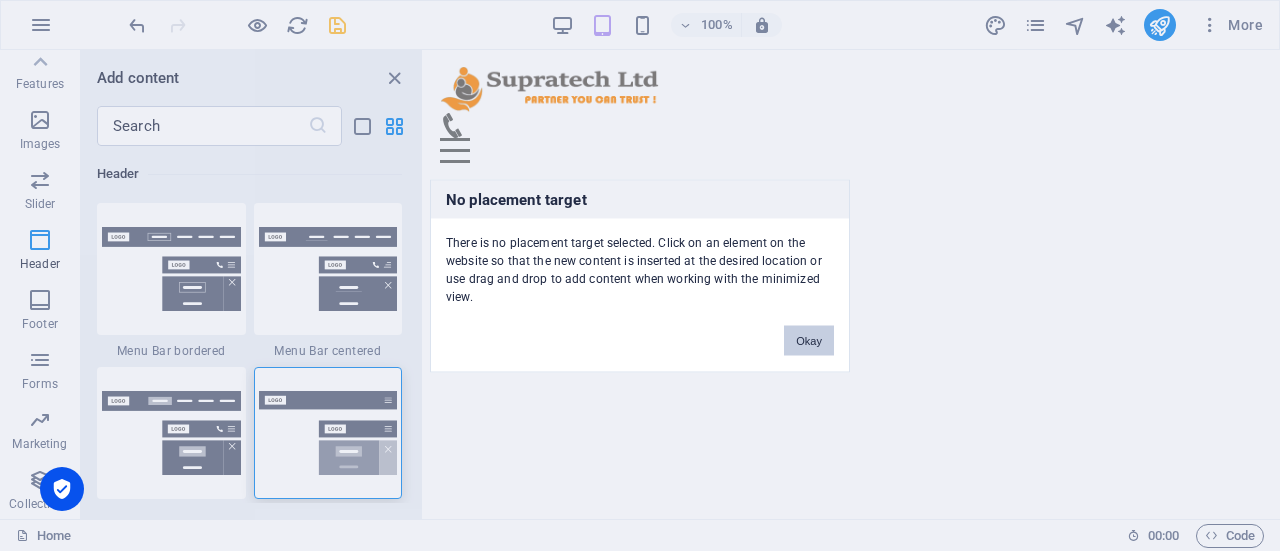 click on "Okay" at bounding box center (809, 340) 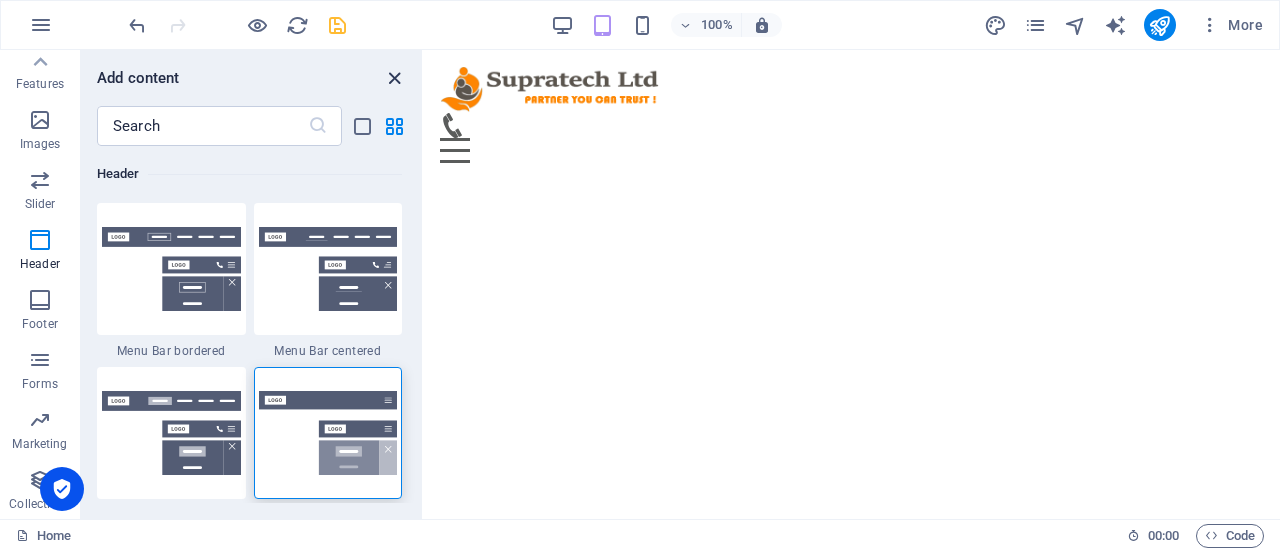 click at bounding box center (394, 78) 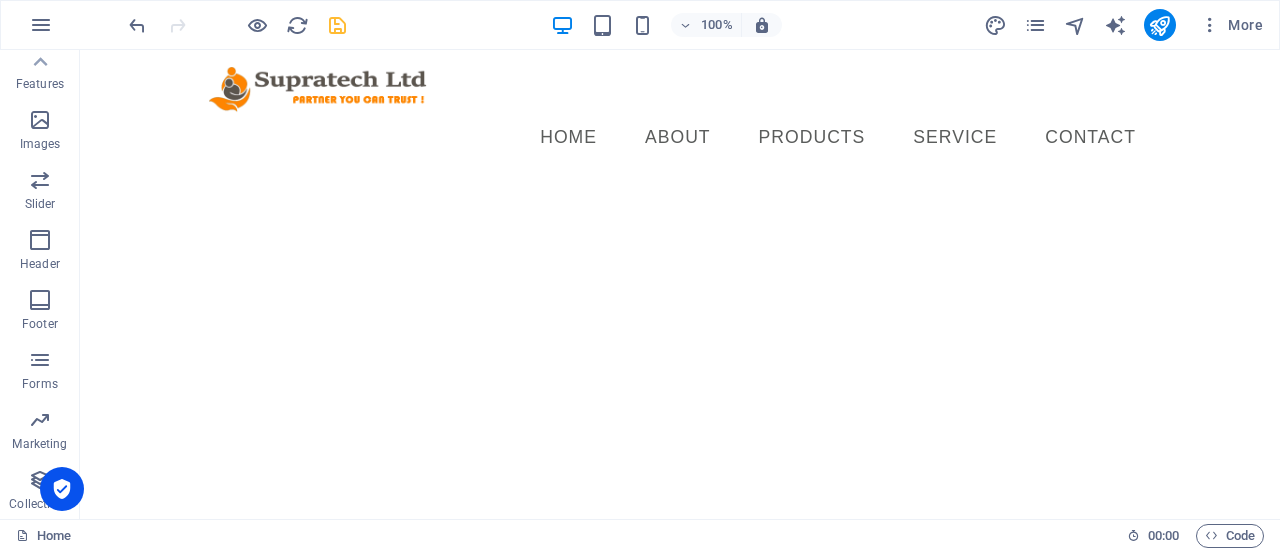 click on "Skip to main content
Menu Home About PRODUCTS Service Contact" at bounding box center (680, 114) 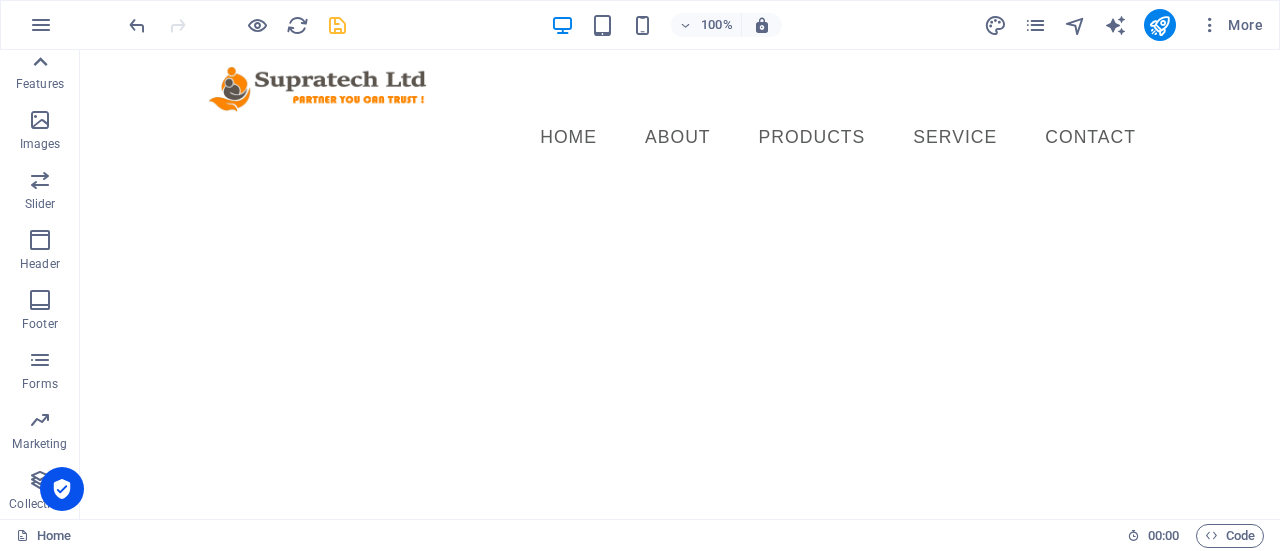 click 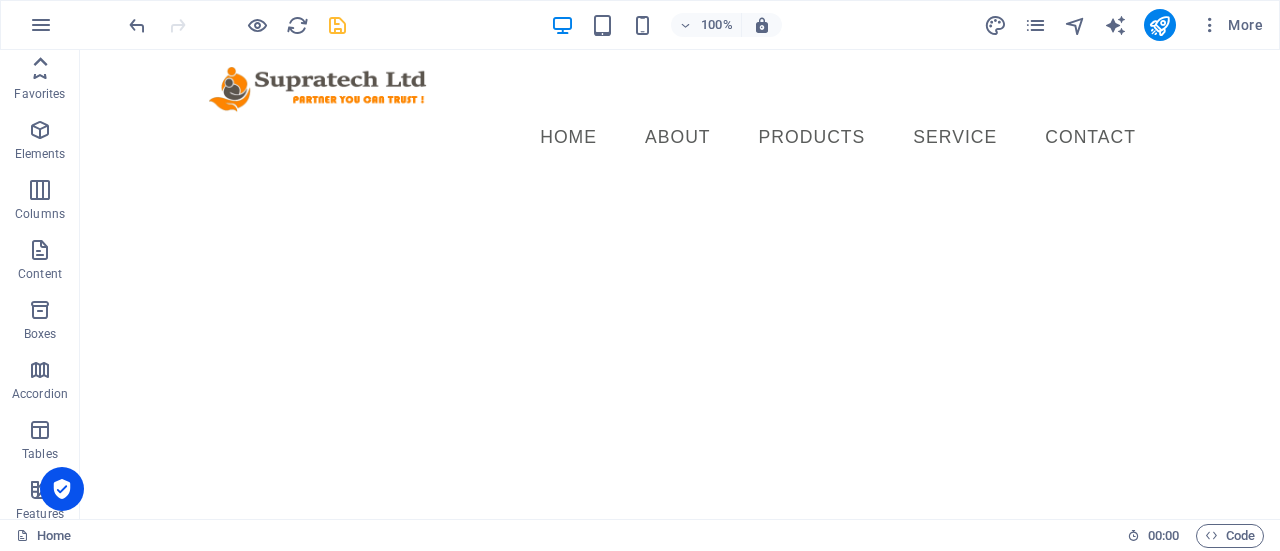 scroll, scrollTop: 0, scrollLeft: 0, axis: both 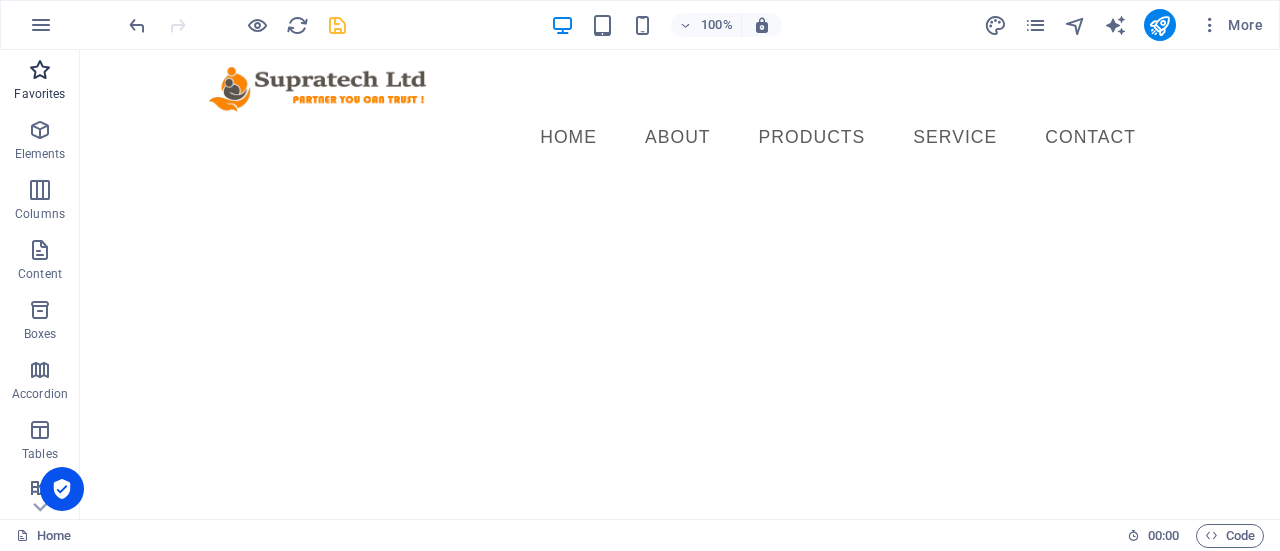 click at bounding box center (40, 70) 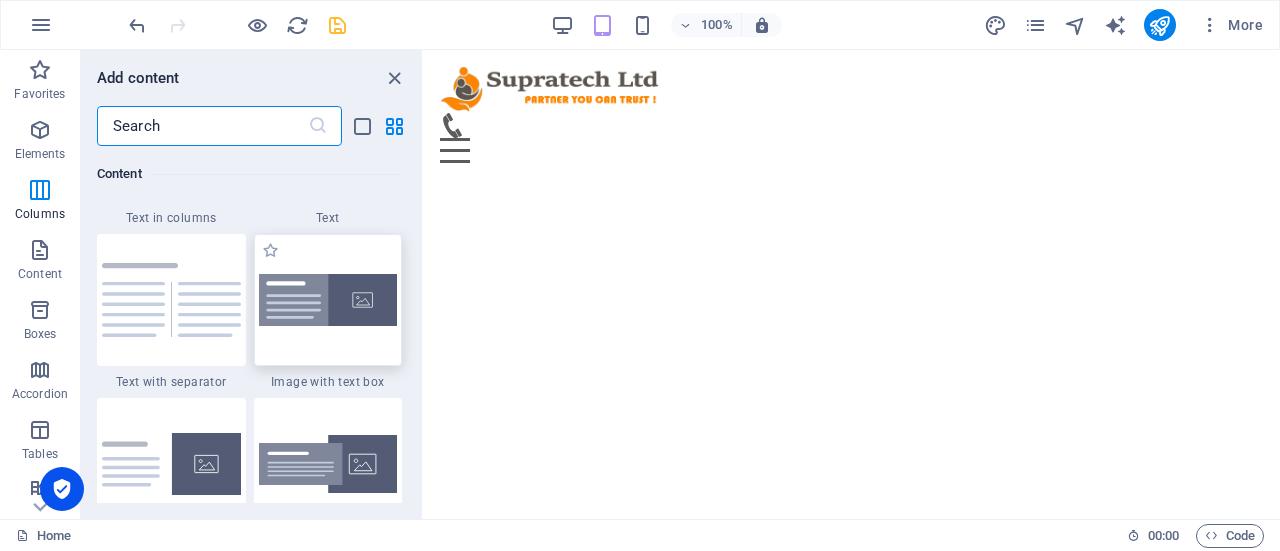 scroll, scrollTop: 3800, scrollLeft: 0, axis: vertical 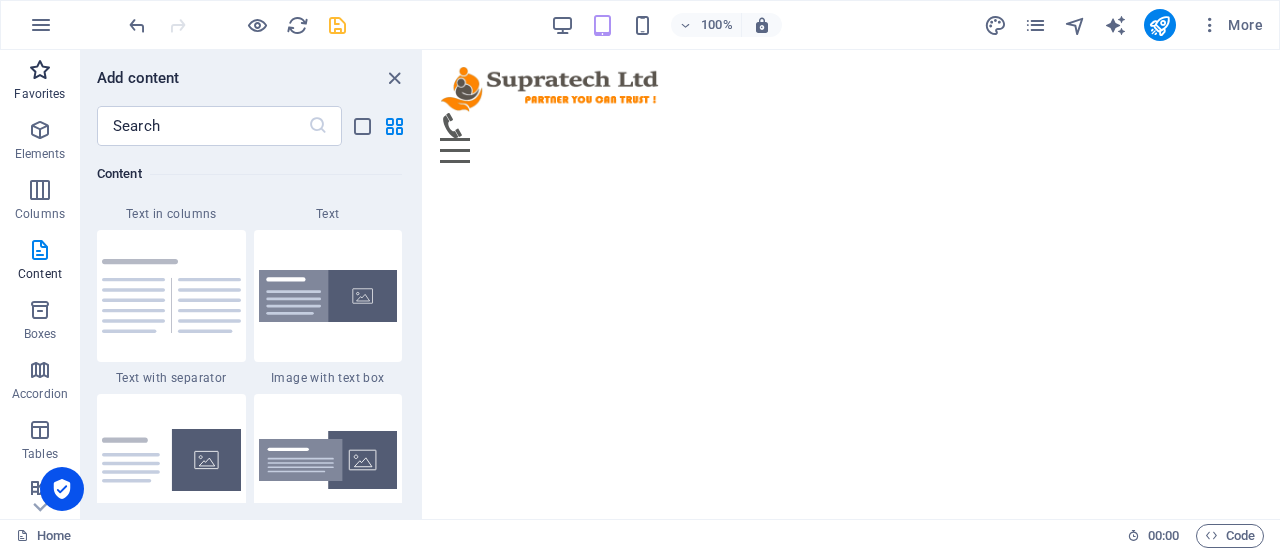 click on "Favorites" at bounding box center (40, 82) 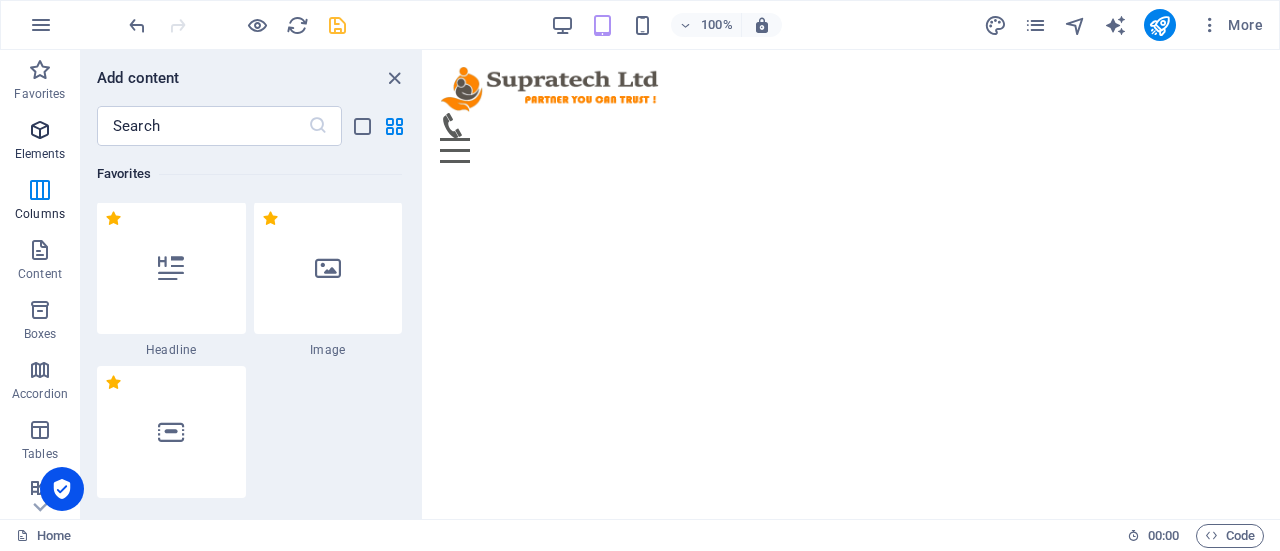 scroll, scrollTop: 0, scrollLeft: 0, axis: both 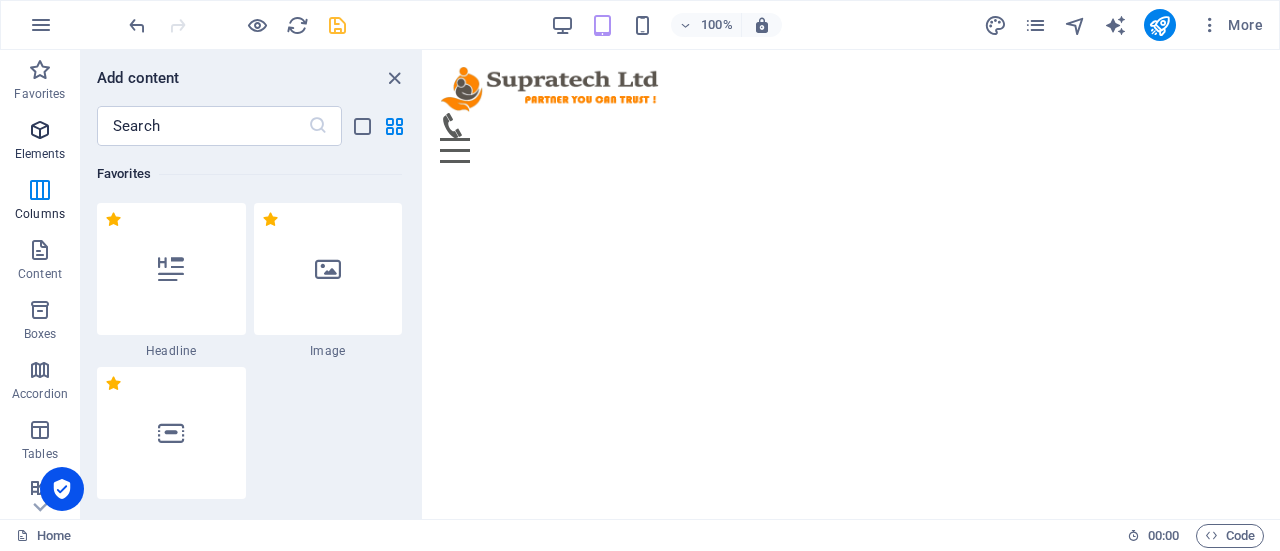click at bounding box center (40, 130) 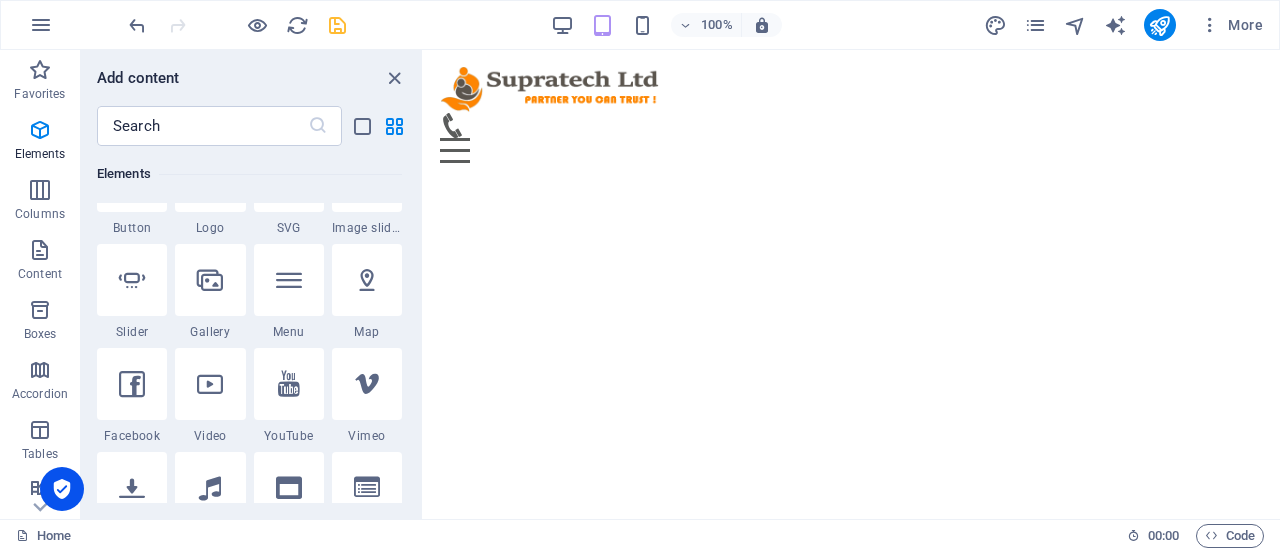 scroll, scrollTop: 677, scrollLeft: 0, axis: vertical 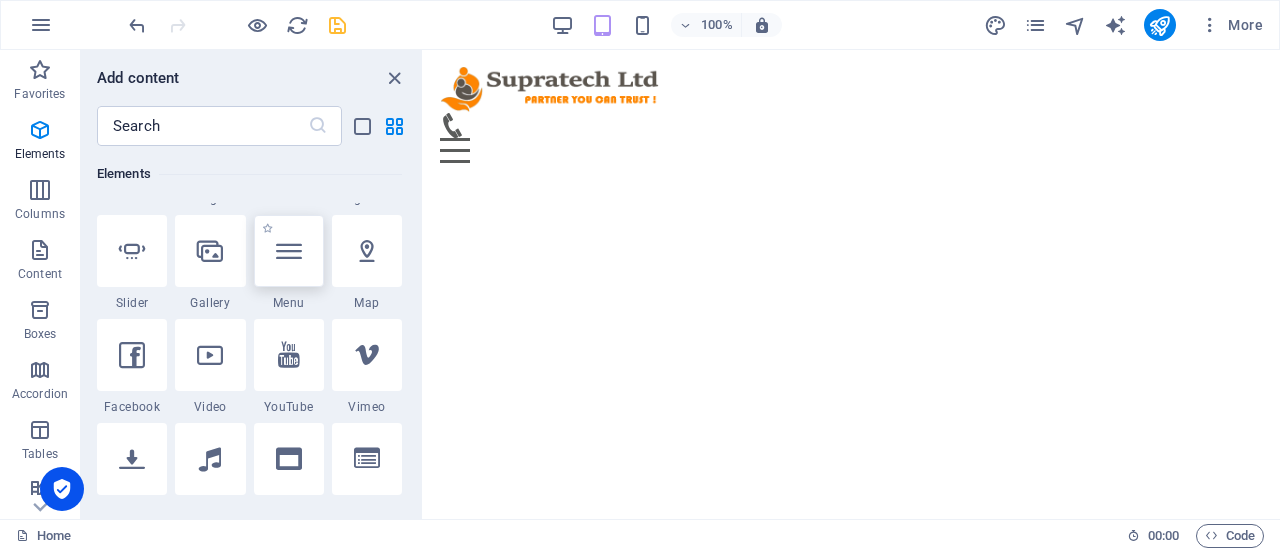 click at bounding box center (289, 251) 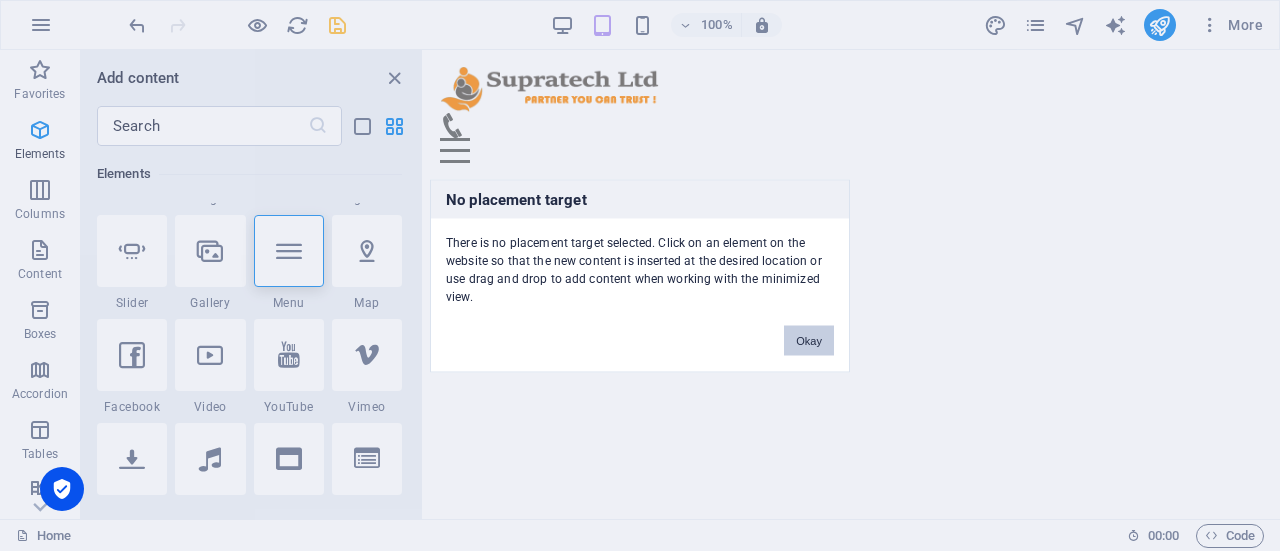 click on "Okay" at bounding box center [809, 340] 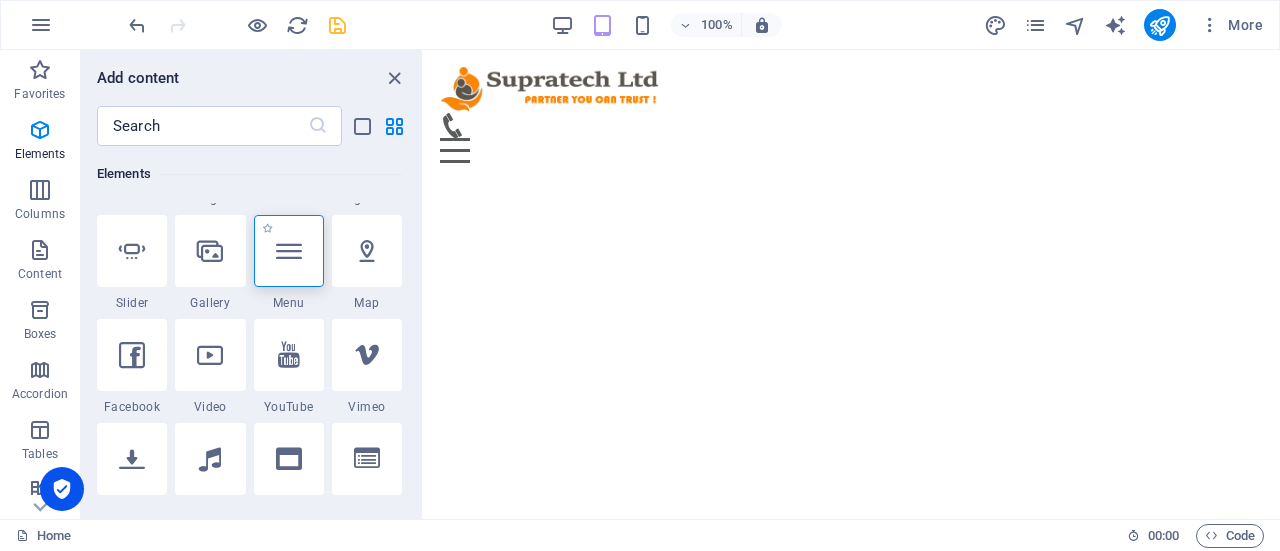 click at bounding box center (289, 251) 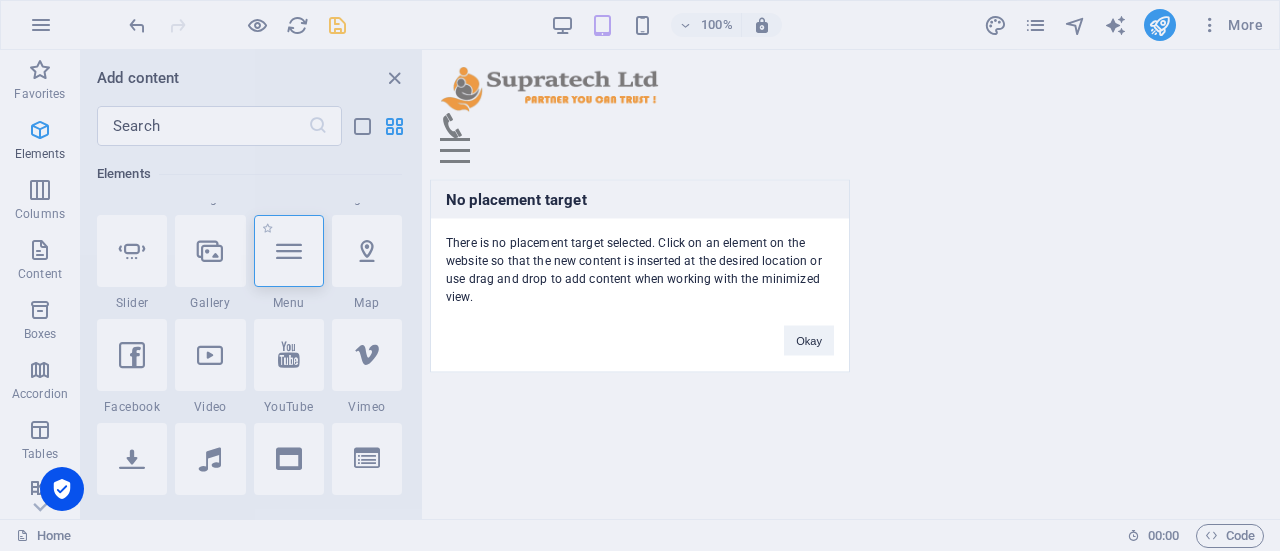 click on "No placement target There is no placement target selected. Click on an element on the website so that the new content is inserted at the desired location or use drag and drop to add content when working with the minimized view. Okay" at bounding box center (640, 275) 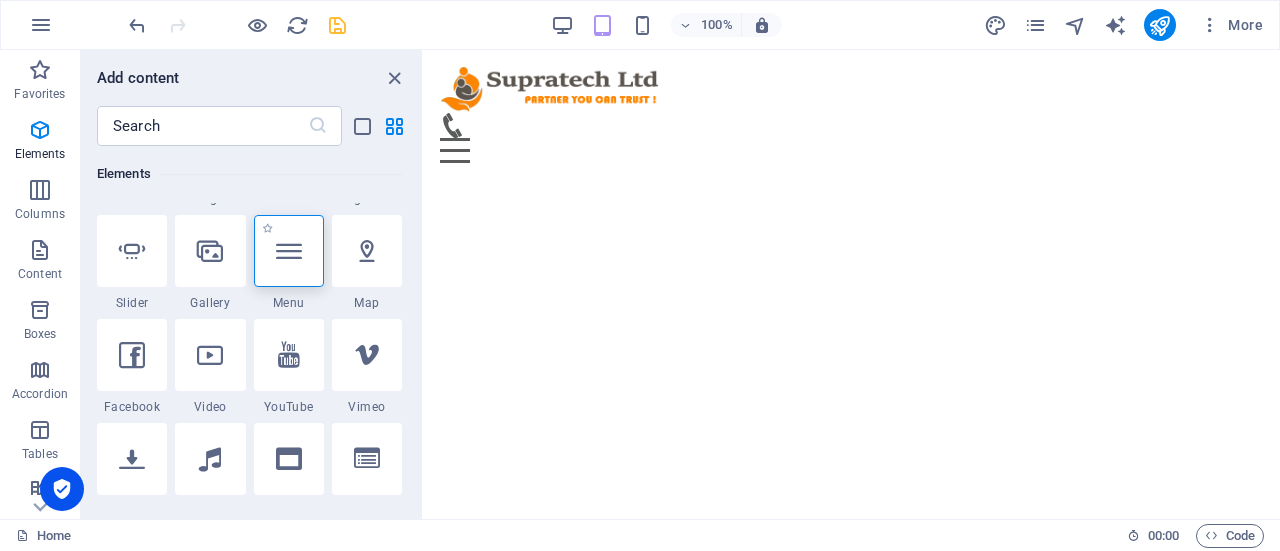 click at bounding box center (289, 251) 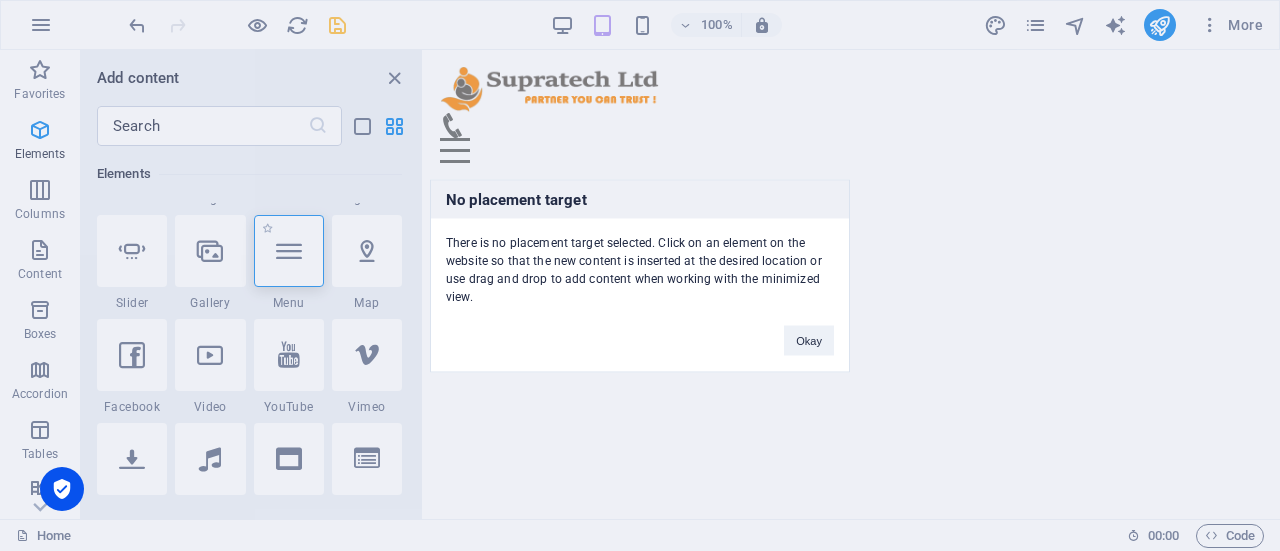 click on "No placement target There is no placement target selected. Click on an element on the website so that the new content is inserted at the desired location or use drag and drop to add content when working with the minimized view. Okay" at bounding box center (640, 275) 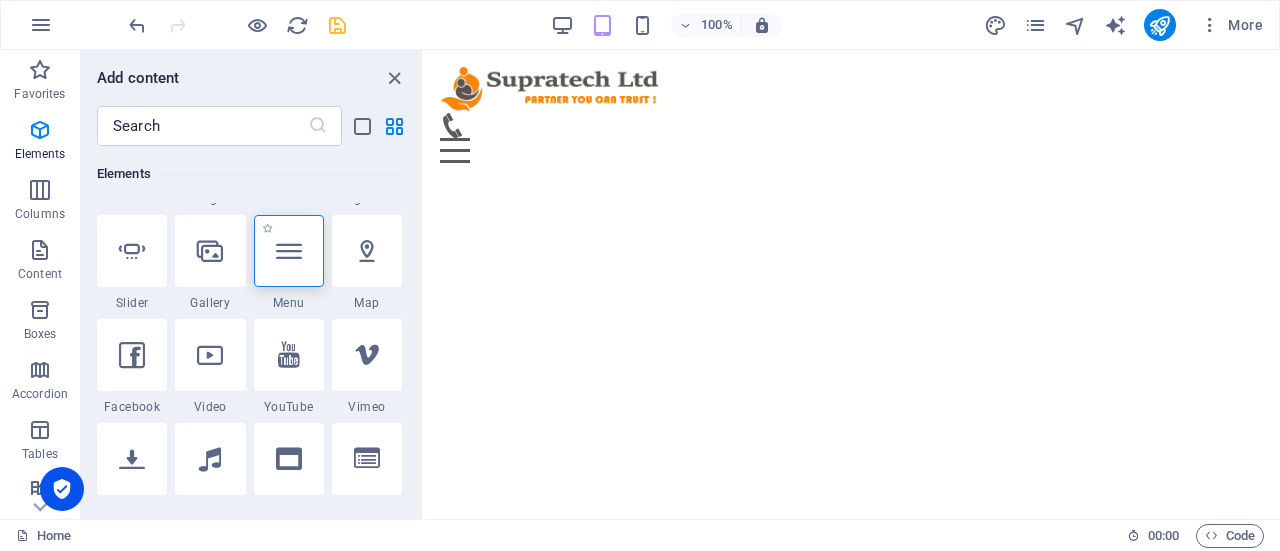 click at bounding box center [289, 251] 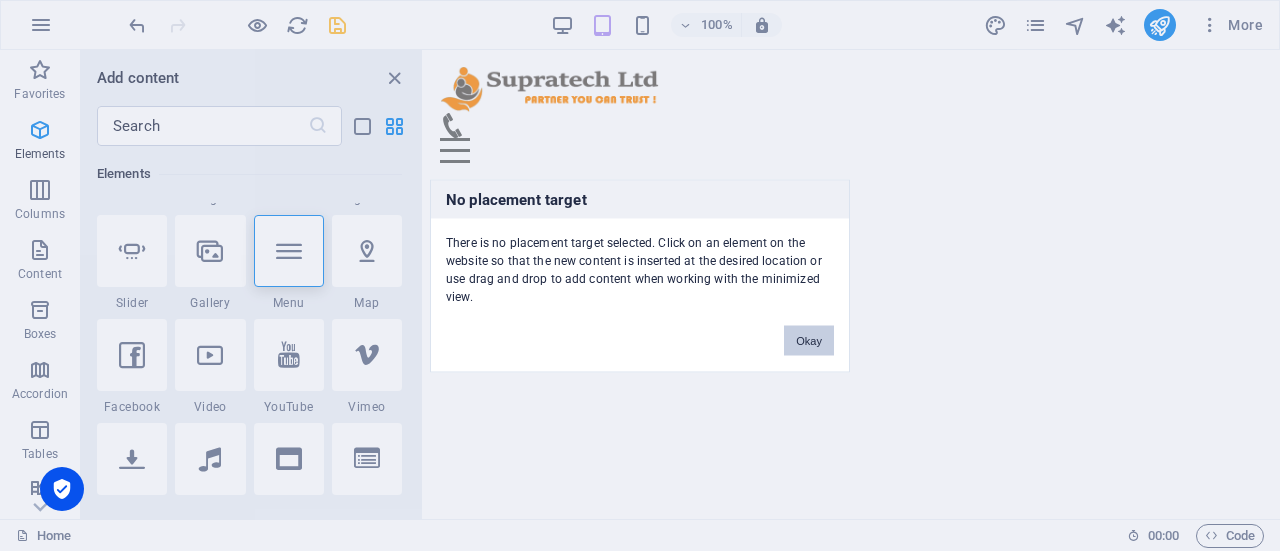 click on "Okay" at bounding box center [809, 340] 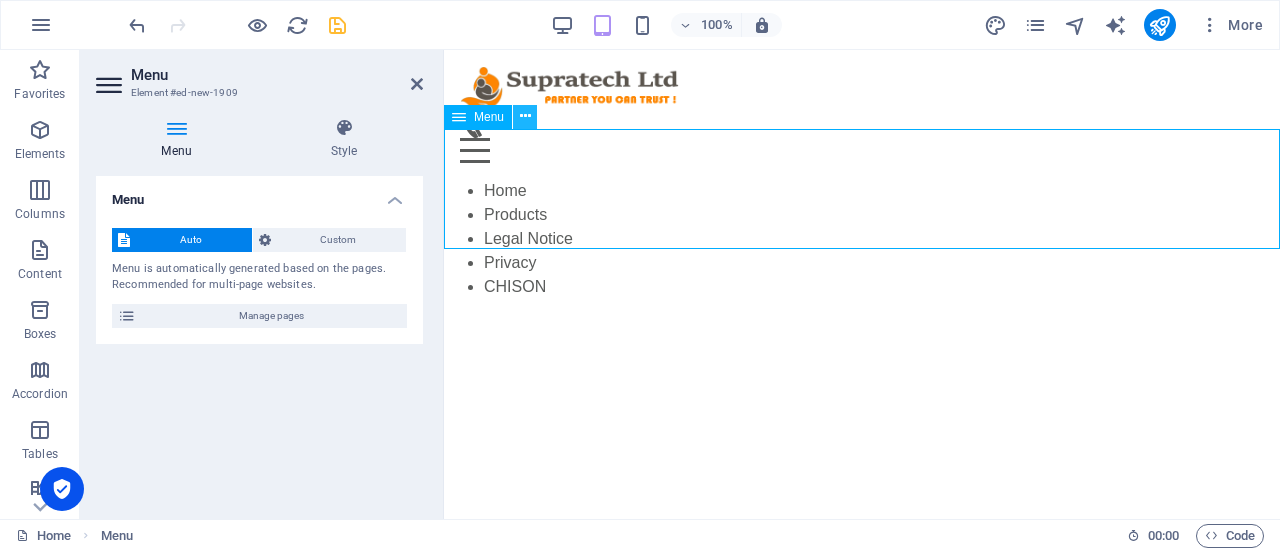 click at bounding box center [525, 116] 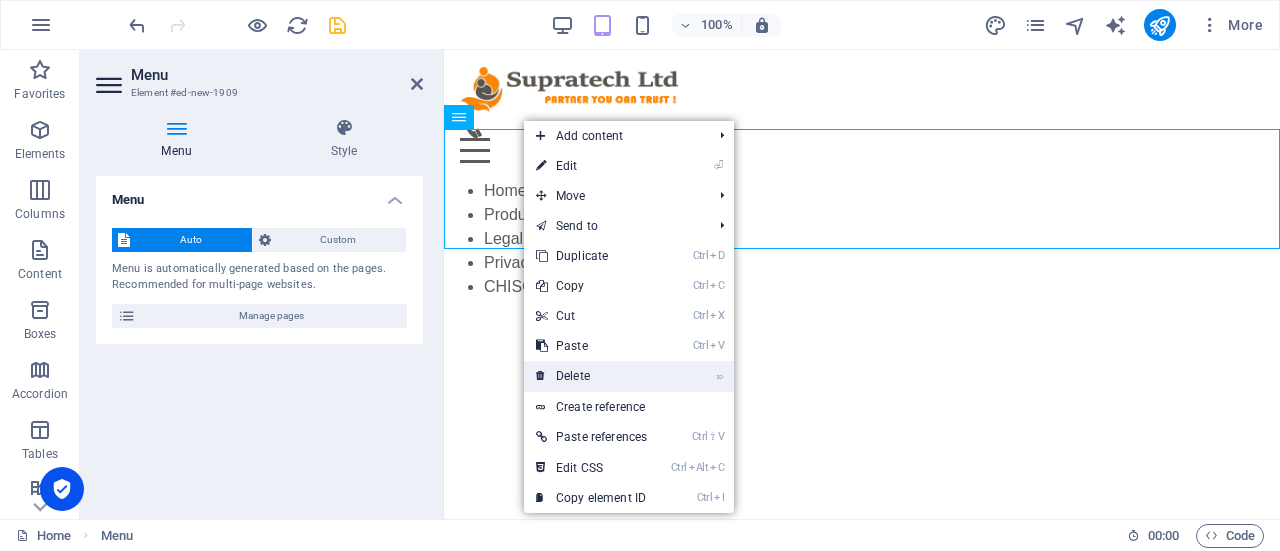 click on "⌦  Delete" at bounding box center [591, 376] 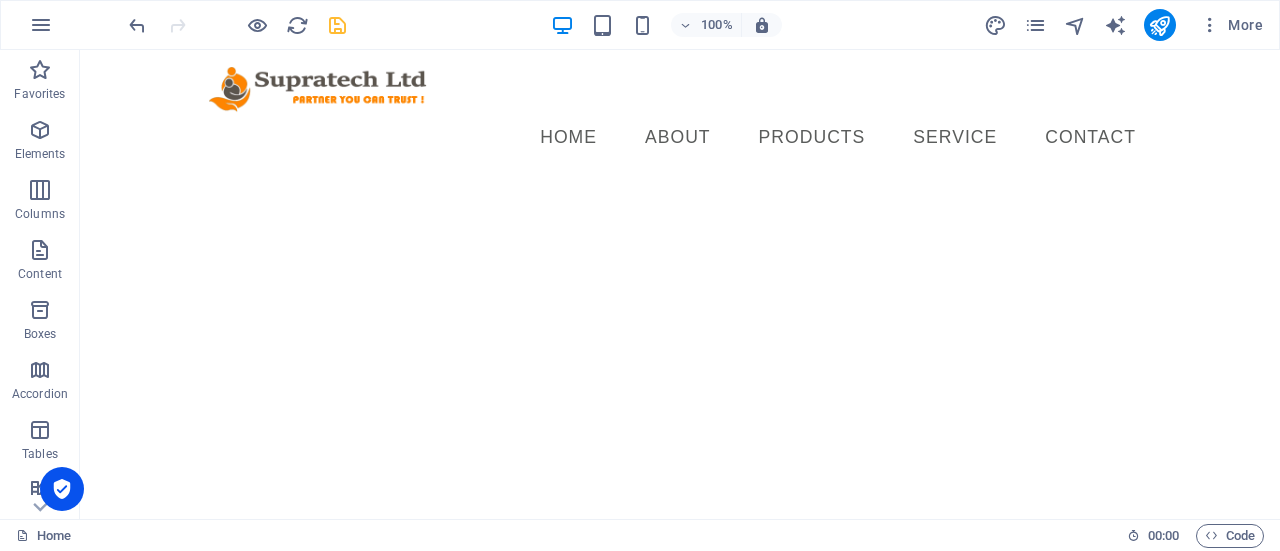 click on "Skip to main content
Menu Home About PRODUCTS Service Contact" at bounding box center (680, 114) 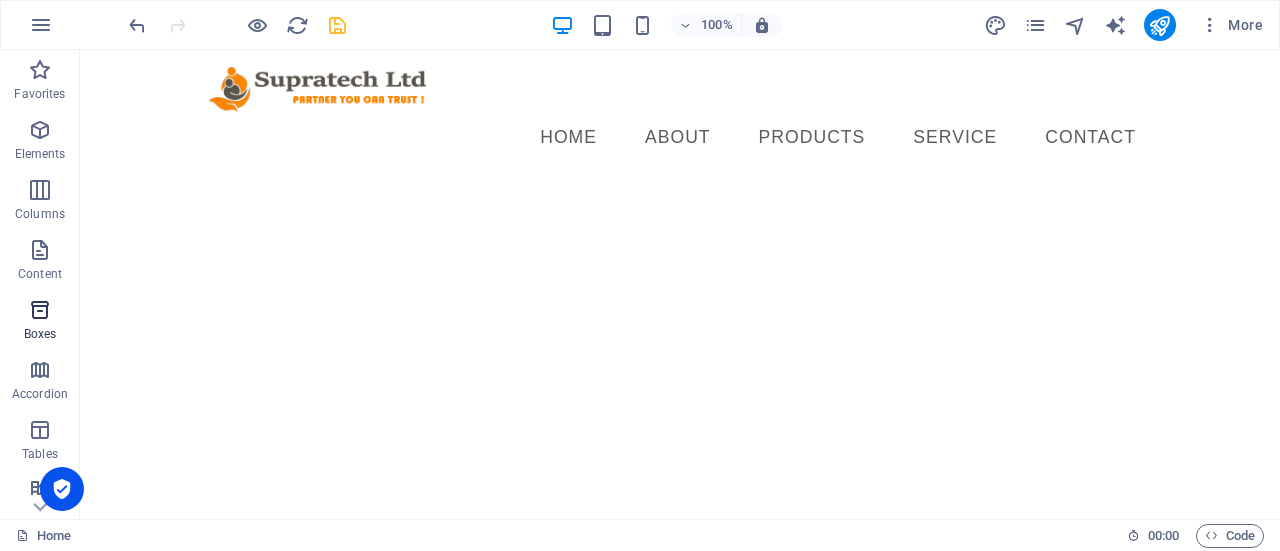 click at bounding box center (40, 310) 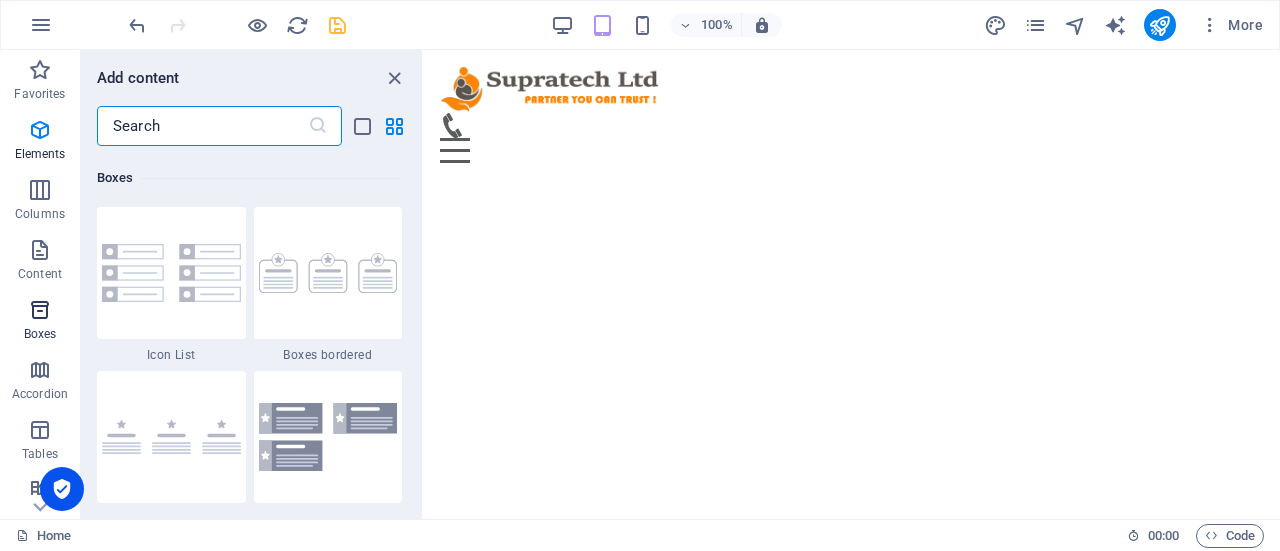 scroll, scrollTop: 5516, scrollLeft: 0, axis: vertical 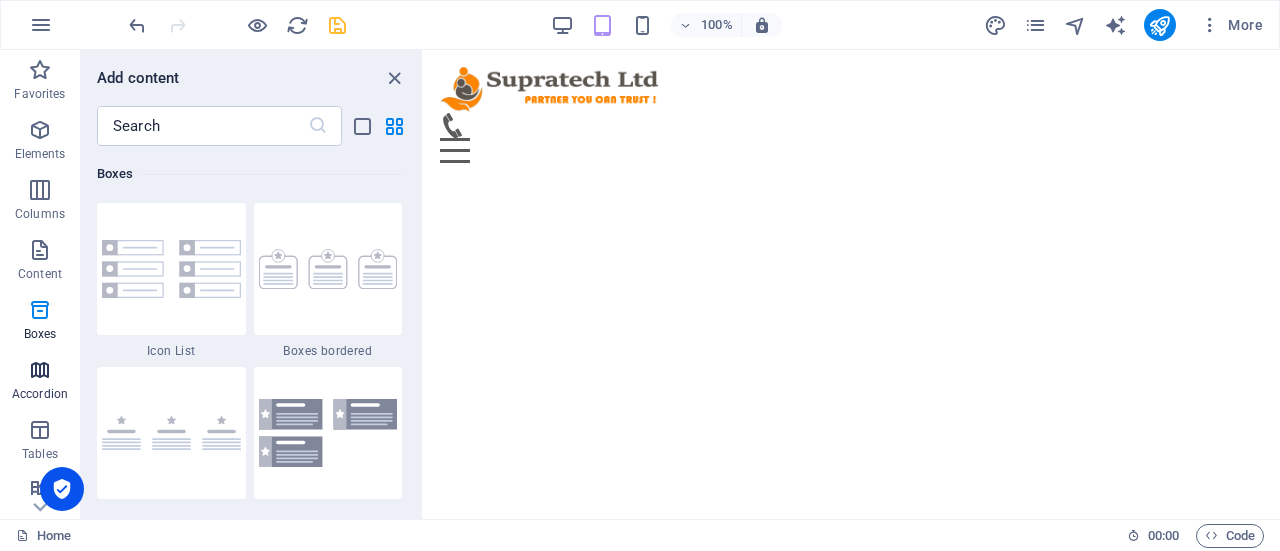 click at bounding box center (40, 370) 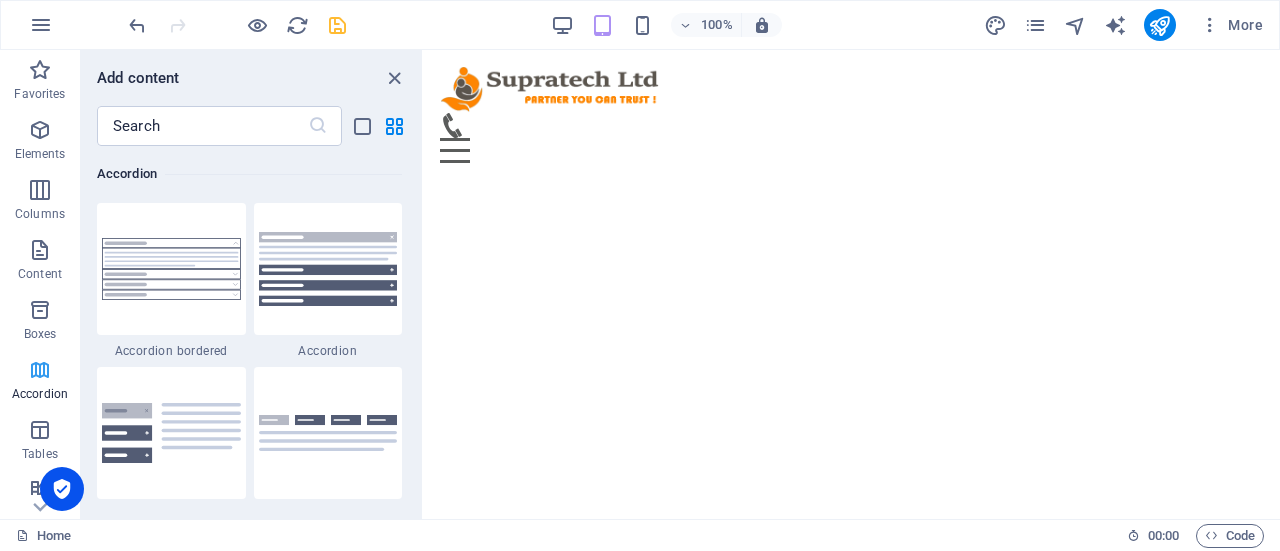 scroll, scrollTop: 6385, scrollLeft: 0, axis: vertical 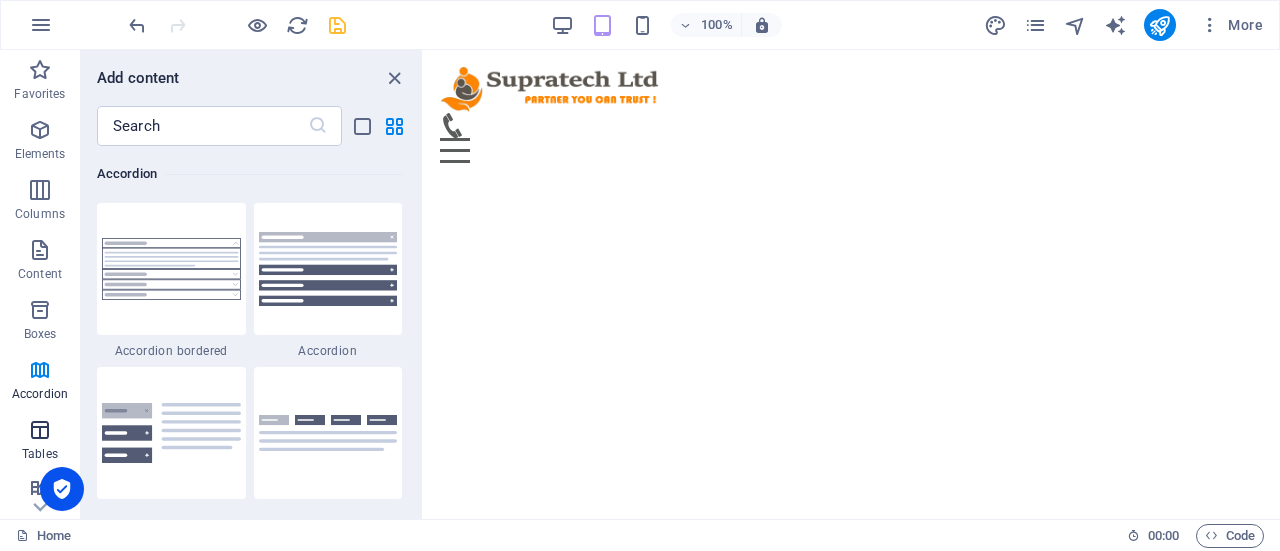 click at bounding box center [40, 430] 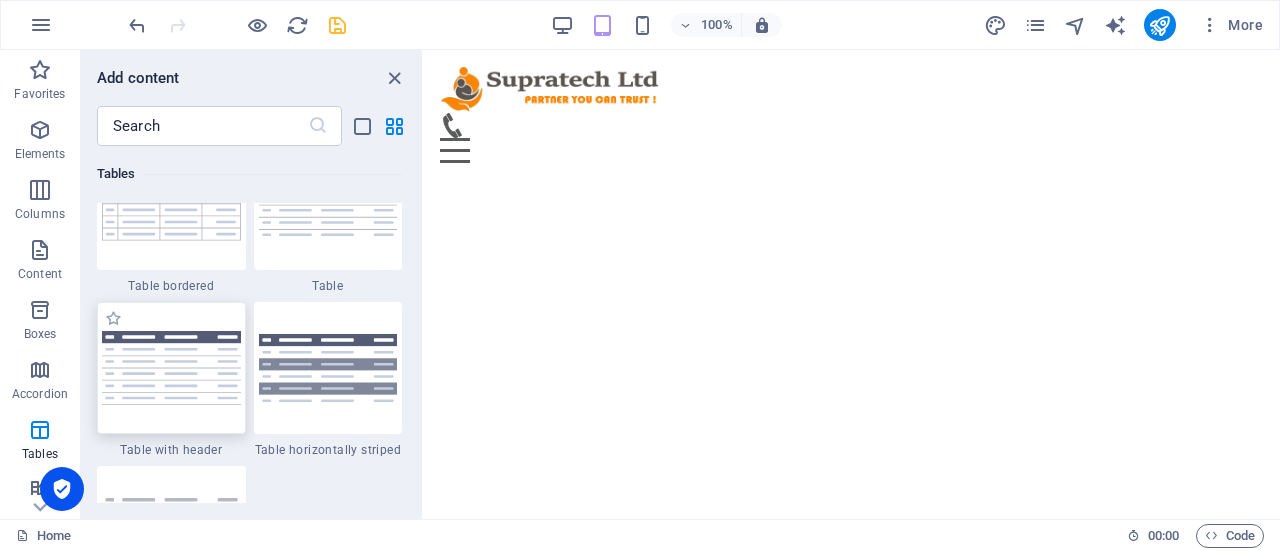 scroll, scrollTop: 7326, scrollLeft: 0, axis: vertical 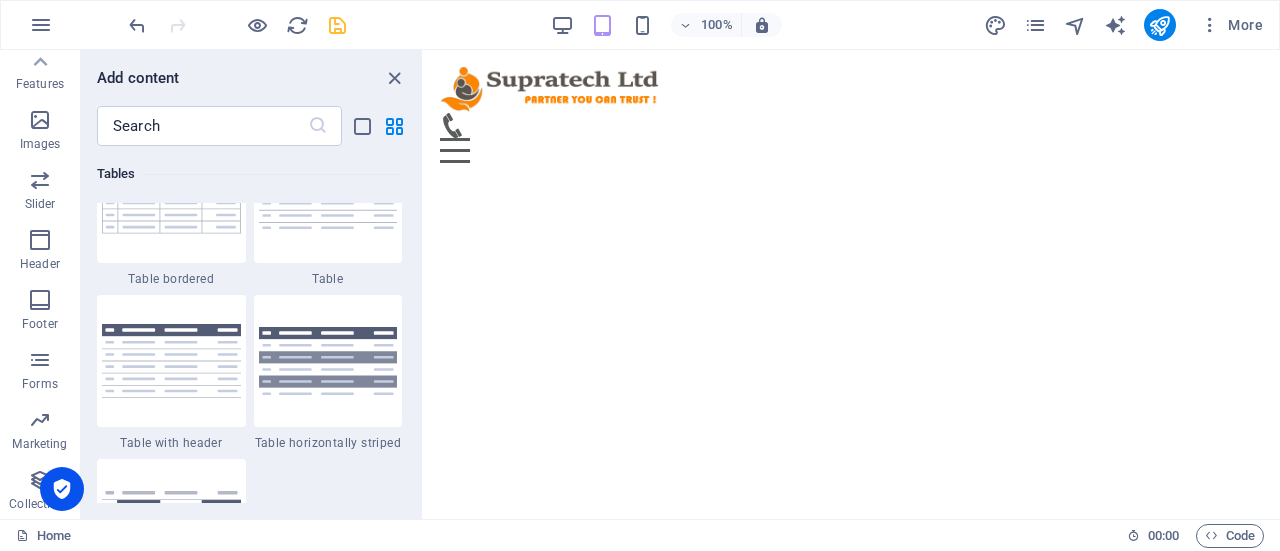 drag, startPoint x: 463, startPoint y: 291, endPoint x: 524, endPoint y: 223, distance: 91.350975 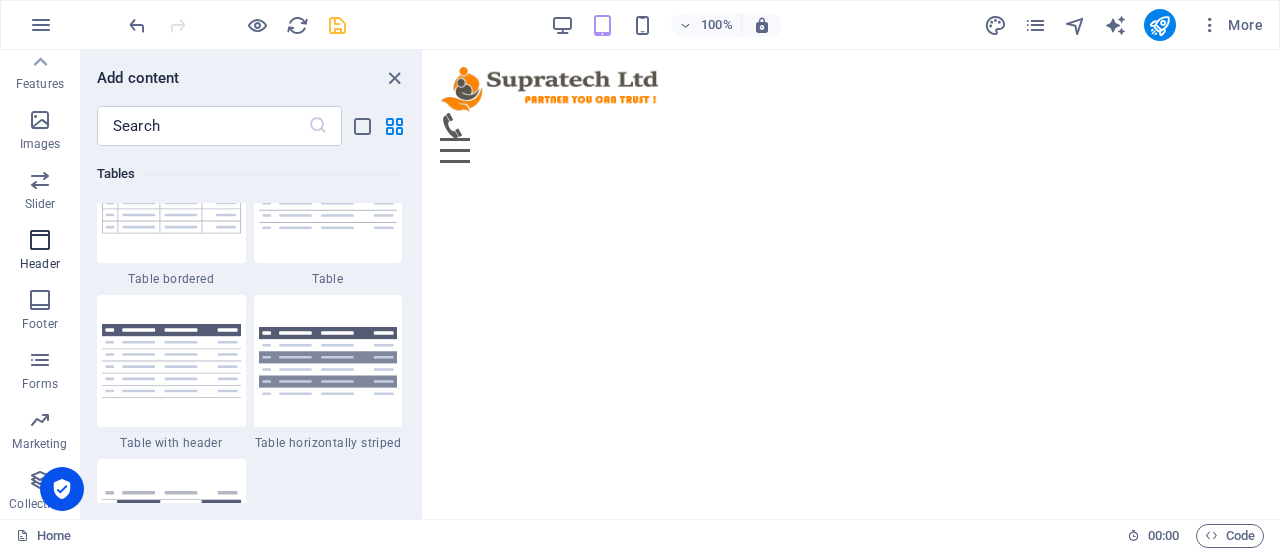 click on "Header" at bounding box center (40, 252) 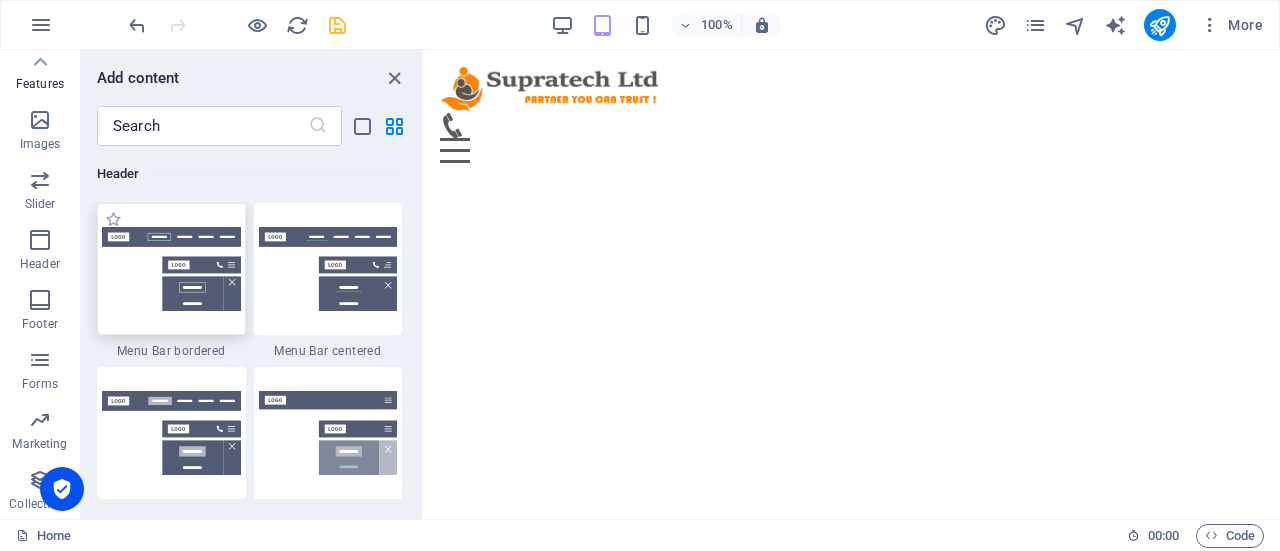 scroll, scrollTop: 12042, scrollLeft: 0, axis: vertical 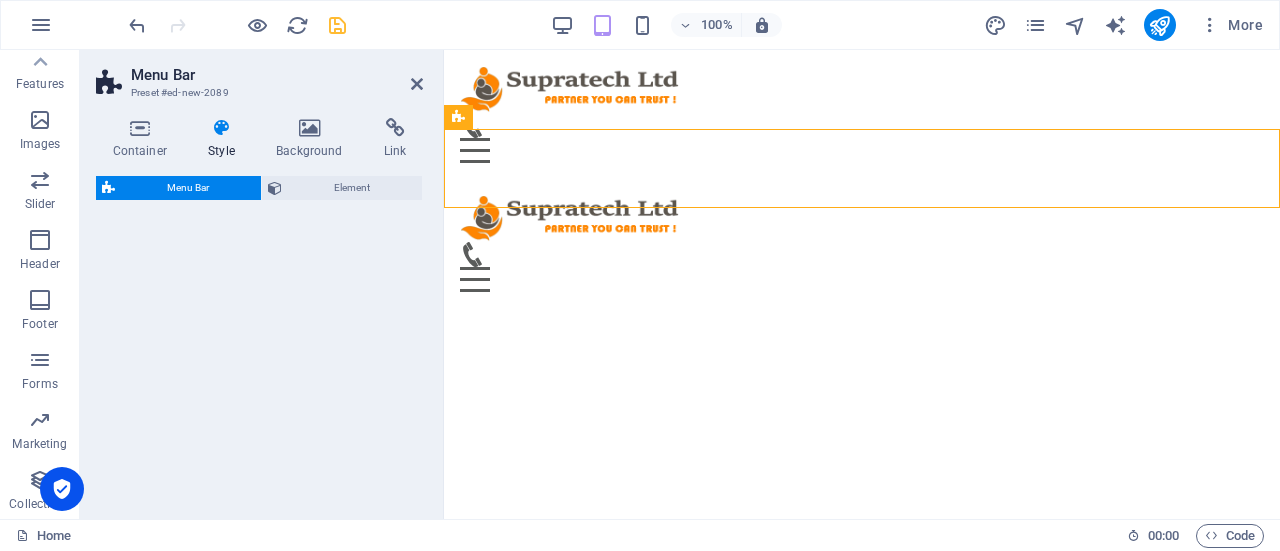 select on "rem" 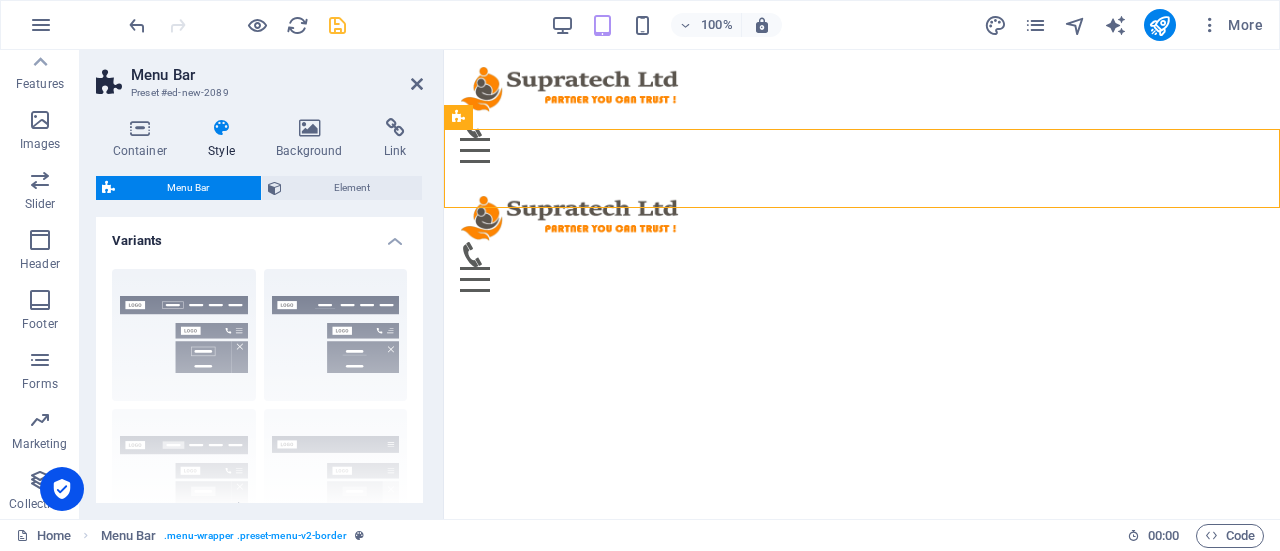 click on "Menu Bar" at bounding box center (277, 75) 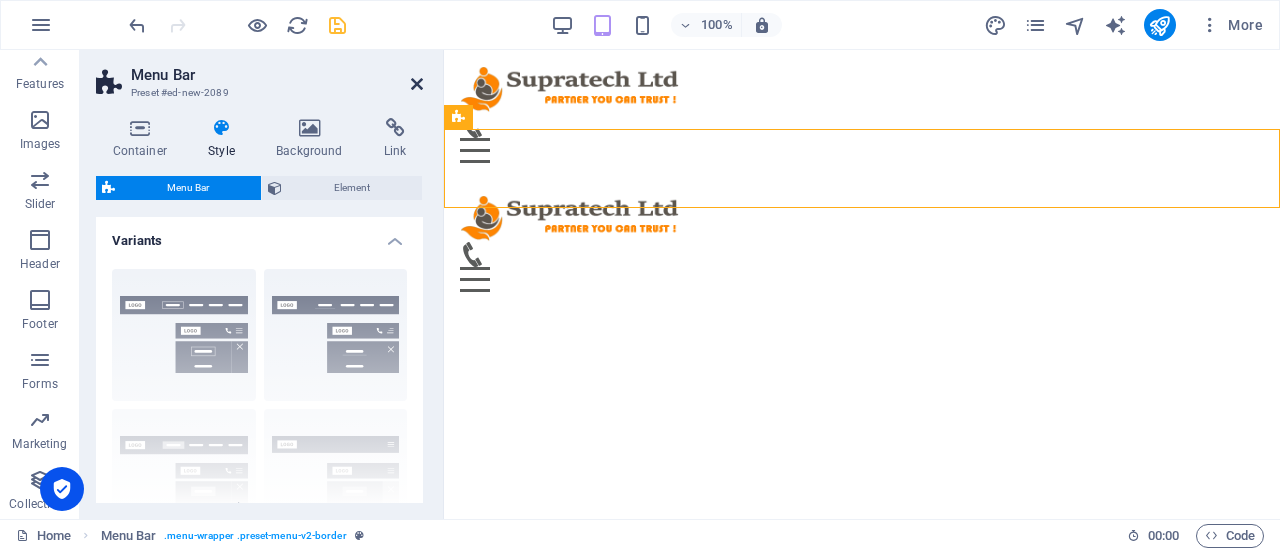 click at bounding box center [417, 84] 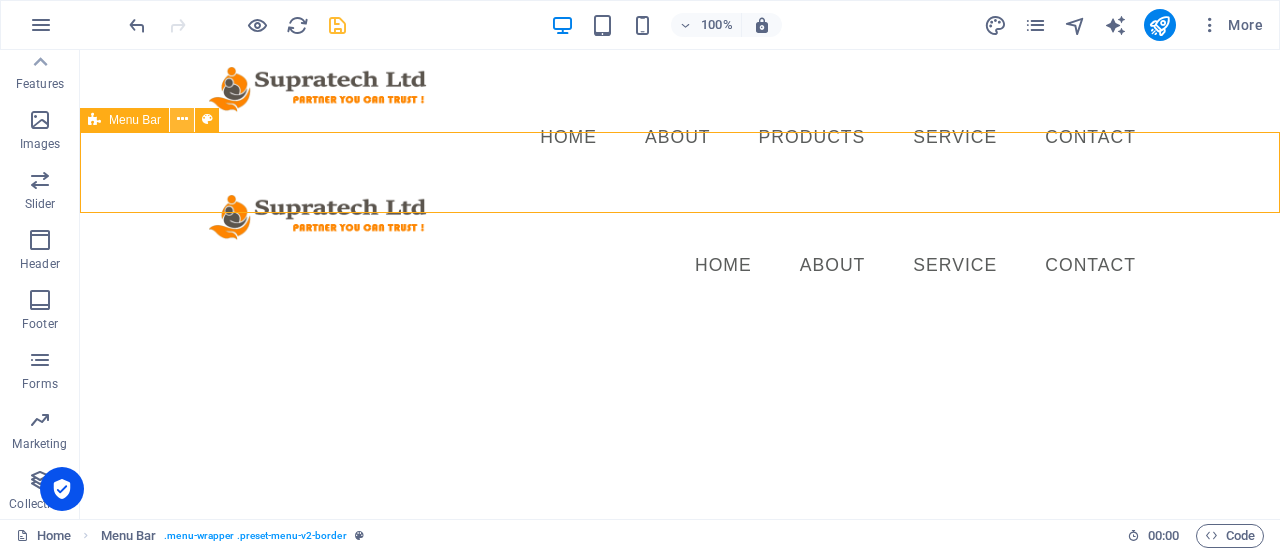 click at bounding box center (182, 119) 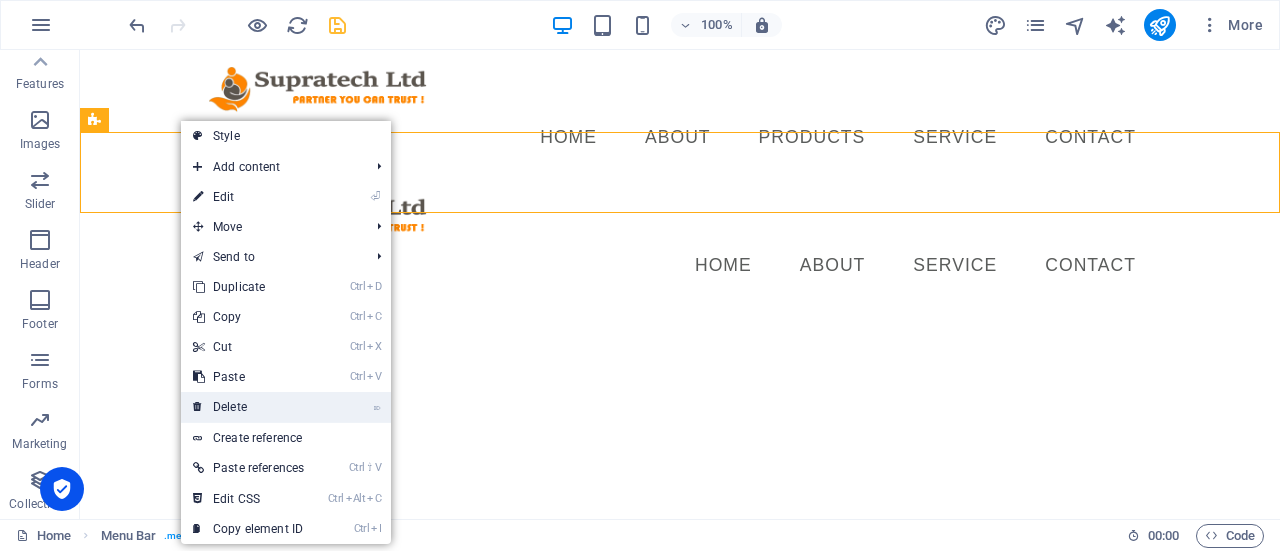 click on "⌦  Delete" at bounding box center [248, 407] 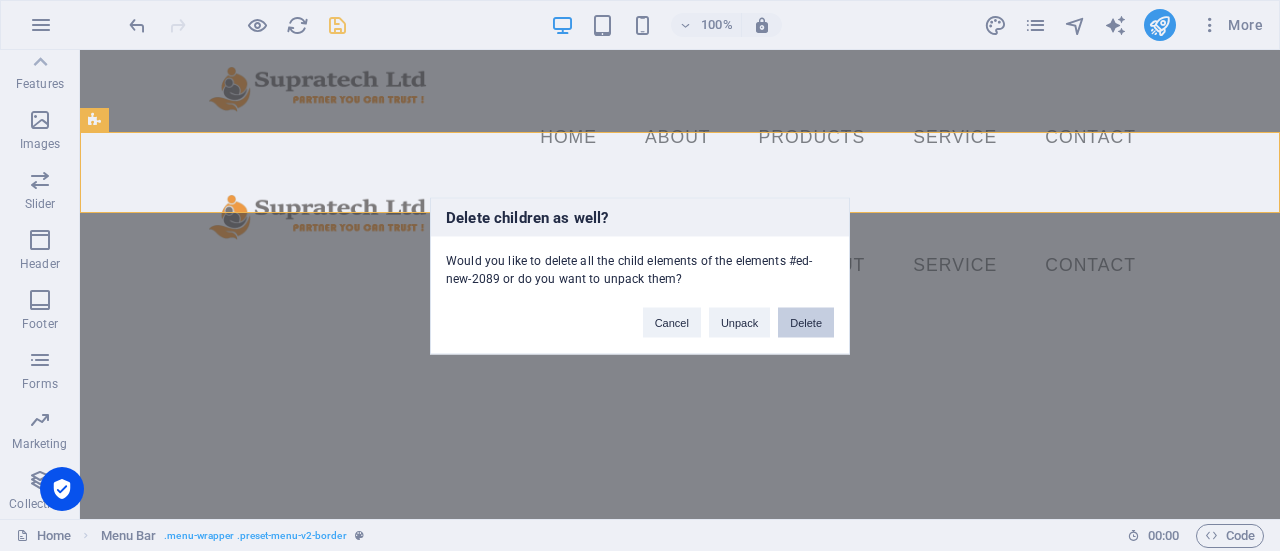click on "Delete" at bounding box center (806, 322) 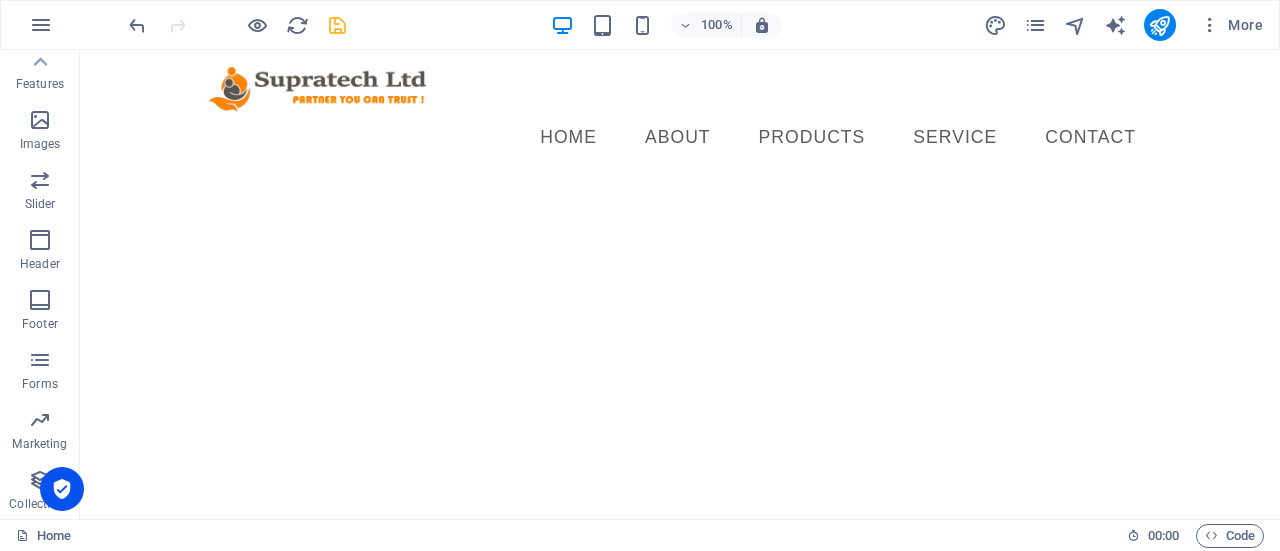 click on "Skip to main content
Menu Home About PRODUCTS Service Contact" at bounding box center [680, 114] 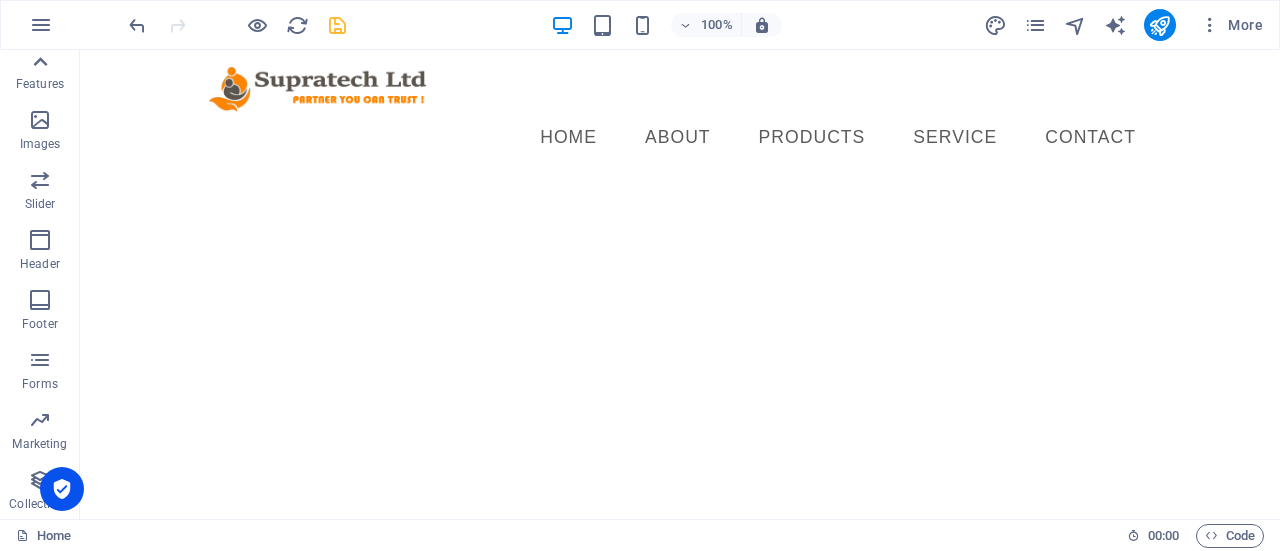 click 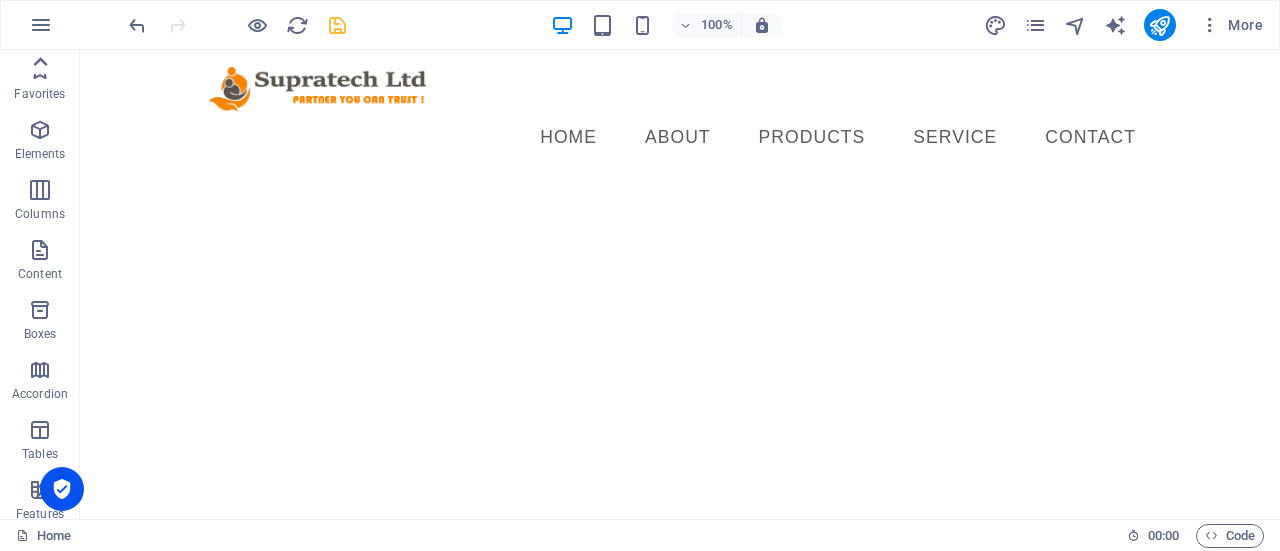 scroll, scrollTop: 0, scrollLeft: 0, axis: both 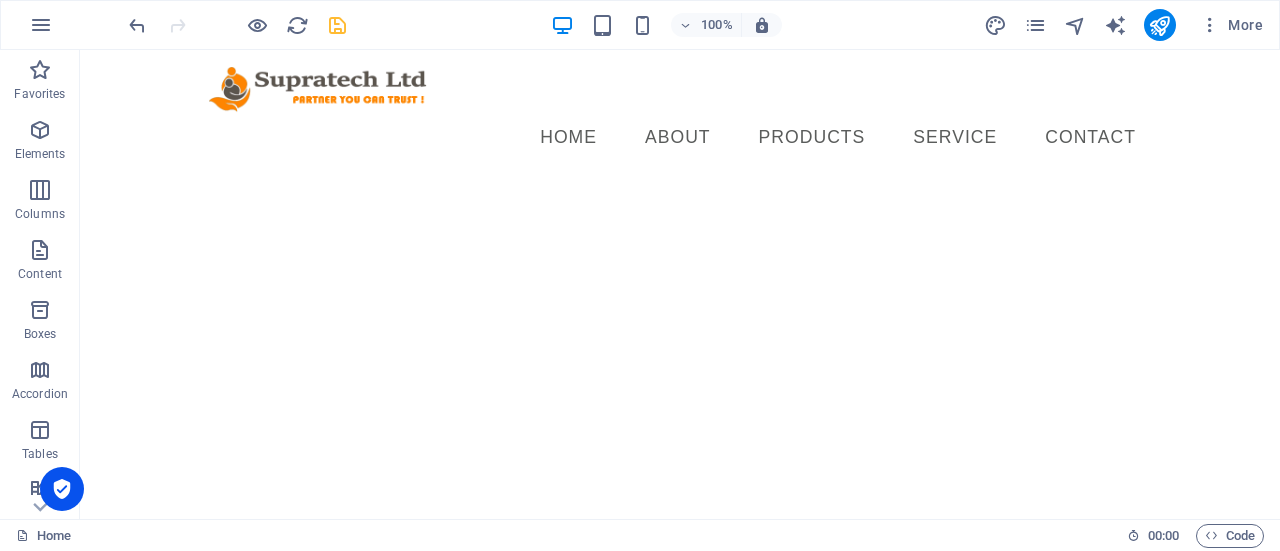 click at bounding box center [40, 70] 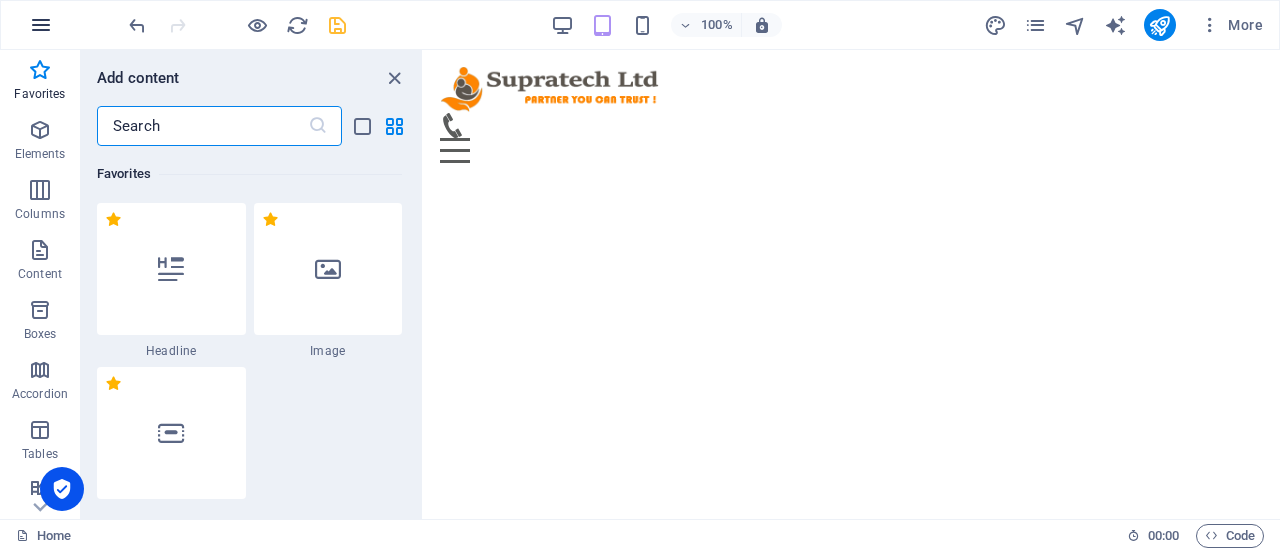 click at bounding box center (41, 25) 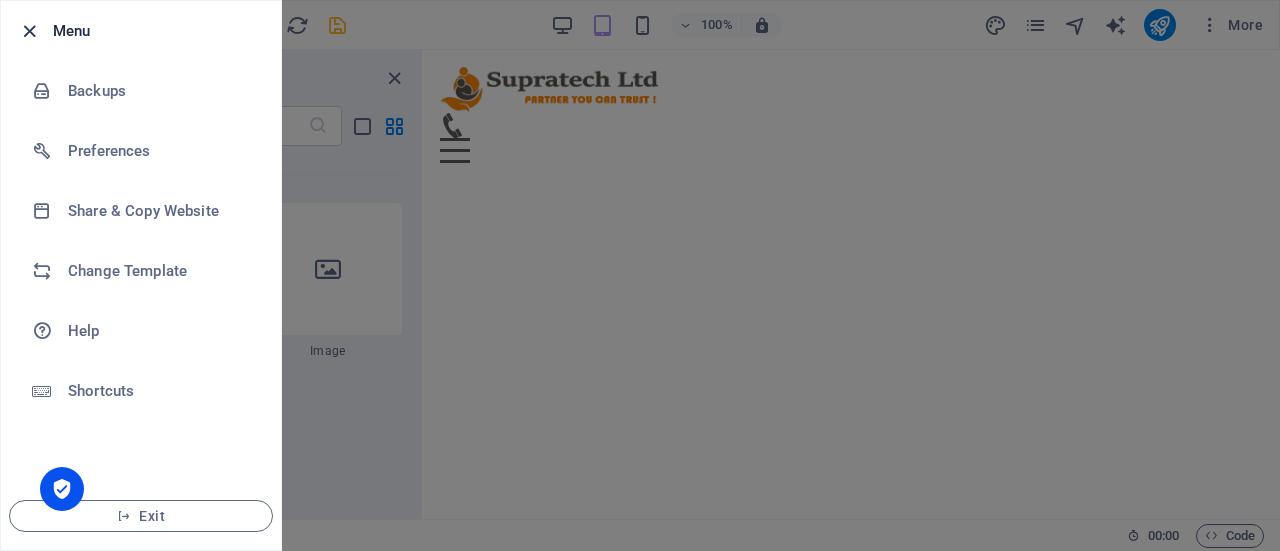 click at bounding box center [29, 31] 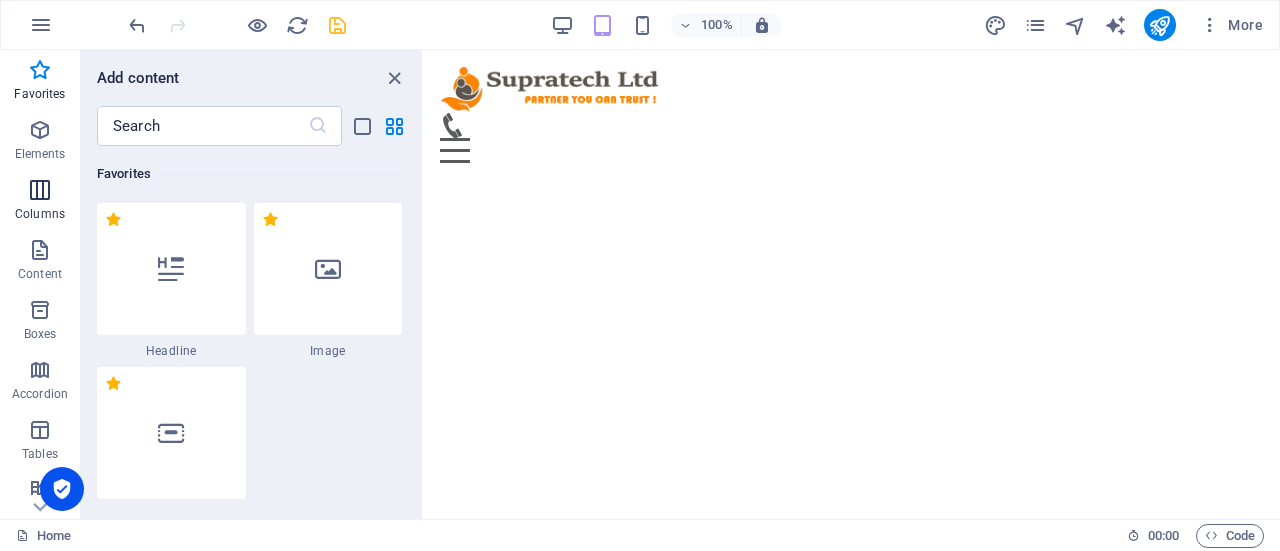click at bounding box center [40, 190] 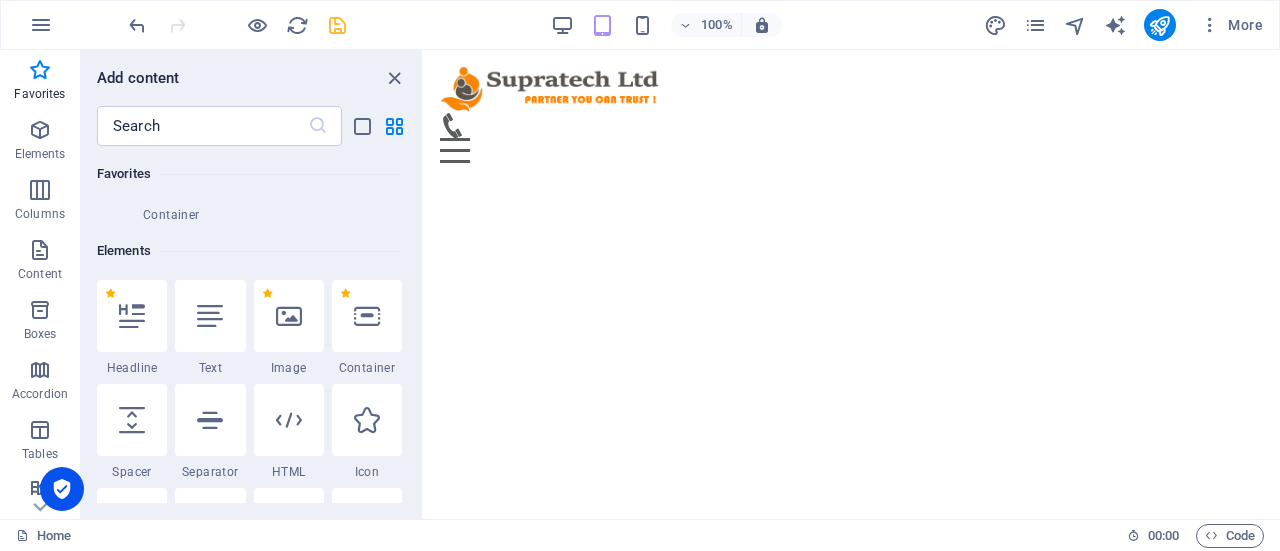 scroll, scrollTop: 400, scrollLeft: 0, axis: vertical 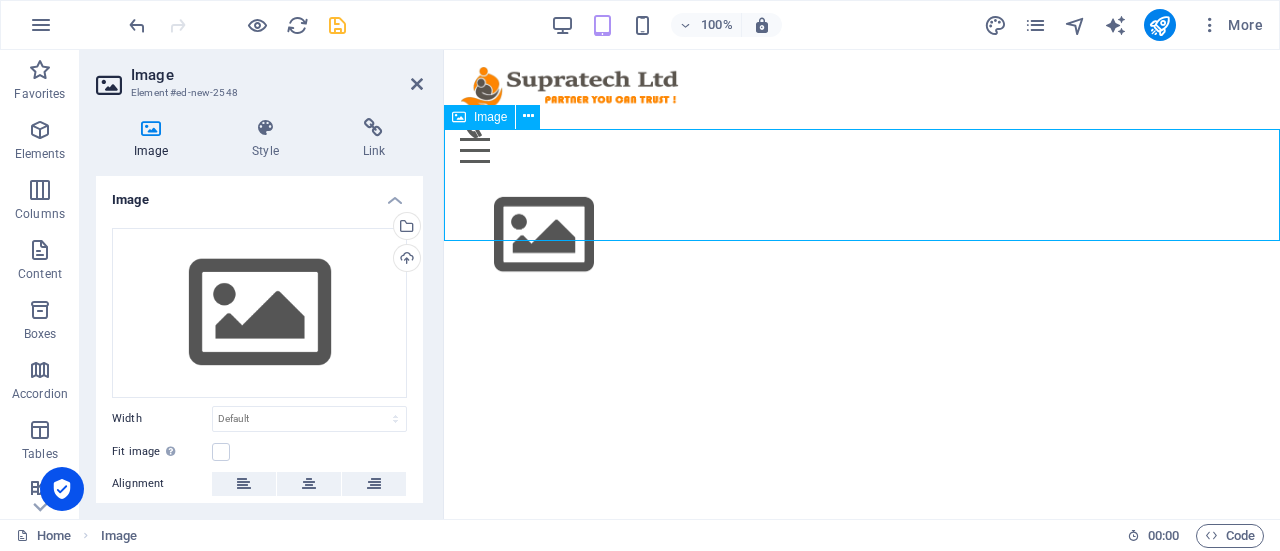 click at bounding box center (862, 235) 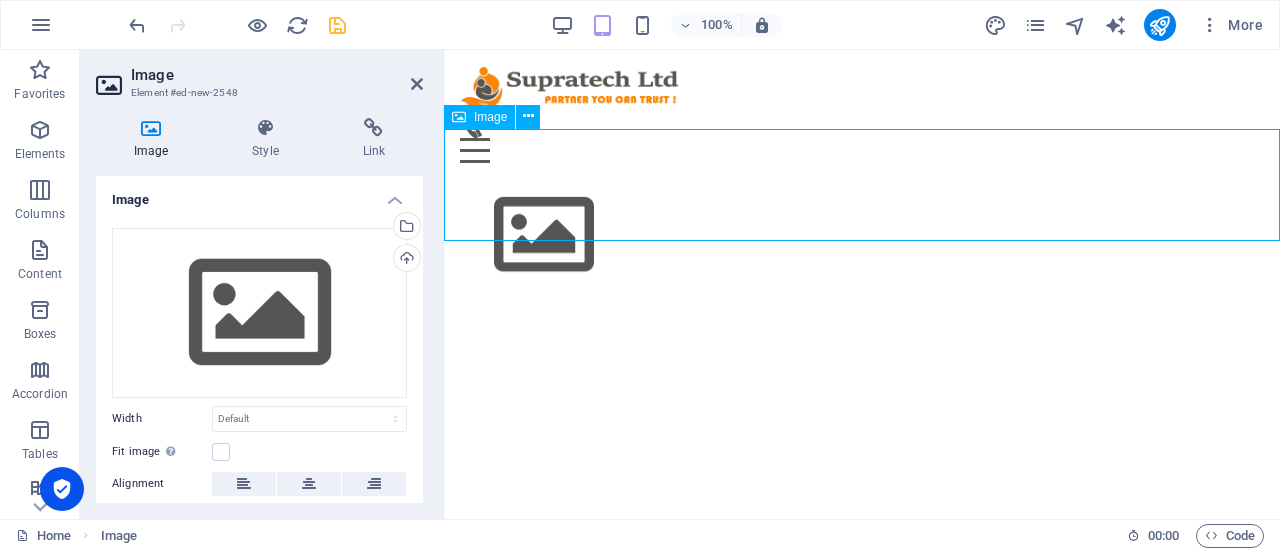 click at bounding box center (862, 235) 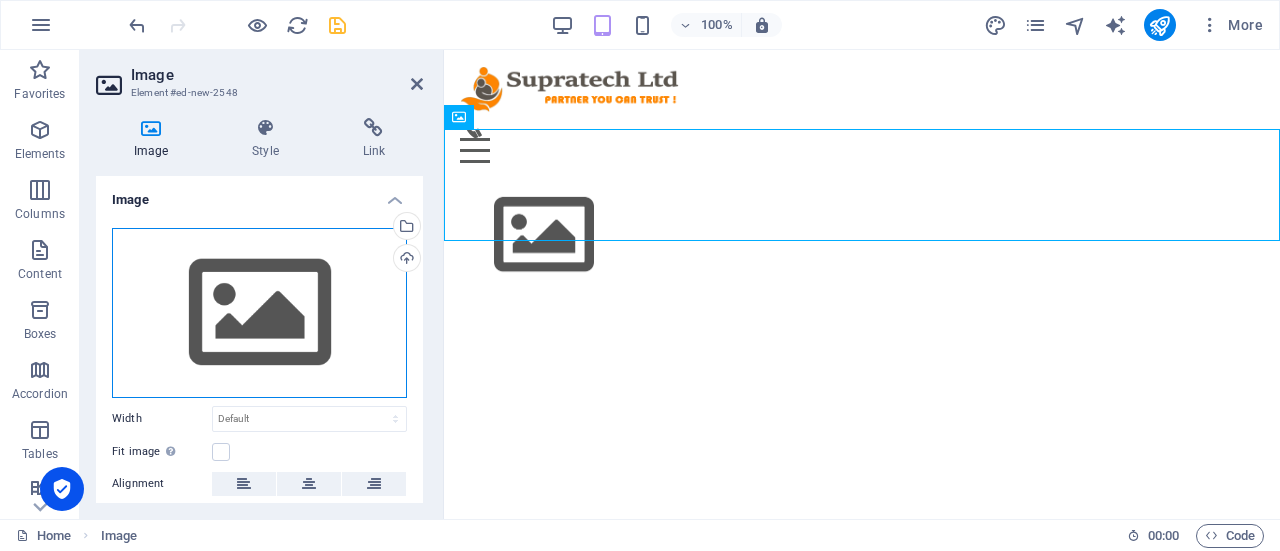 click on "Drag files here, click to choose files or select files from Files or our free stock photos & videos" at bounding box center [259, 313] 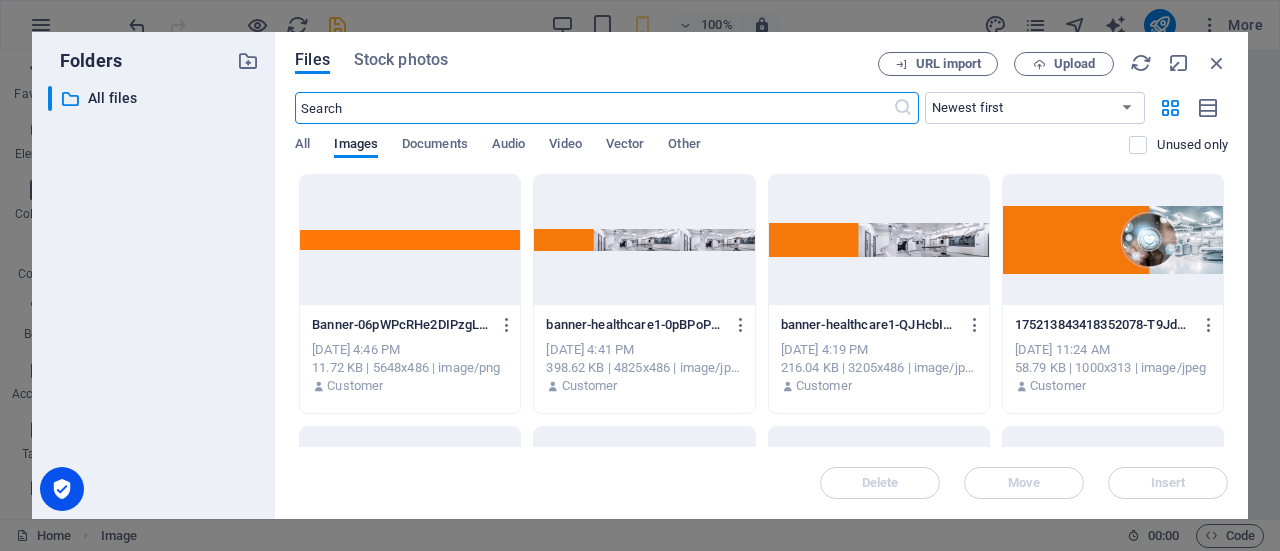 click at bounding box center [644, 240] 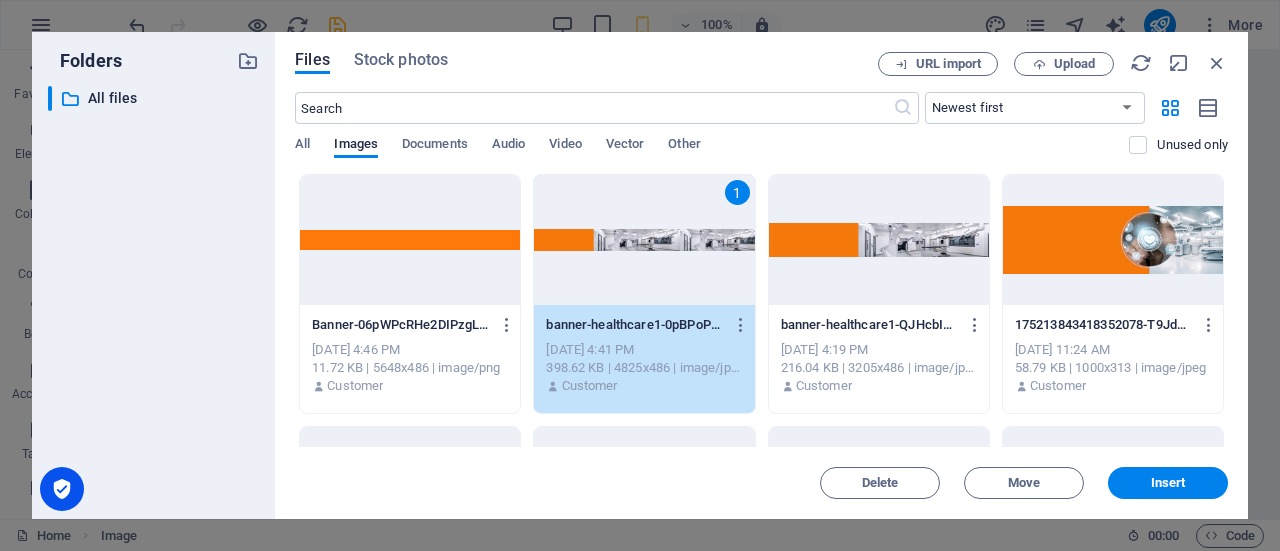 click at bounding box center [879, 240] 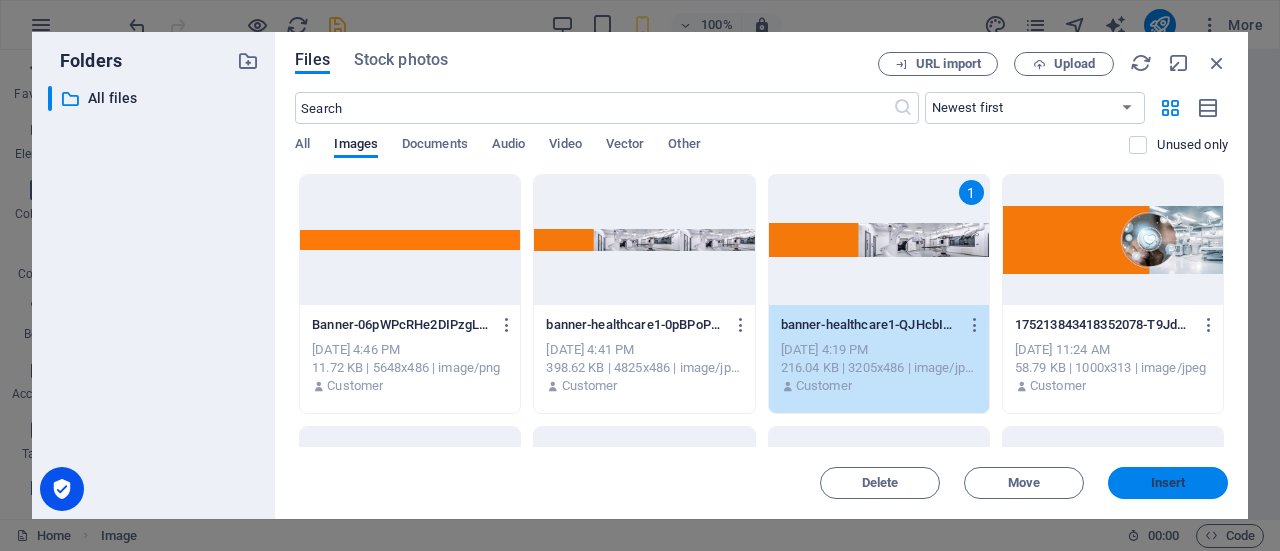 click on "Insert" at bounding box center (1168, 483) 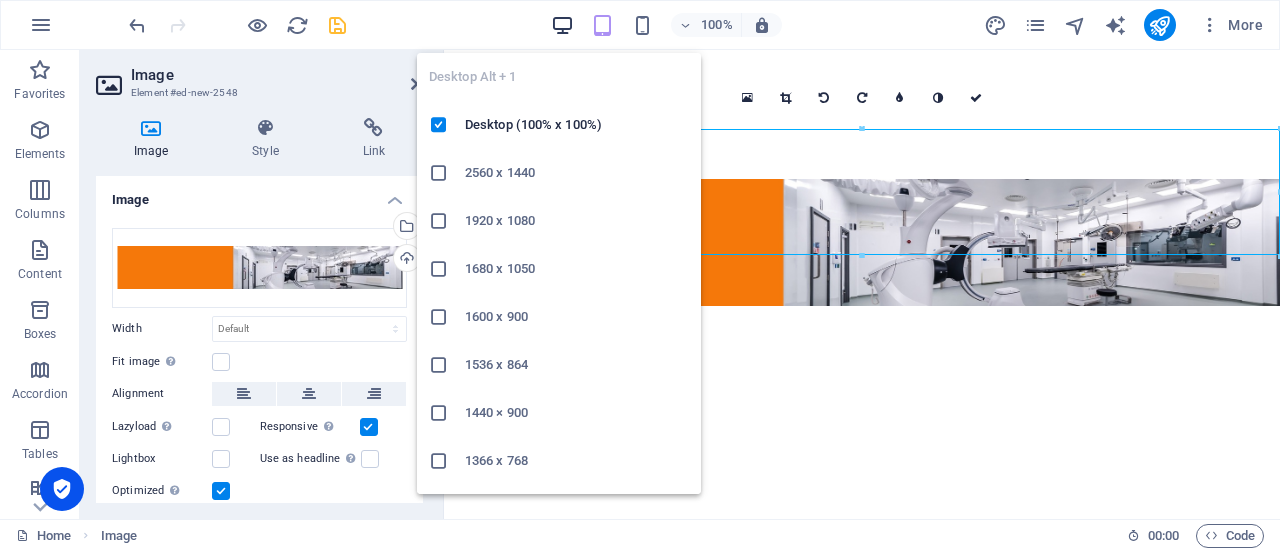 click at bounding box center [562, 25] 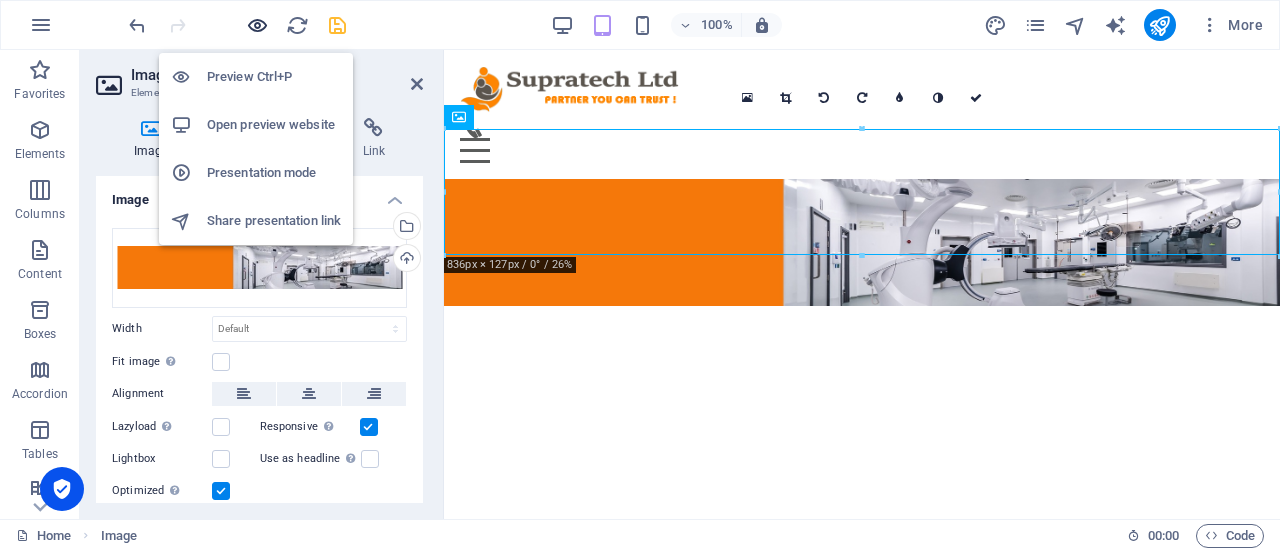 click at bounding box center (257, 25) 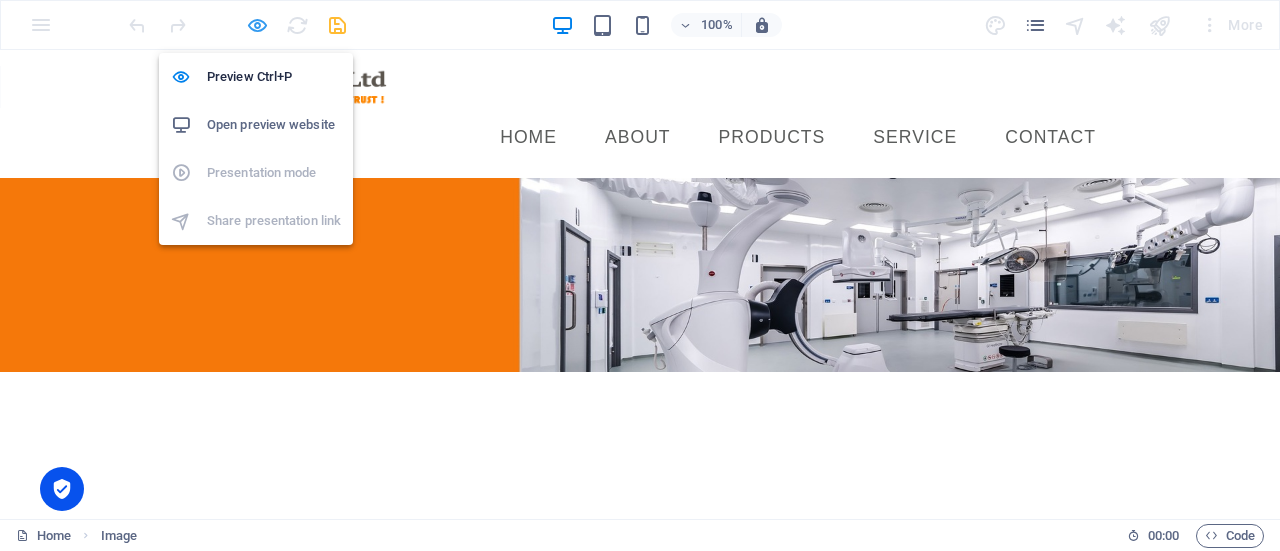 click at bounding box center [257, 25] 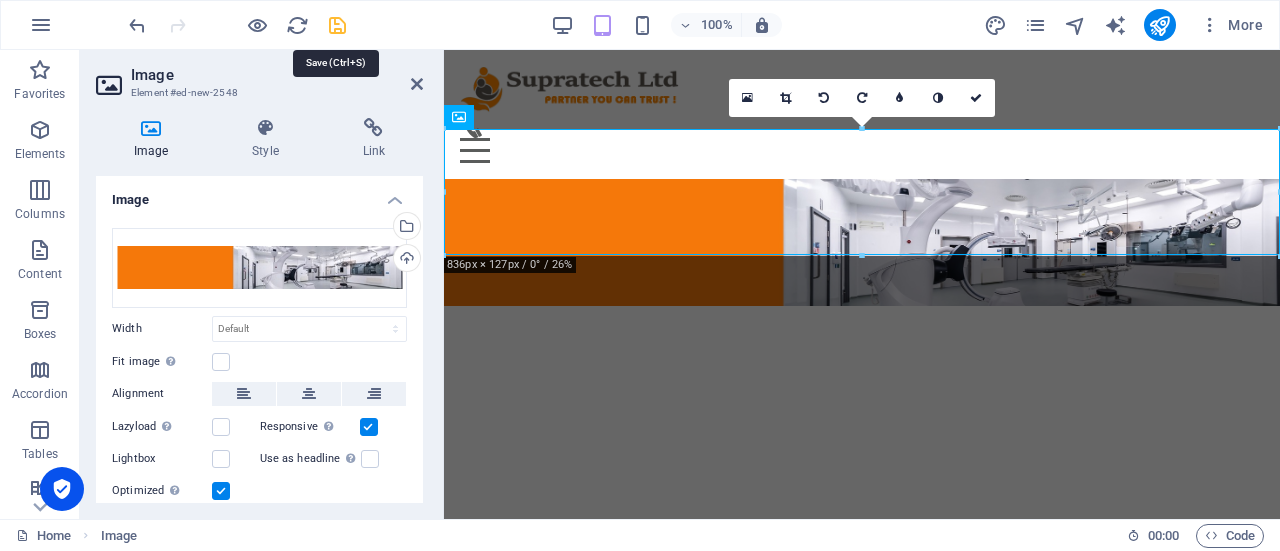 click at bounding box center [337, 25] 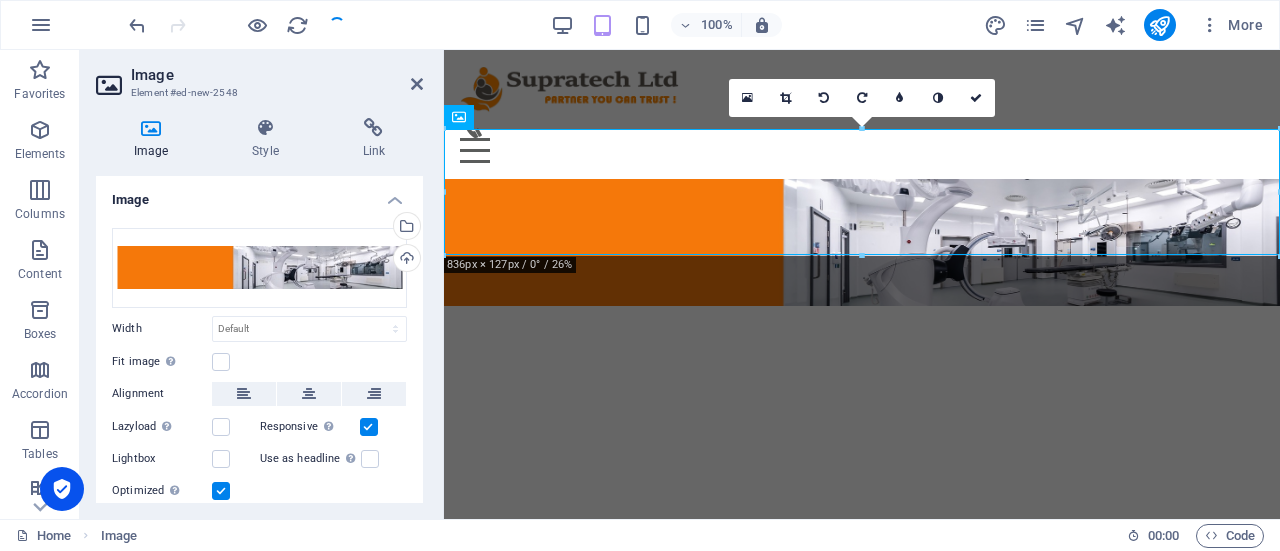 click on "Skip to main content
Menu Home About PRODUCTS Service Contact" at bounding box center [862, 178] 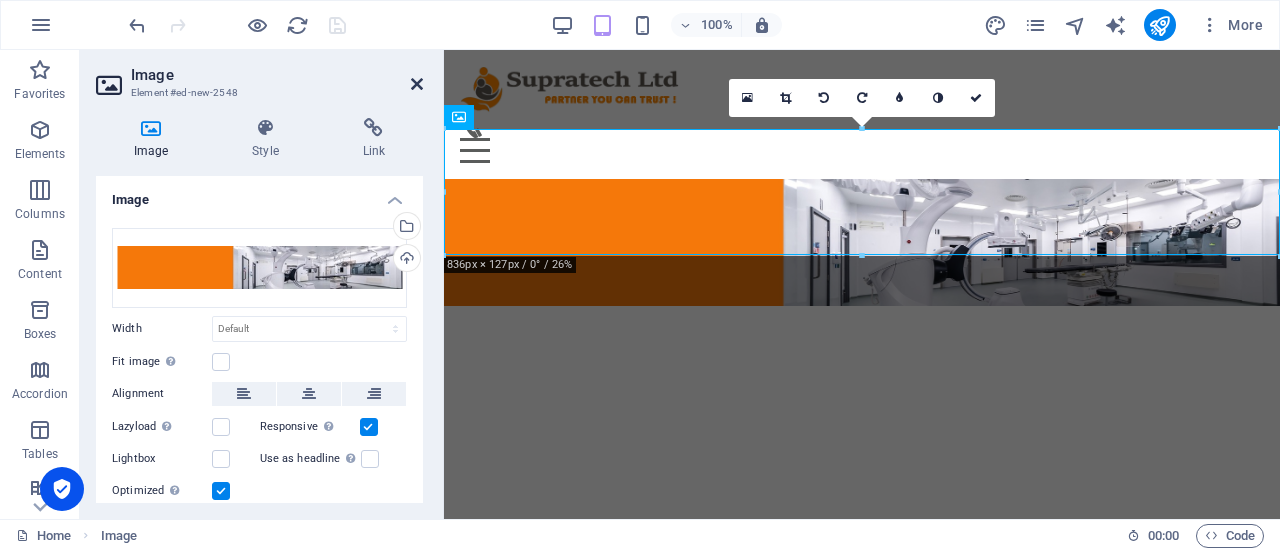 click at bounding box center [417, 84] 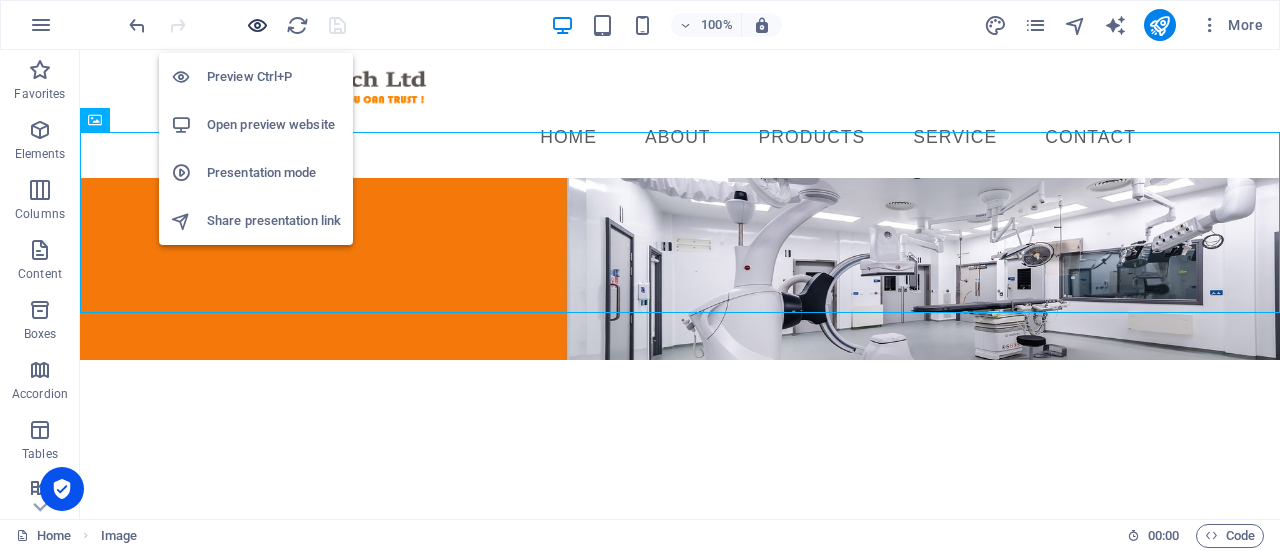 click at bounding box center (257, 25) 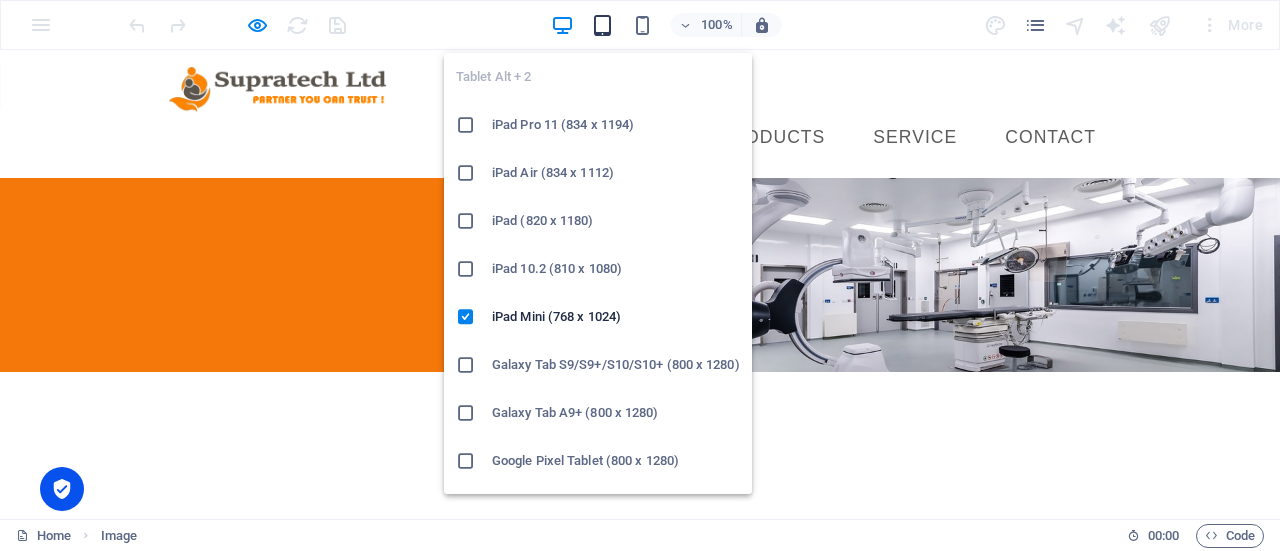 click at bounding box center (602, 25) 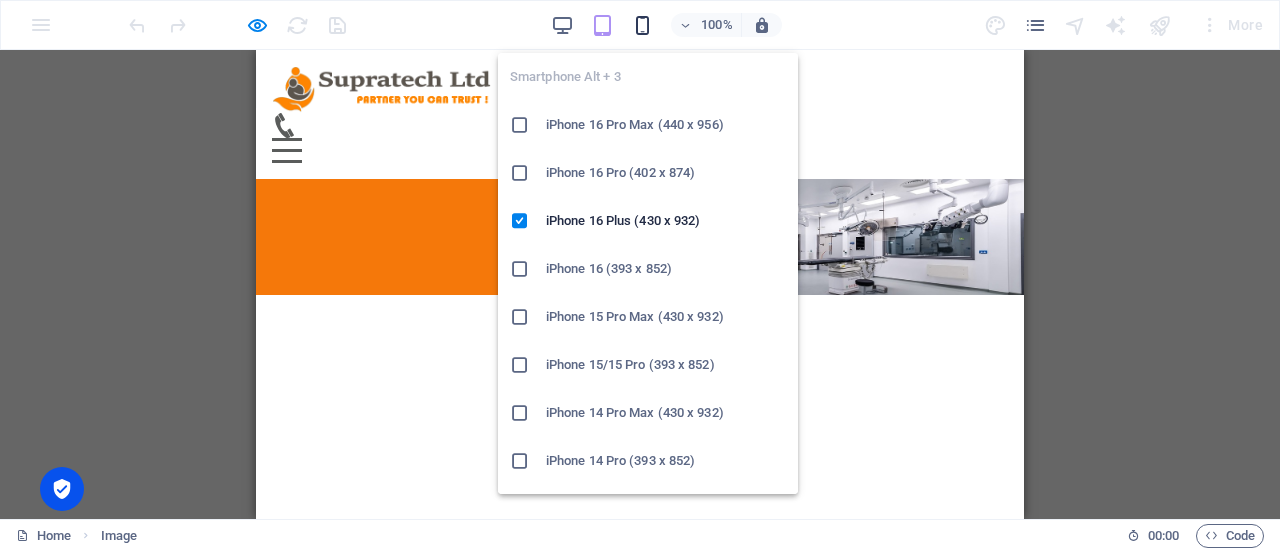 click at bounding box center [642, 25] 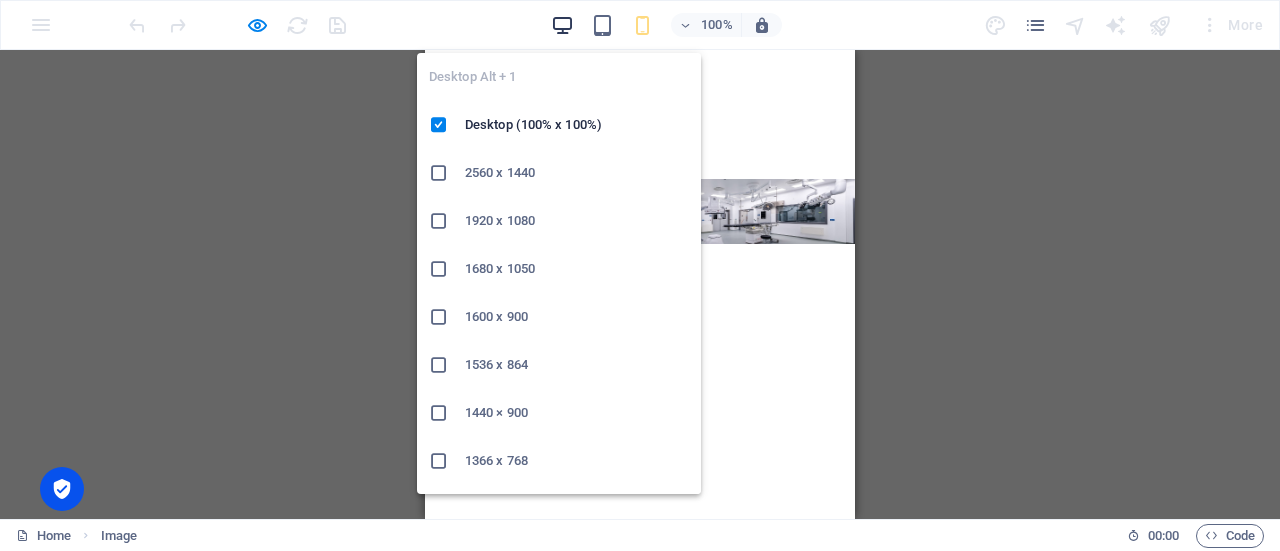 click at bounding box center (562, 25) 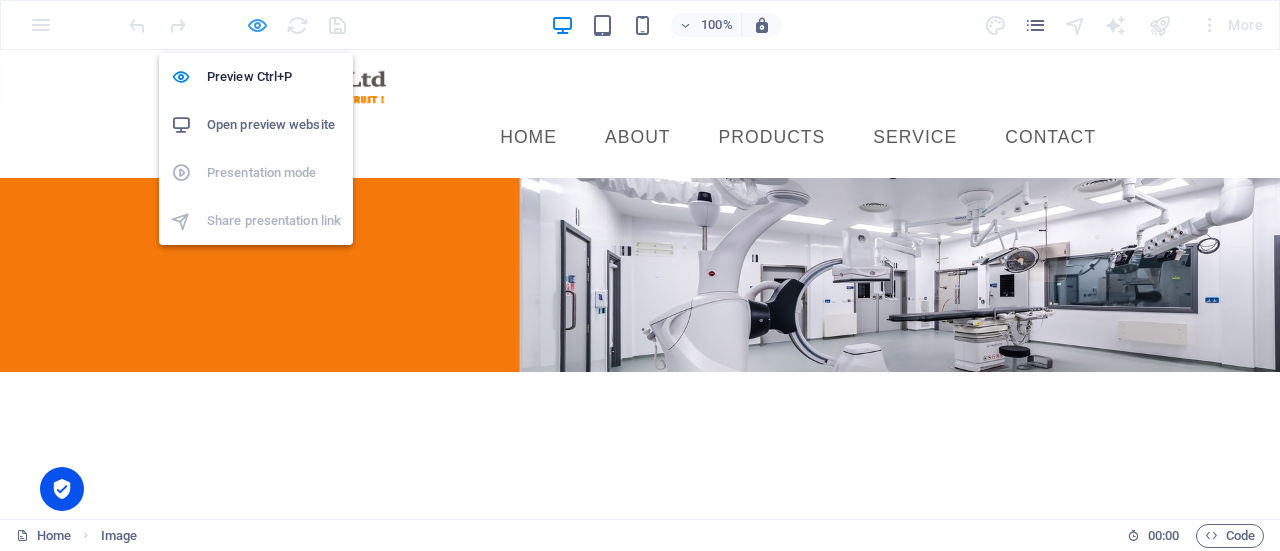 click at bounding box center [257, 25] 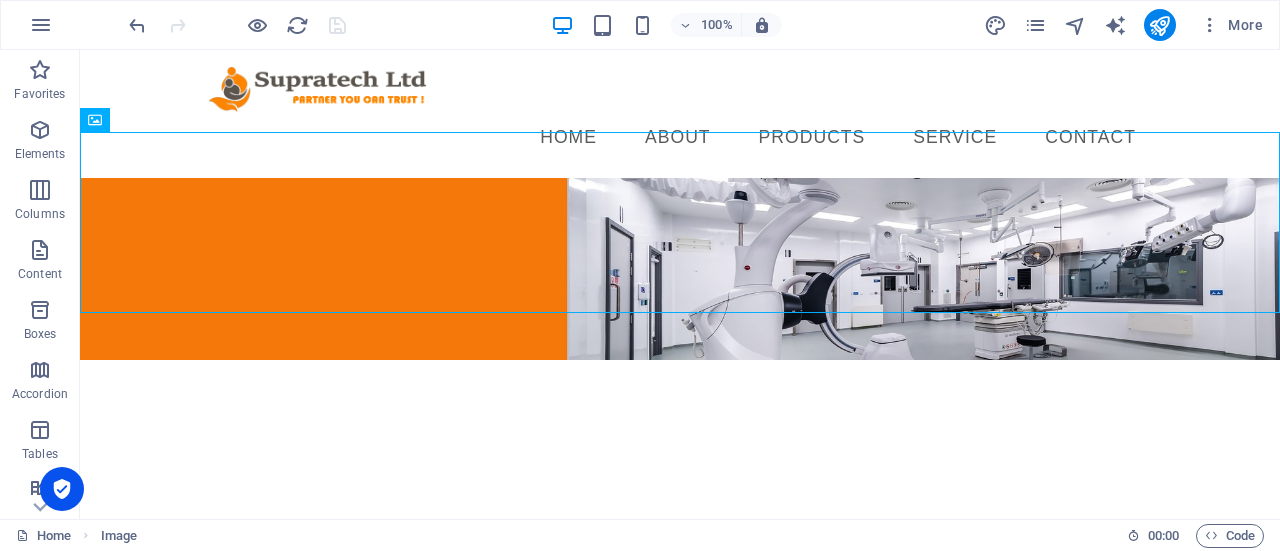 click on "Skip to main content
Menu Home About PRODUCTS Service Contact" at bounding box center (680, 205) 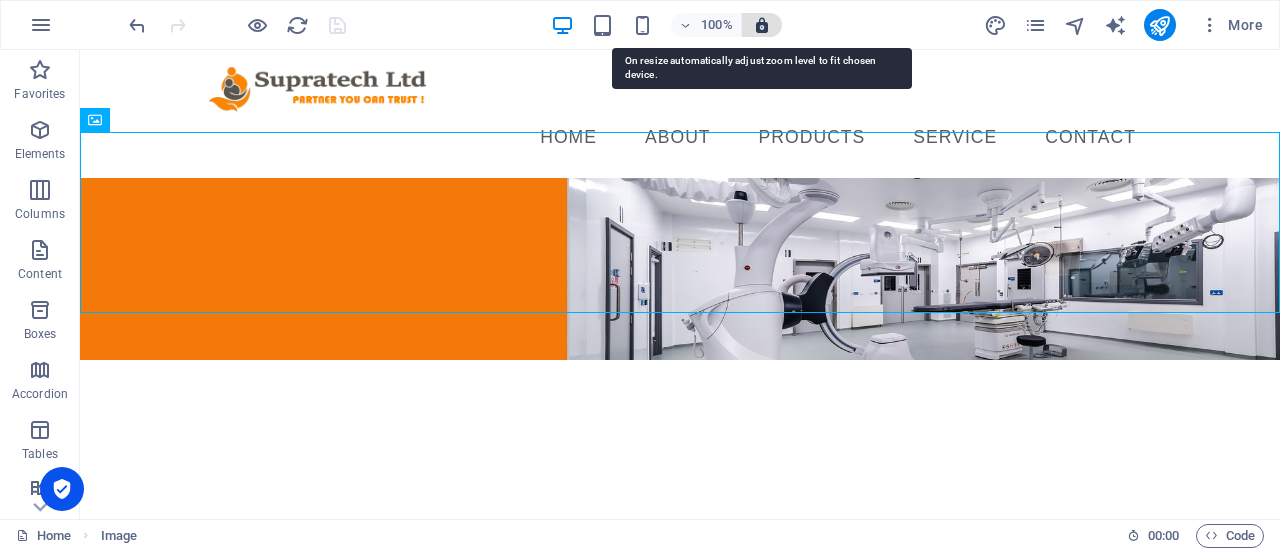 click at bounding box center [762, 25] 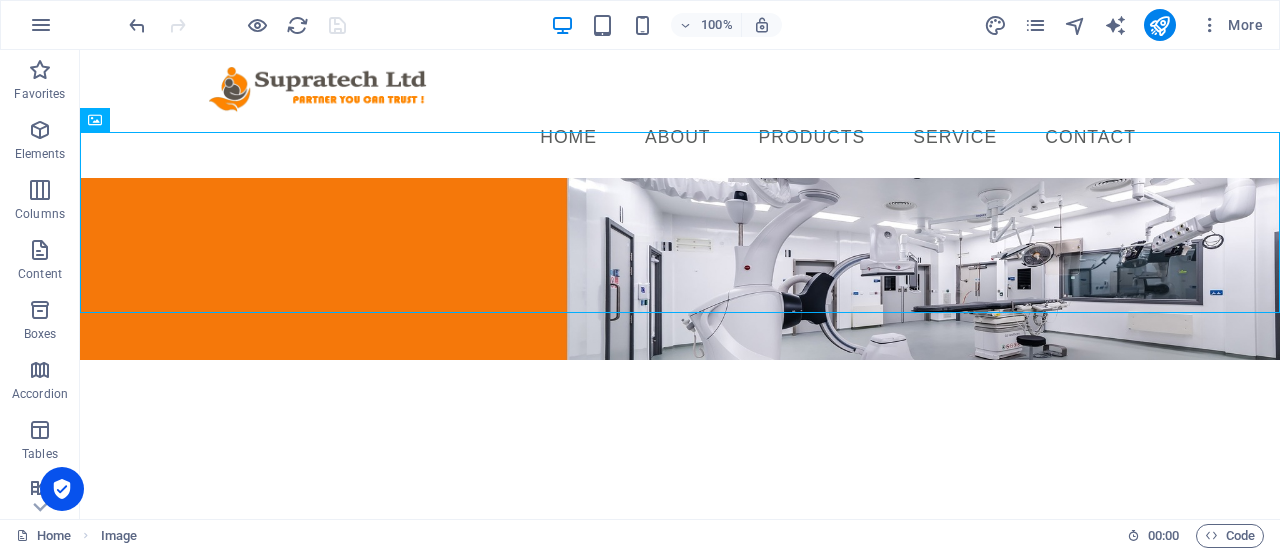 click on "Skip to main content
Menu Home About PRODUCTS Service Contact" at bounding box center (680, 205) 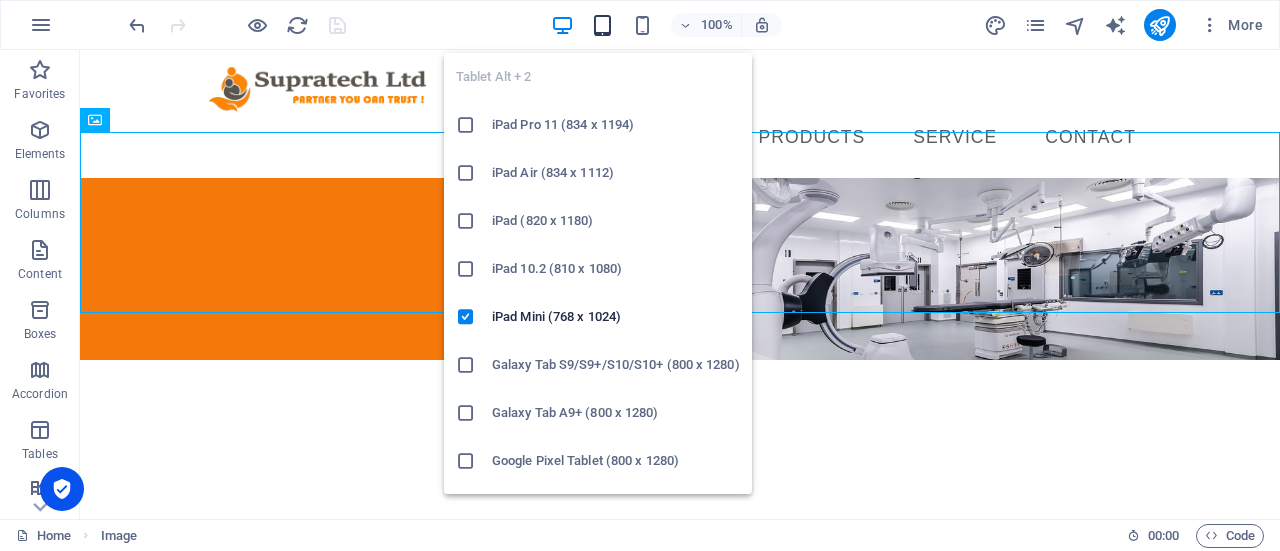 click at bounding box center (602, 25) 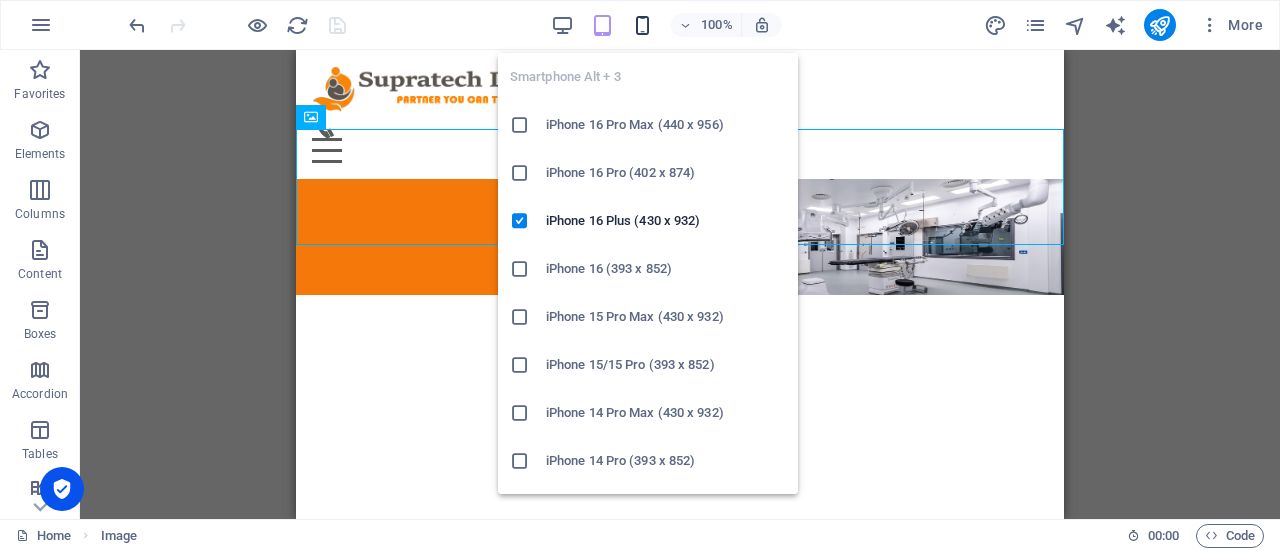 click at bounding box center (642, 25) 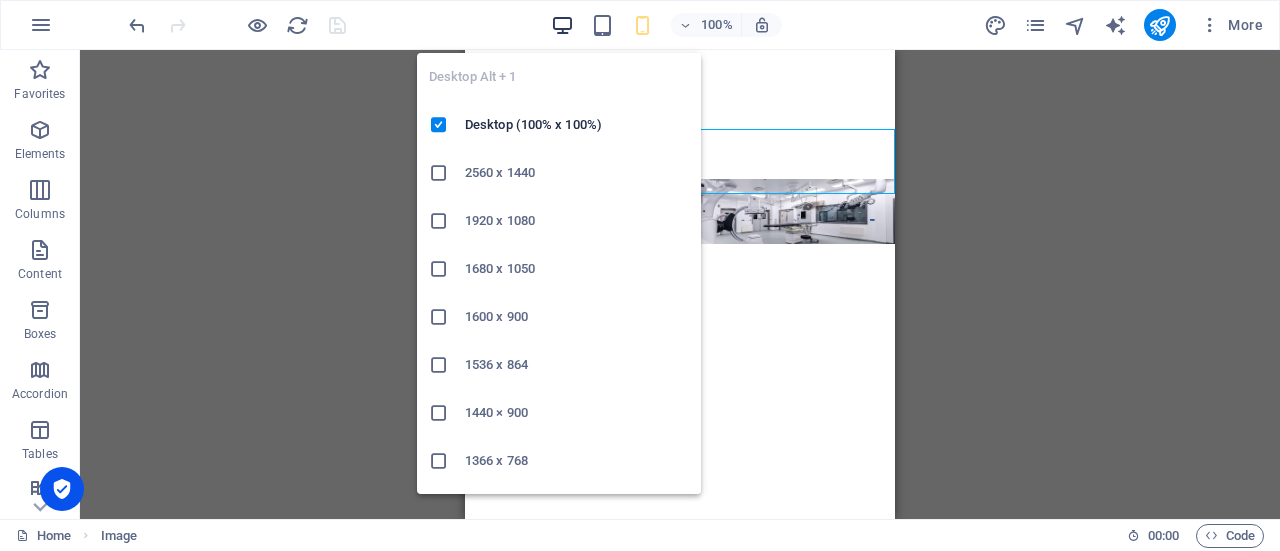 click at bounding box center (562, 25) 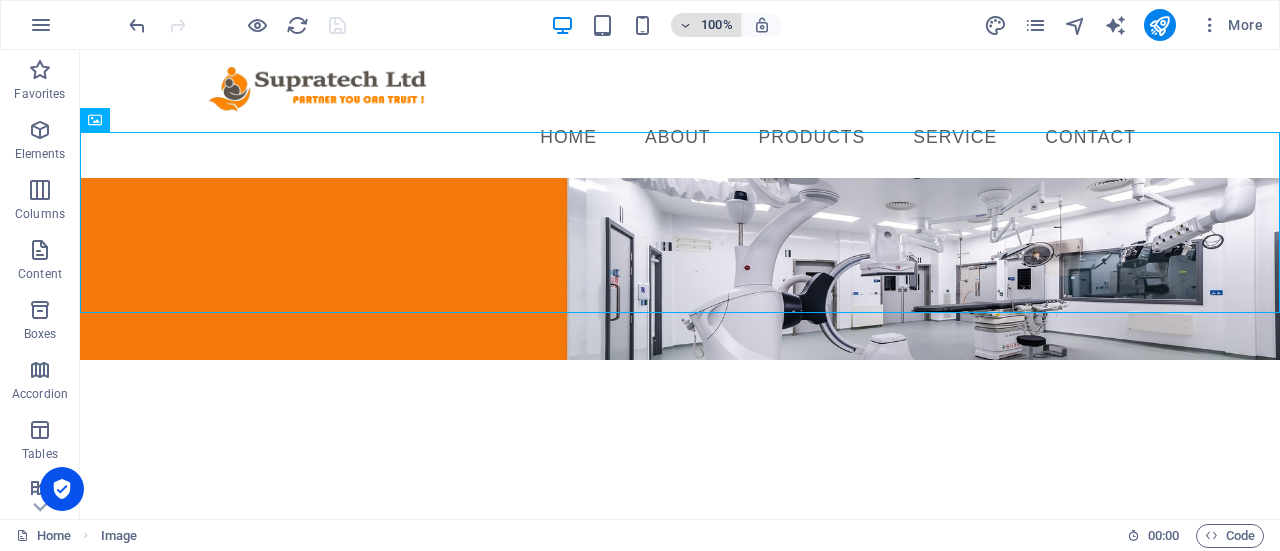 click on "100%" at bounding box center [717, 25] 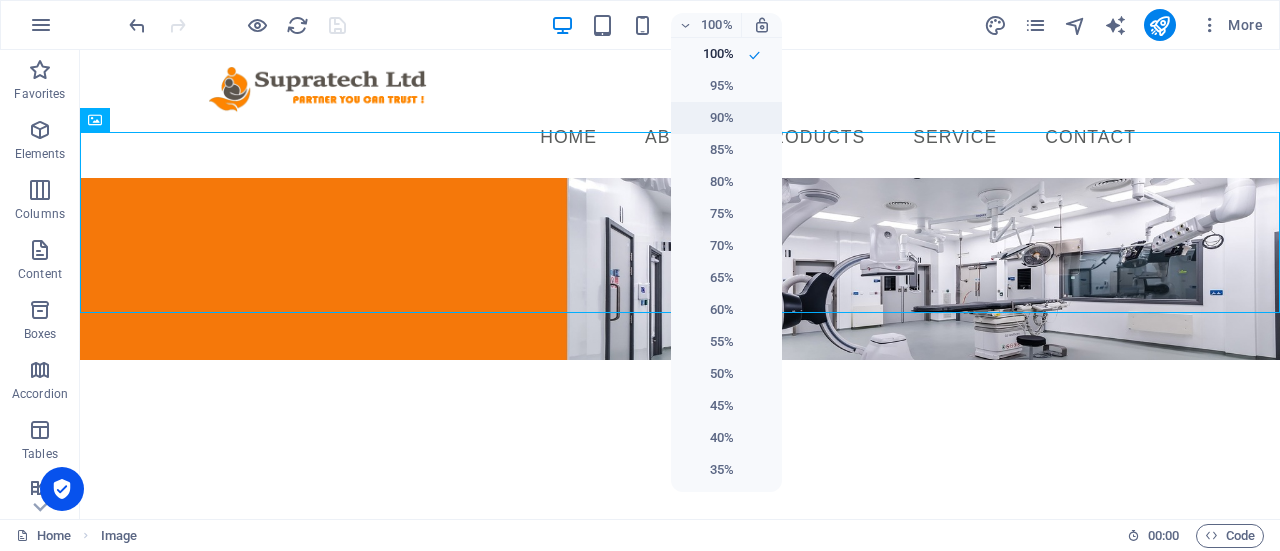 click on "90%" at bounding box center (726, 118) 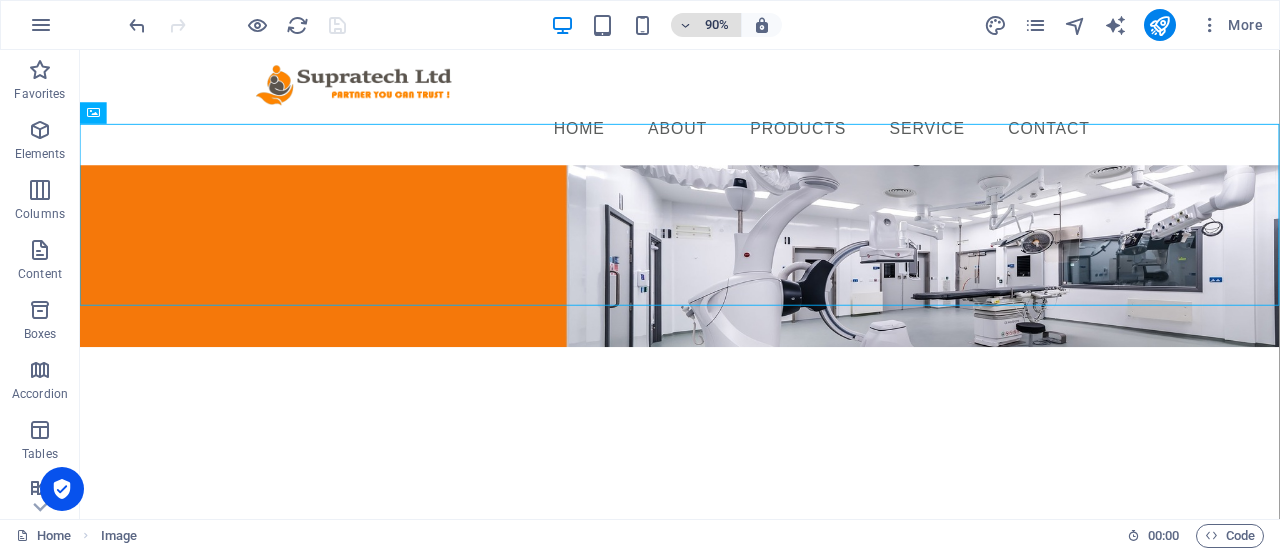 click on "90%" at bounding box center (717, 25) 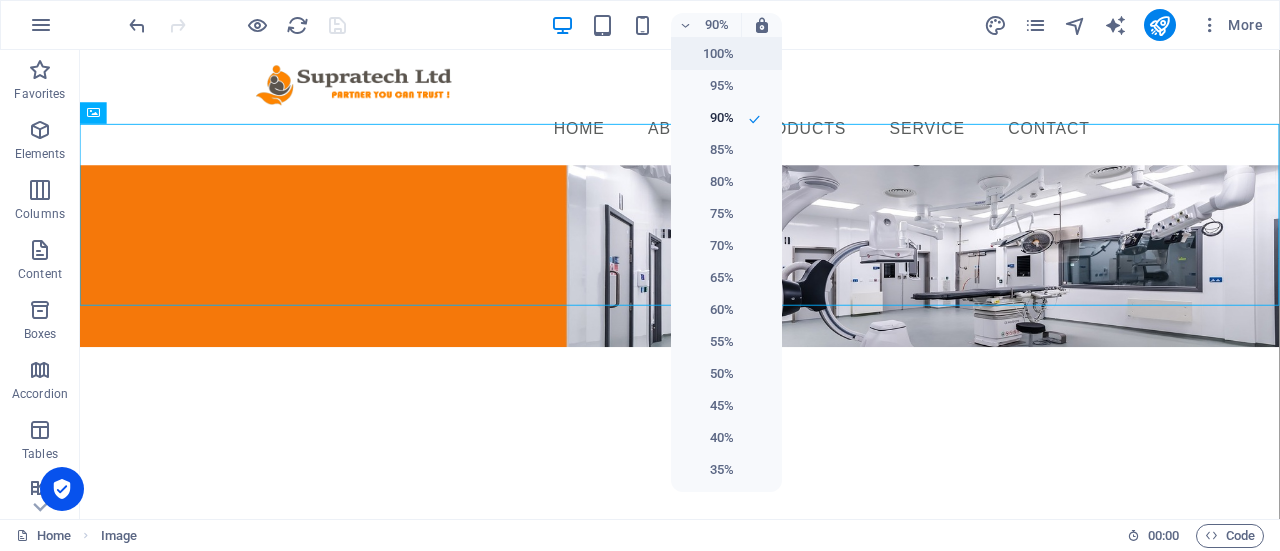 click on "100%" at bounding box center (708, 54) 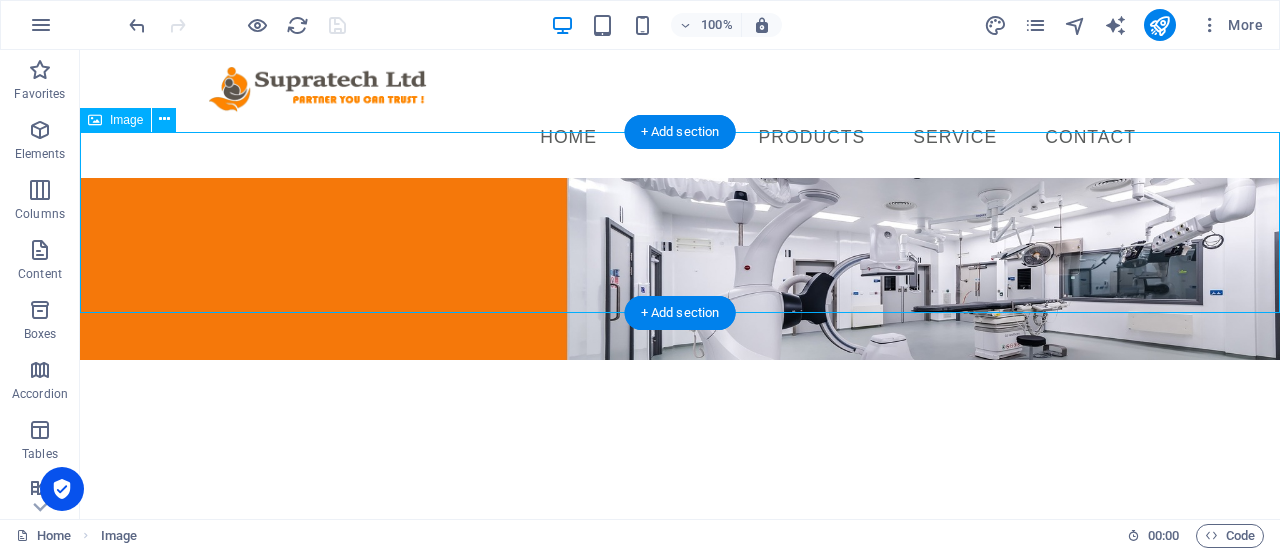 type 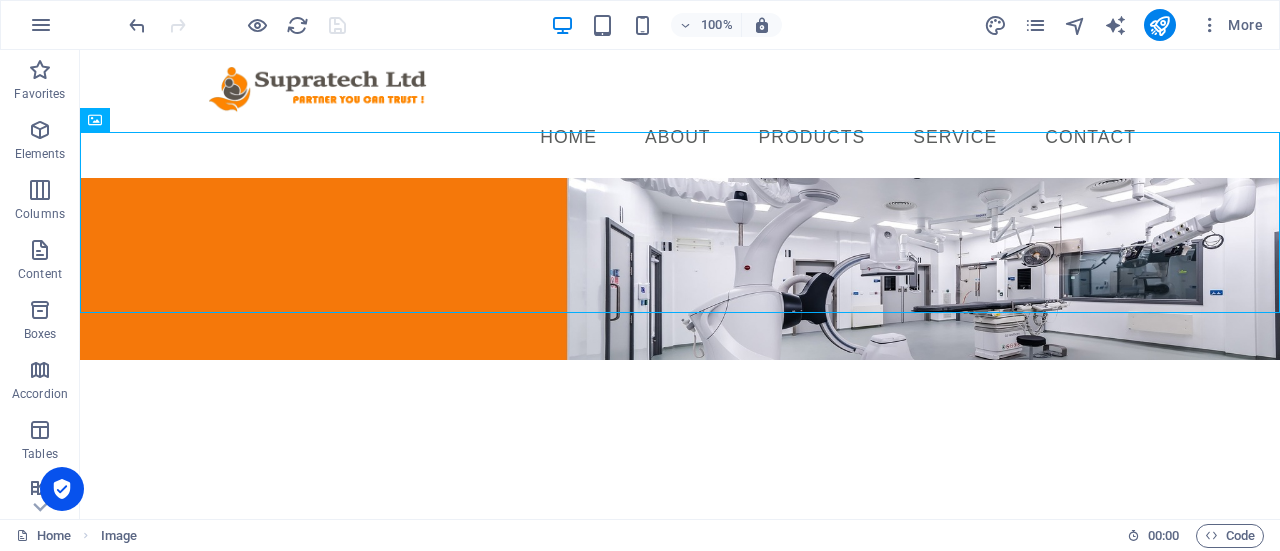 click on "Skip to main content
Menu Home About PRODUCTS Service Contact" at bounding box center (680, 205) 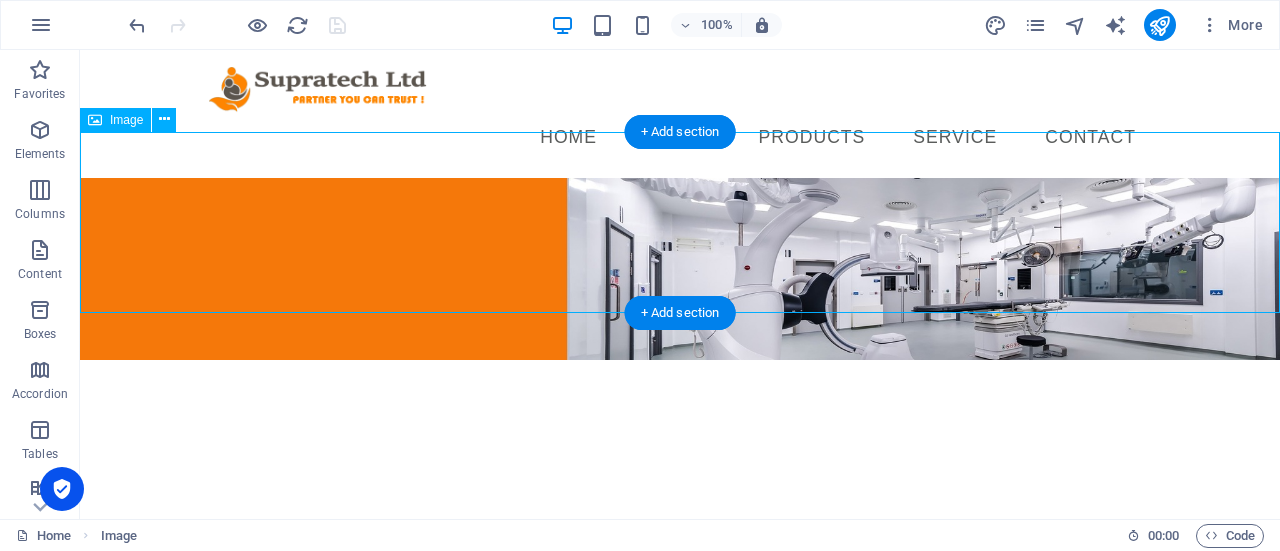 click at bounding box center [680, 269] 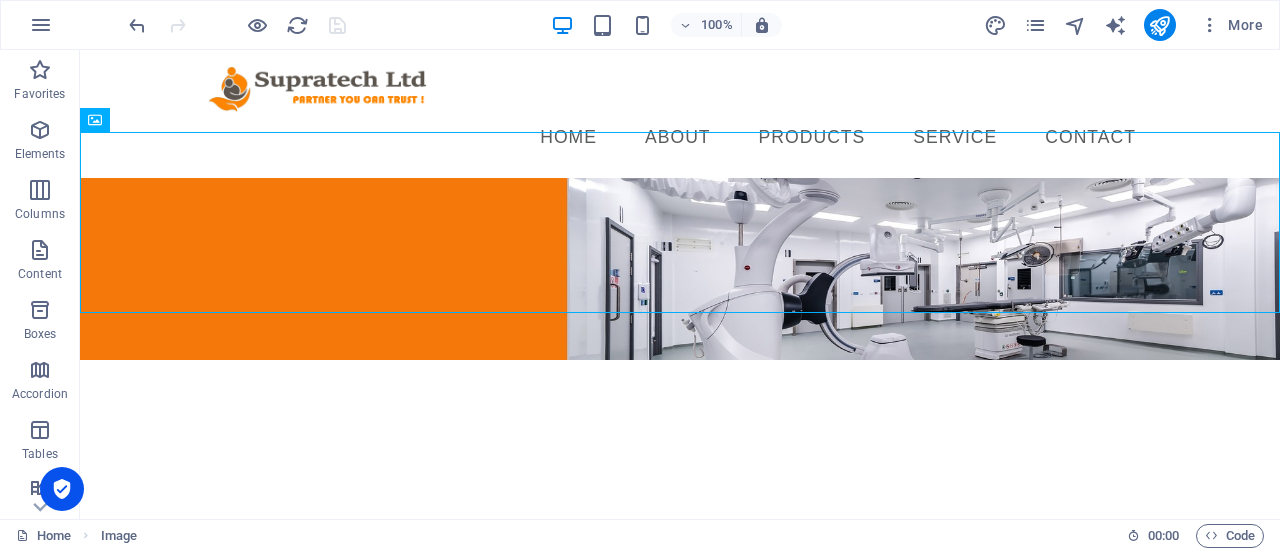 click on "Skip to main content
Menu Home About PRODUCTS Service Contact" at bounding box center (680, 205) 